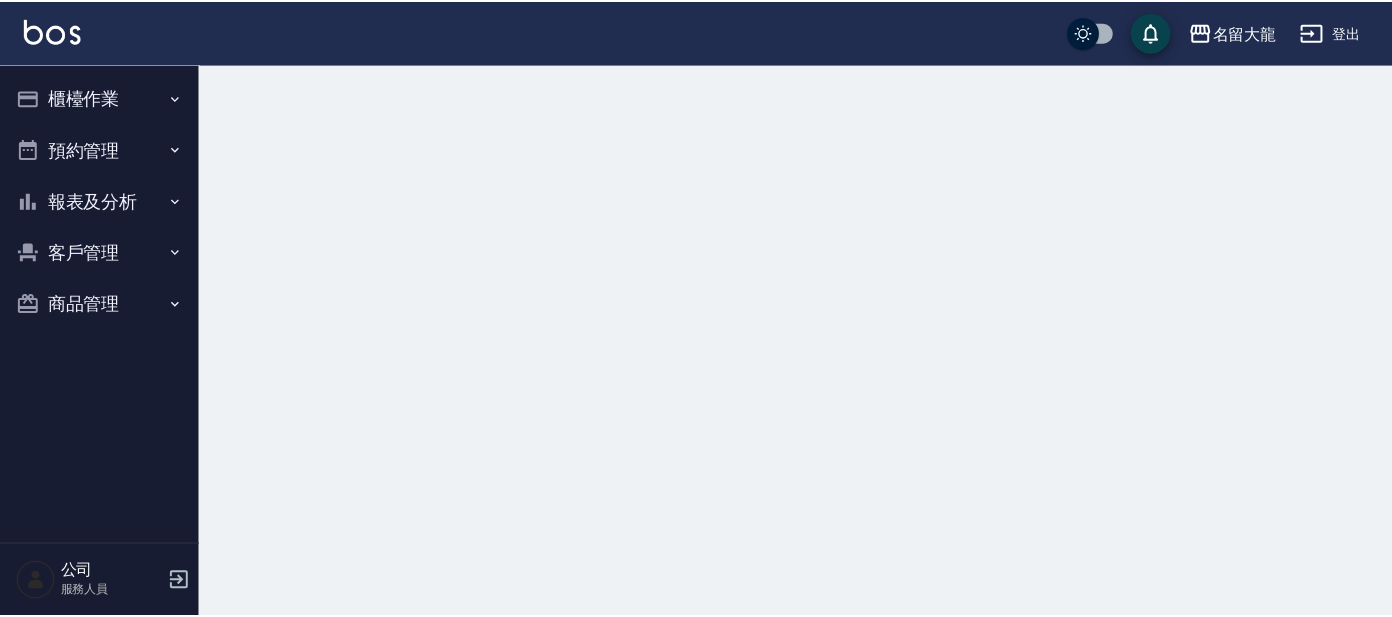 scroll, scrollTop: 0, scrollLeft: 0, axis: both 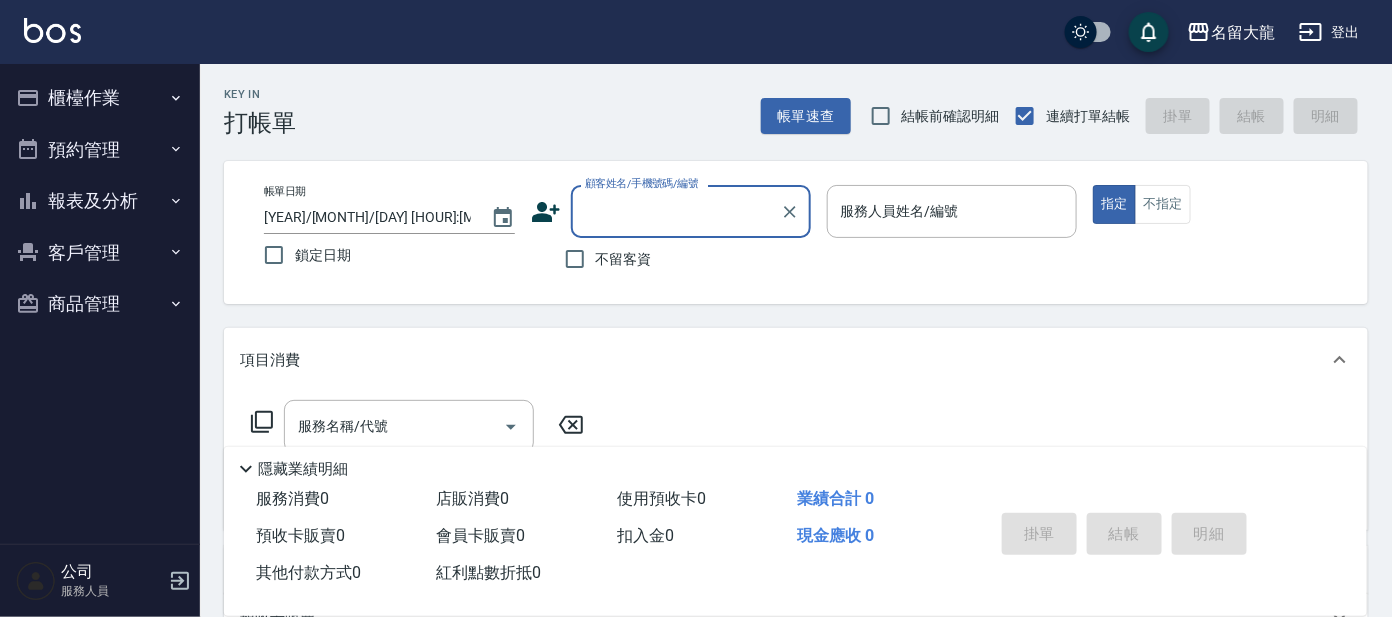 click on "櫃檯作業" at bounding box center (100, 98) 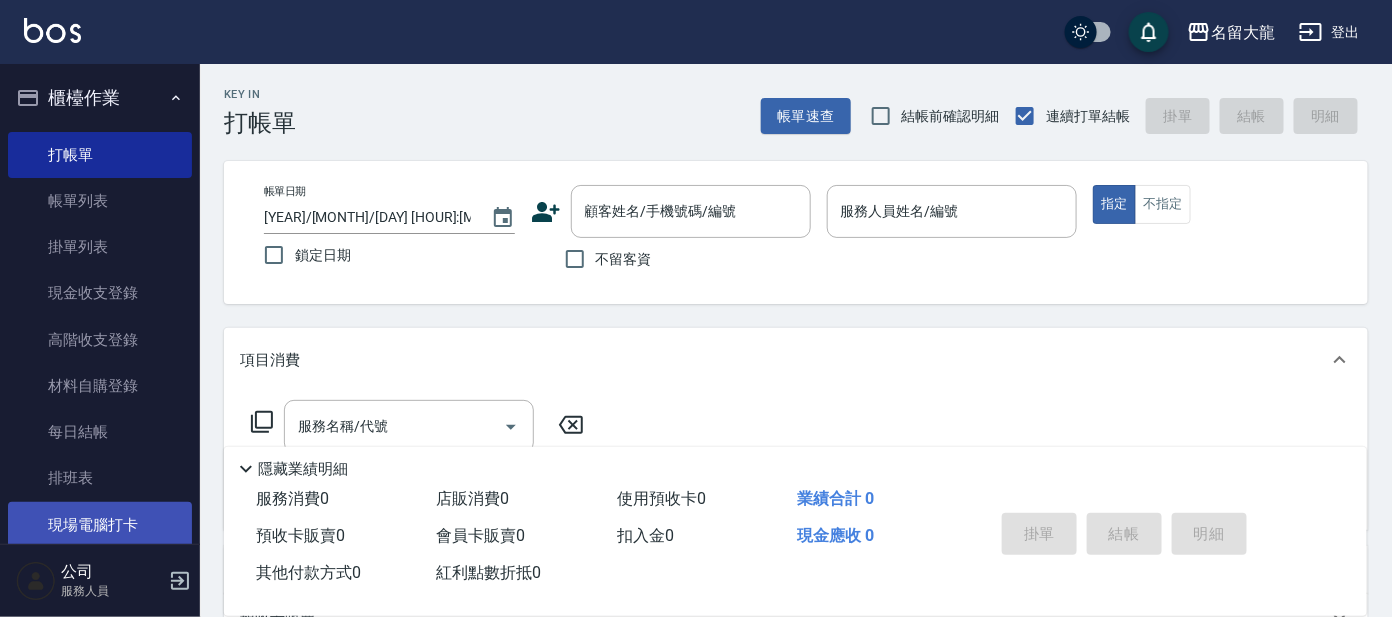 click on "現場電腦打卡" at bounding box center (100, 525) 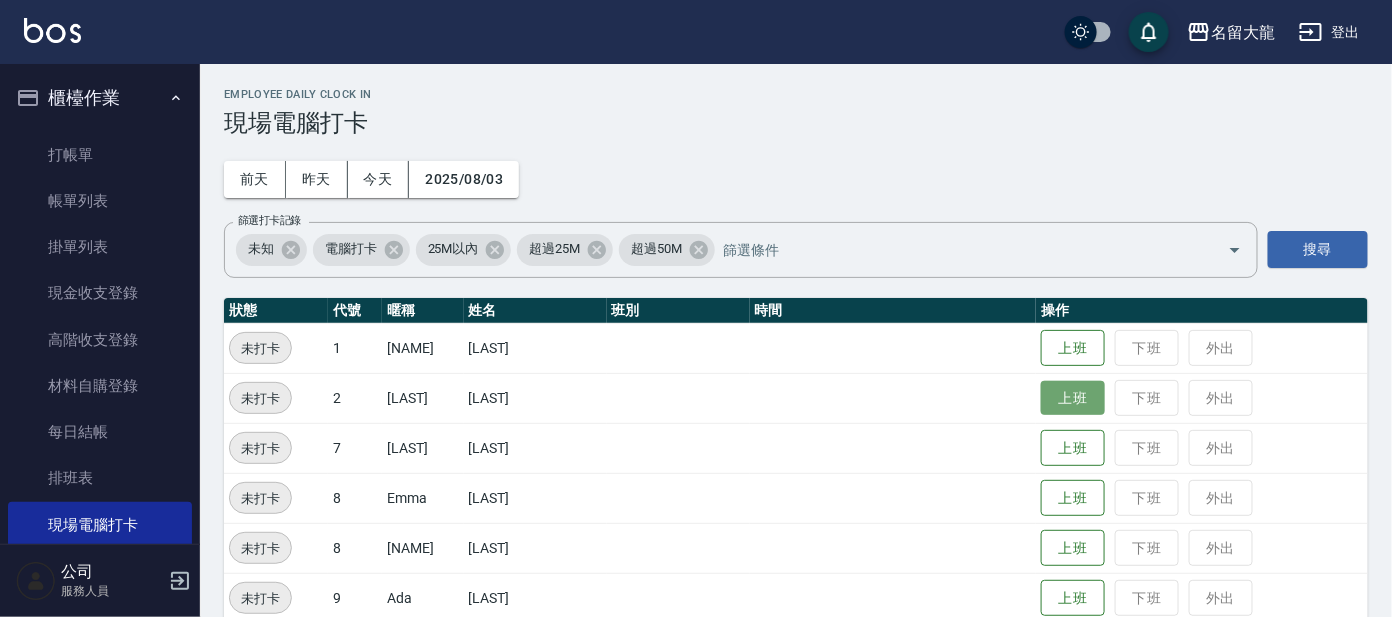 click on "上班" at bounding box center [1073, 398] 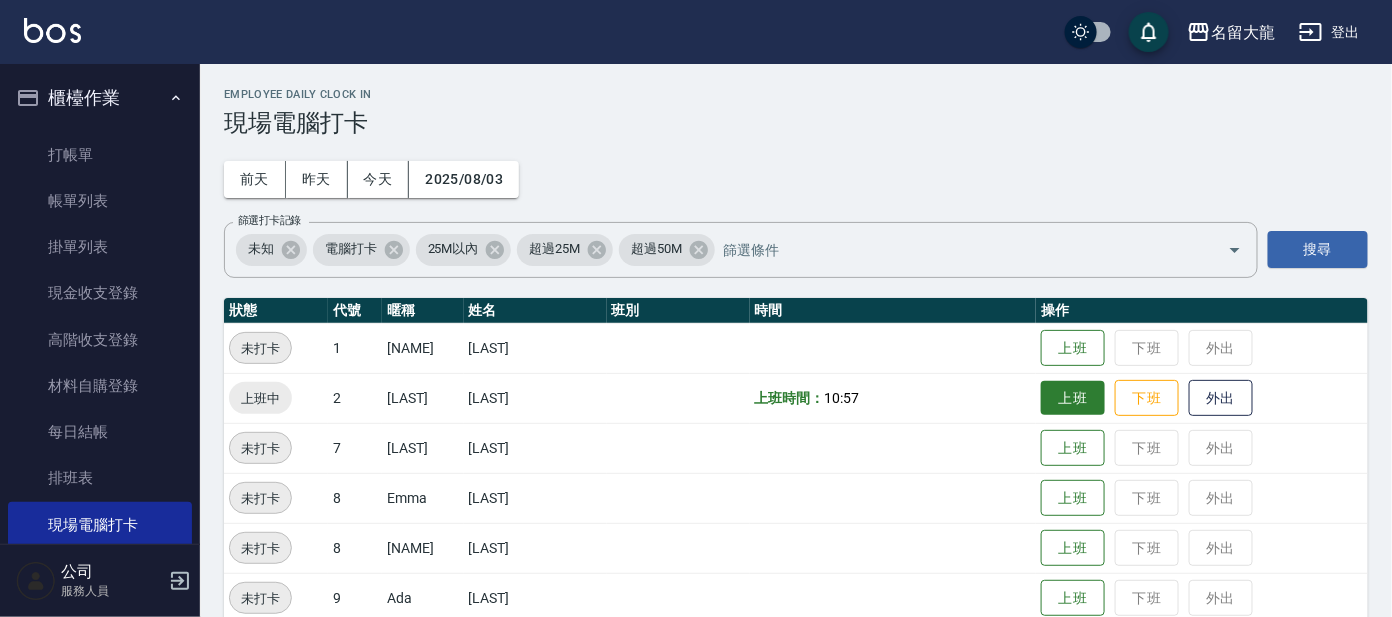 click on "上班 下班 外出" at bounding box center [1202, 398] 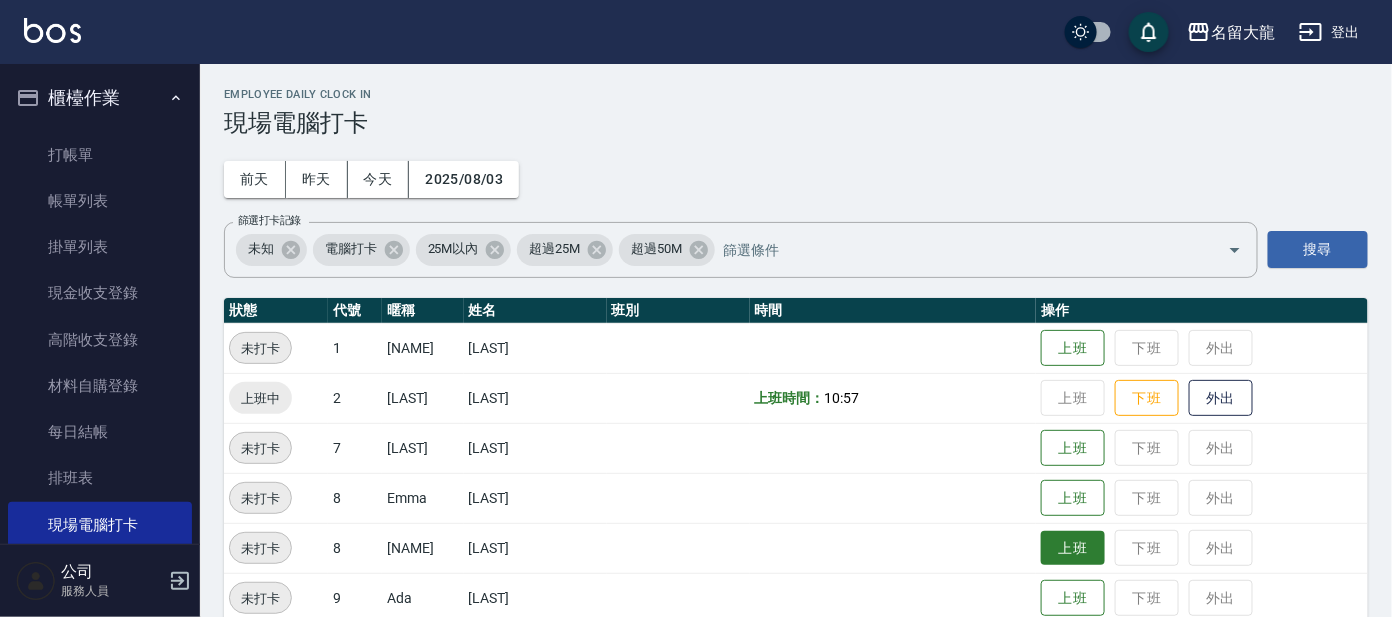 click on "上班" at bounding box center (1073, 548) 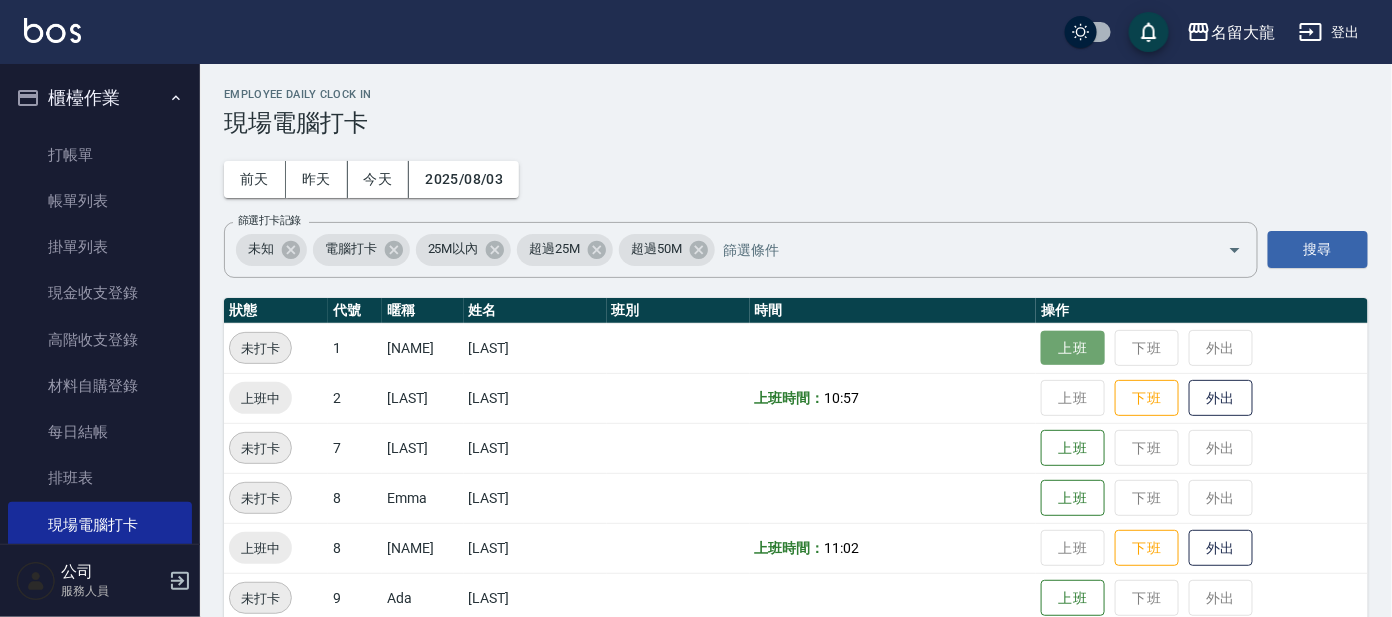 click on "上班" at bounding box center [1073, 348] 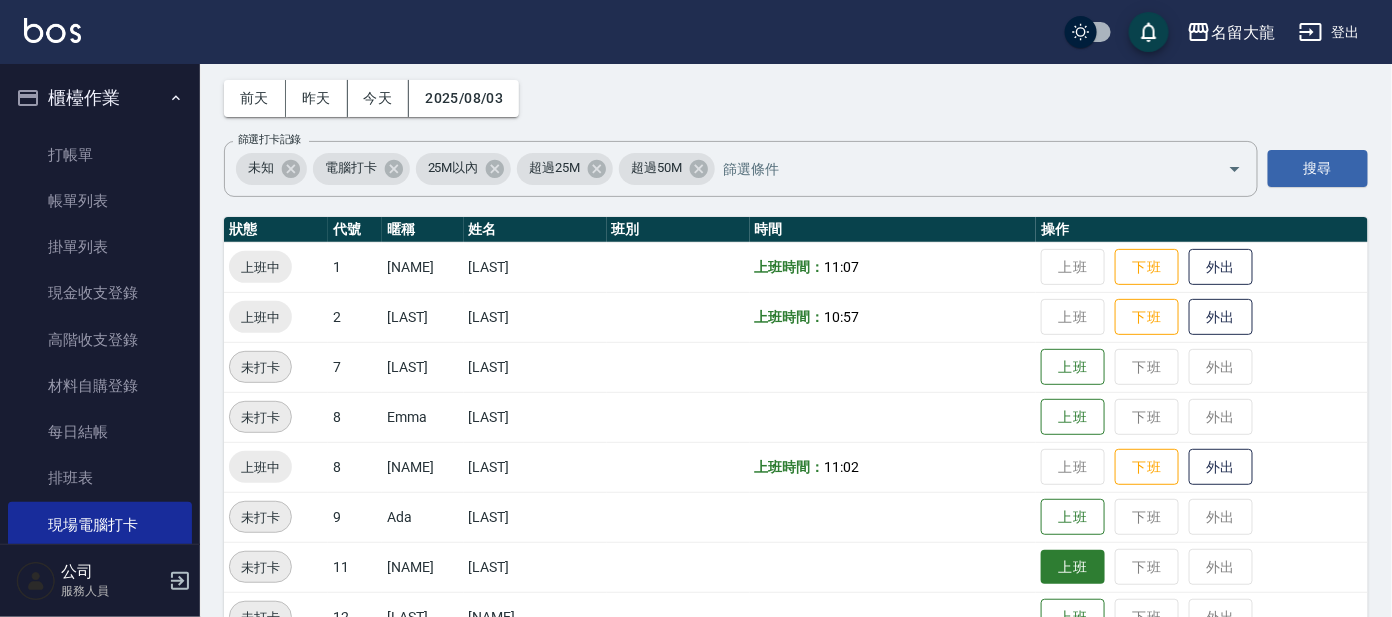 scroll, scrollTop: 124, scrollLeft: 0, axis: vertical 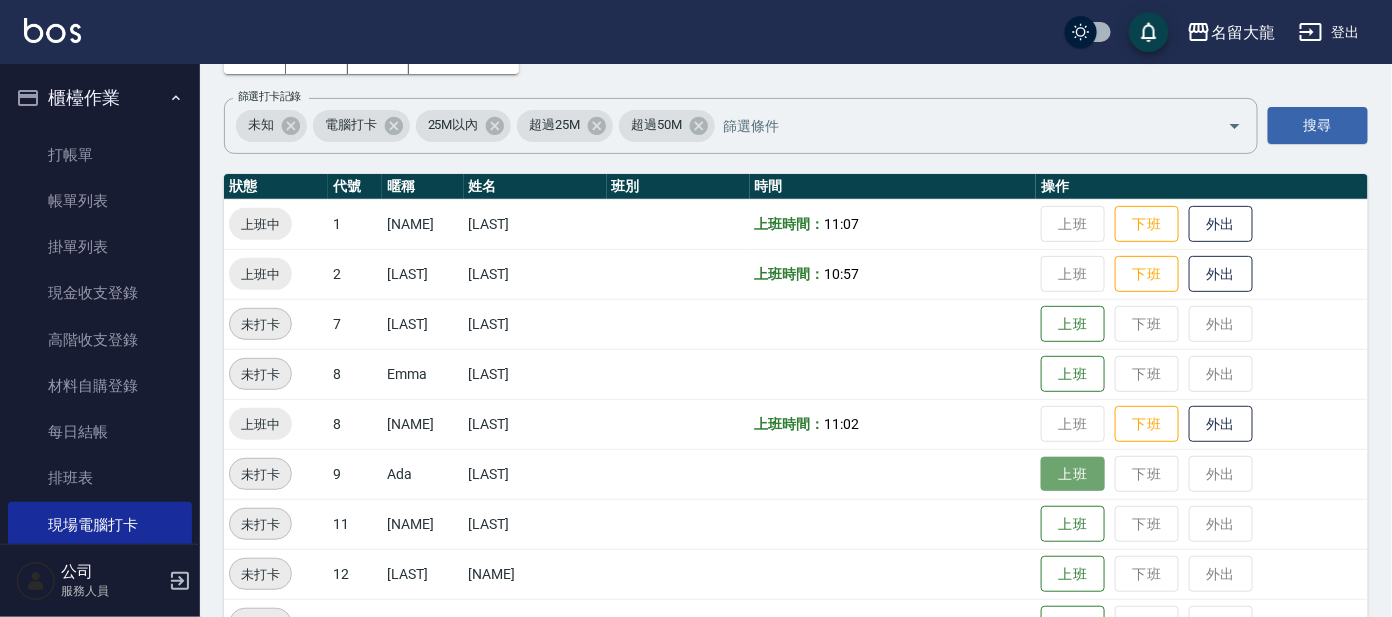 click on "上班" at bounding box center (1073, 474) 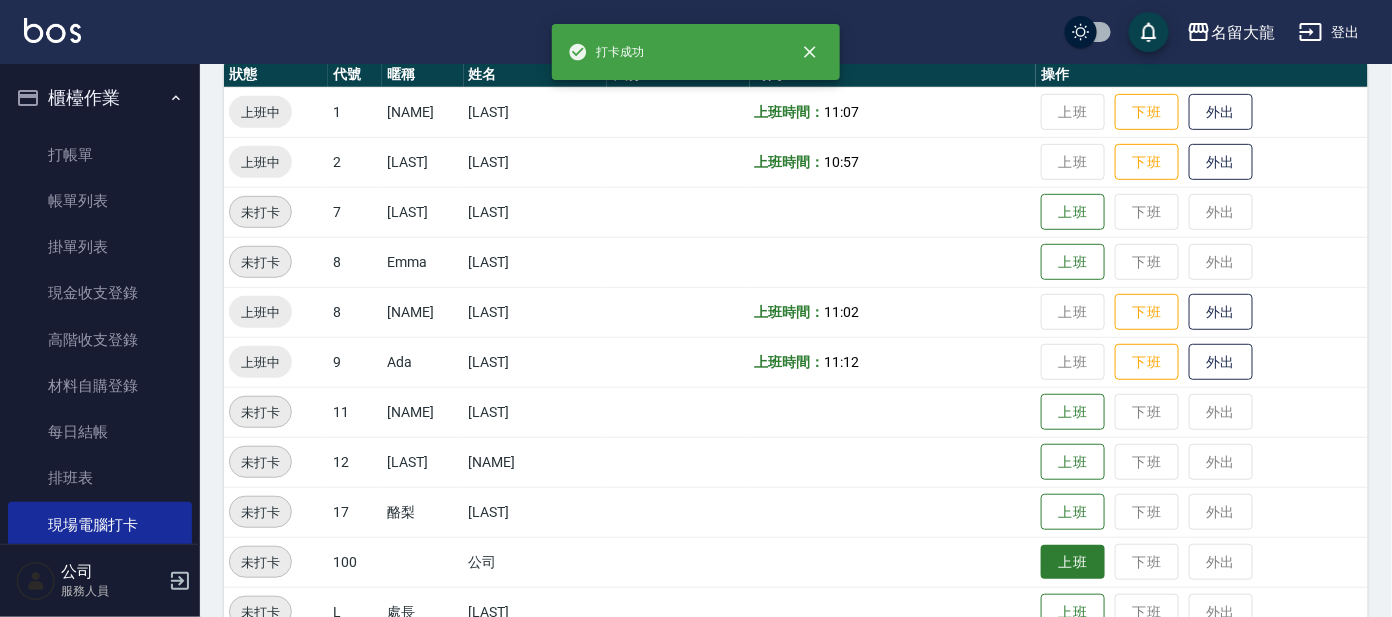 scroll, scrollTop: 279, scrollLeft: 0, axis: vertical 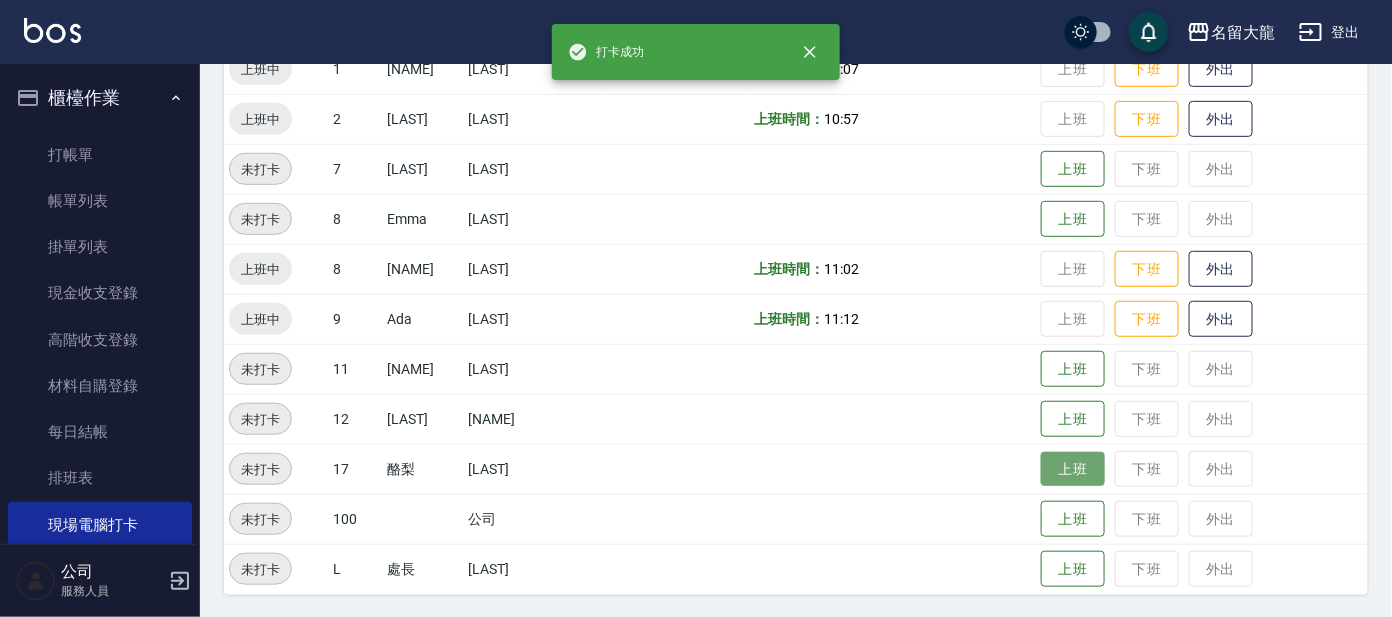 click on "上班" at bounding box center (1073, 469) 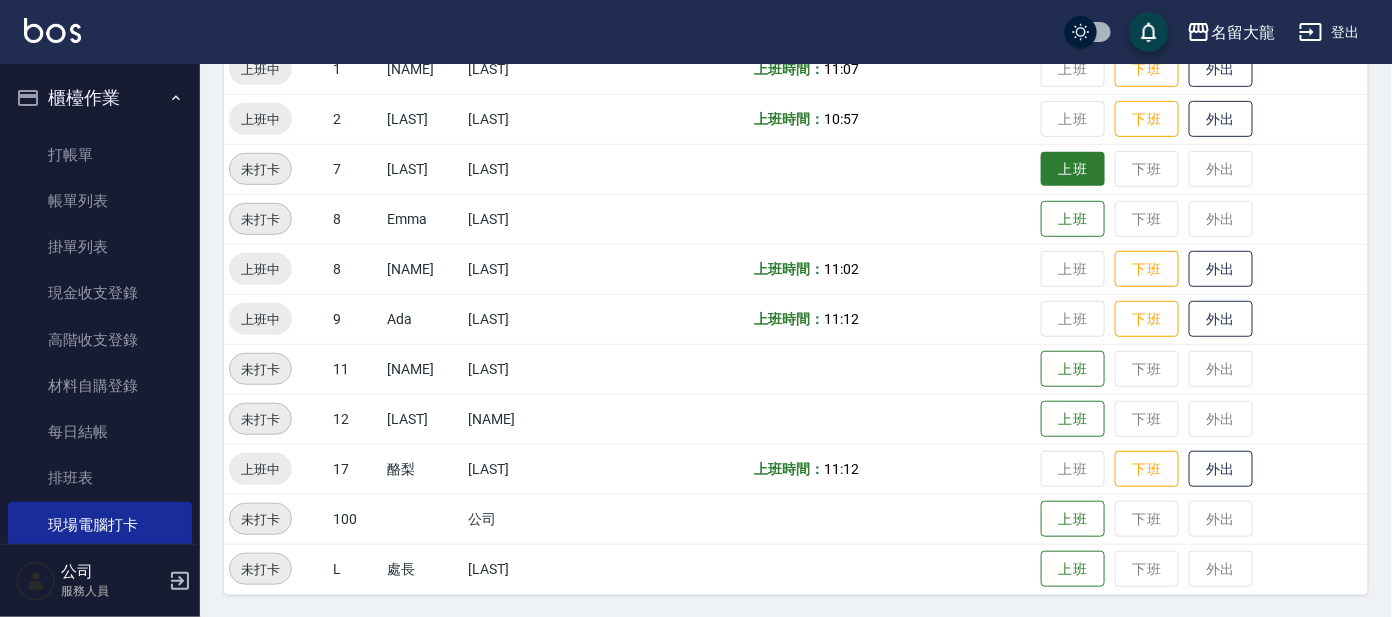 click on "上班" at bounding box center [1073, 169] 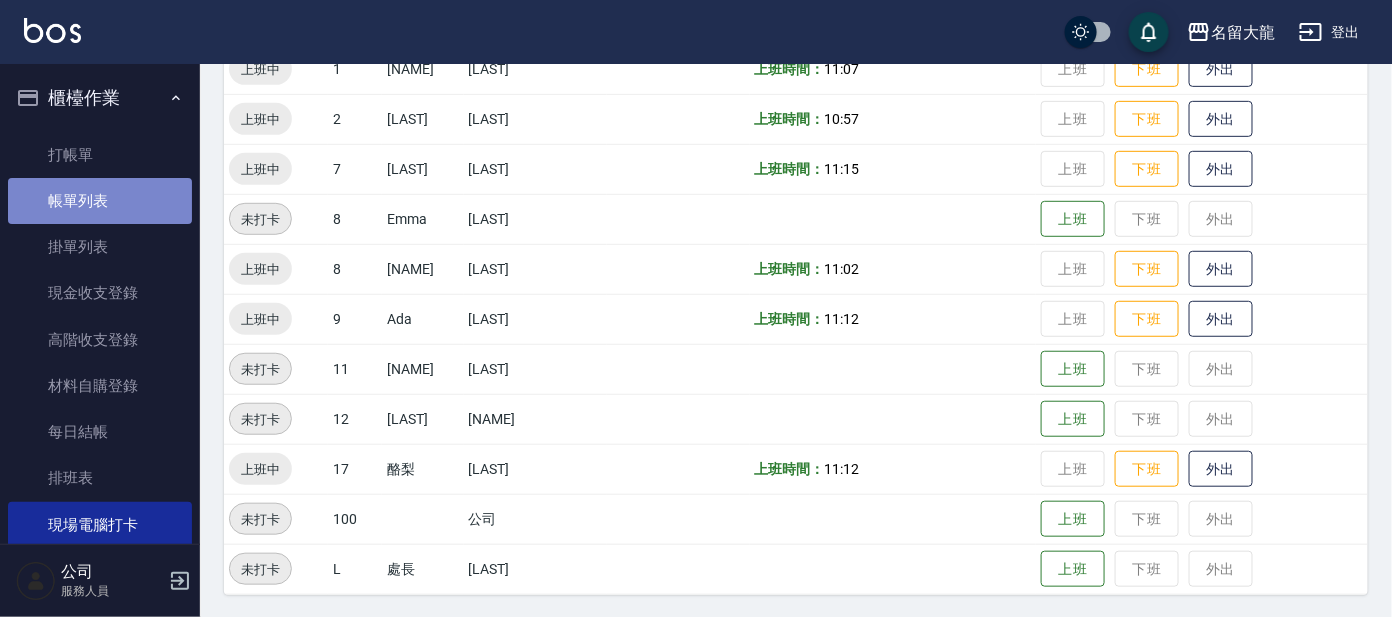 click on "帳單列表" at bounding box center [100, 201] 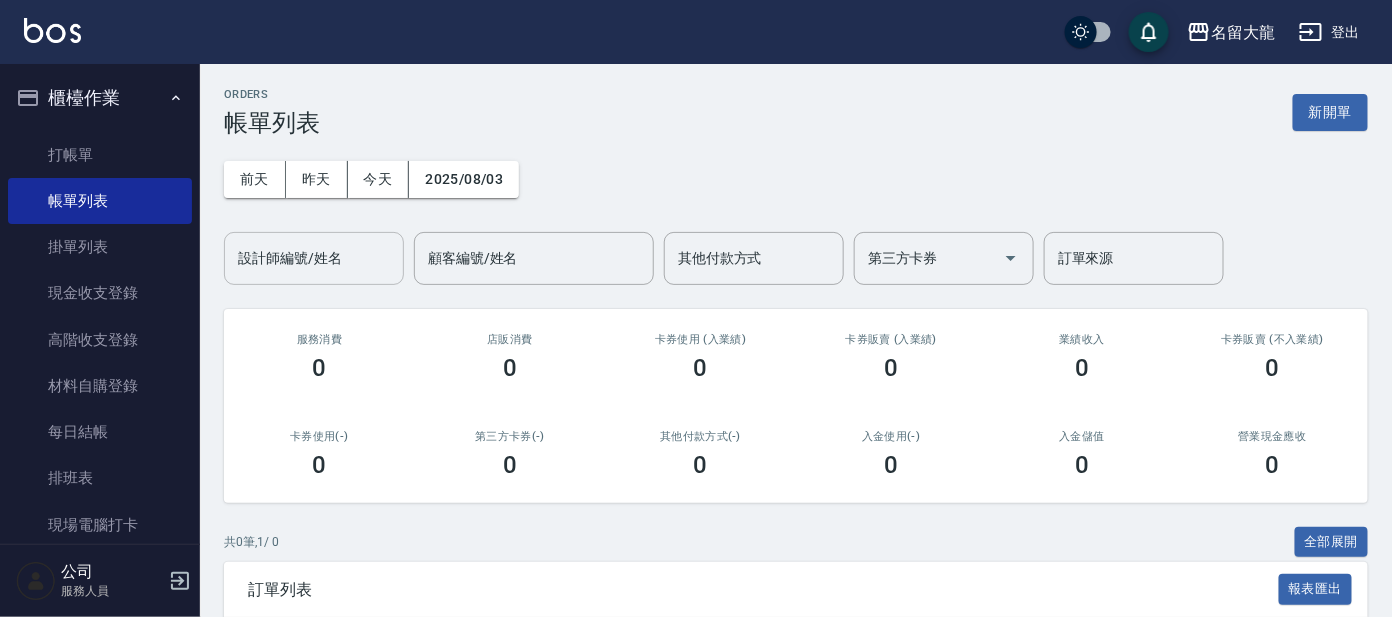 click on "設計師編號/姓名" at bounding box center [314, 258] 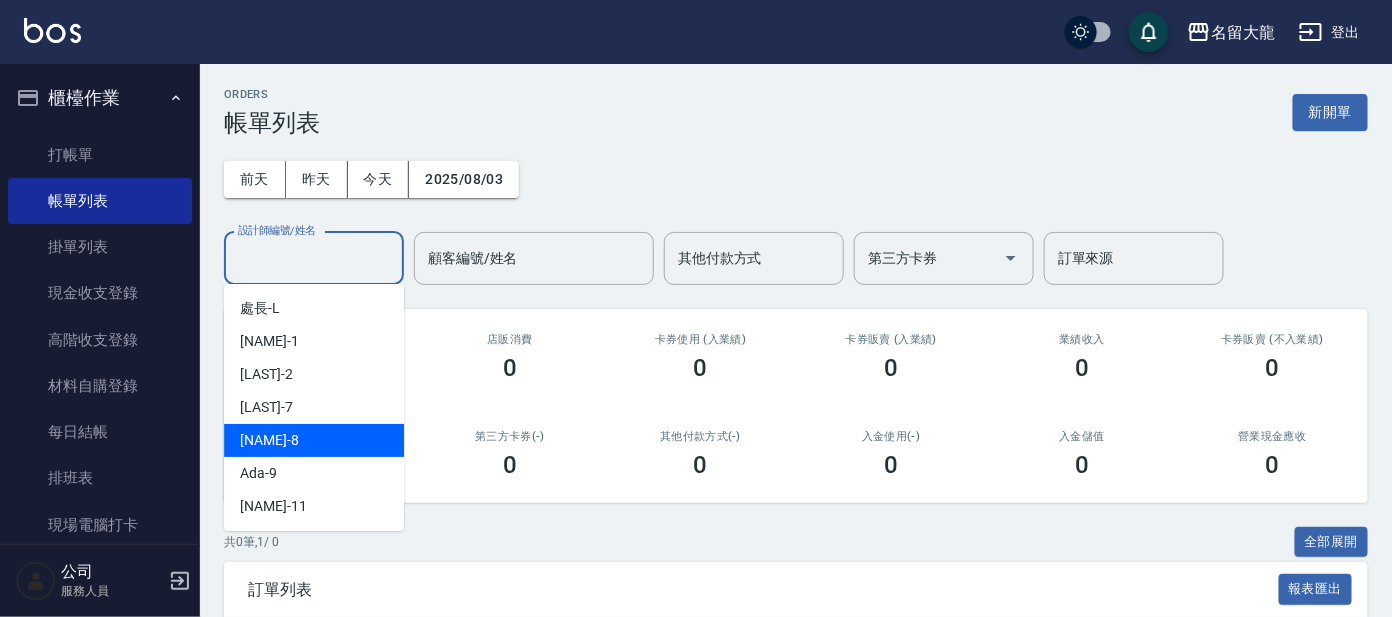 drag, startPoint x: 273, startPoint y: 441, endPoint x: 283, endPoint y: 394, distance: 48.052055 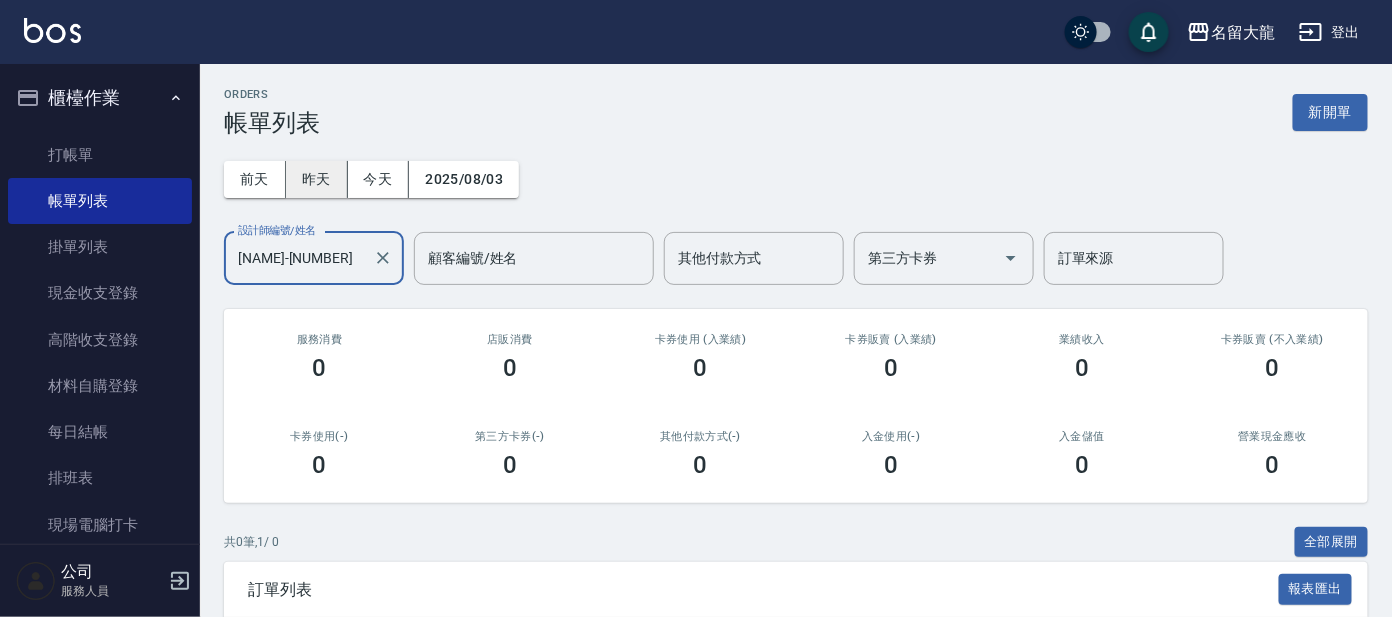 click on "昨天" at bounding box center [317, 179] 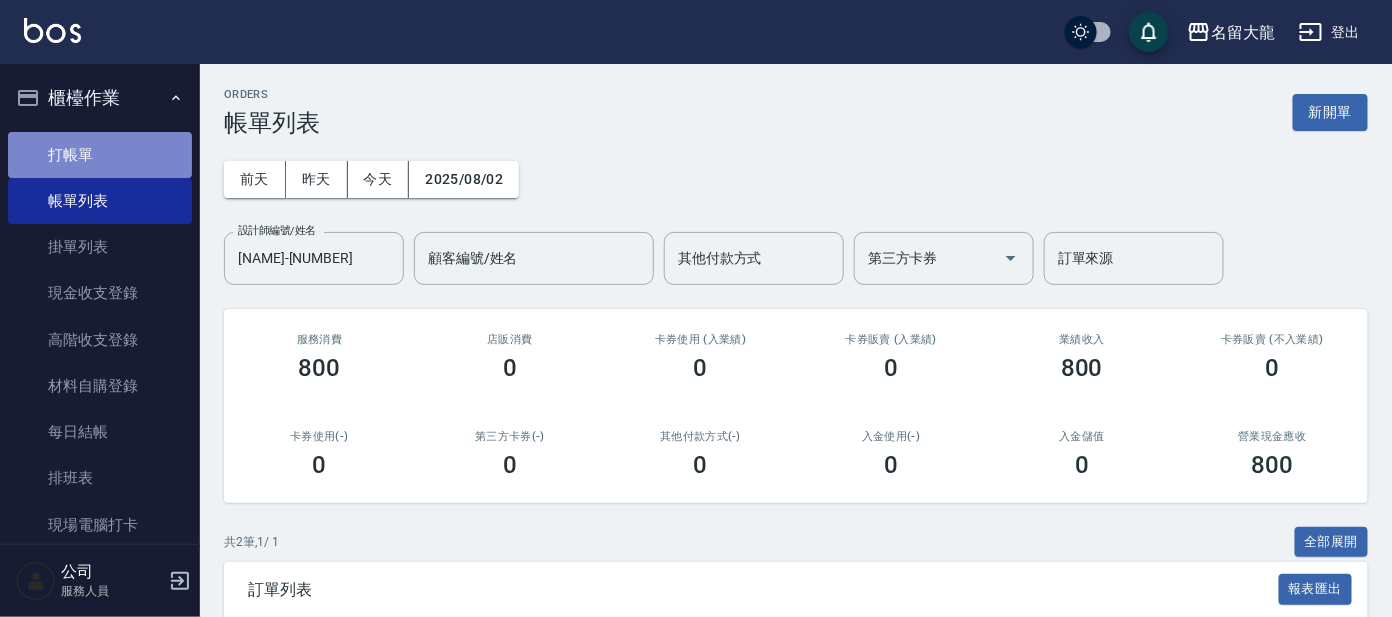 click on "打帳單" at bounding box center [100, 155] 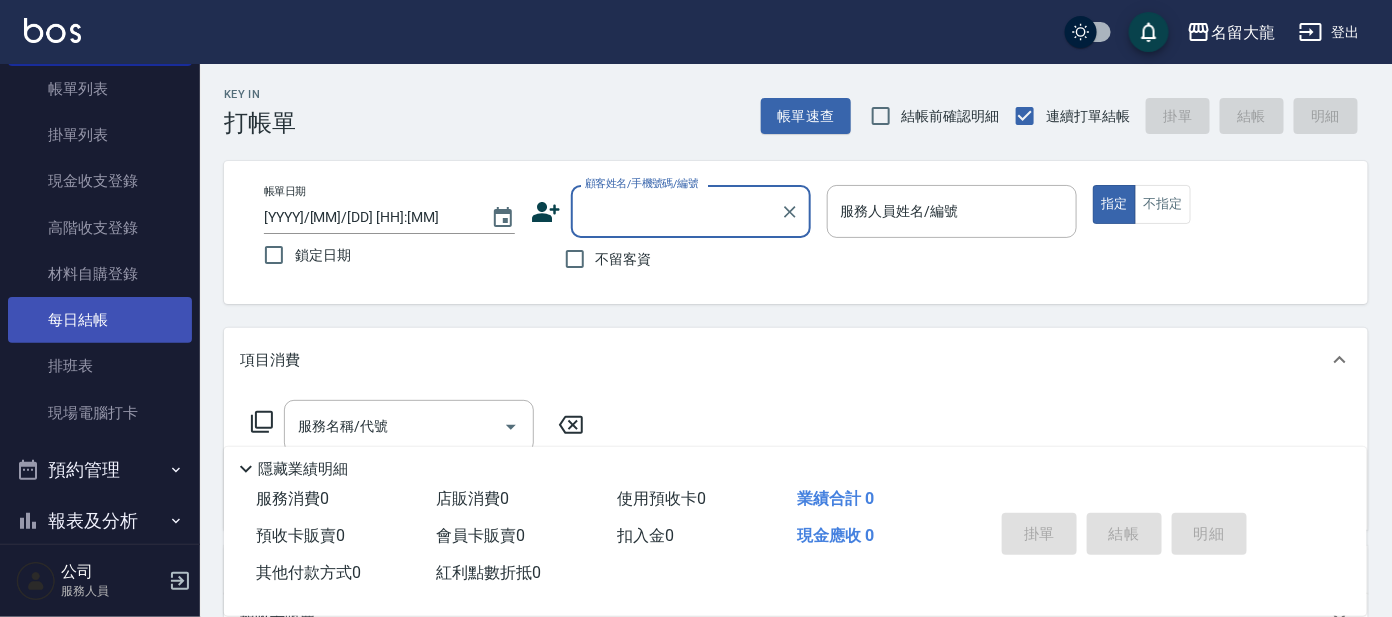 scroll, scrollTop: 240, scrollLeft: 0, axis: vertical 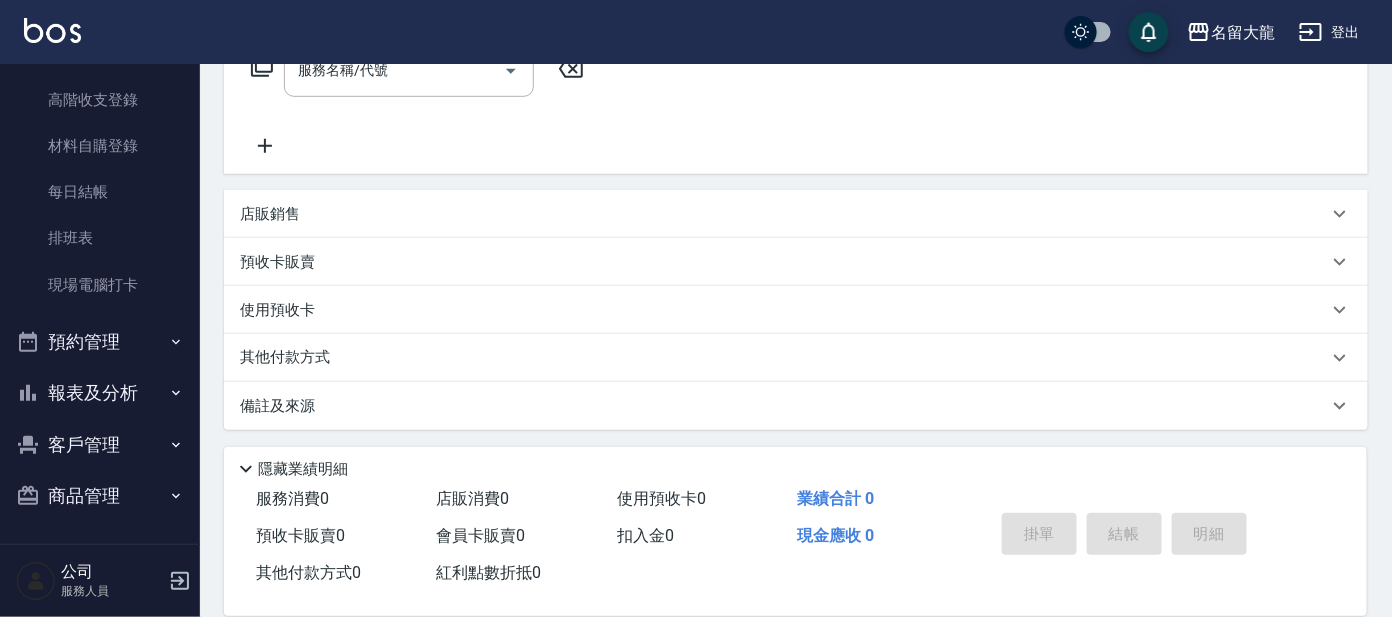 click on "報表及分析" at bounding box center [100, 393] 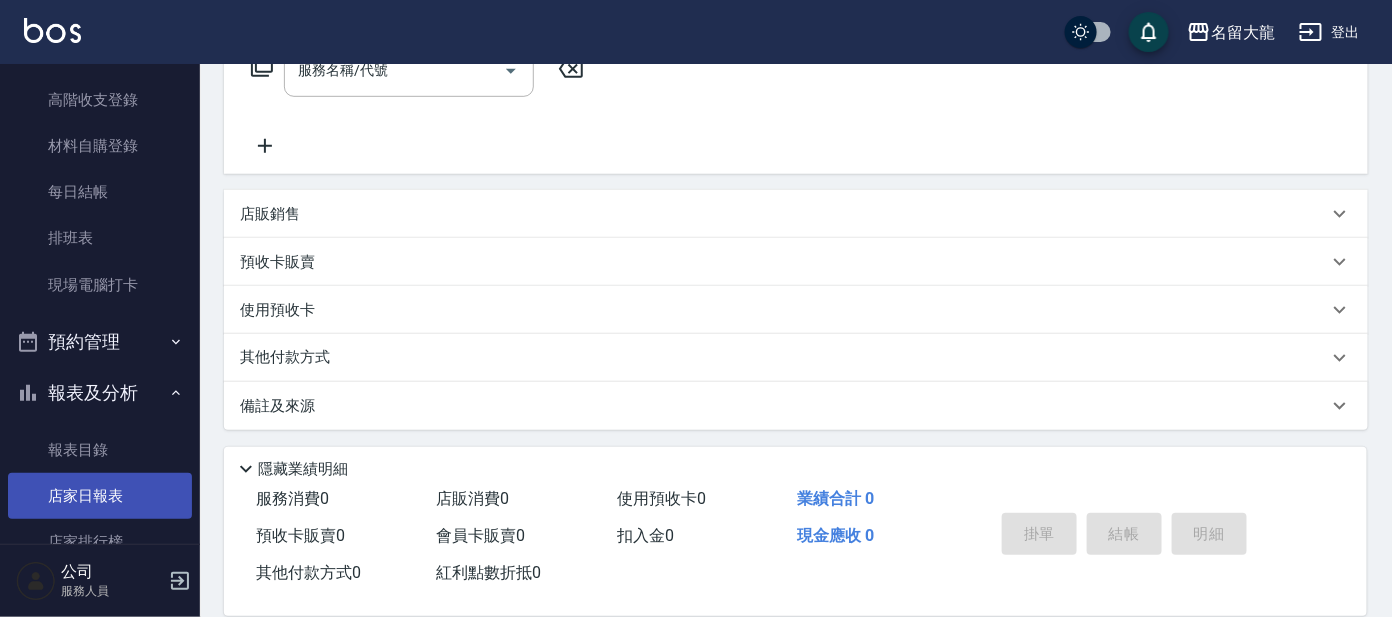 click on "店家日報表" at bounding box center (100, 496) 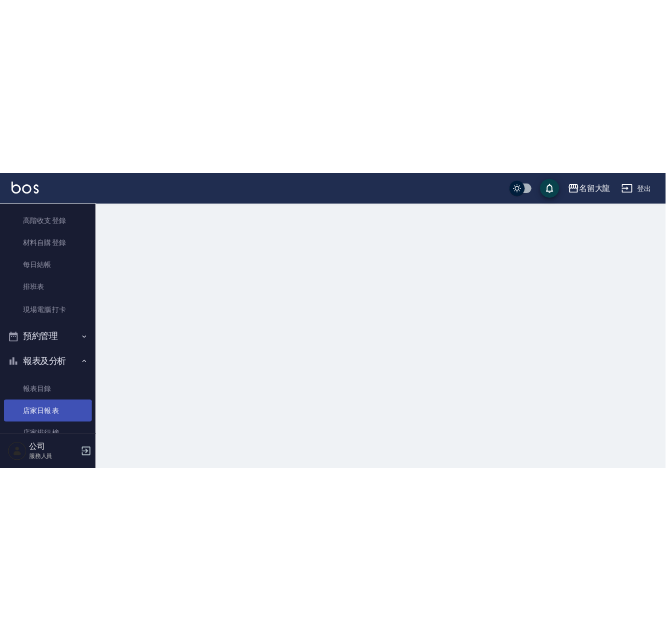 scroll, scrollTop: 0, scrollLeft: 0, axis: both 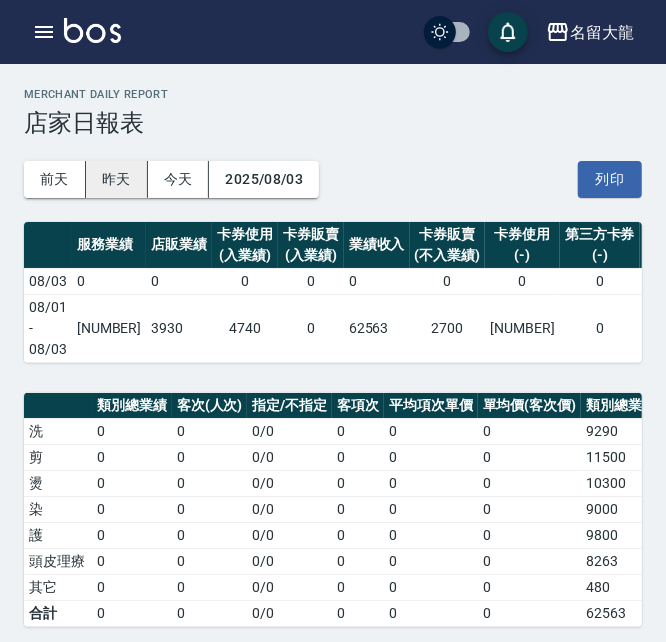 drag, startPoint x: 92, startPoint y: 175, endPoint x: 142, endPoint y: 167, distance: 50.635956 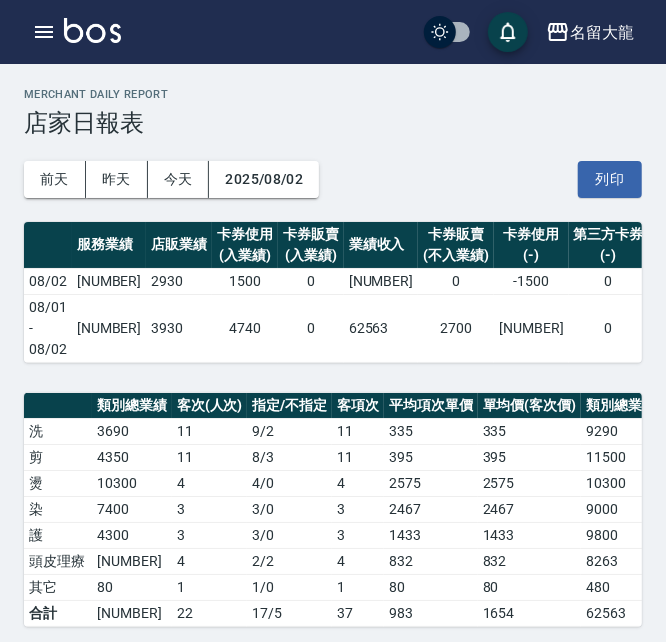 click on "0" at bounding box center (311, 328) 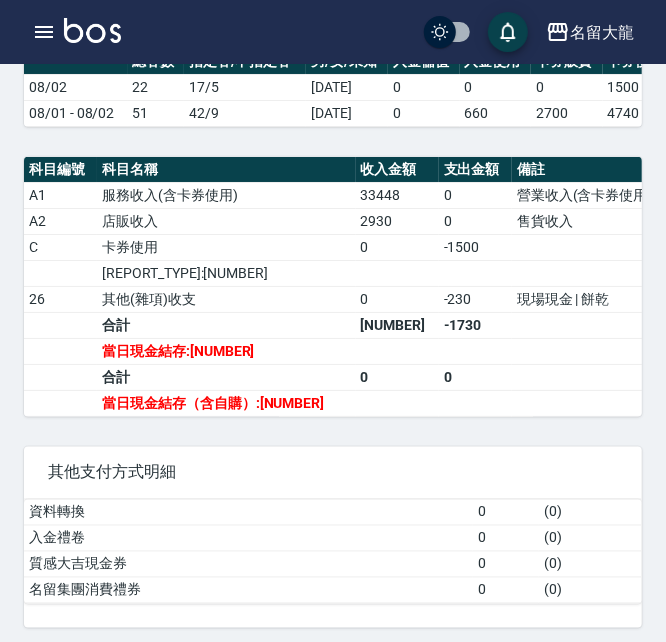 scroll, scrollTop: 624, scrollLeft: 0, axis: vertical 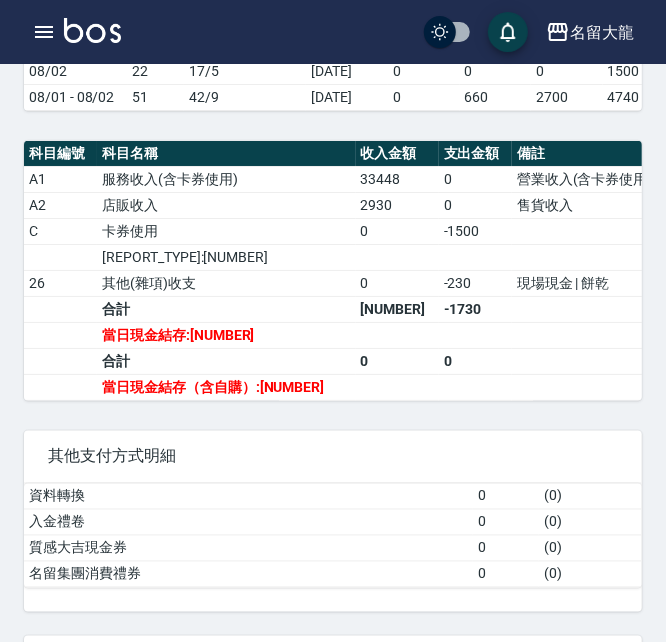 click on "店販收入" at bounding box center [226, 205] 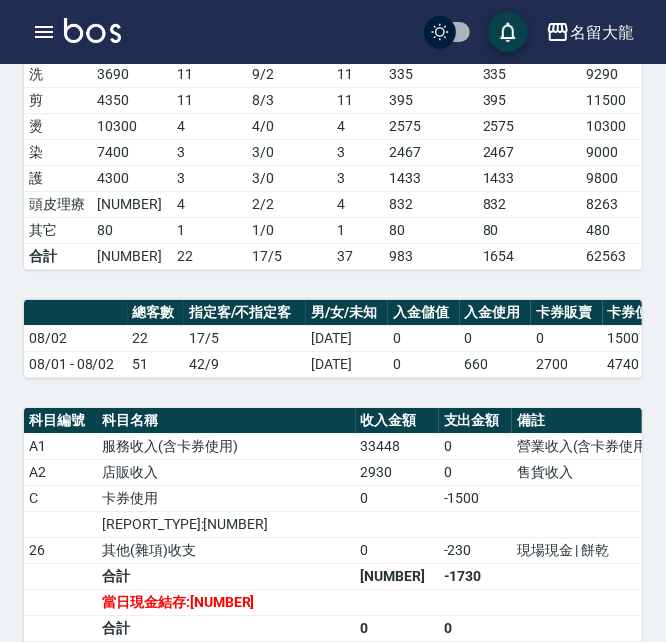 scroll, scrollTop: 249, scrollLeft: 0, axis: vertical 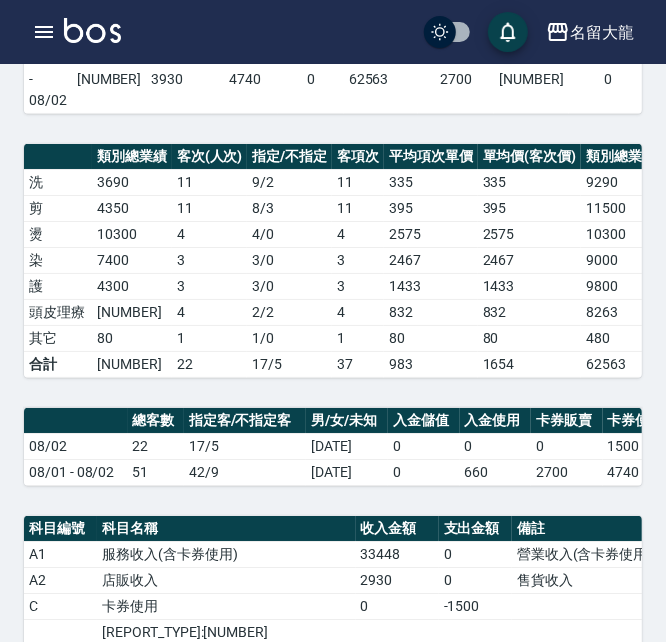 click on "37" at bounding box center (358, 364) 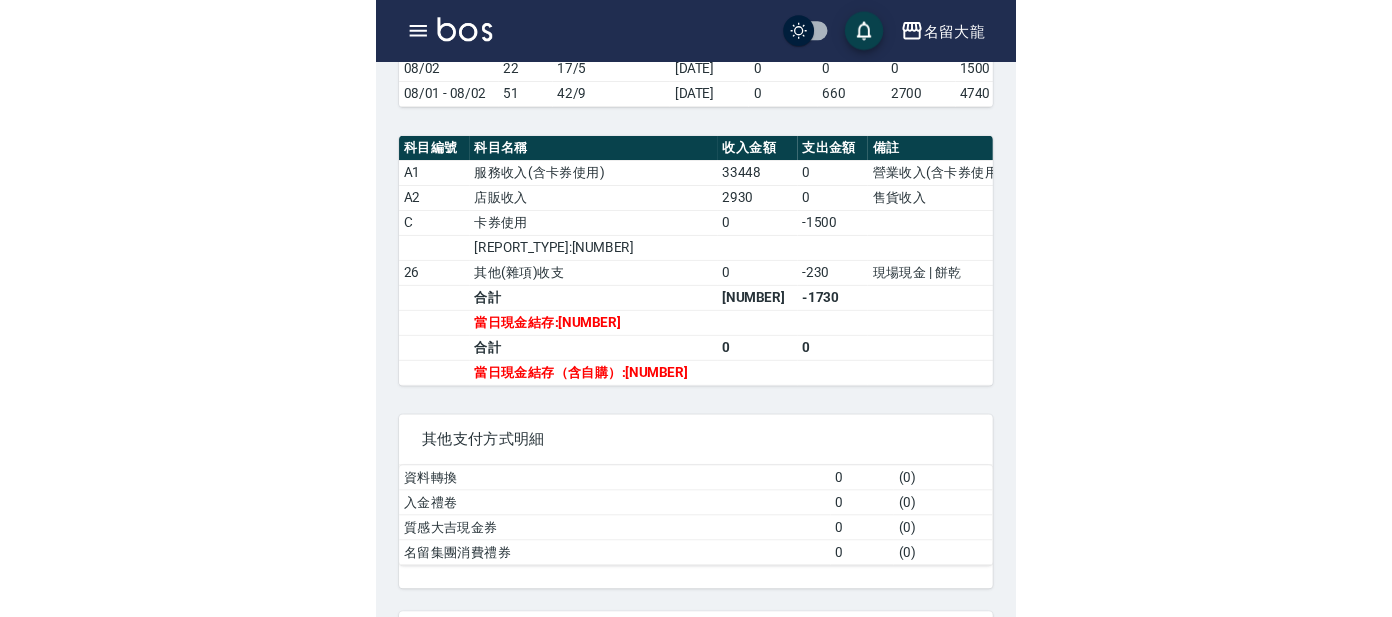 scroll, scrollTop: 618, scrollLeft: 0, axis: vertical 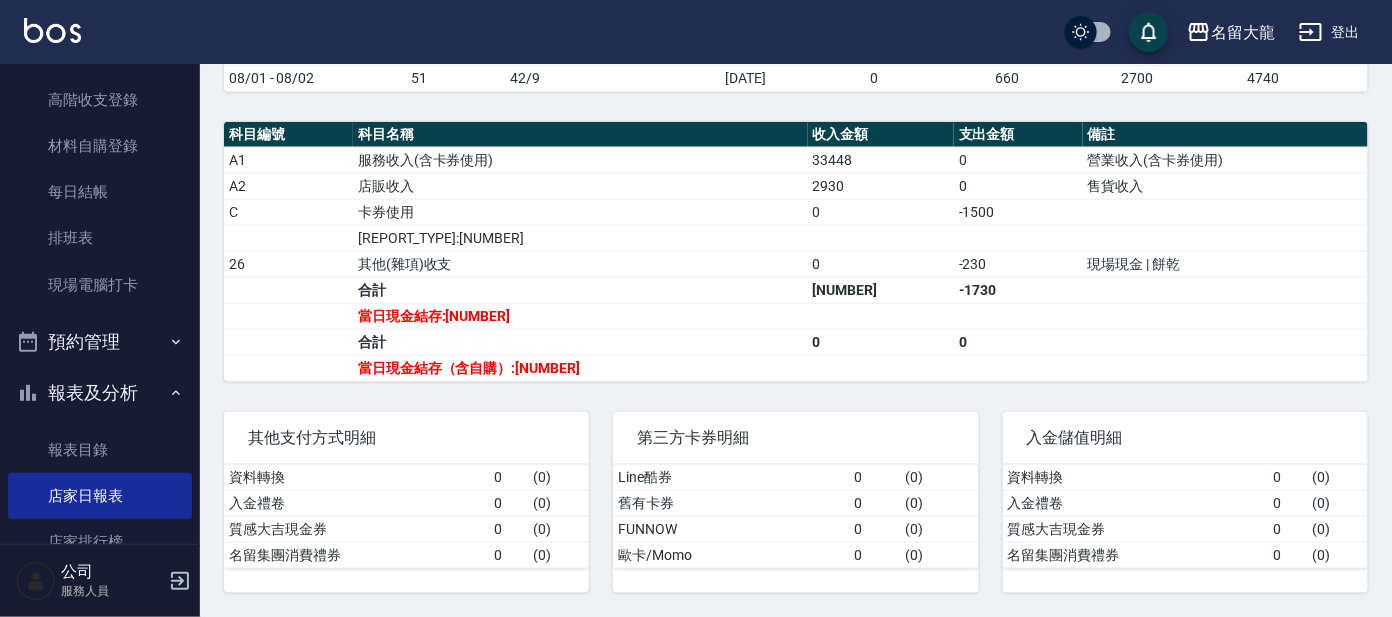 click on "報表及分析" at bounding box center (100, 393) 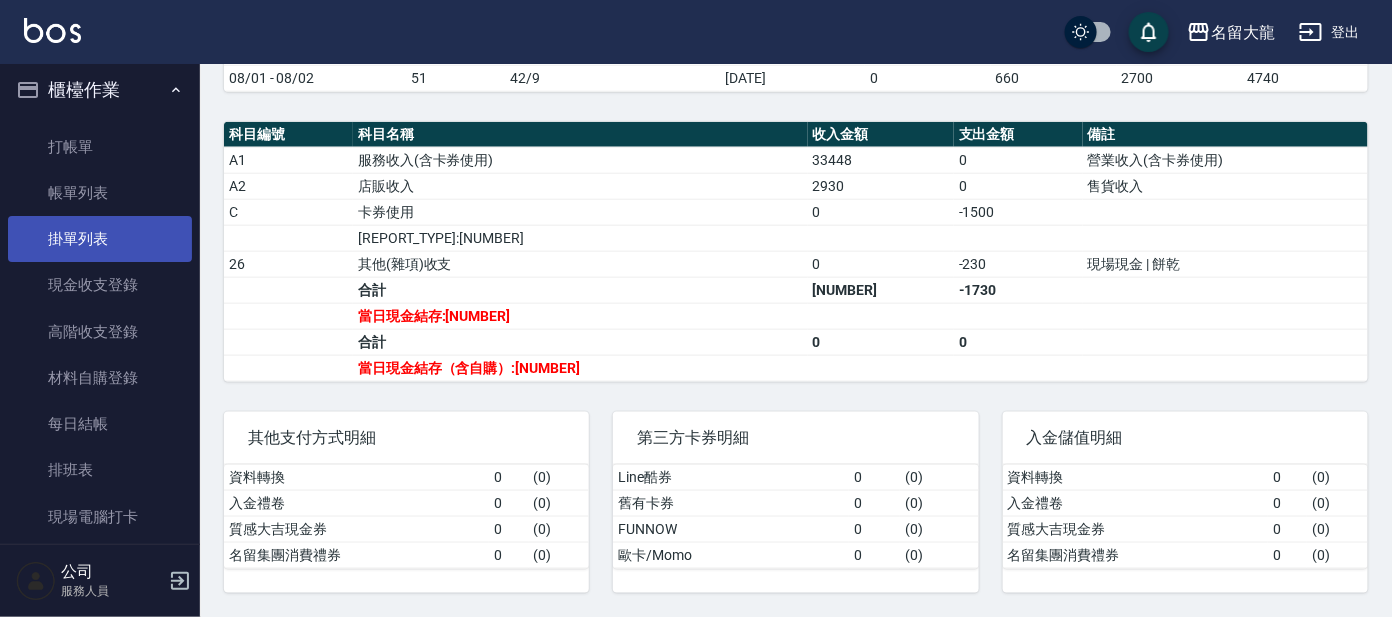 scroll, scrollTop: 0, scrollLeft: 0, axis: both 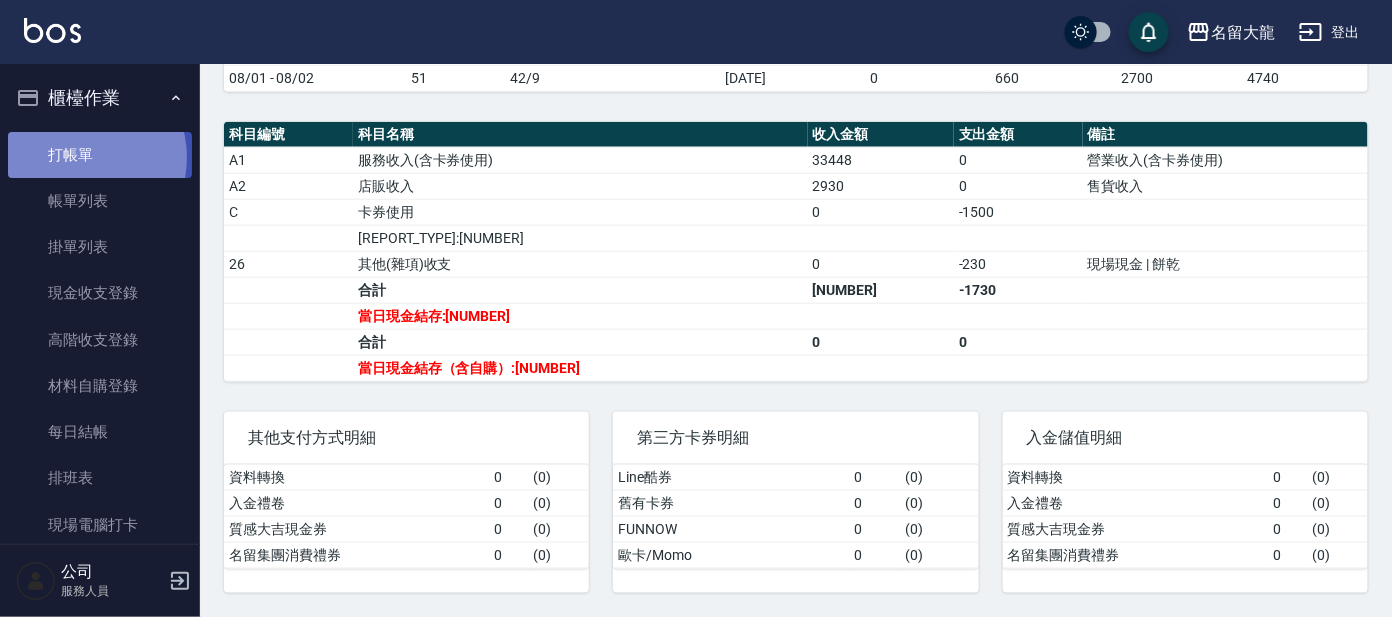 click on "打帳單" at bounding box center [100, 155] 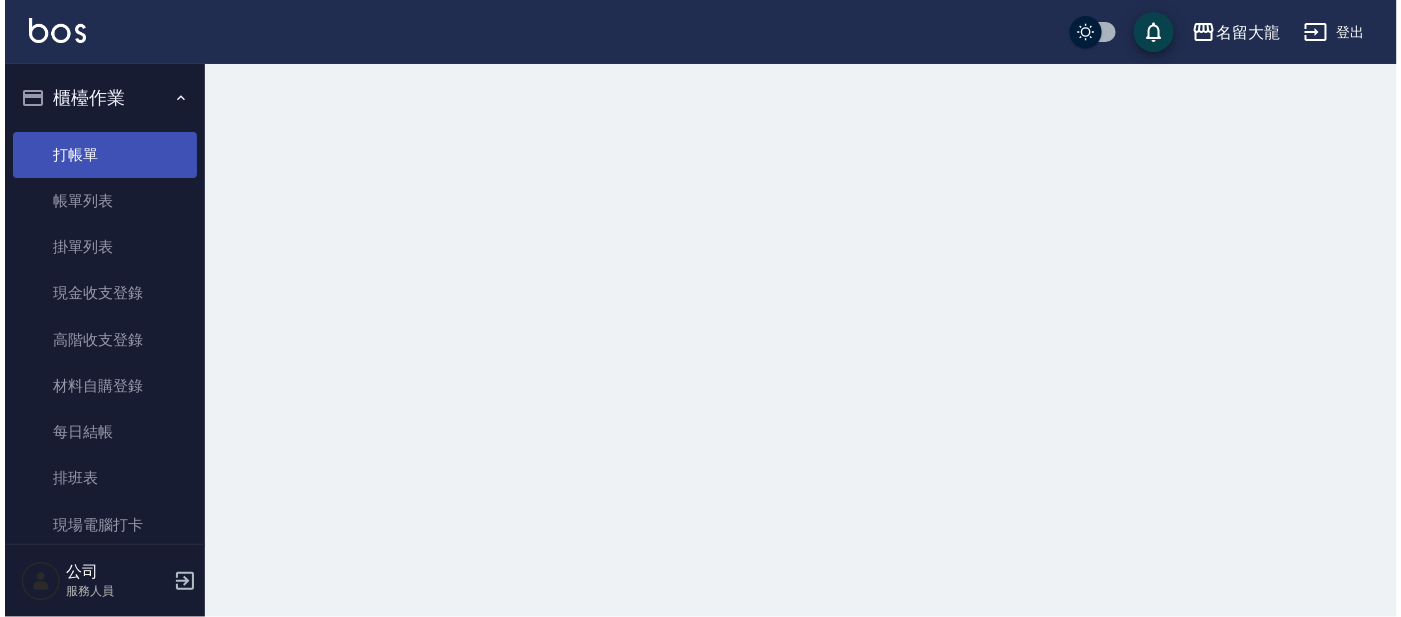 scroll, scrollTop: 0, scrollLeft: 0, axis: both 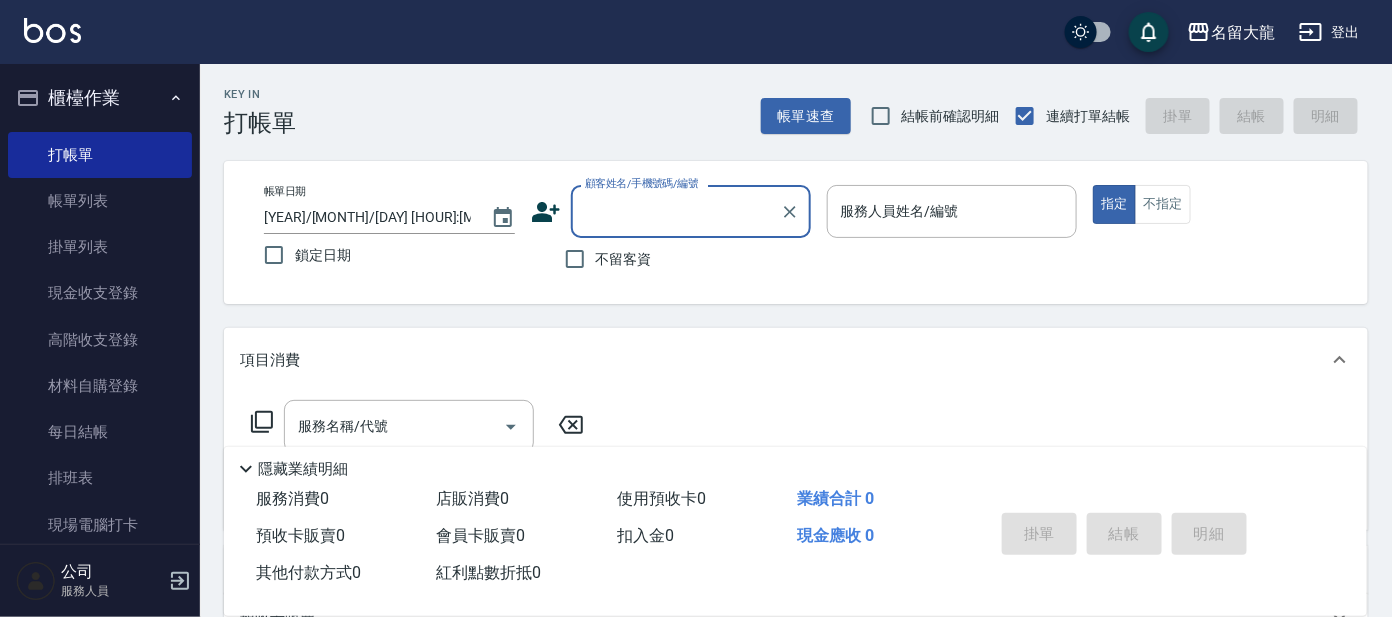 click on "顧客姓名/手機號碼/編號" at bounding box center (642, 183) 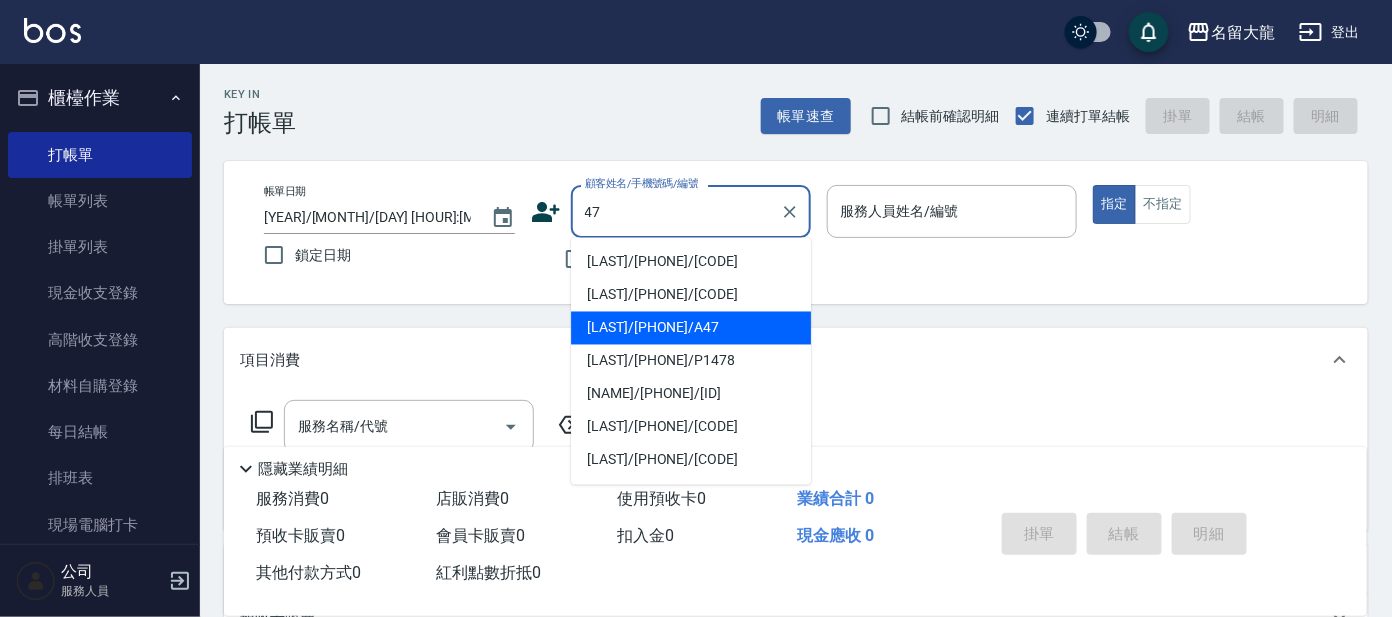 type on "[LAST]/[PHONE]/A47" 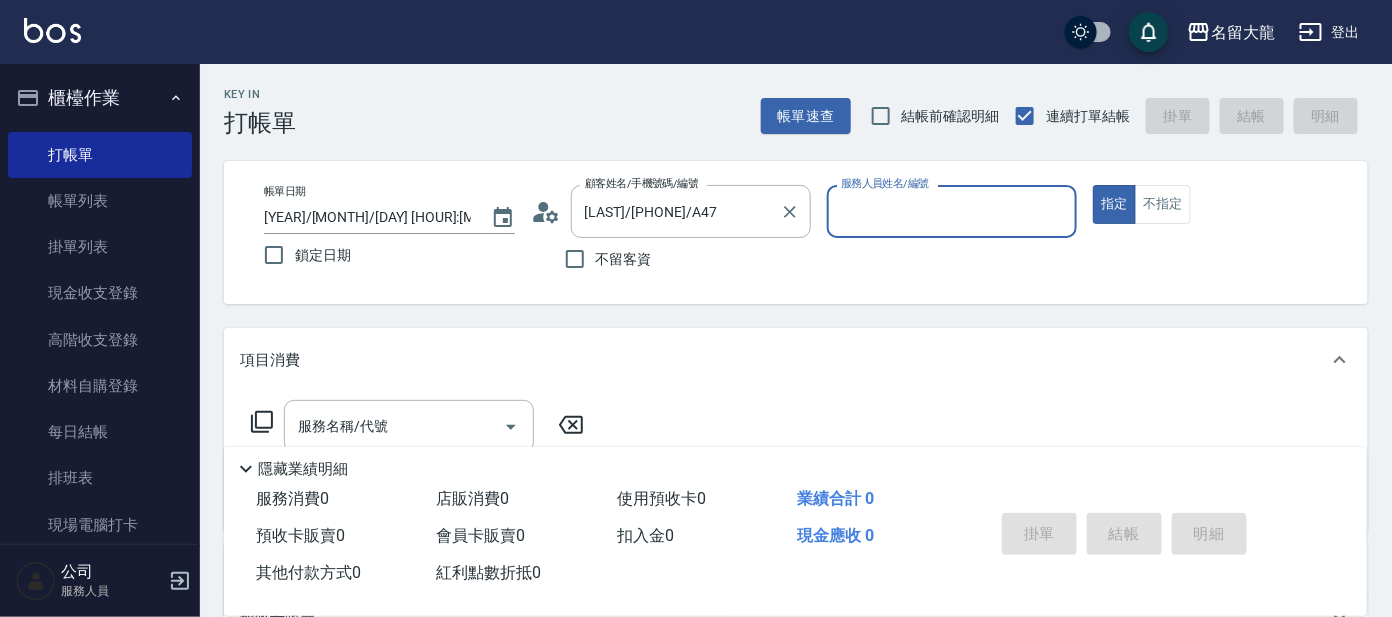 type on "[NAME]-[NUMBER]" 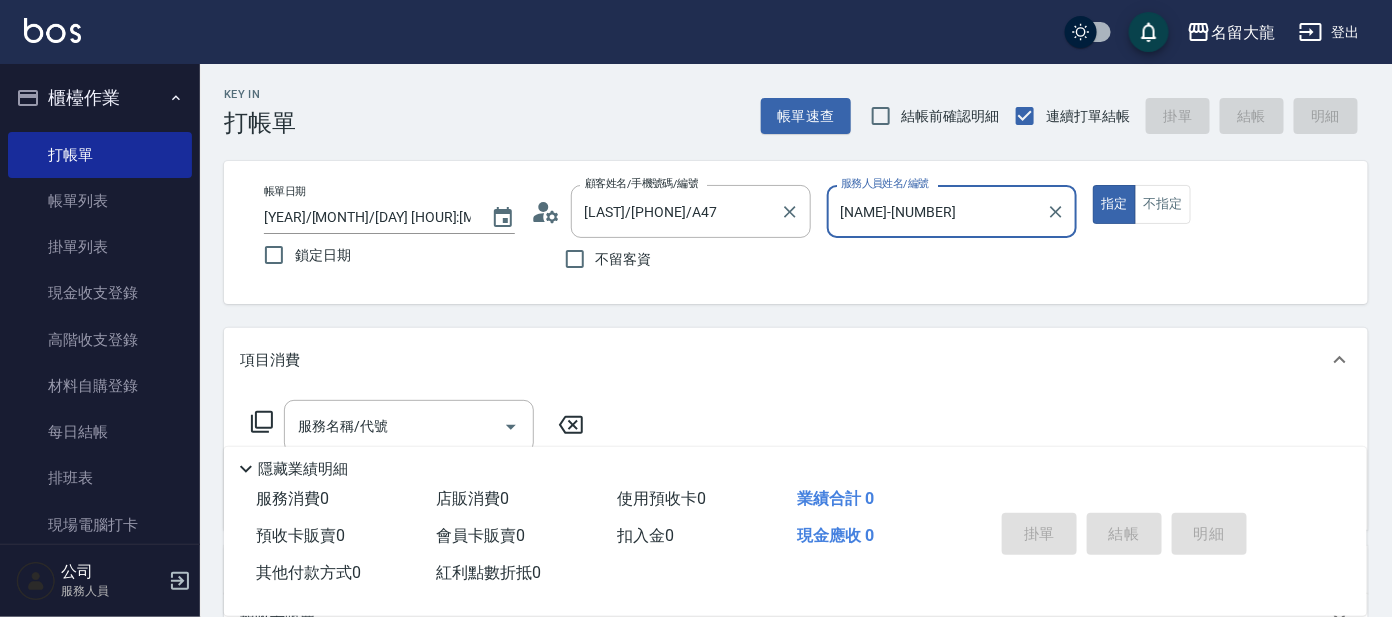 click on "指定" at bounding box center [1114, 204] 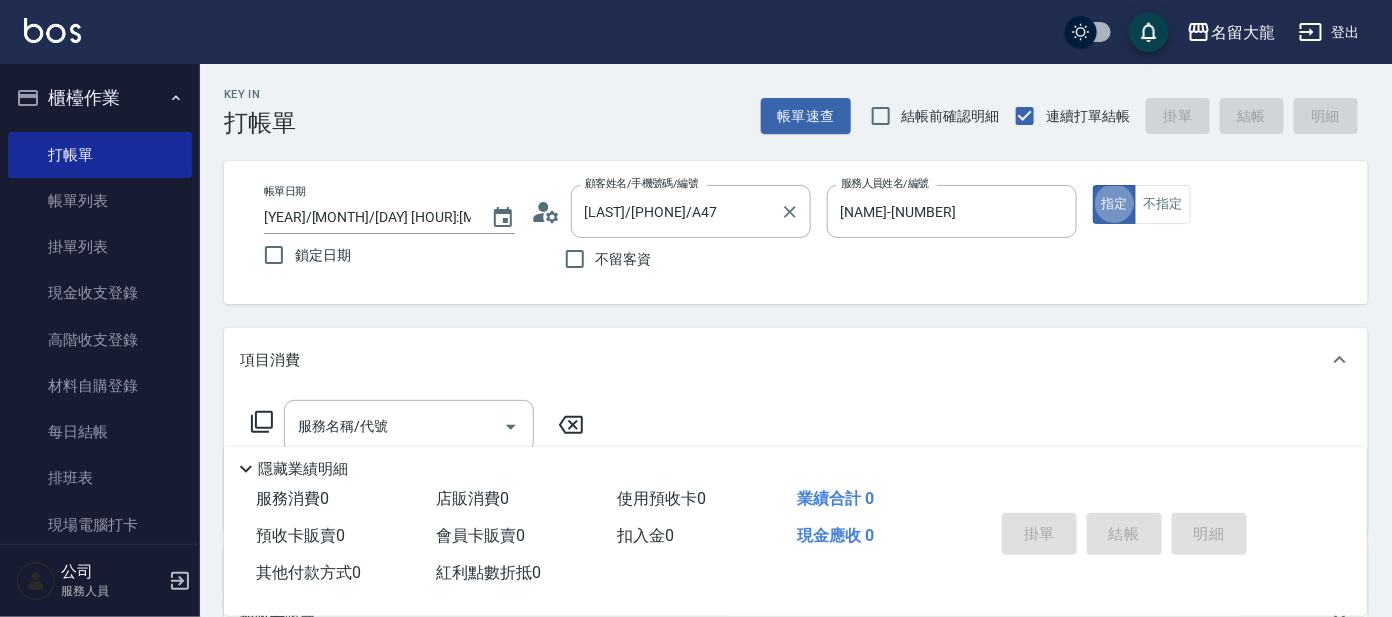 type on "true" 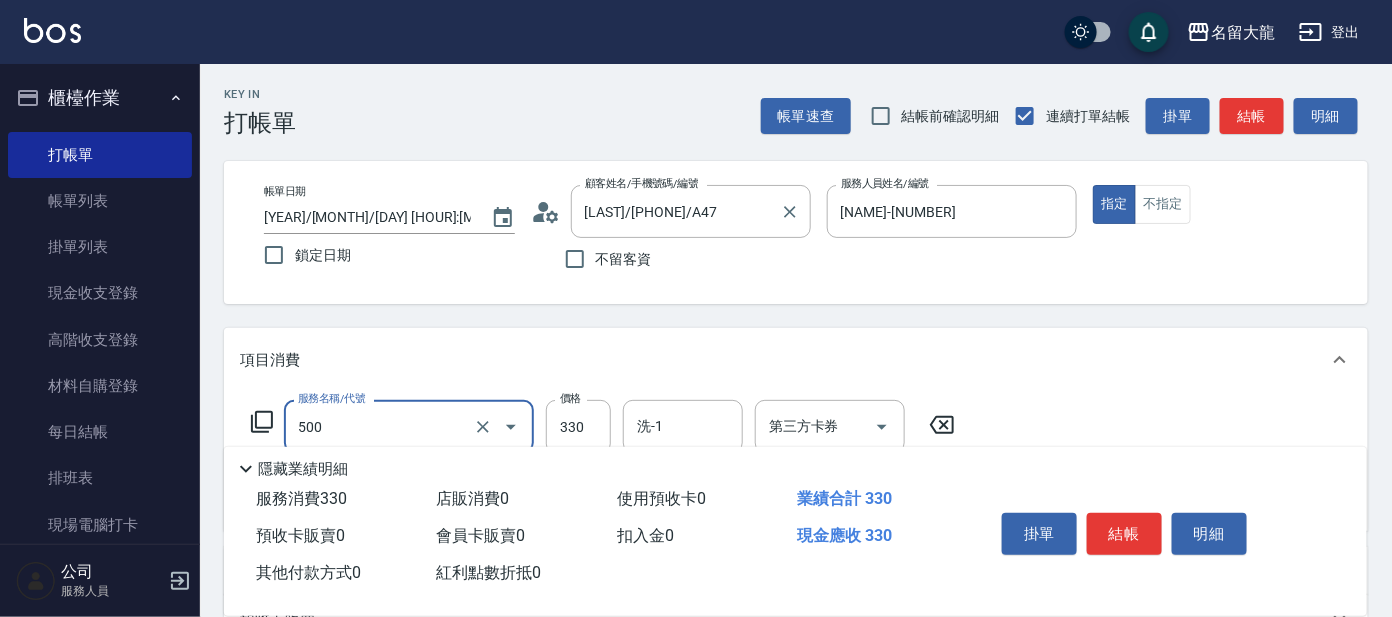 type on "高階洗髮(500)" 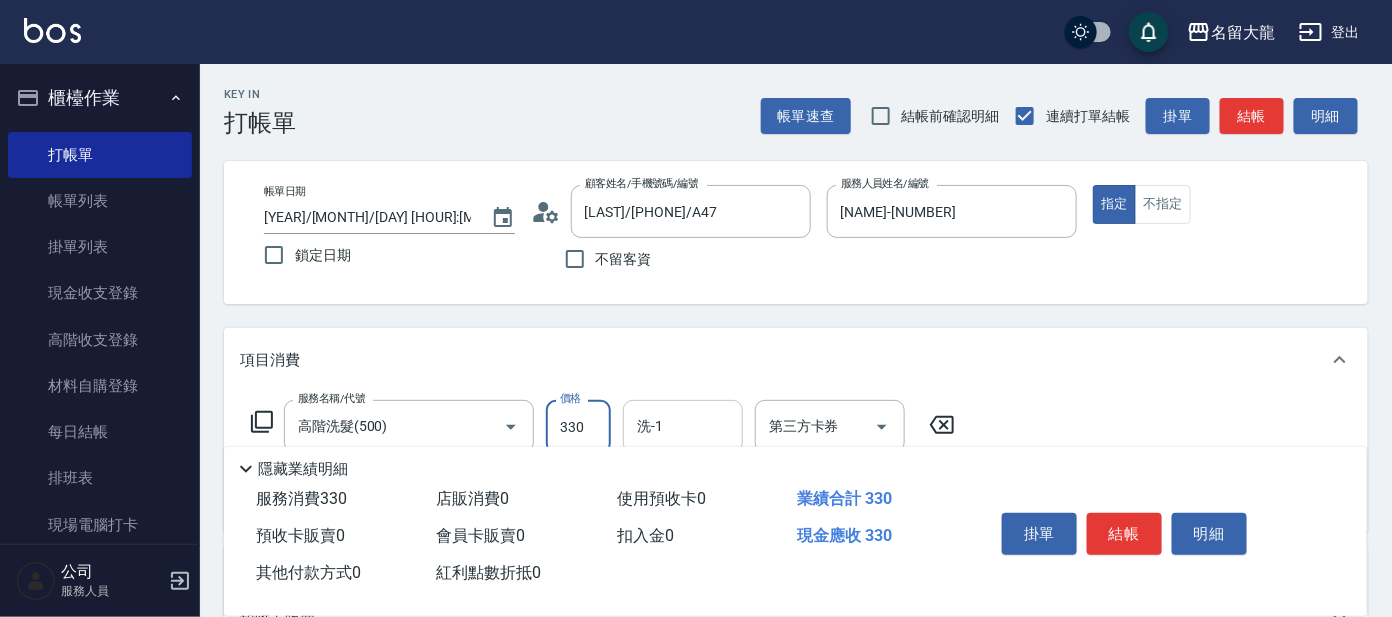 click on "洗-1 洗-1" at bounding box center (683, 426) 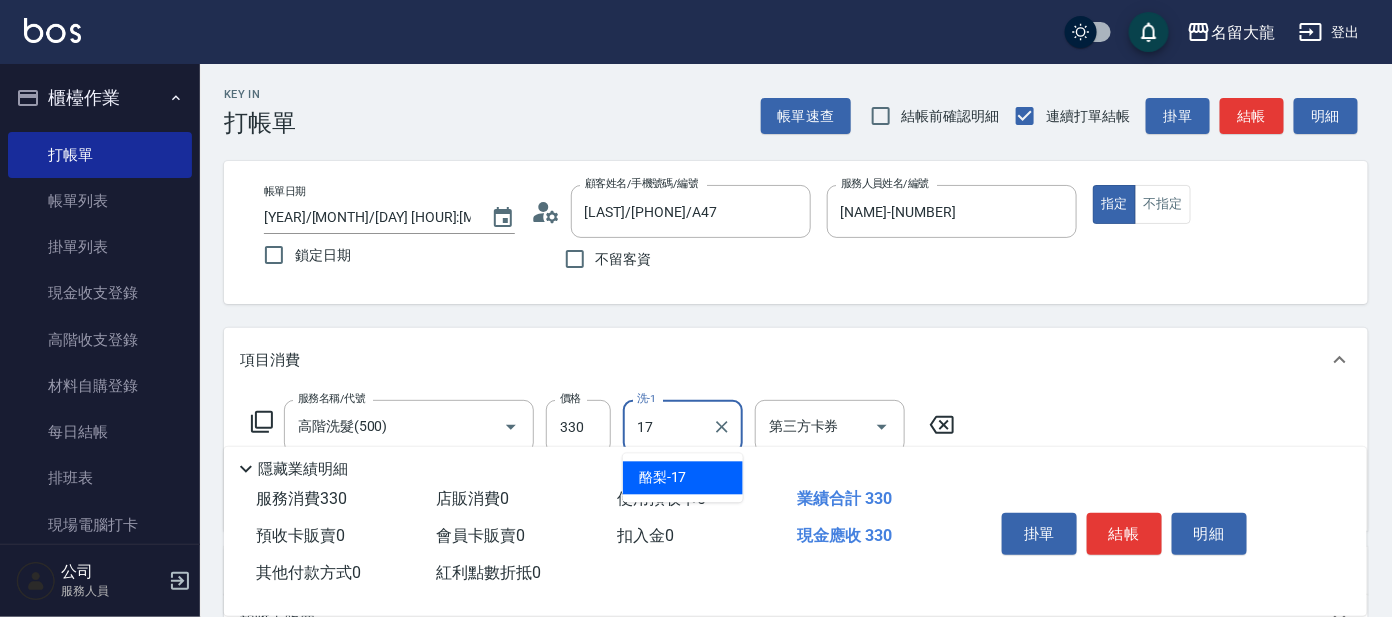 type on "酪梨-17" 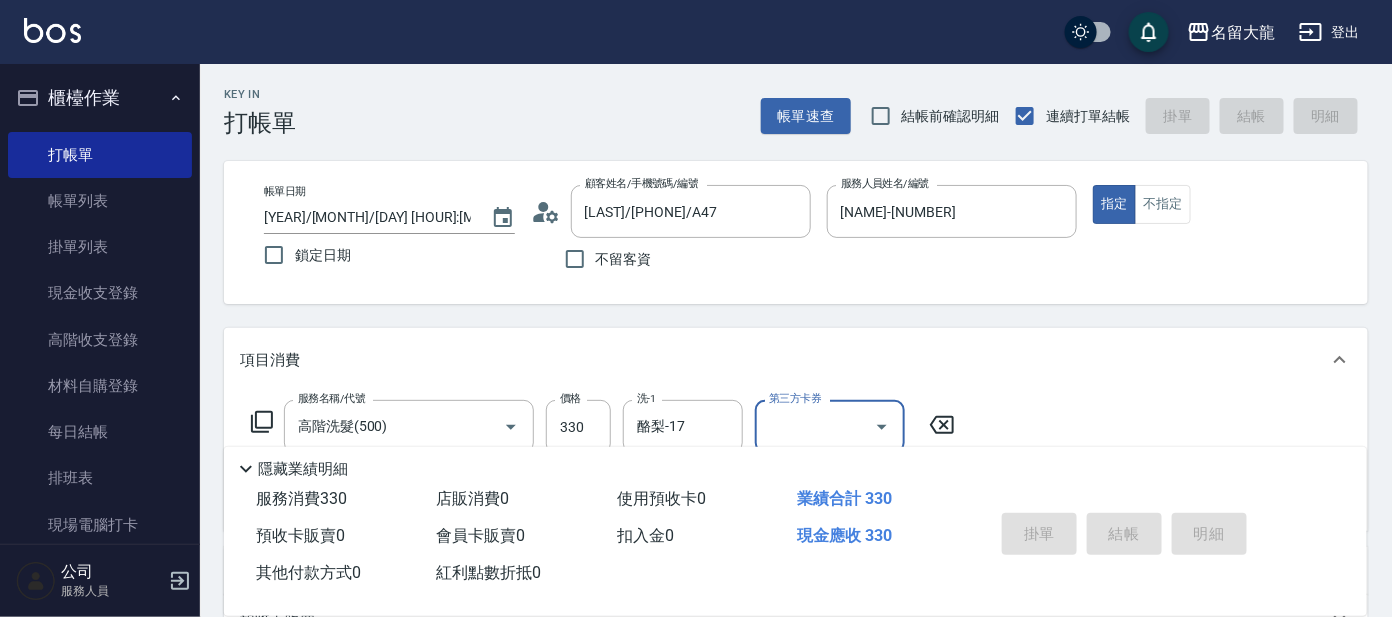 type on "[DATE] [TIME]" 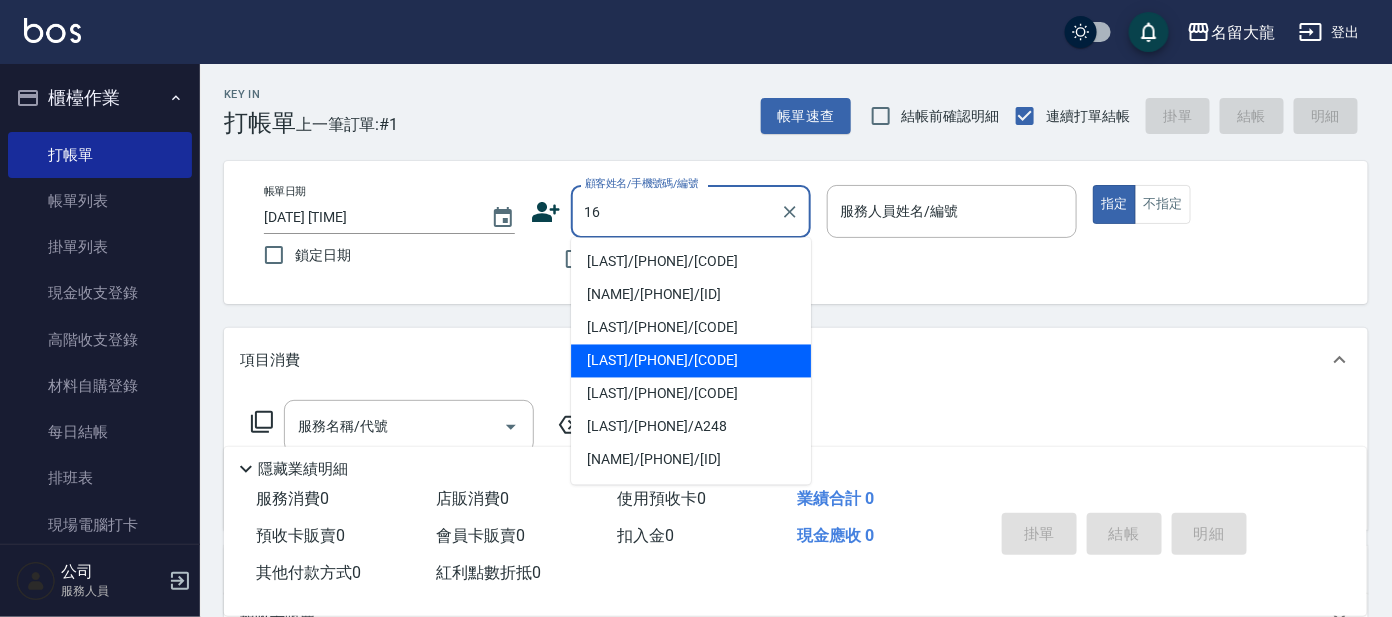 click on "[LAST]/[PHONE]/[CODE]" at bounding box center (691, 361) 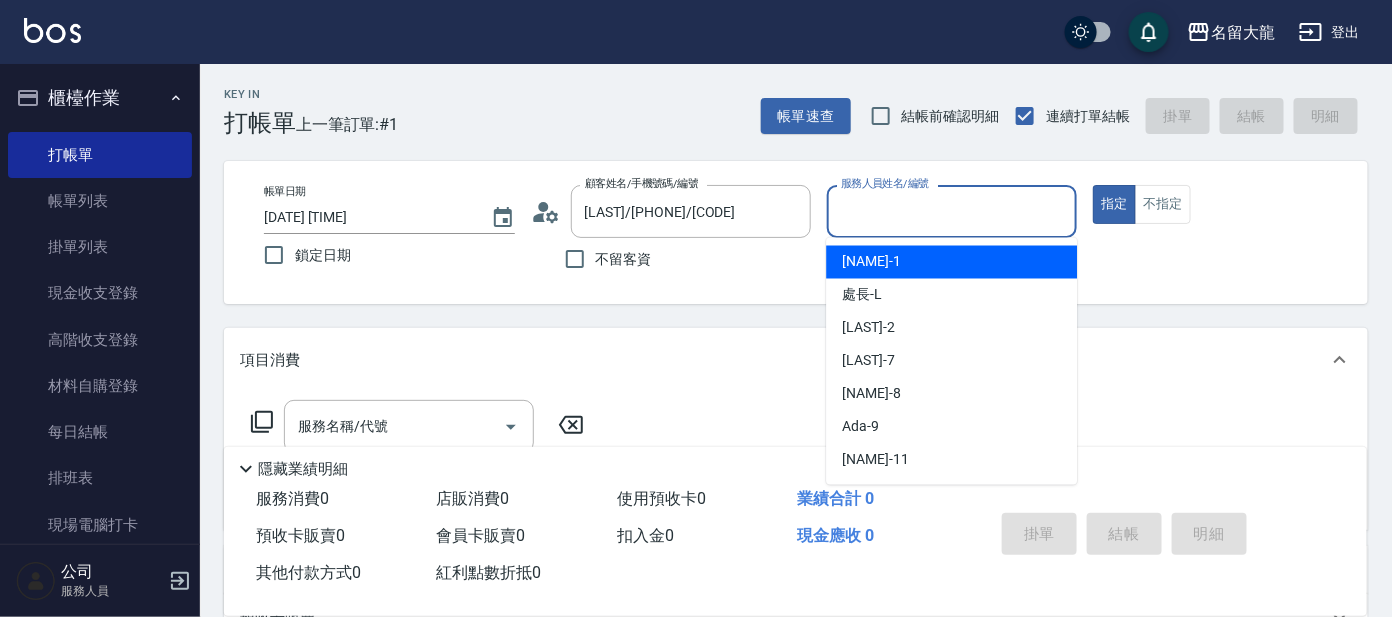 click on "服務人員姓名/編號" at bounding box center [952, 211] 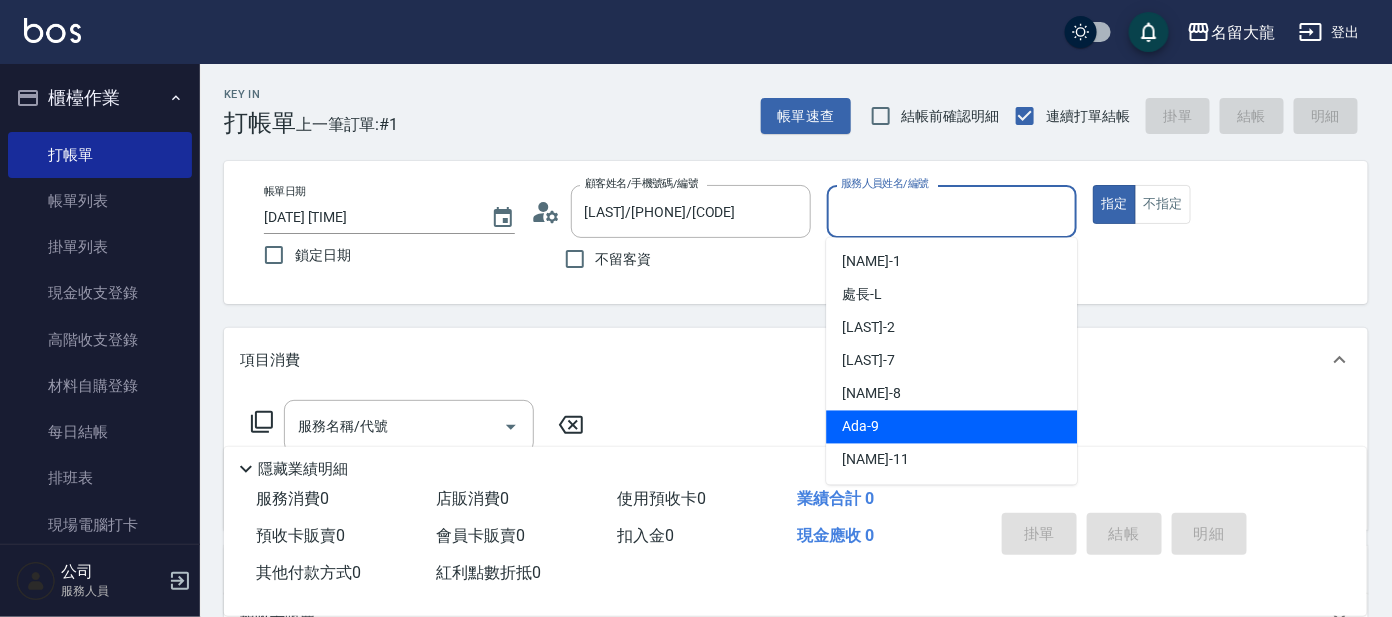 click on "Ada -9" at bounding box center (951, 427) 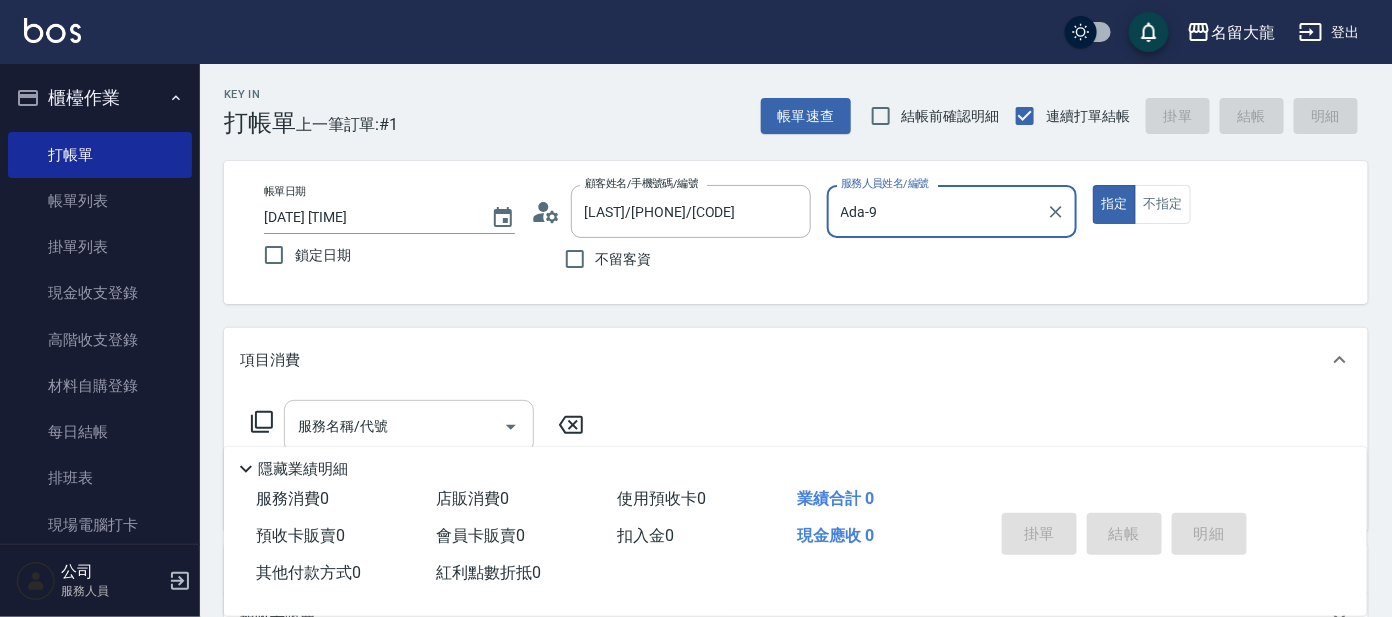 click on "服務名稱/代號" at bounding box center (394, 426) 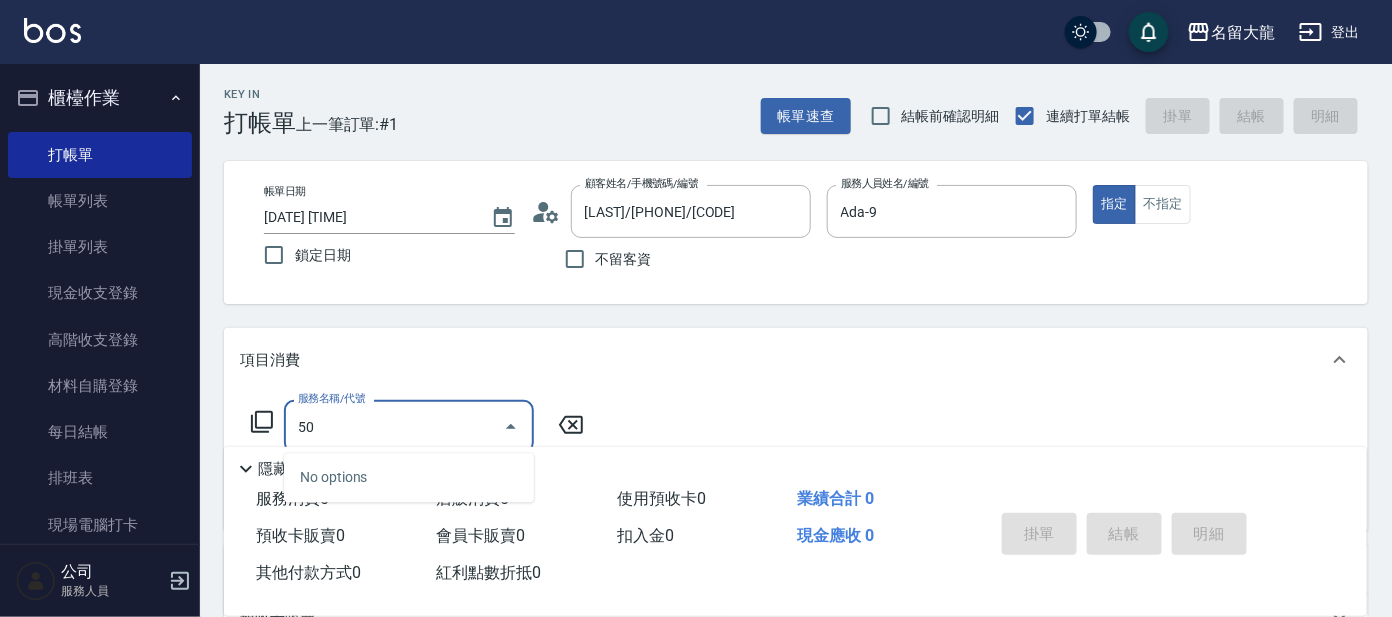 type on "500" 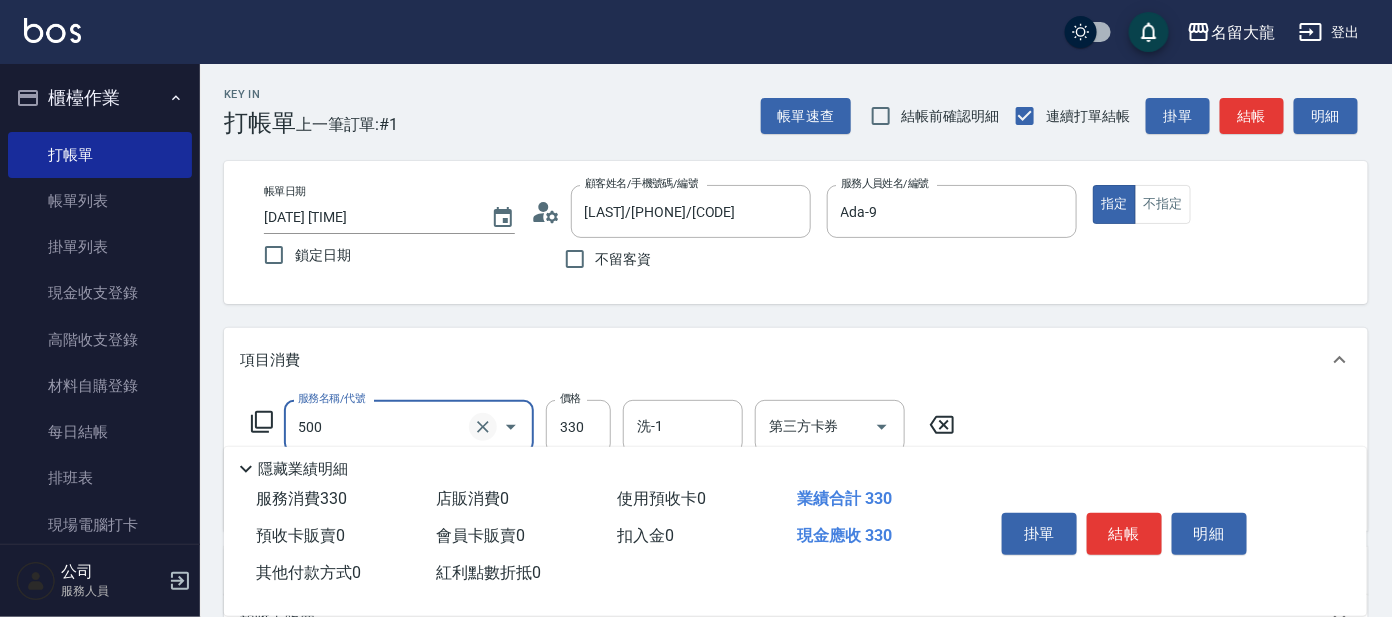 click 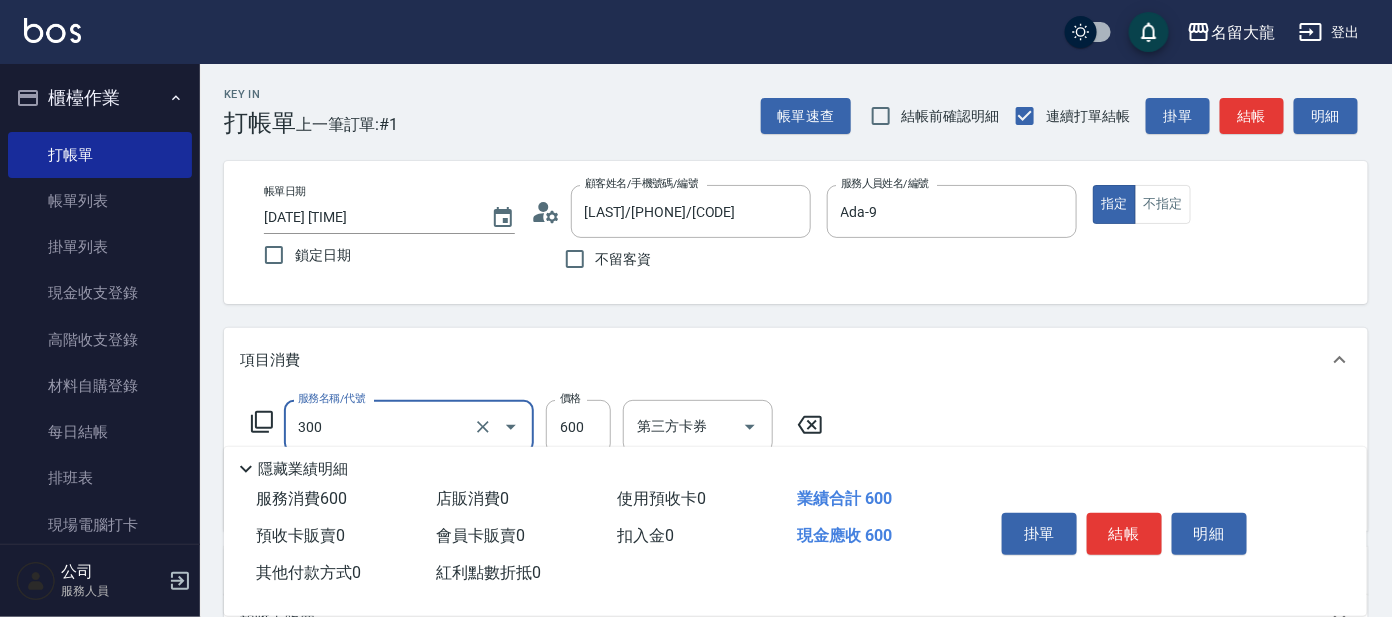 type on "剪髮 講師級設計師([PRICE])" 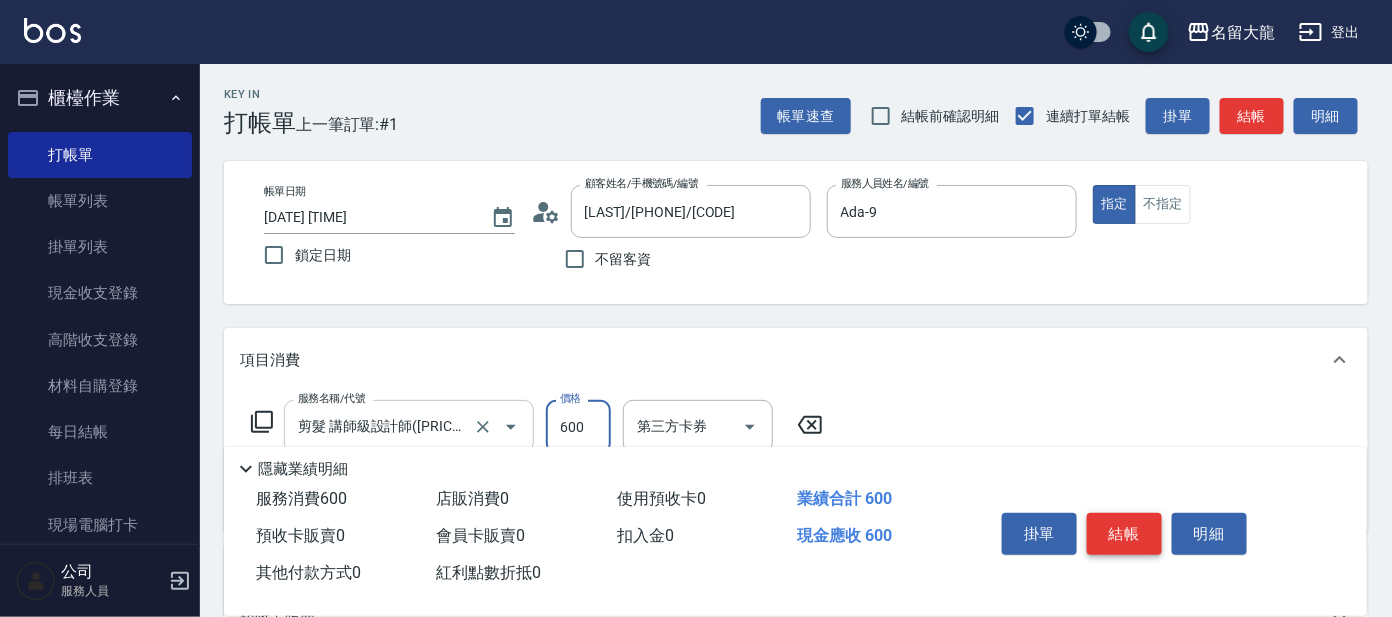 click on "結帳" at bounding box center (1124, 534) 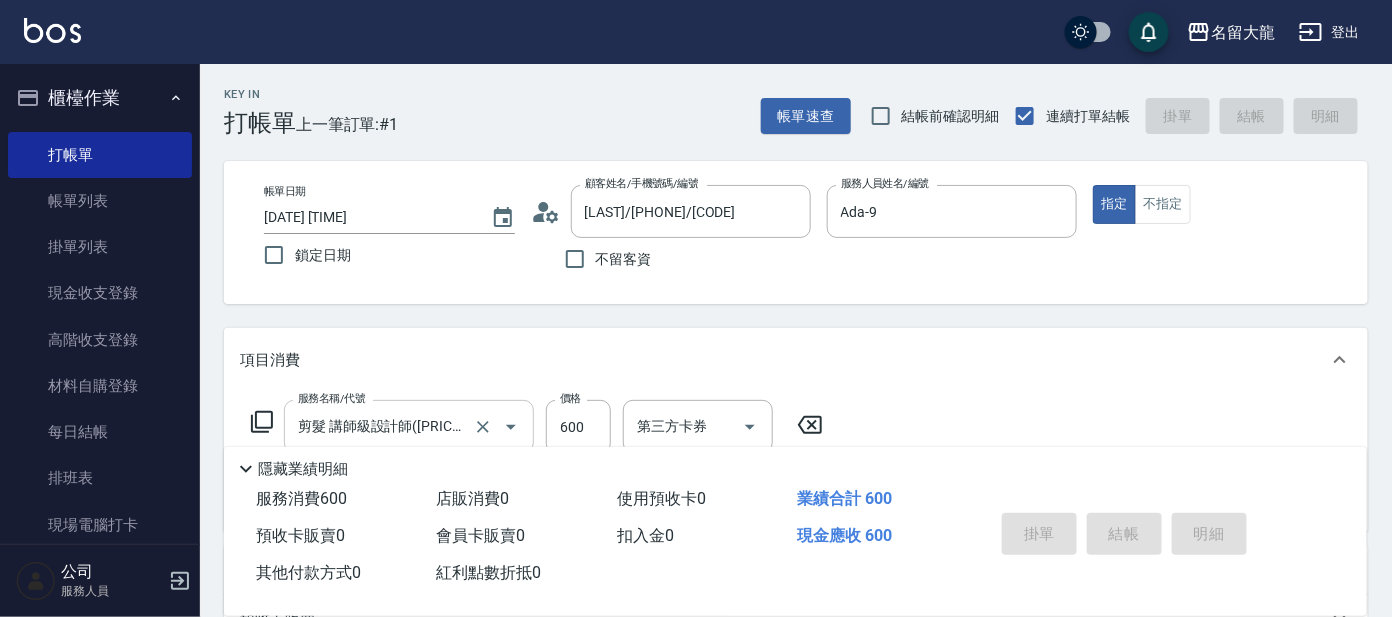 type 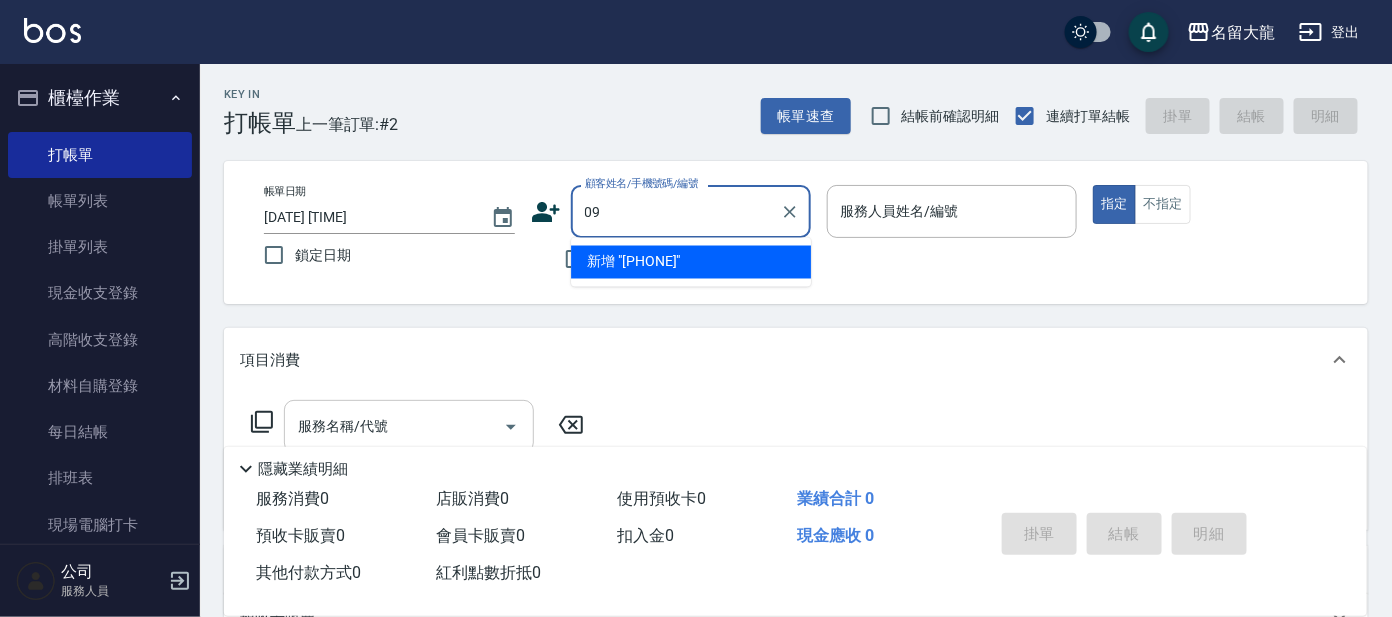 type on "0" 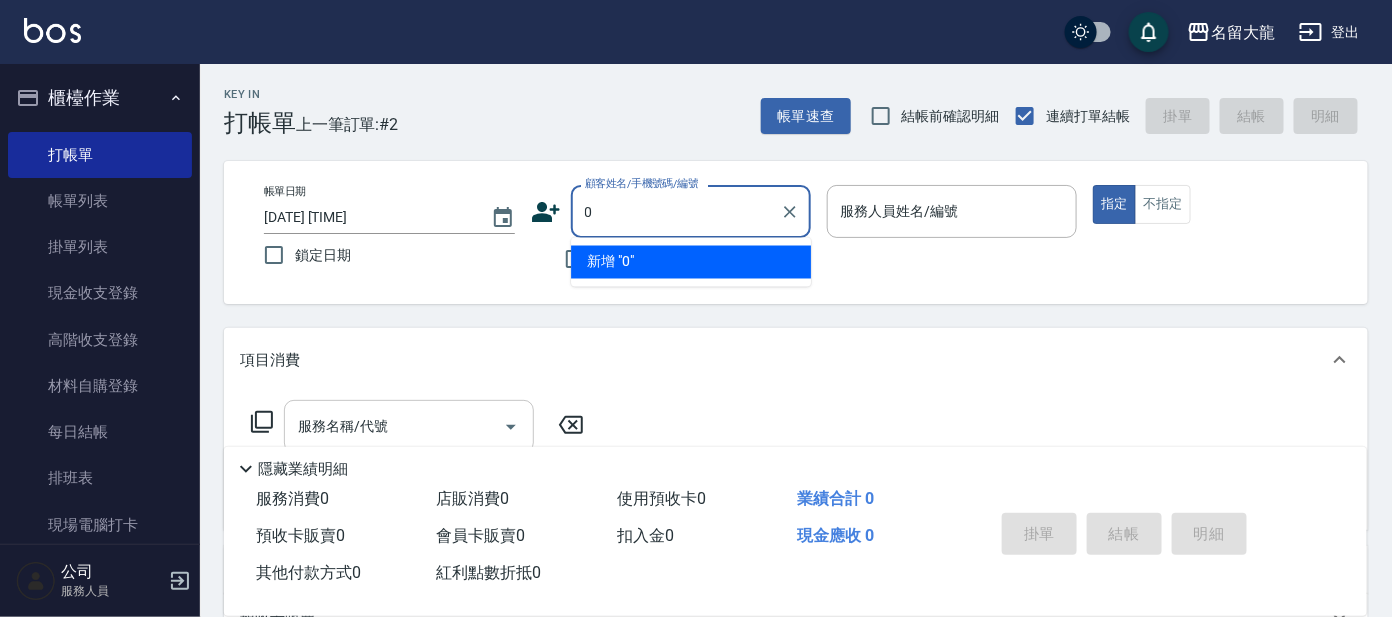 type 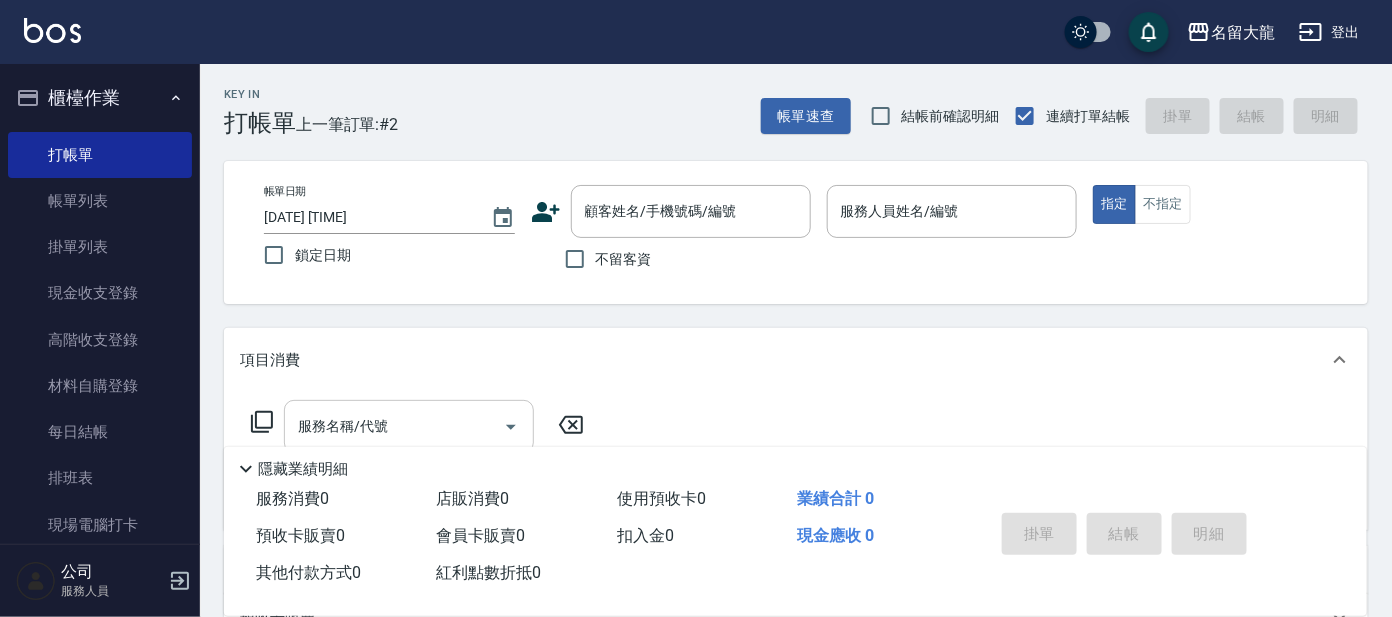 click on "掛單 結帳 明細" at bounding box center (1124, 536) 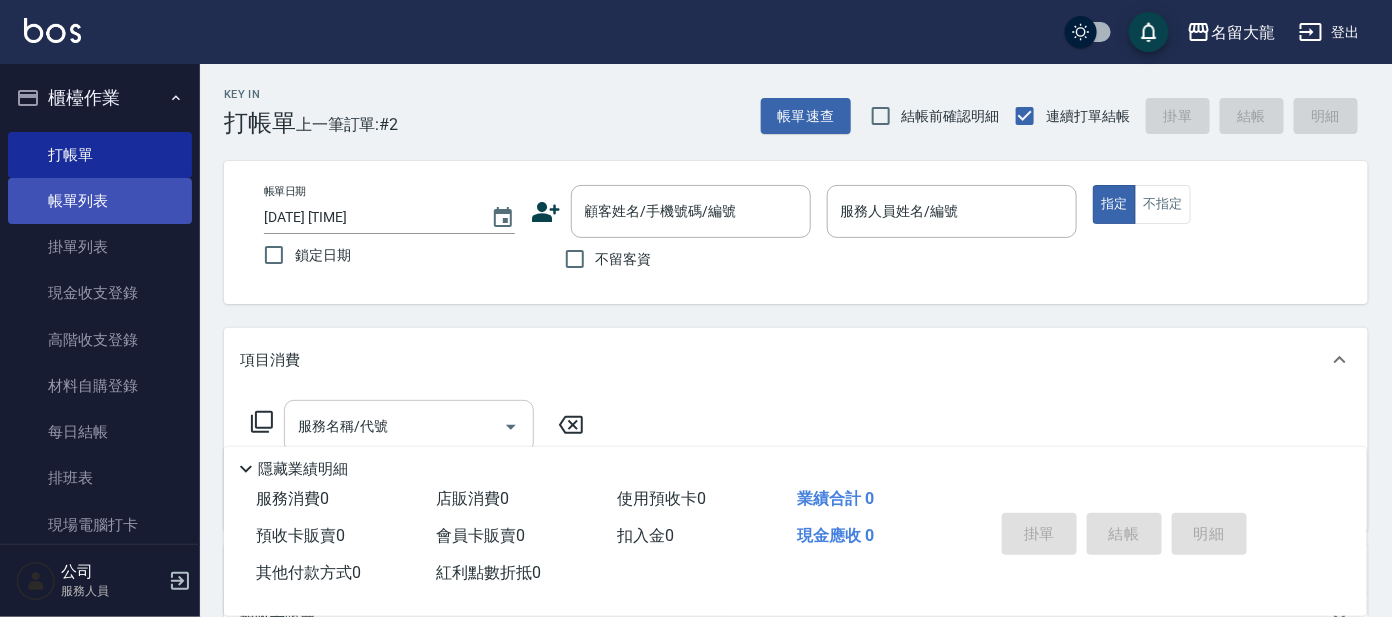 click on "帳單列表" at bounding box center (100, 201) 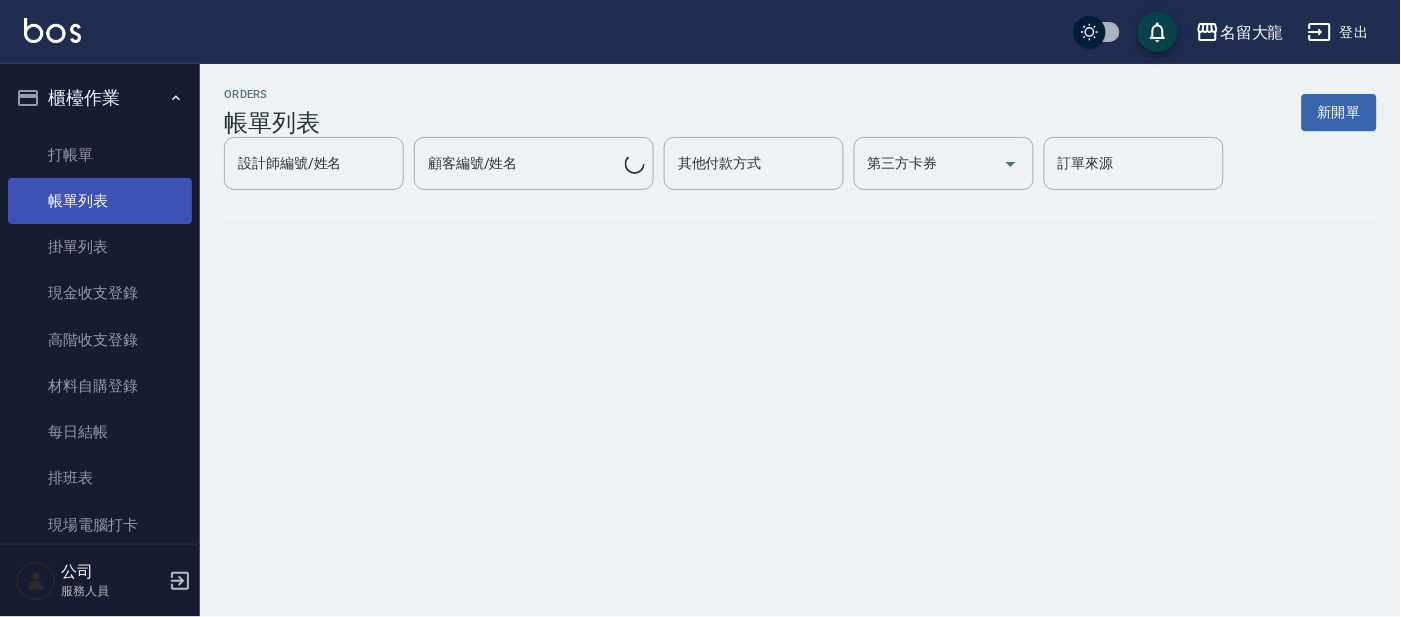 click on "帳單列表" at bounding box center (100, 201) 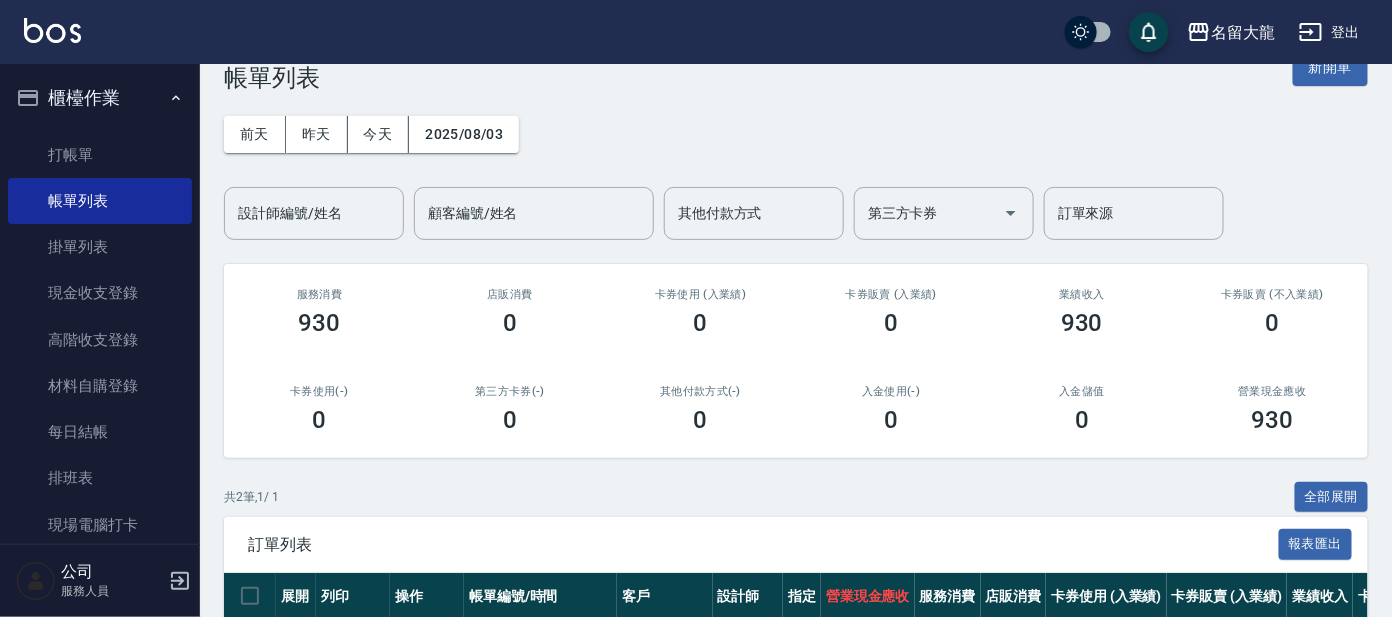 scroll, scrollTop: 145, scrollLeft: 0, axis: vertical 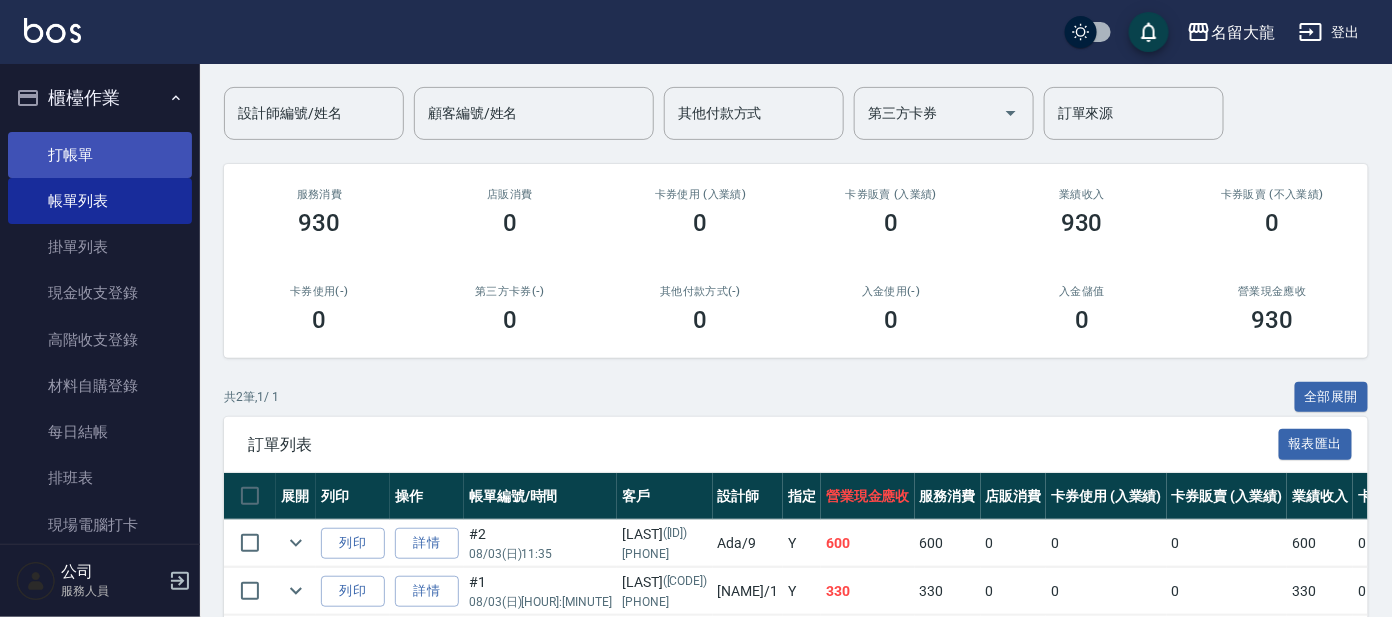 click on "打帳單" at bounding box center (100, 155) 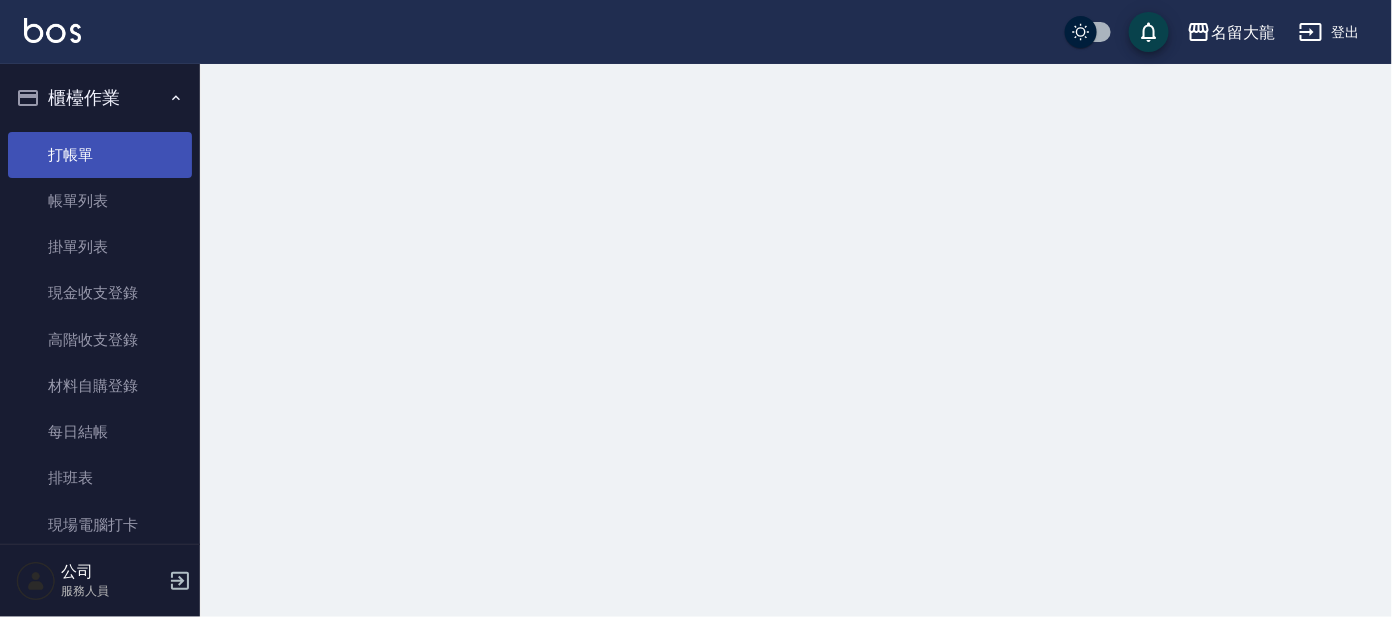 scroll, scrollTop: 0, scrollLeft: 0, axis: both 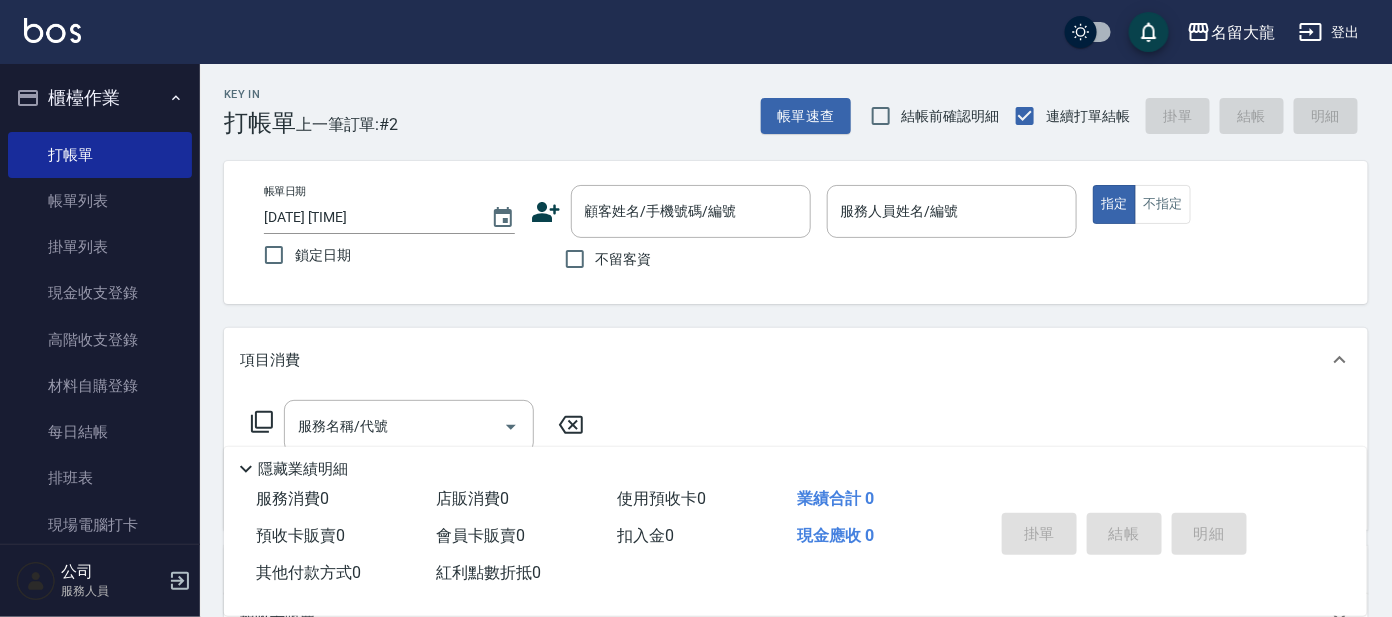 click 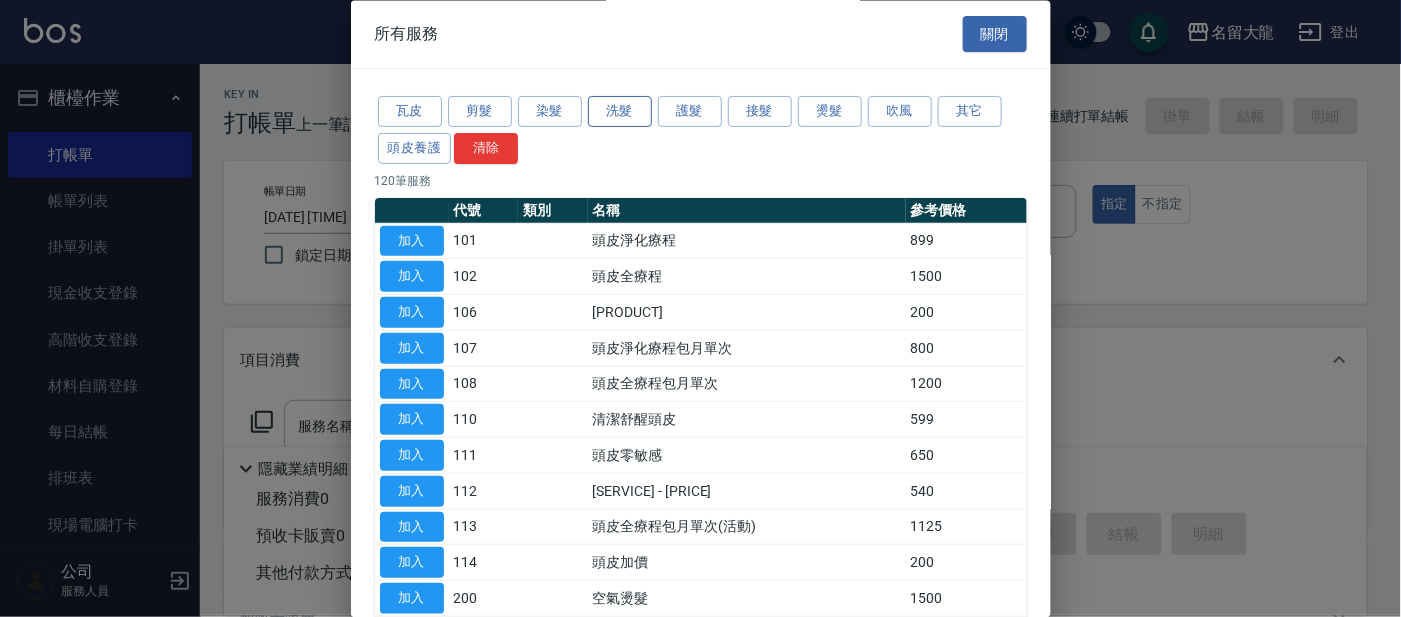 click on "洗髮" at bounding box center [620, 112] 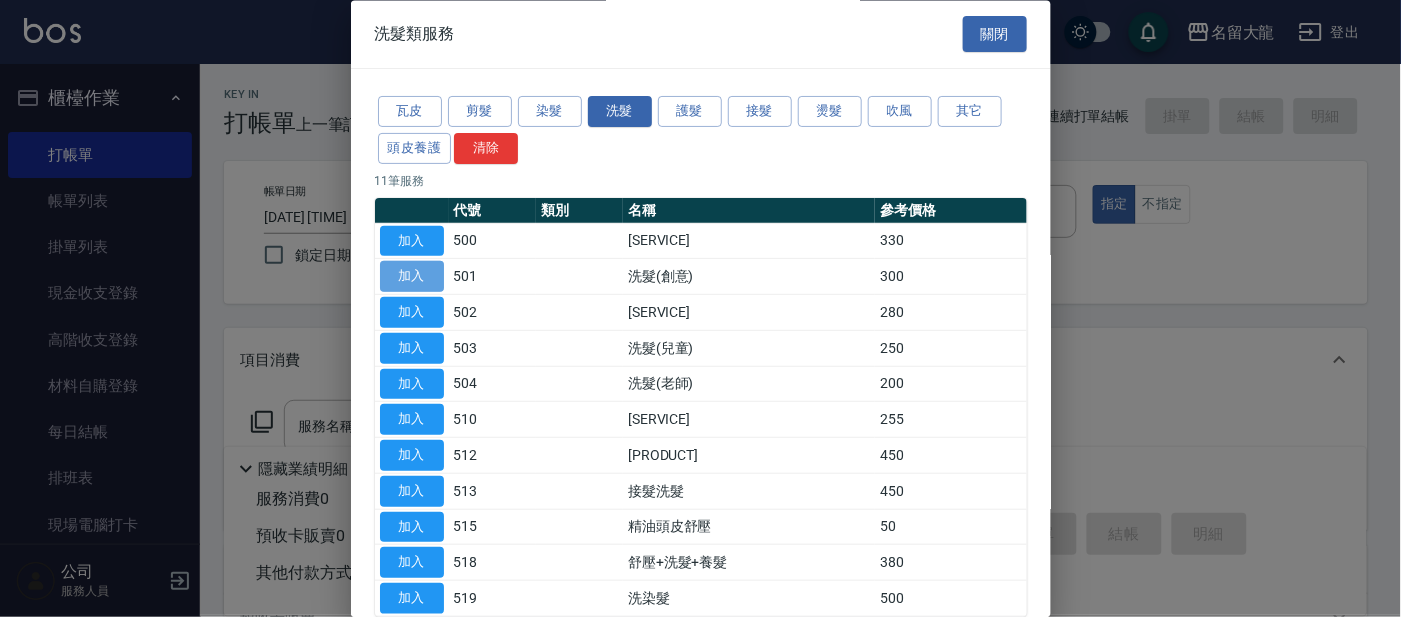 click on "加入" at bounding box center (412, 277) 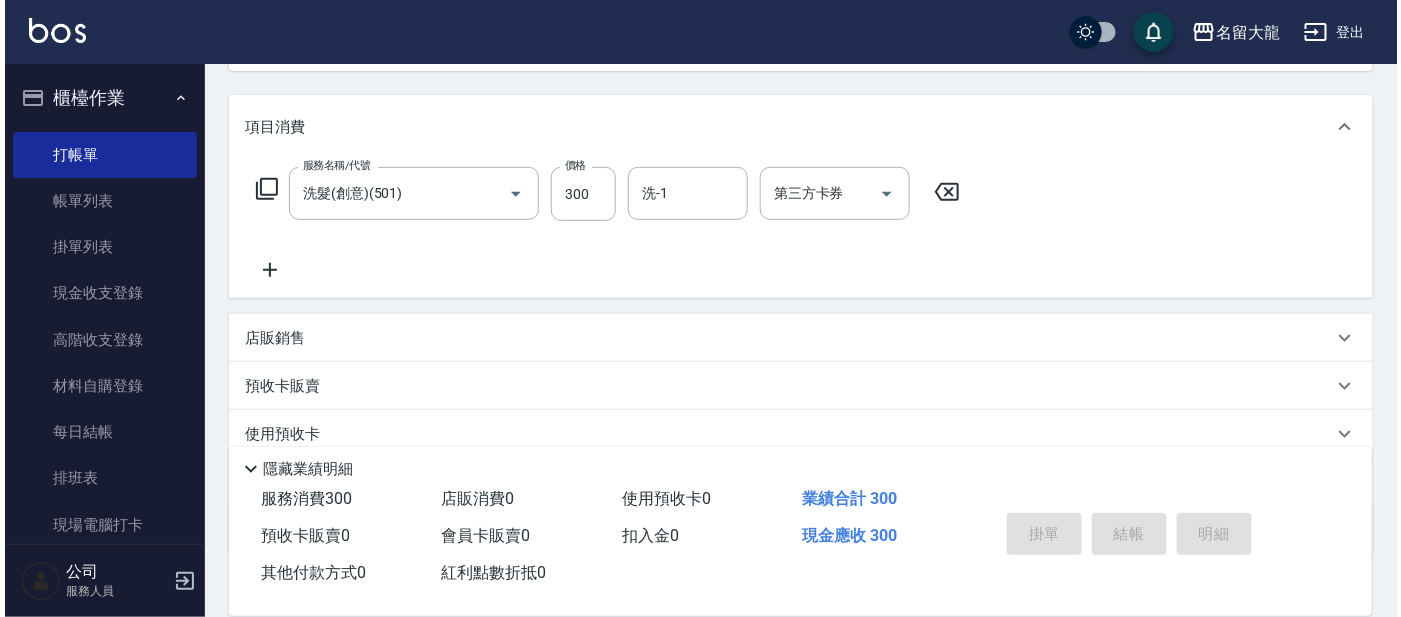 scroll, scrollTop: 249, scrollLeft: 0, axis: vertical 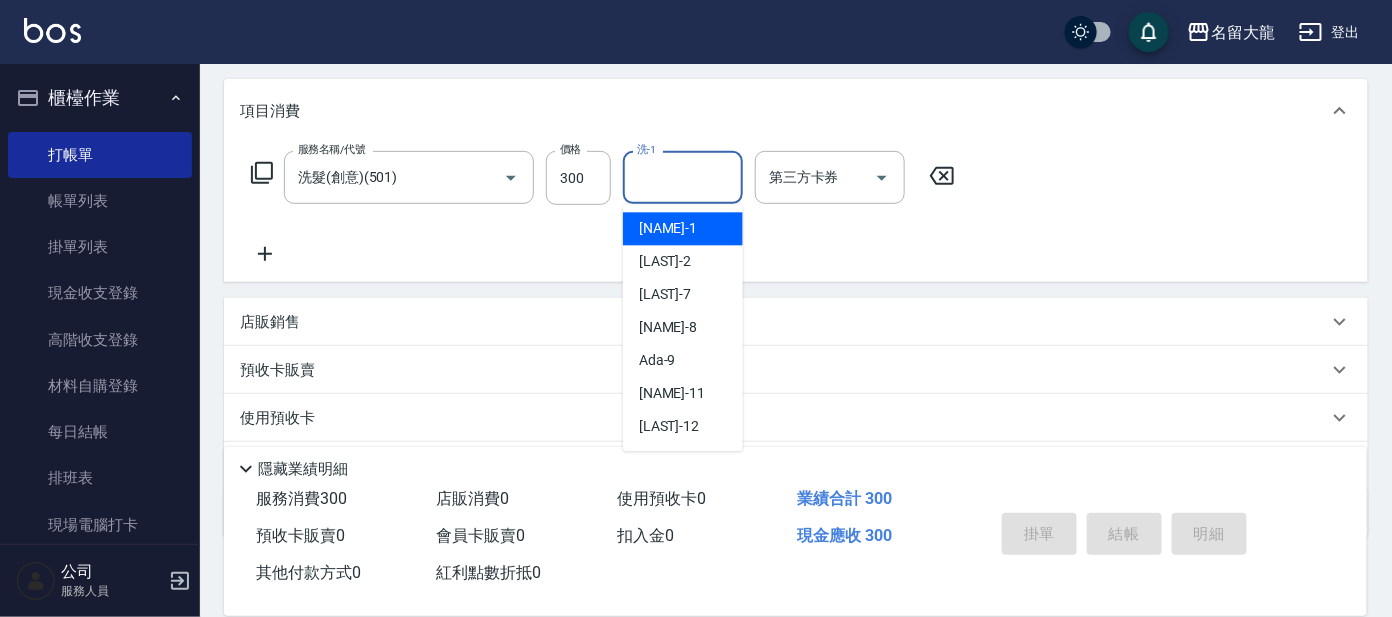 click on "洗-1" at bounding box center [683, 177] 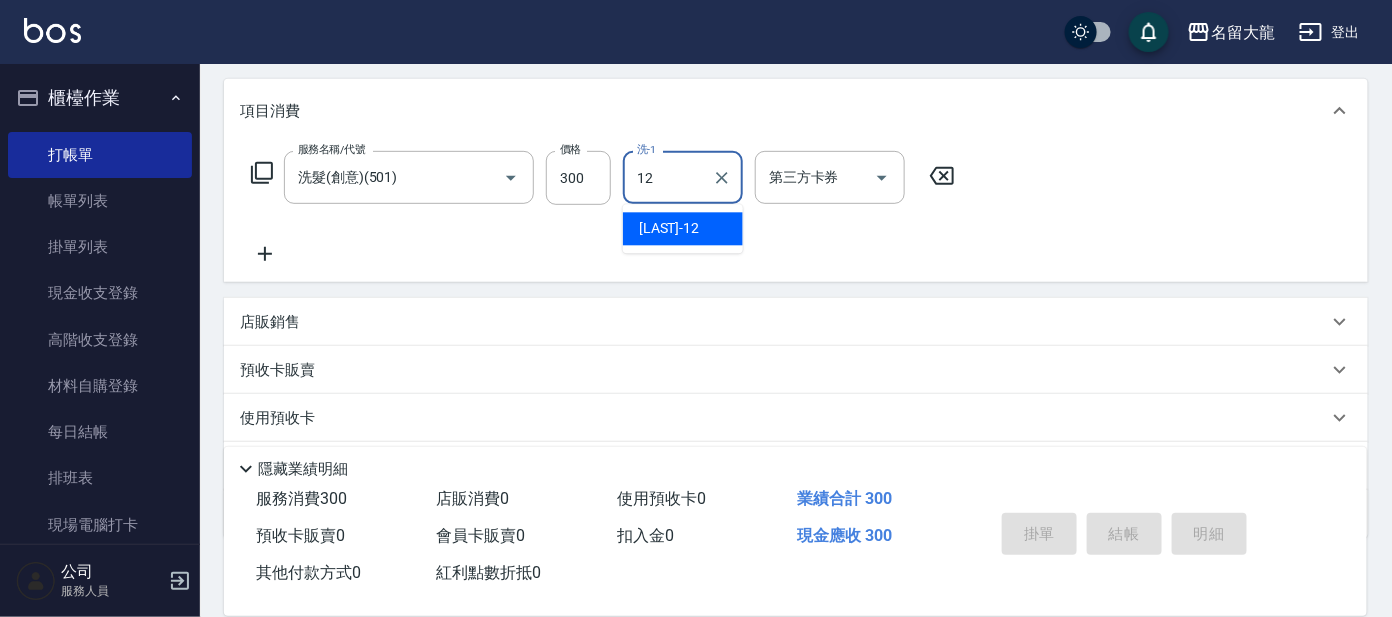 click on "[NAME]-[NUMBER]" at bounding box center (683, 229) 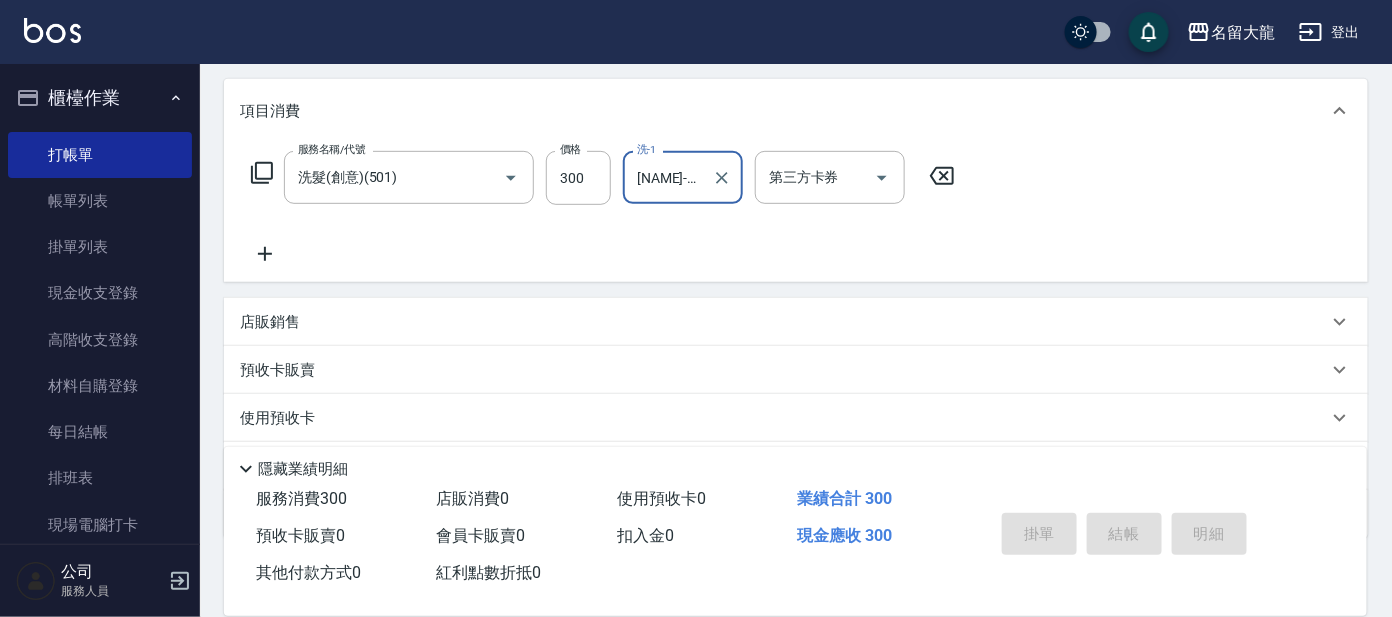 type on "[NAME]-[NUMBER]" 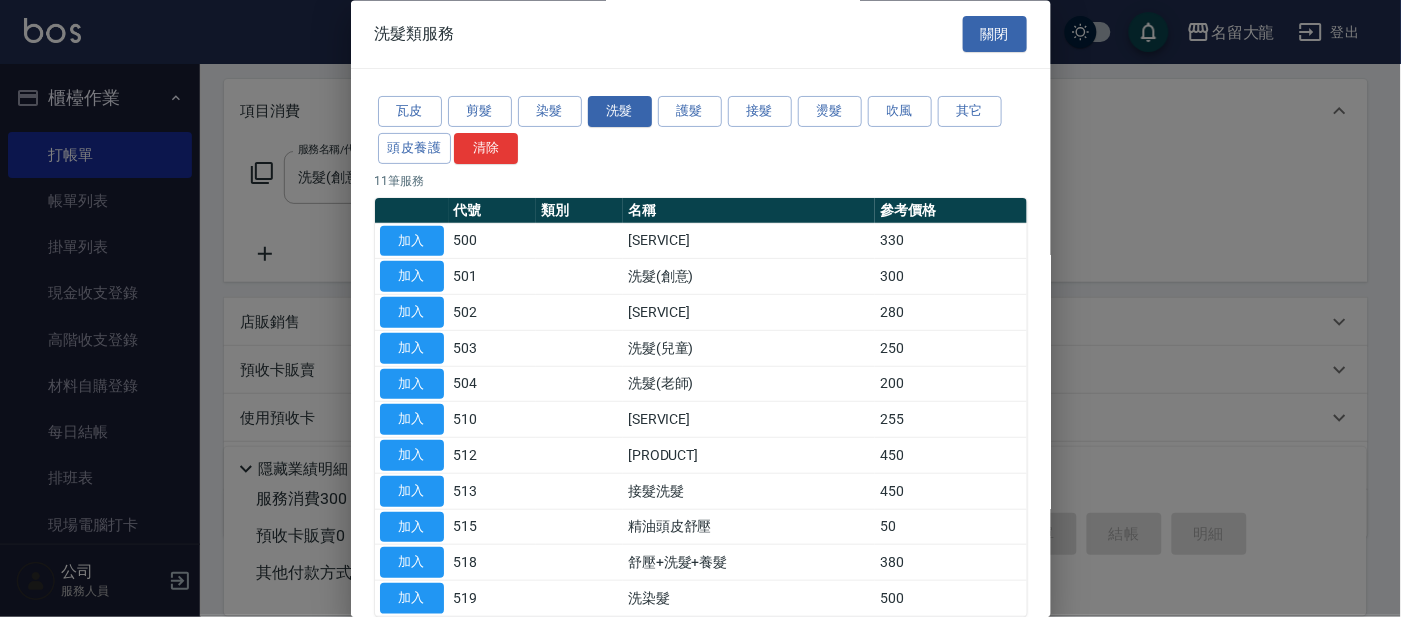 drag, startPoint x: 962, startPoint y: 100, endPoint x: 890, endPoint y: 141, distance: 82.85529 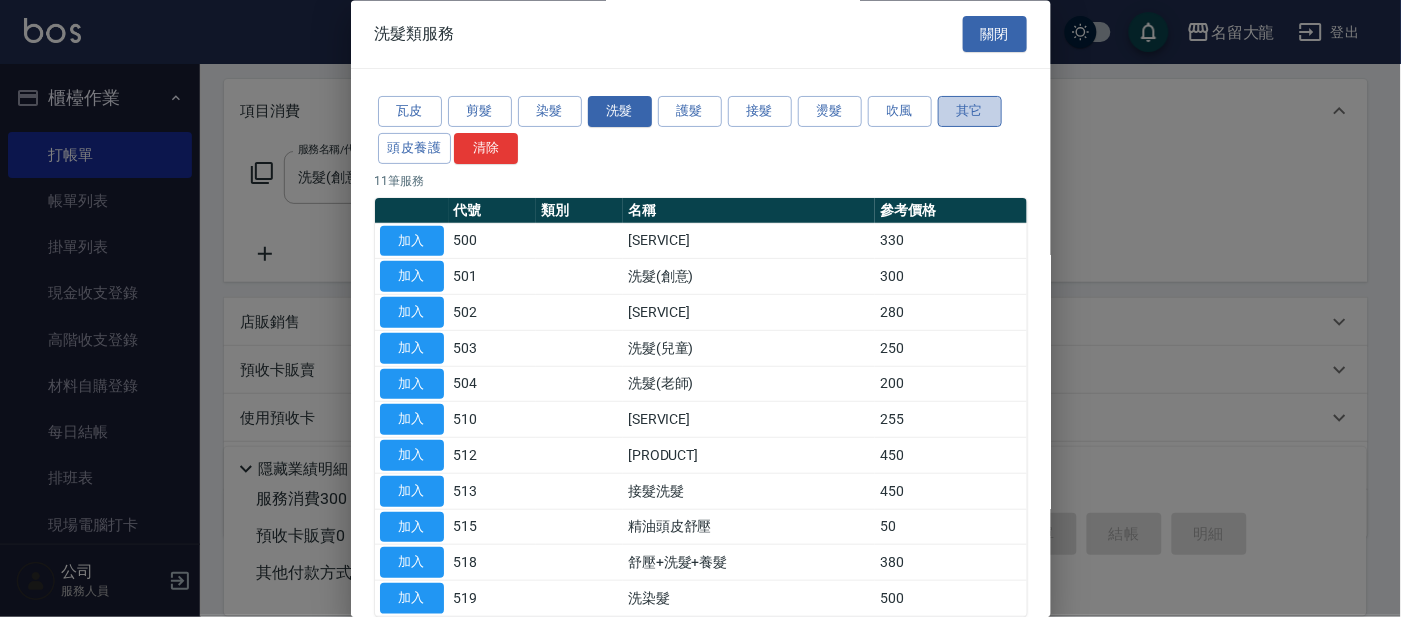 click on "其它" at bounding box center (970, 112) 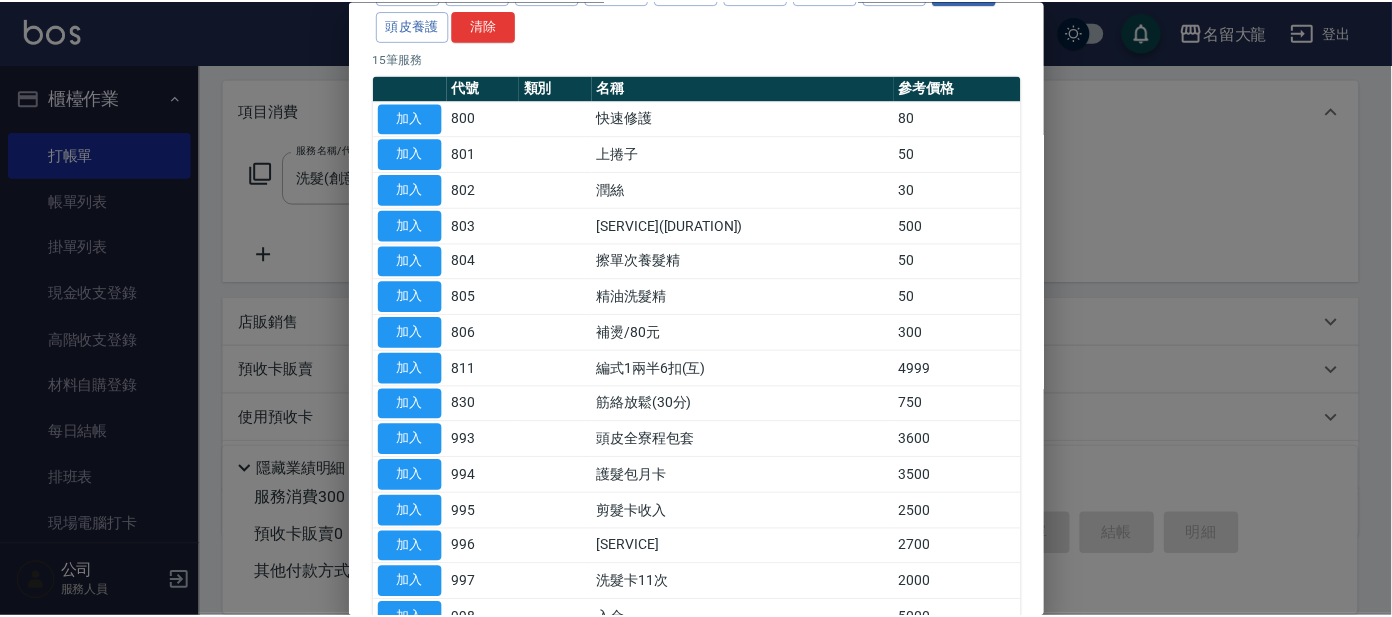 scroll, scrollTop: 124, scrollLeft: 0, axis: vertical 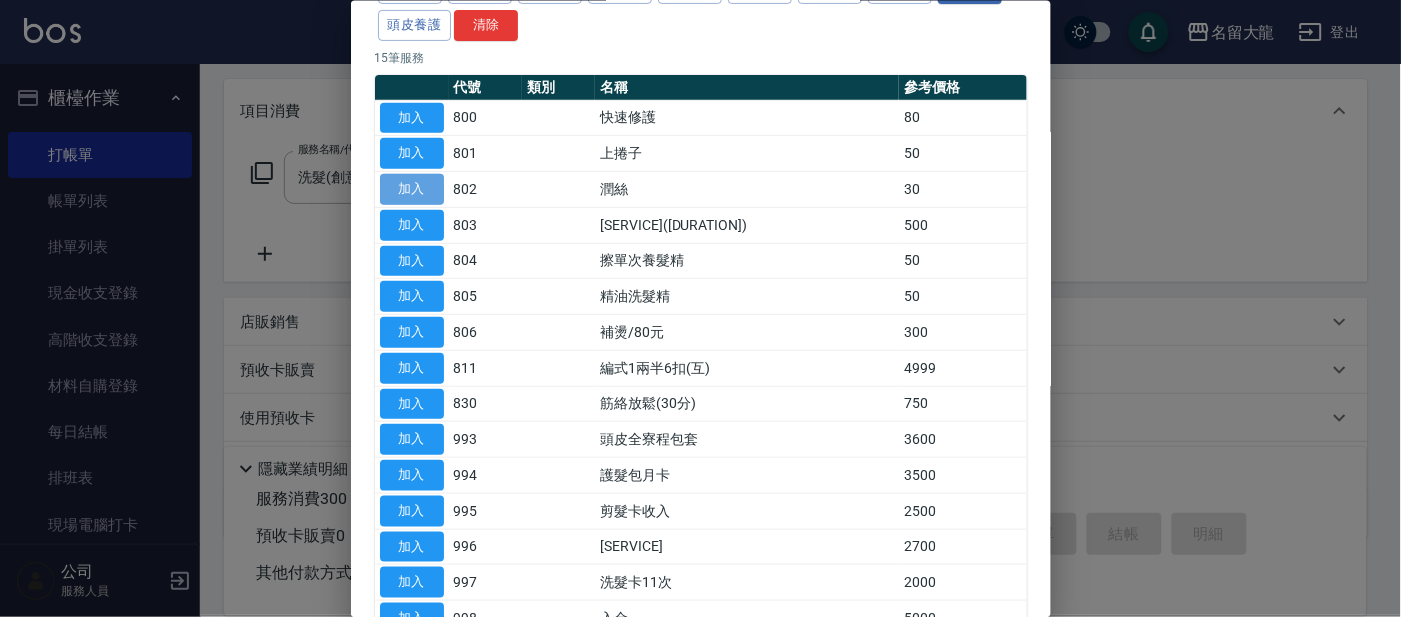 click on "加入" at bounding box center [412, 189] 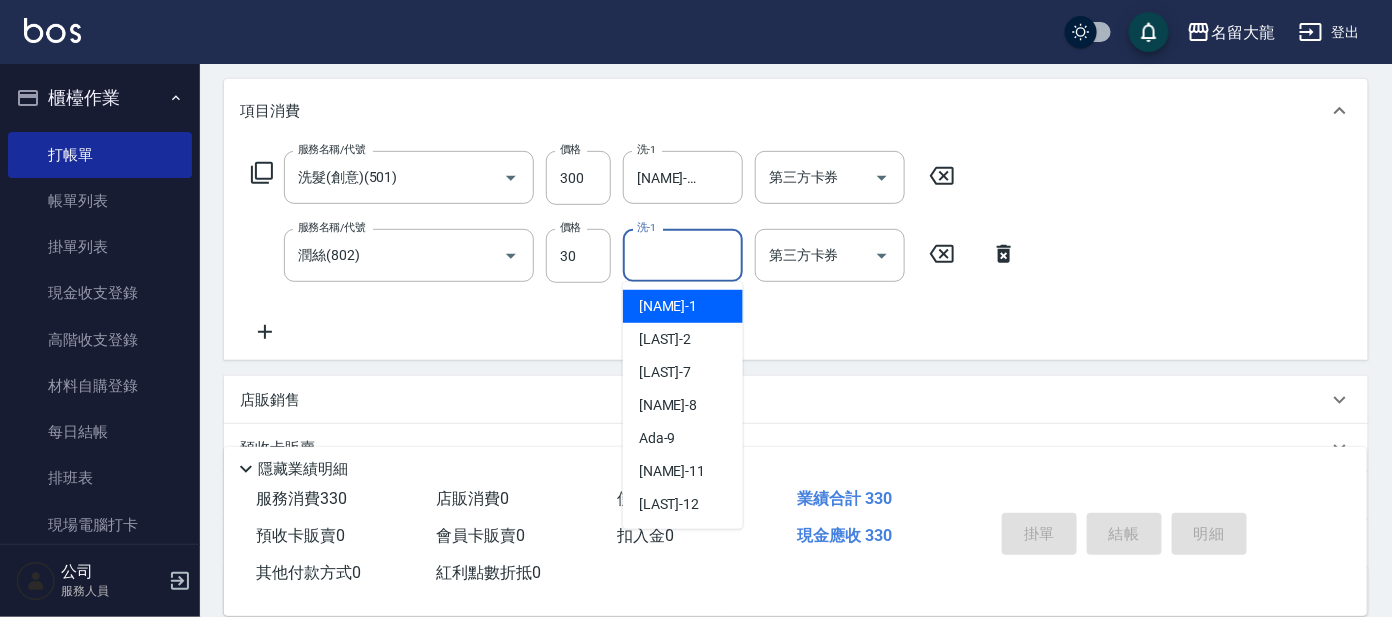 click on "洗-1" at bounding box center [683, 255] 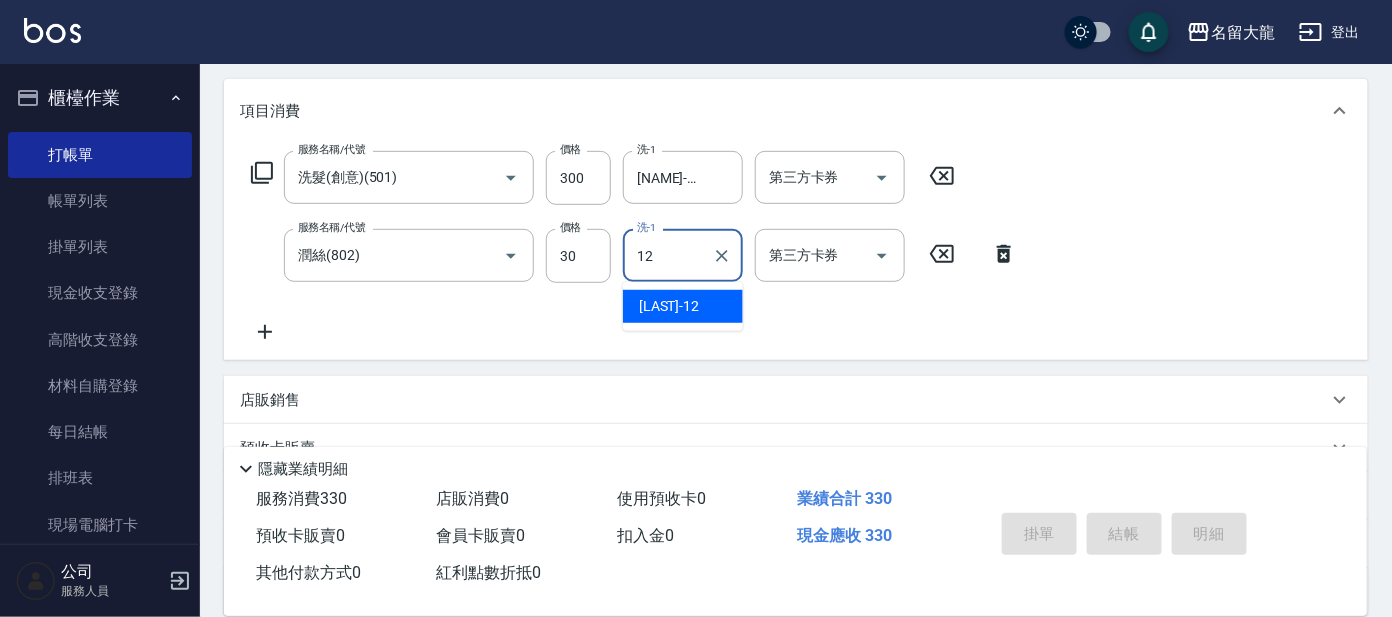 click on "[NAME]-[NUMBER]" at bounding box center [683, 306] 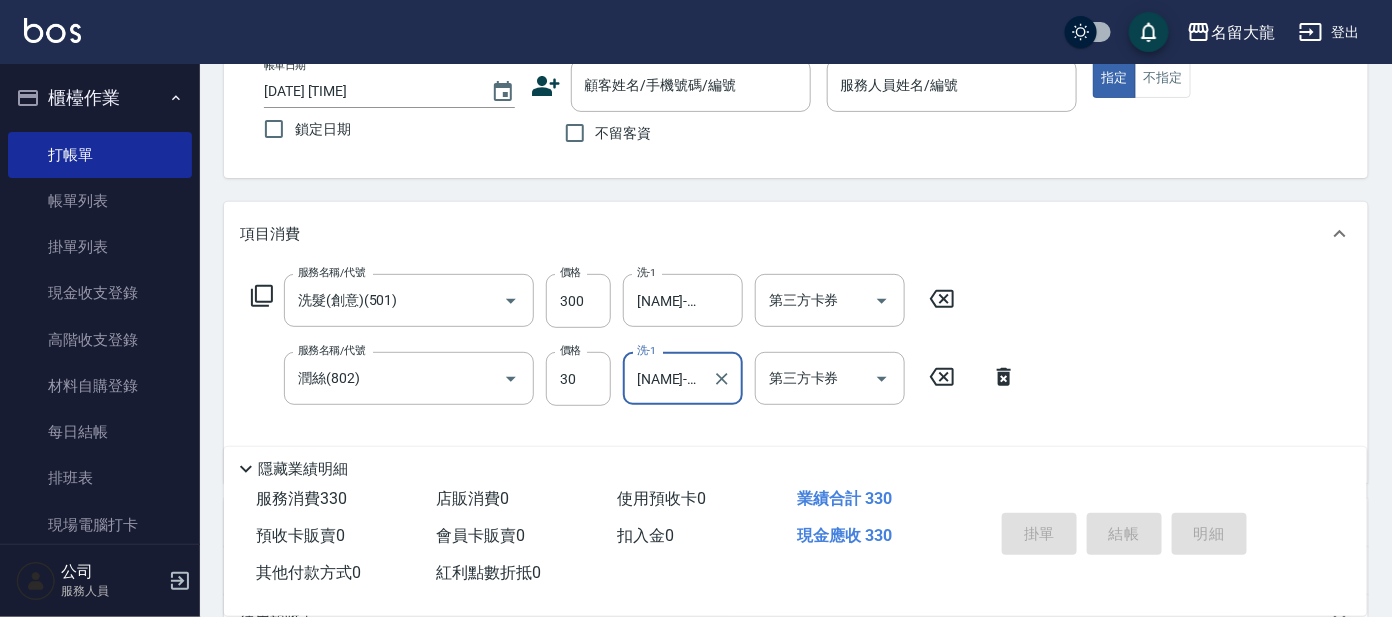 scroll, scrollTop: 0, scrollLeft: 0, axis: both 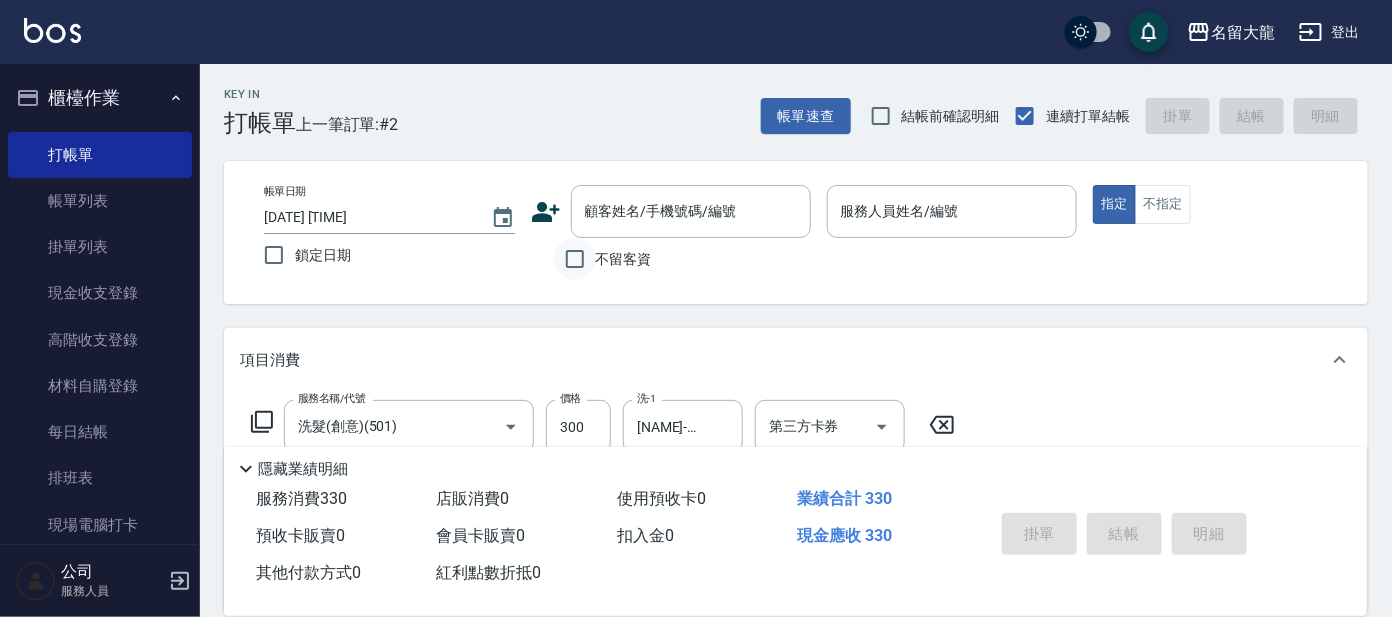 type on "[NAME]-[NUMBER]" 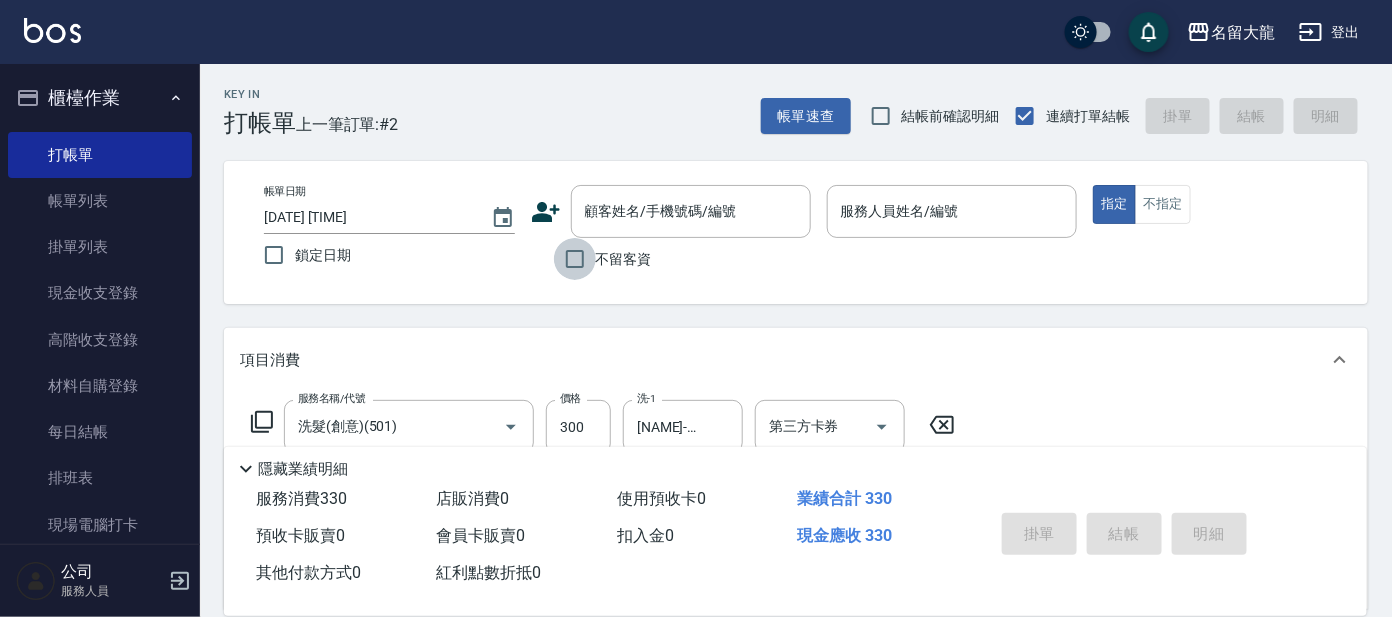 click on "不留客資" at bounding box center (575, 259) 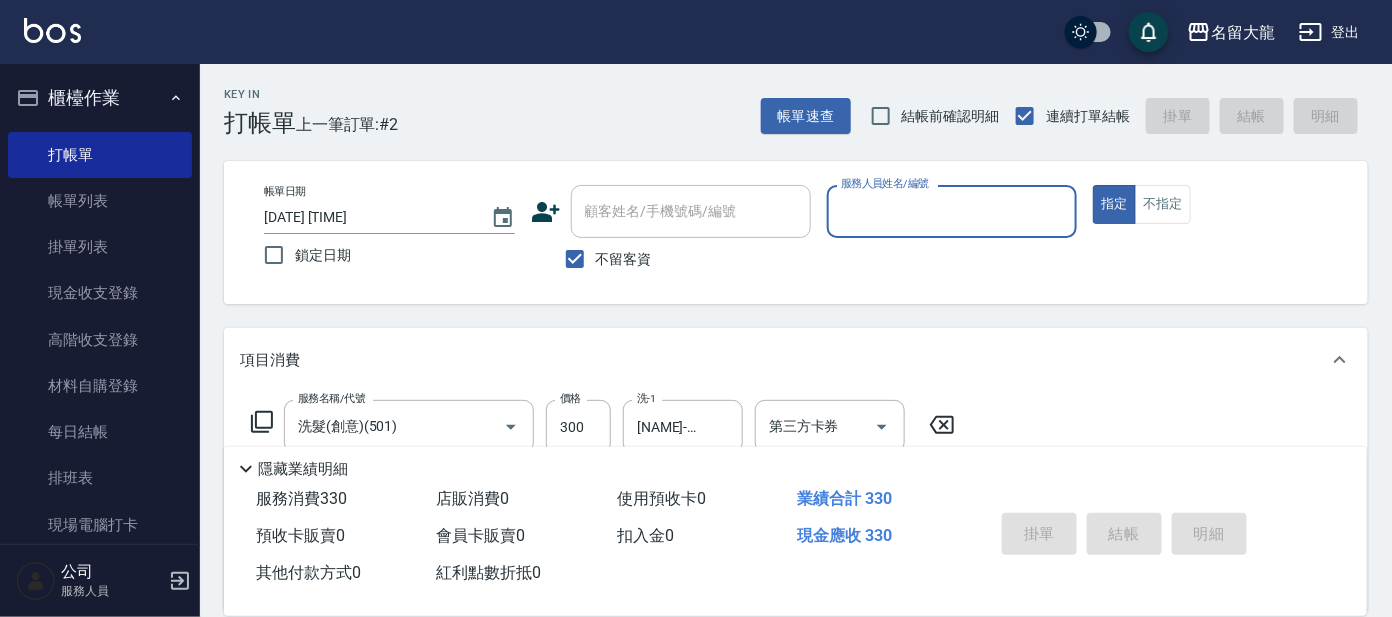 click on "服務人員姓名/編號" at bounding box center [952, 211] 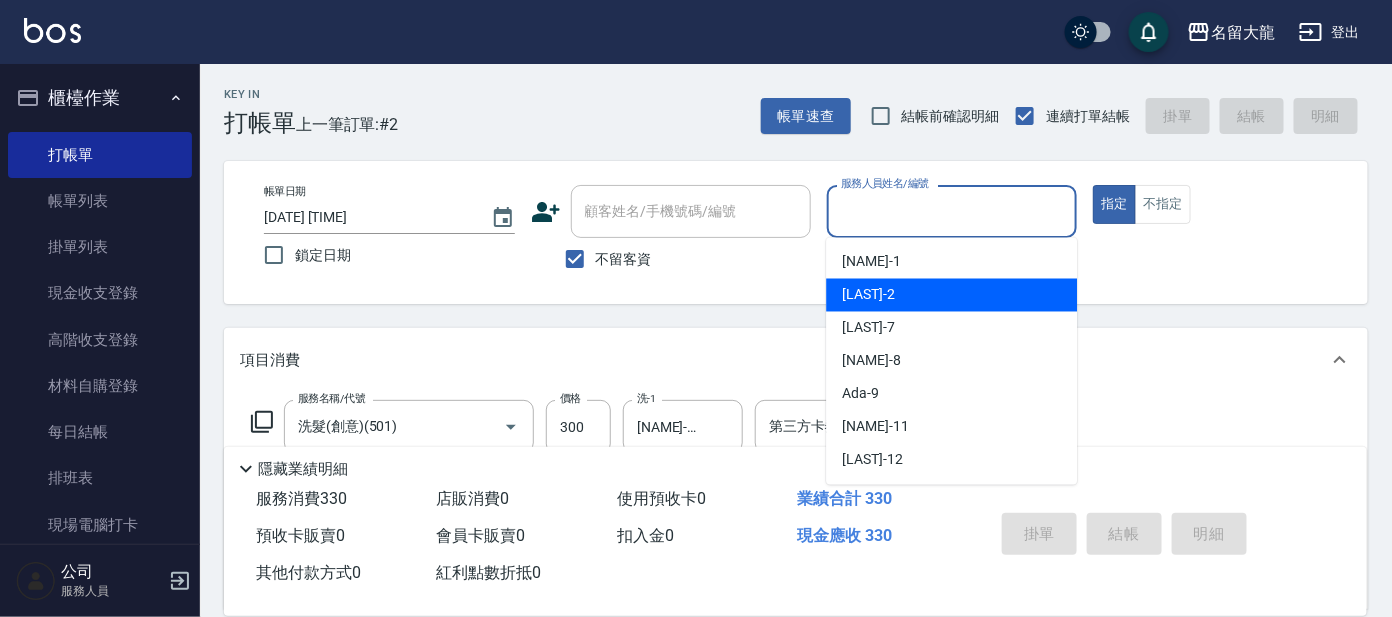 click on "[NAME] -[NUMBER]" at bounding box center (951, 295) 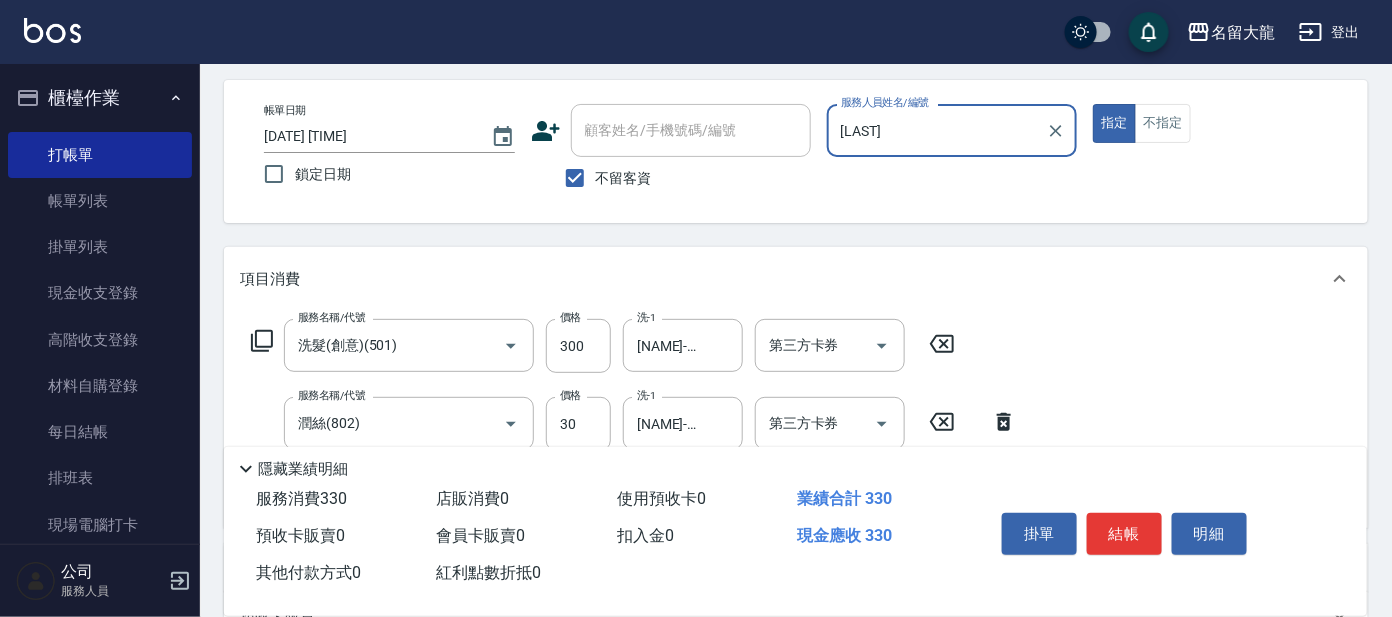 scroll, scrollTop: 249, scrollLeft: 0, axis: vertical 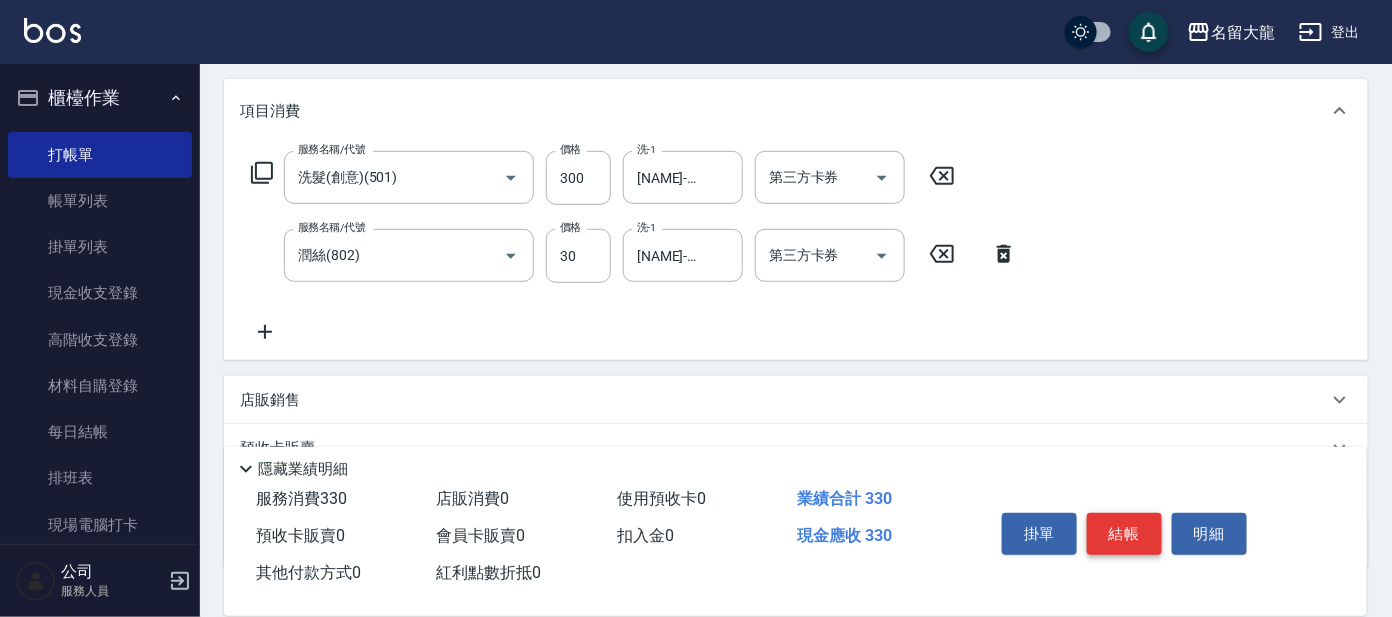 click on "結帳" at bounding box center (1124, 534) 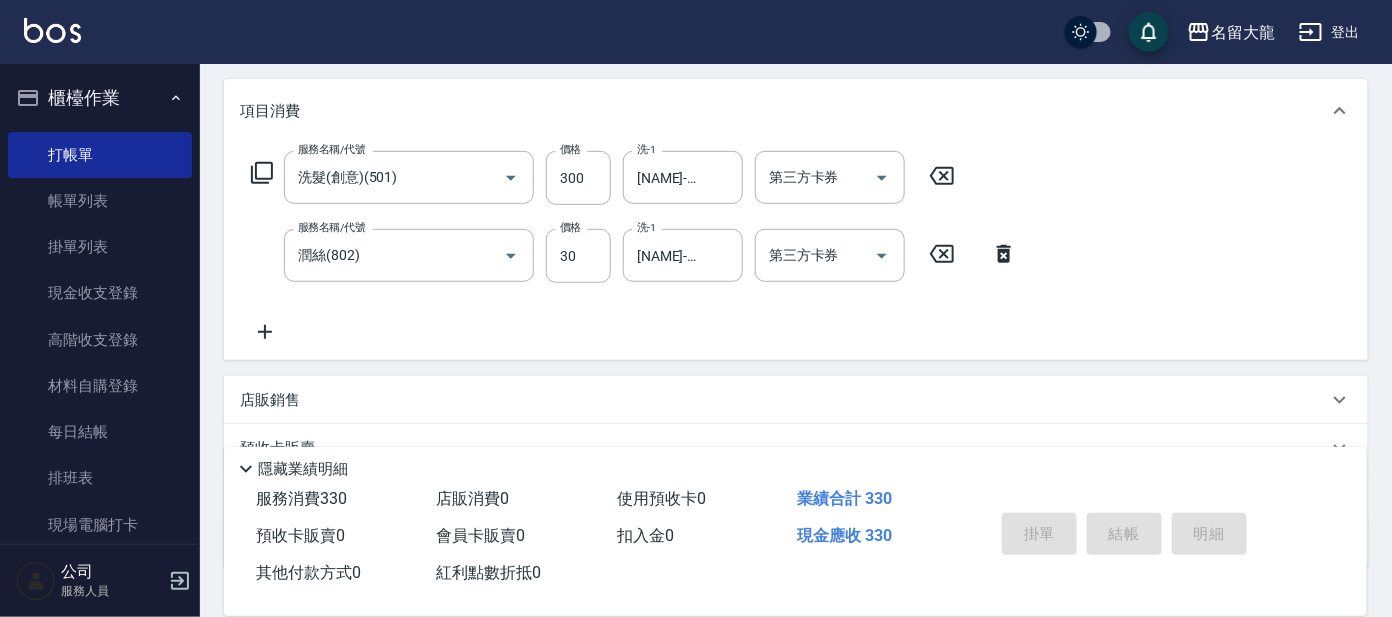 scroll, scrollTop: 0, scrollLeft: 0, axis: both 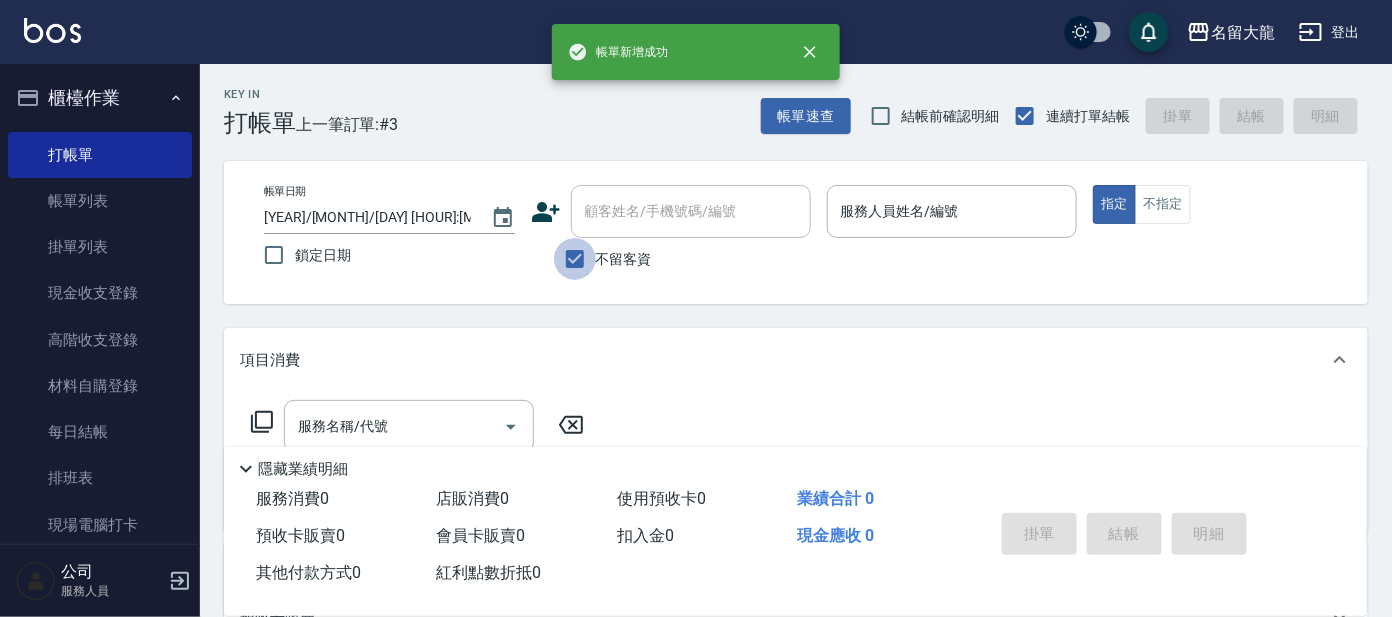 click on "不留客資" at bounding box center [575, 259] 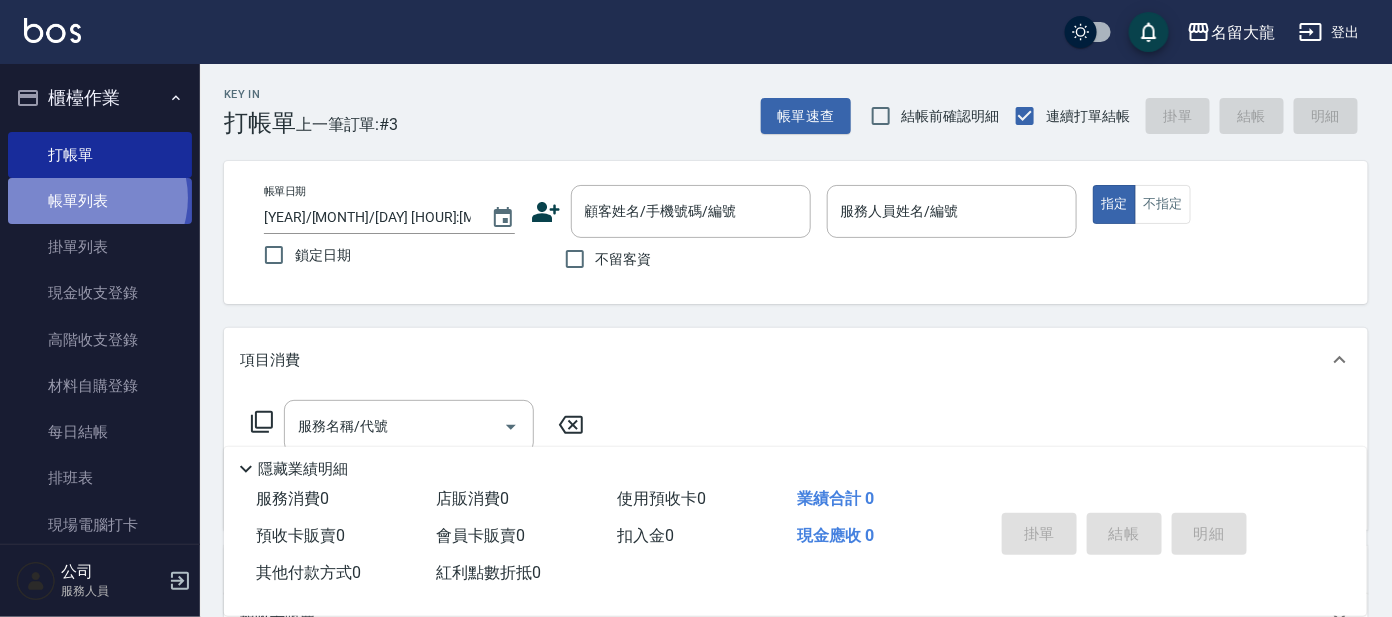 click on "帳單列表" at bounding box center (100, 201) 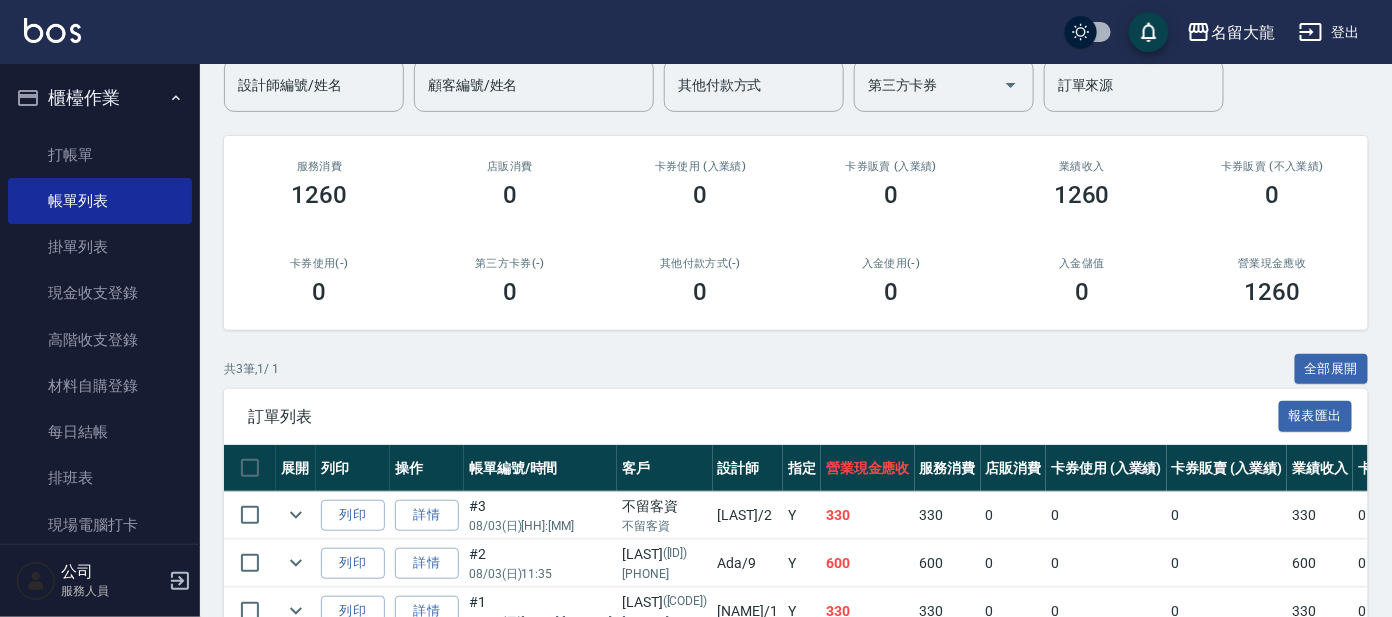 scroll, scrollTop: 38, scrollLeft: 0, axis: vertical 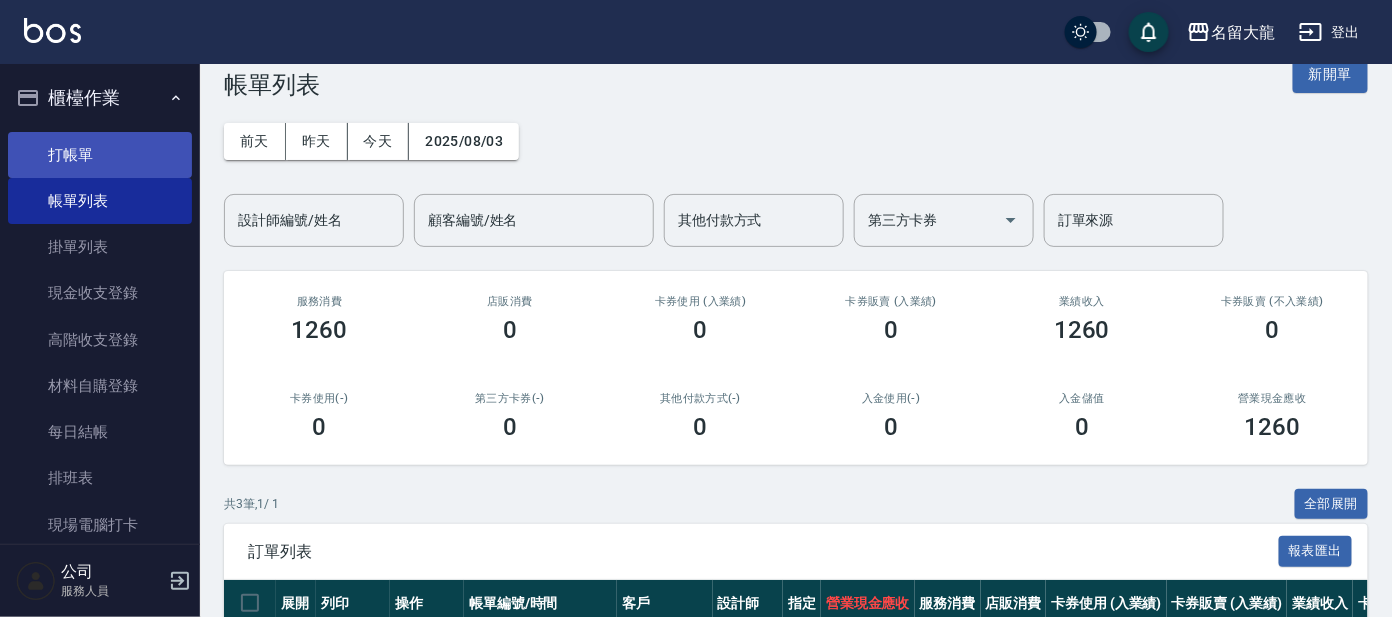 click on "打帳單" at bounding box center (100, 155) 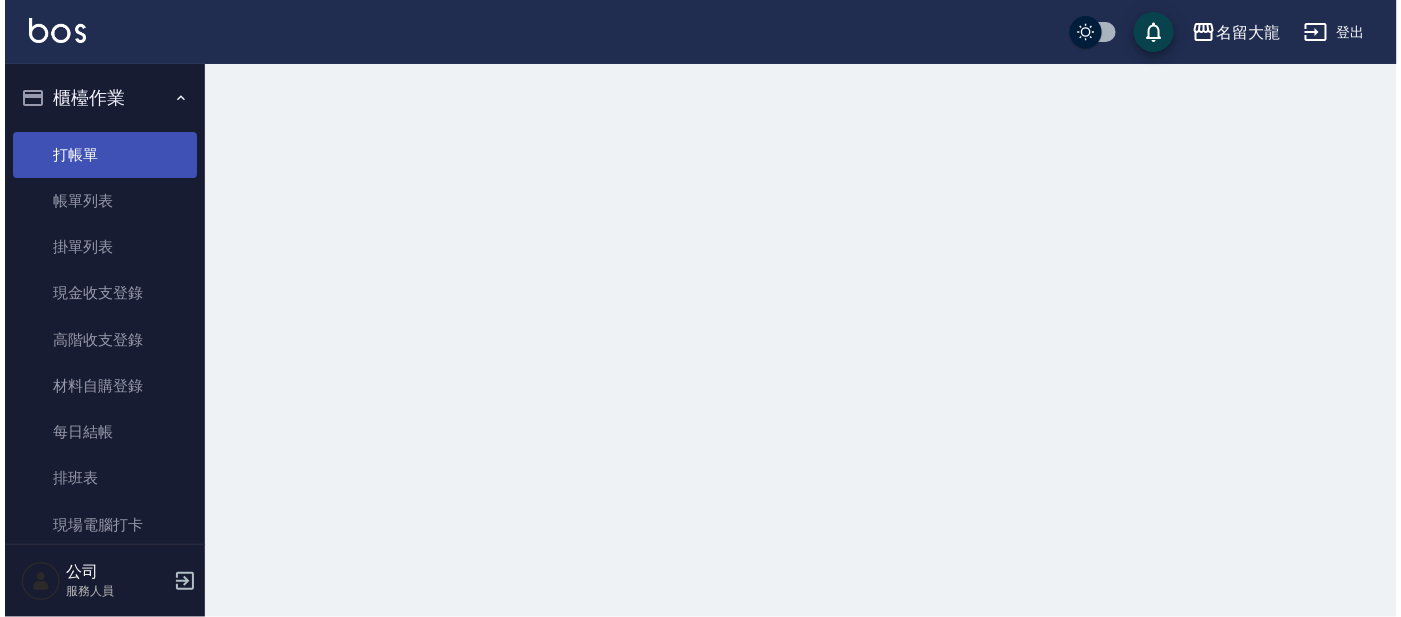 scroll, scrollTop: 0, scrollLeft: 0, axis: both 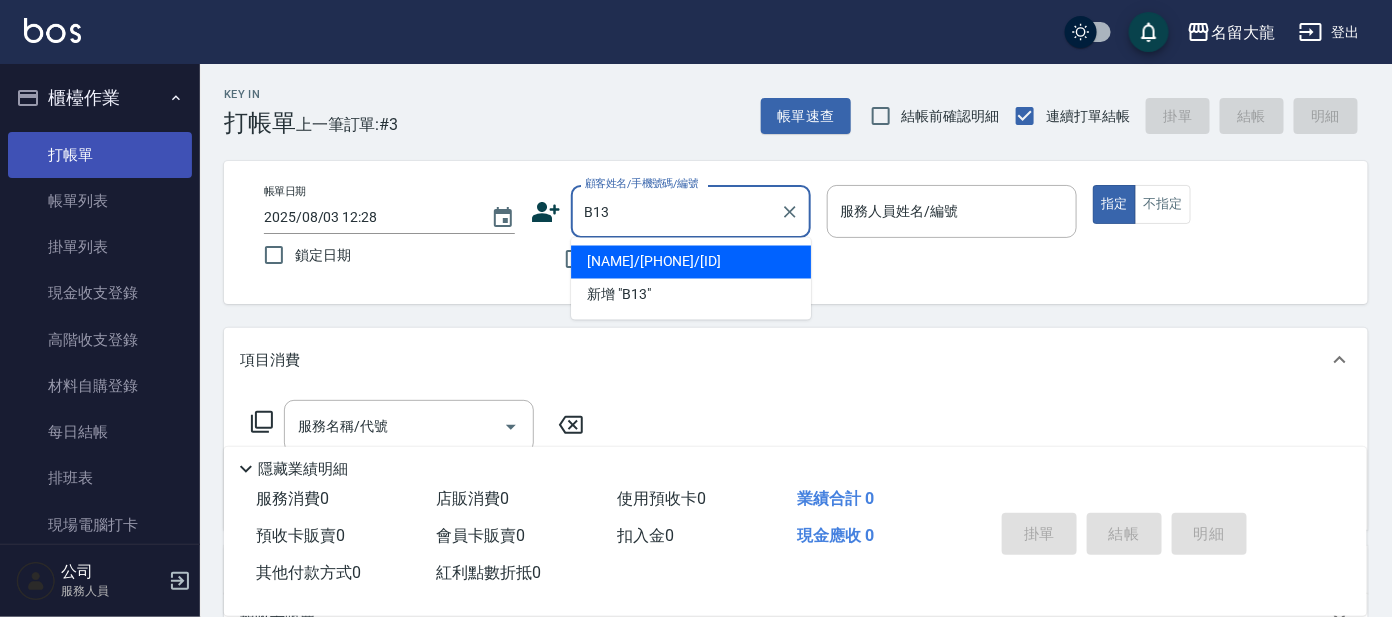 type on "[NAME]/[PHONE]/[ID]" 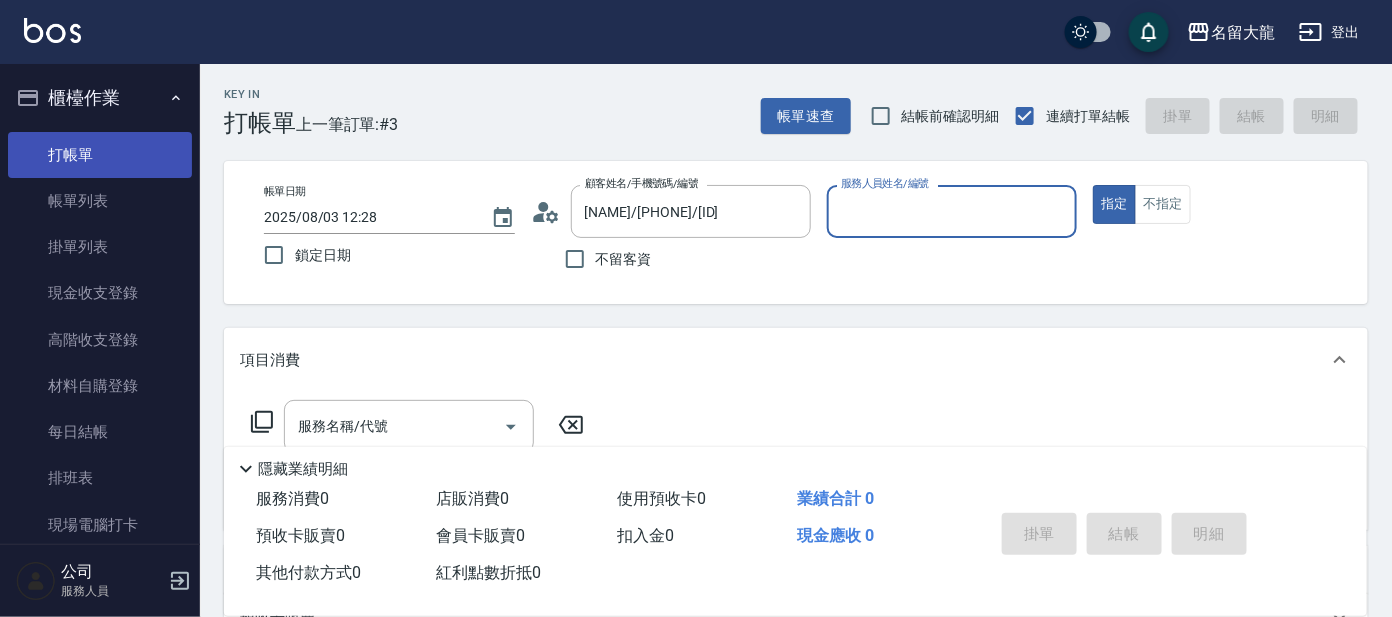 type on "[LAST]" 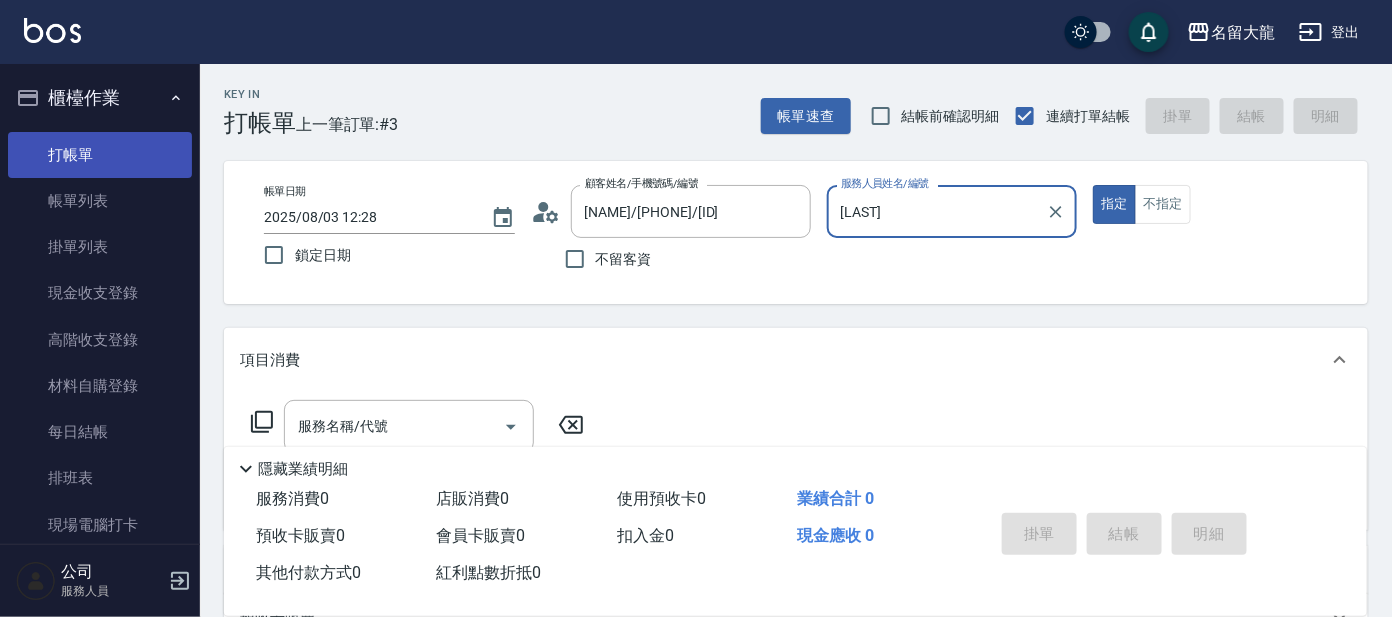 type on "[LAST]/[PHONE]/B13" 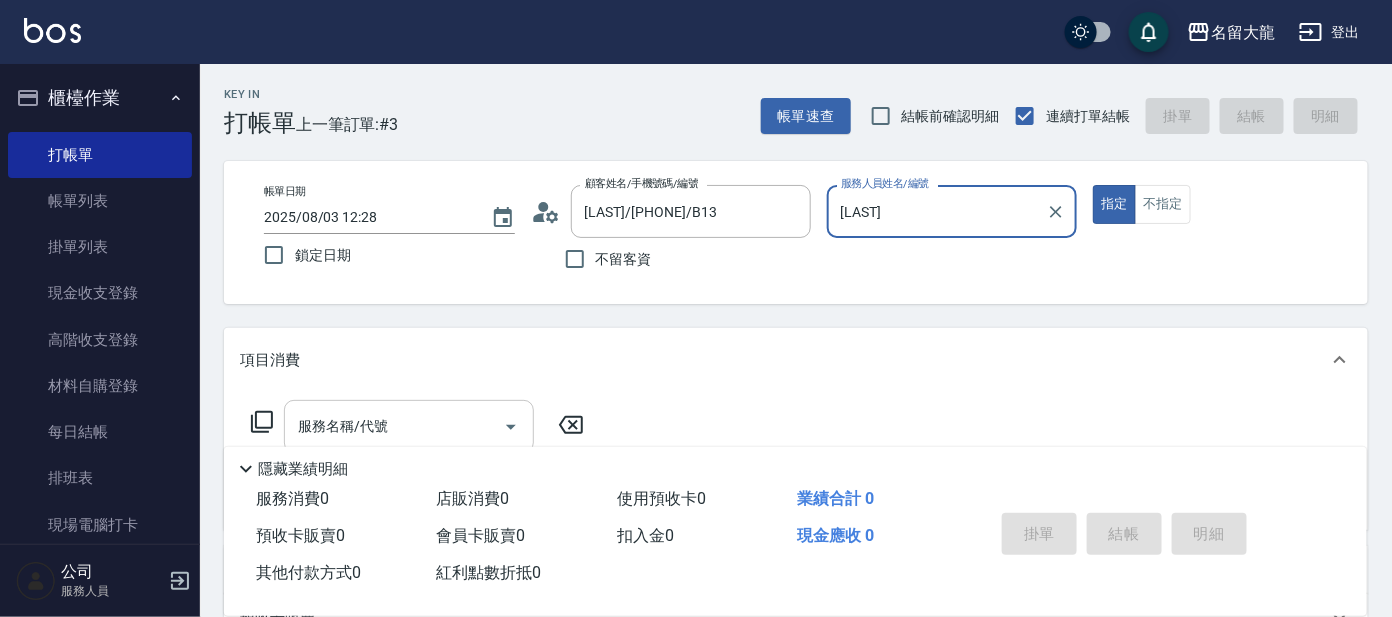 click on "服務名稱/代號" at bounding box center (394, 426) 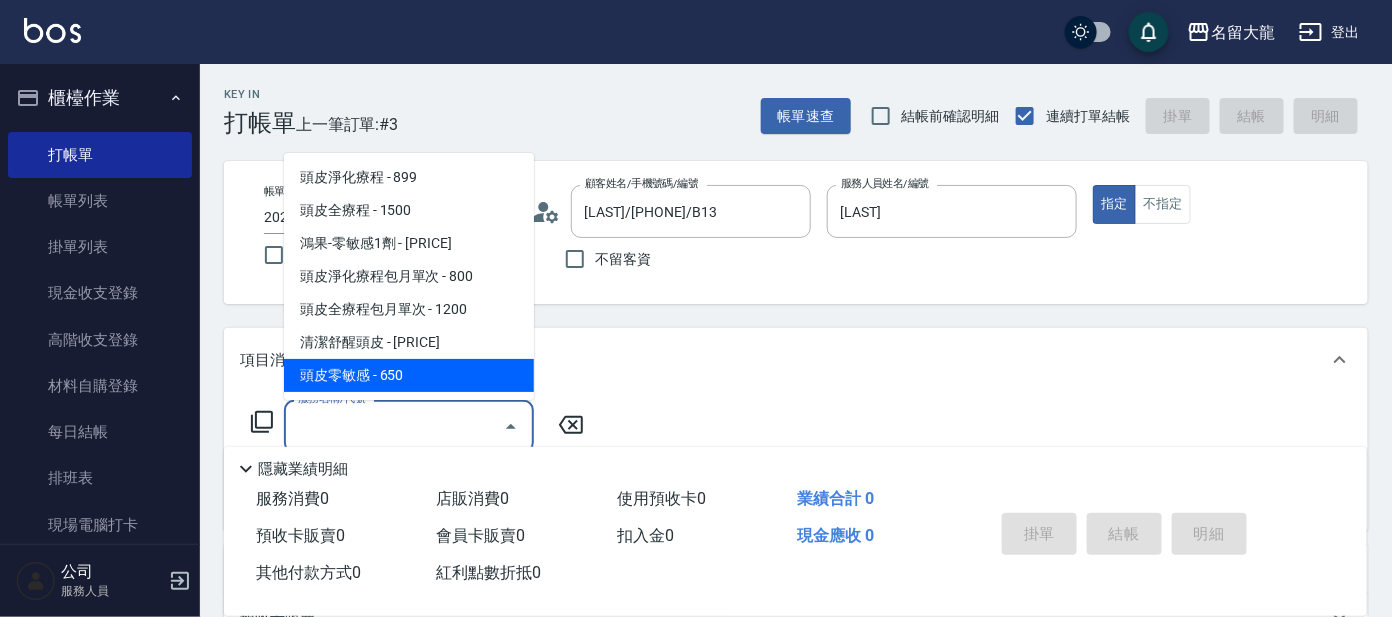click 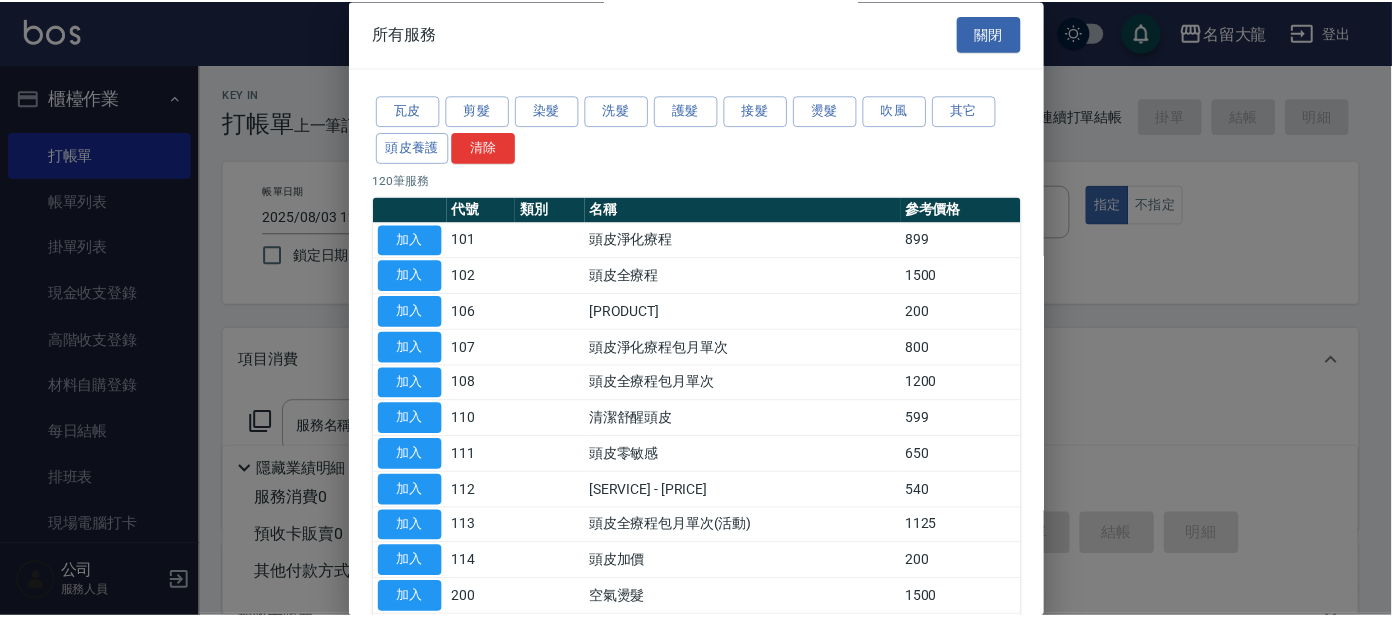 scroll, scrollTop: 0, scrollLeft: 0, axis: both 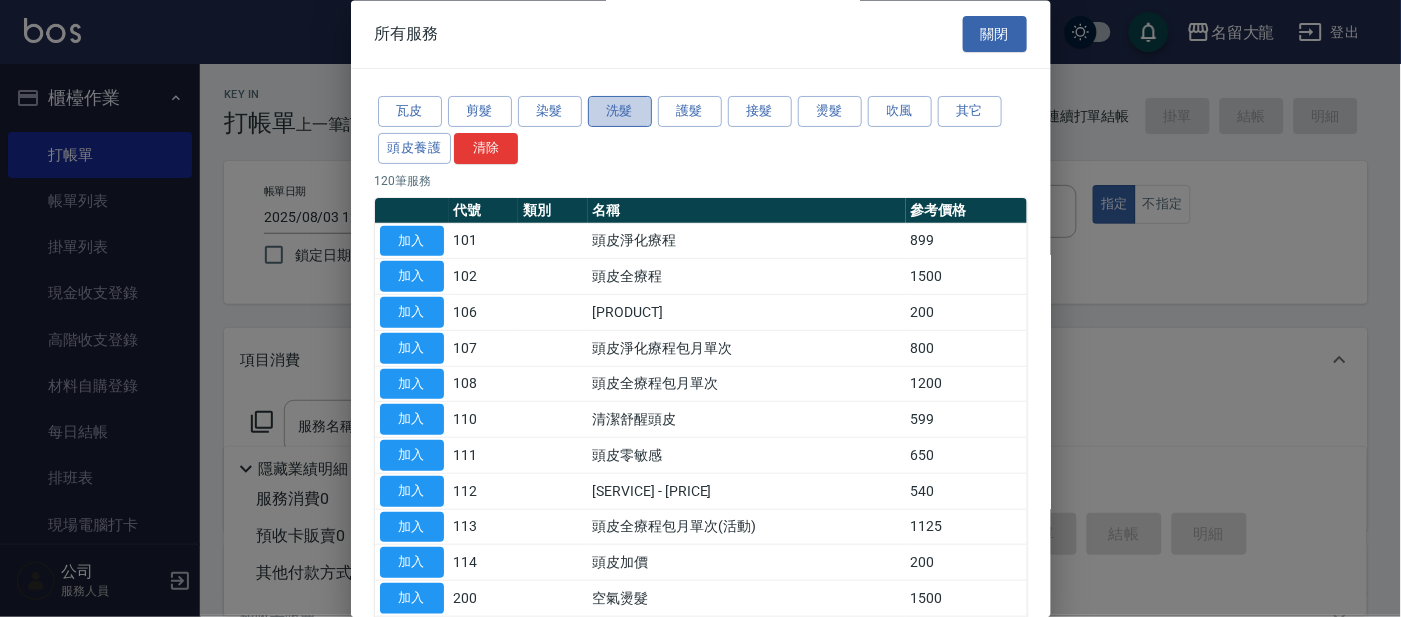 click on "洗髮" at bounding box center (620, 112) 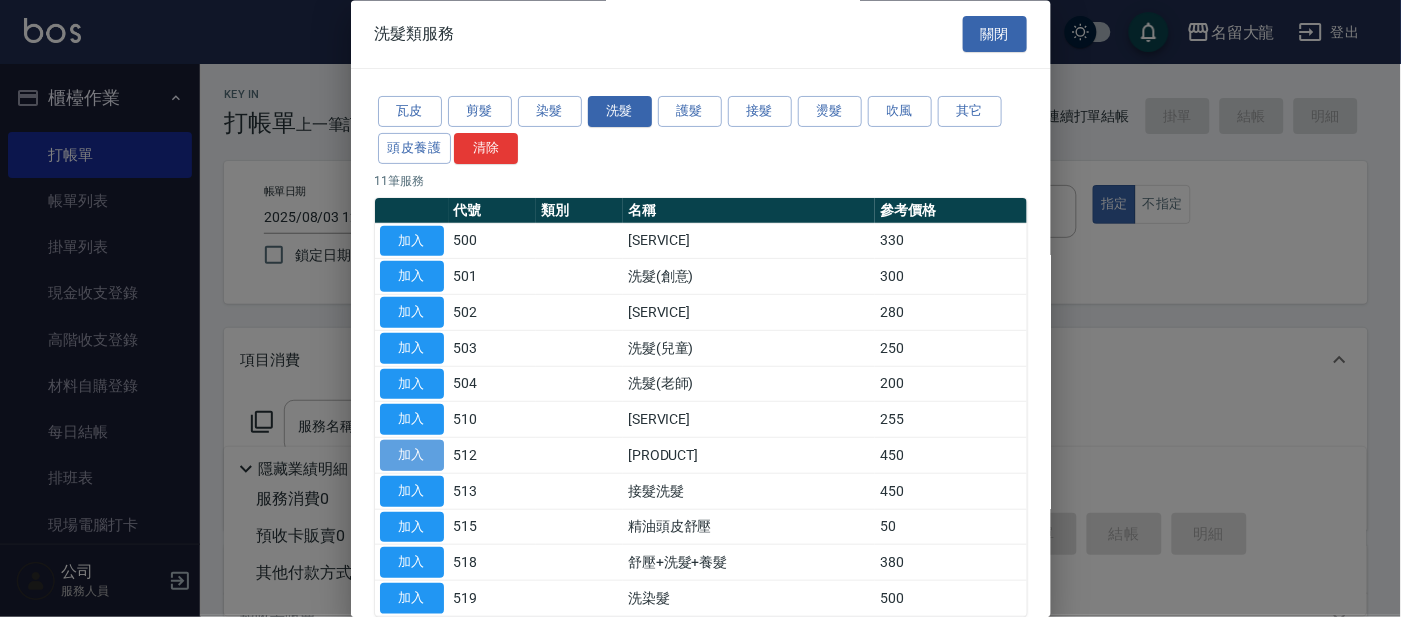 click on "加入" at bounding box center (412, 456) 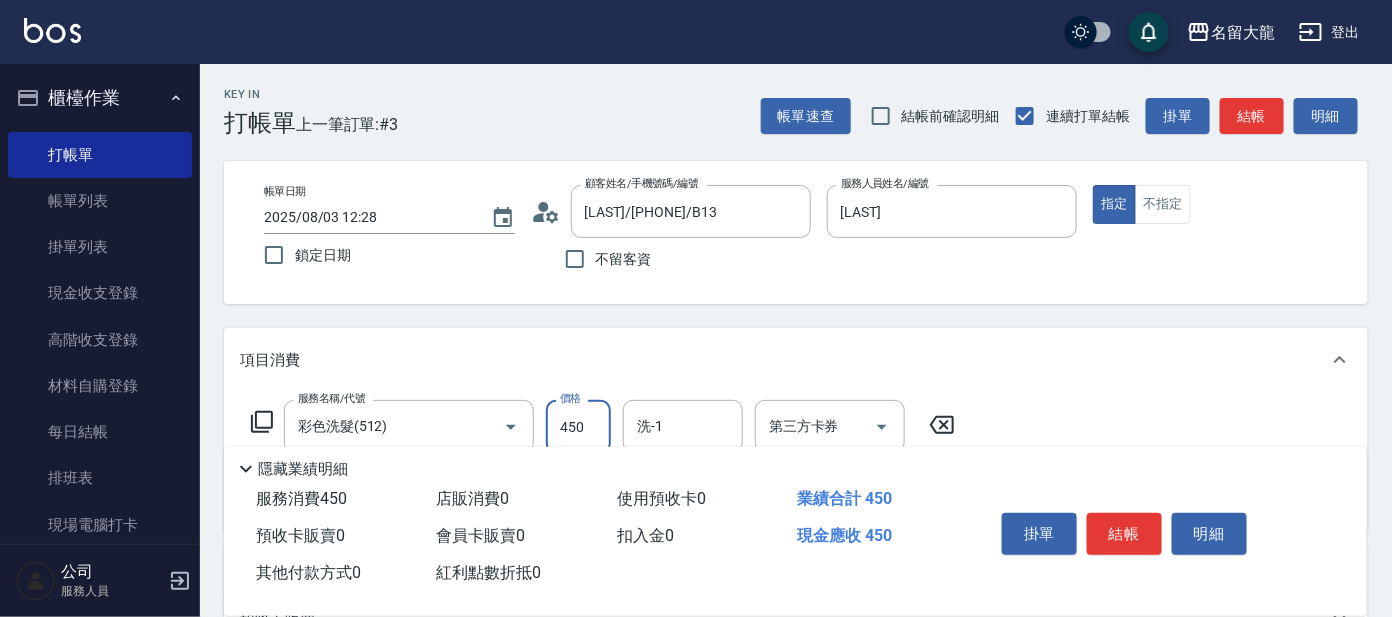click on "450" at bounding box center (578, 427) 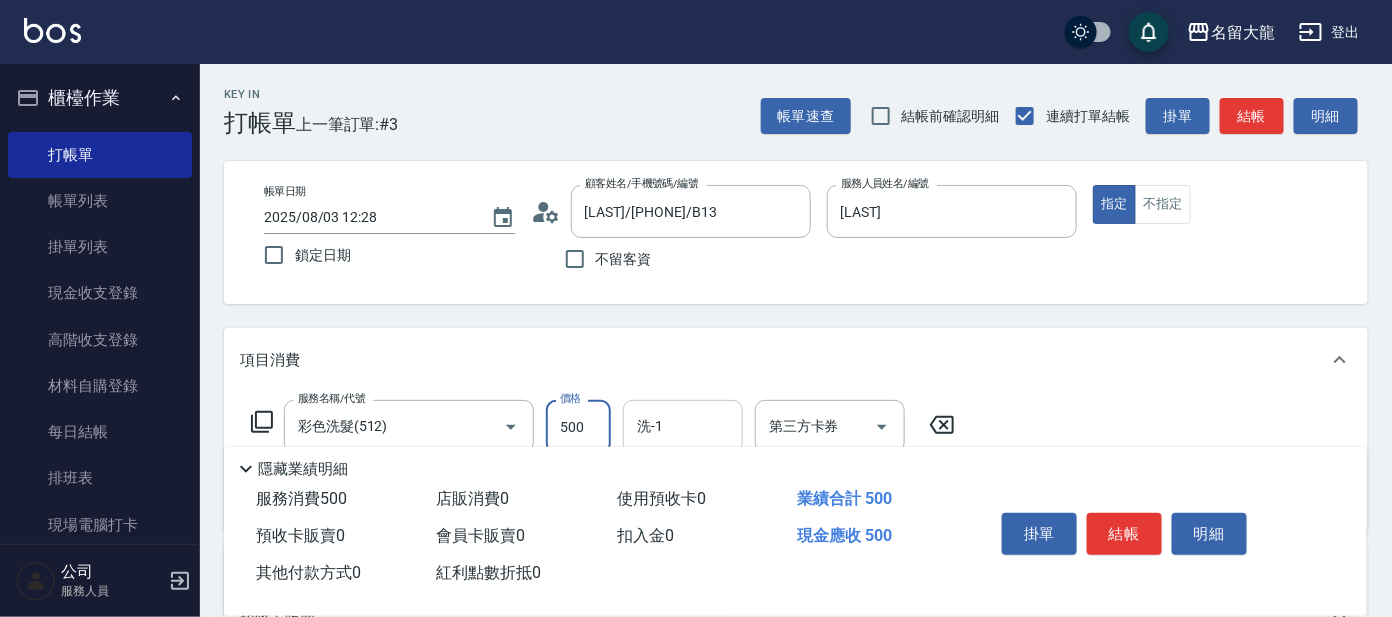 type on "500" 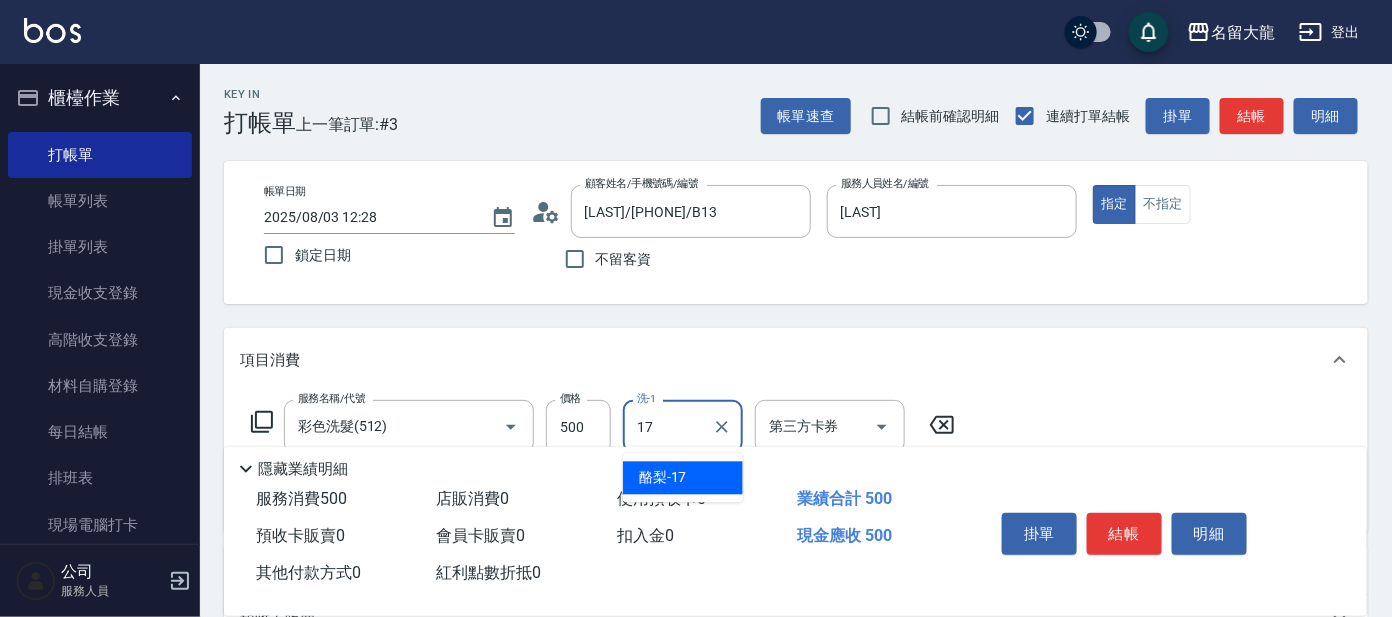 click on "酪梨 -17" at bounding box center (683, 478) 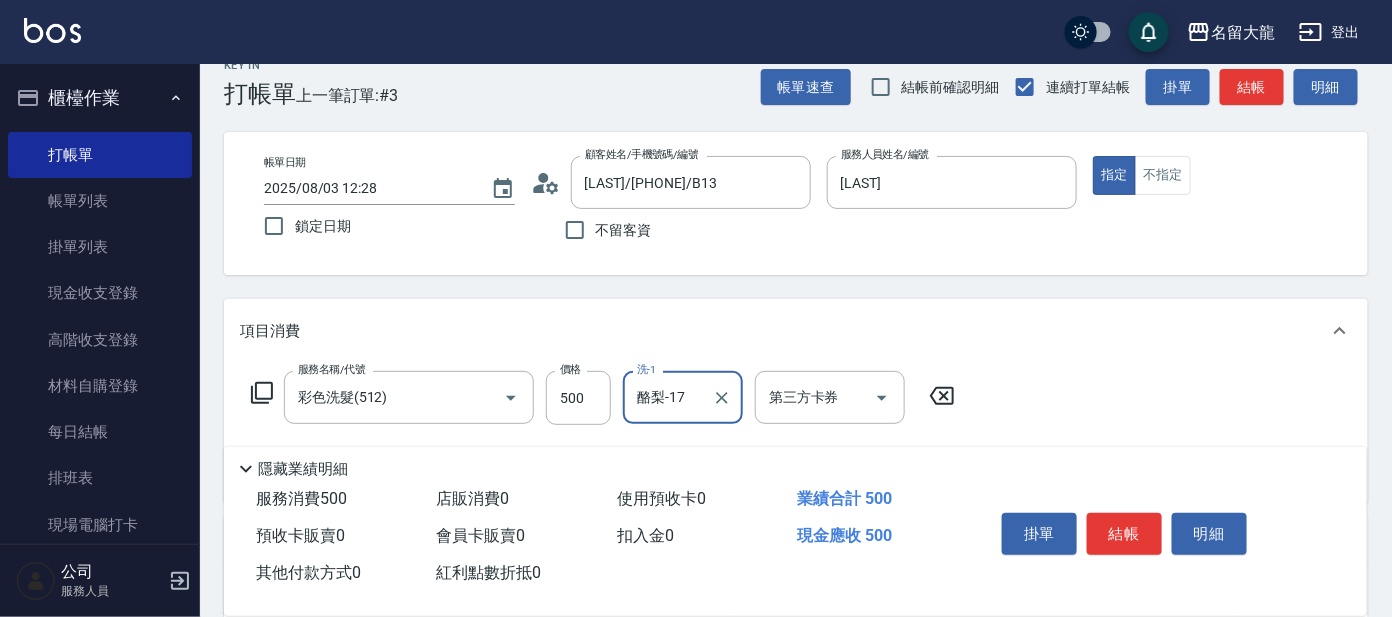 scroll, scrollTop: 249, scrollLeft: 0, axis: vertical 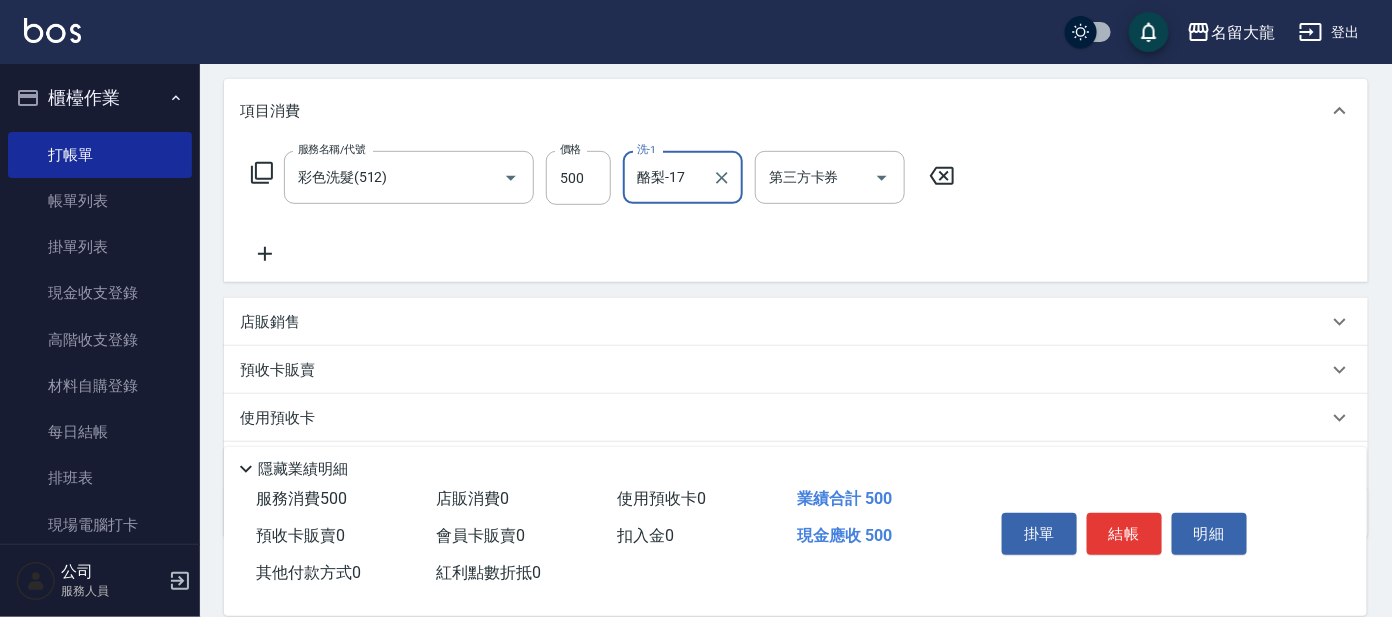 type on "酪梨-17" 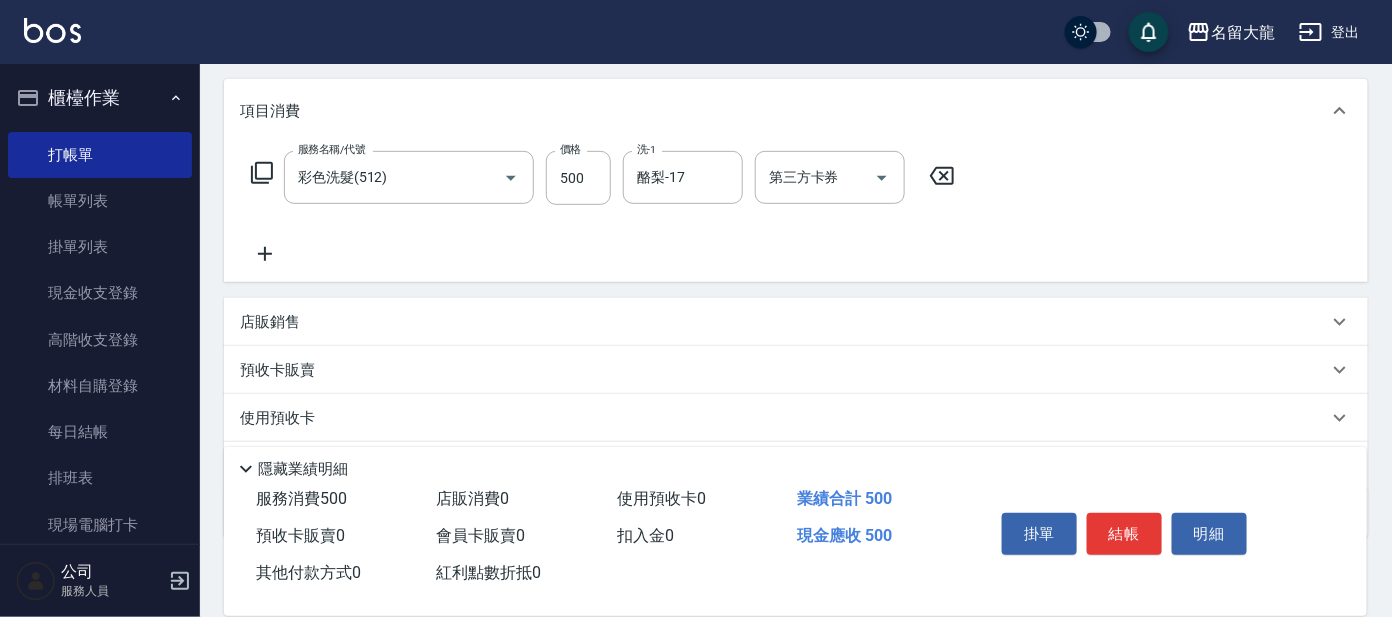 click 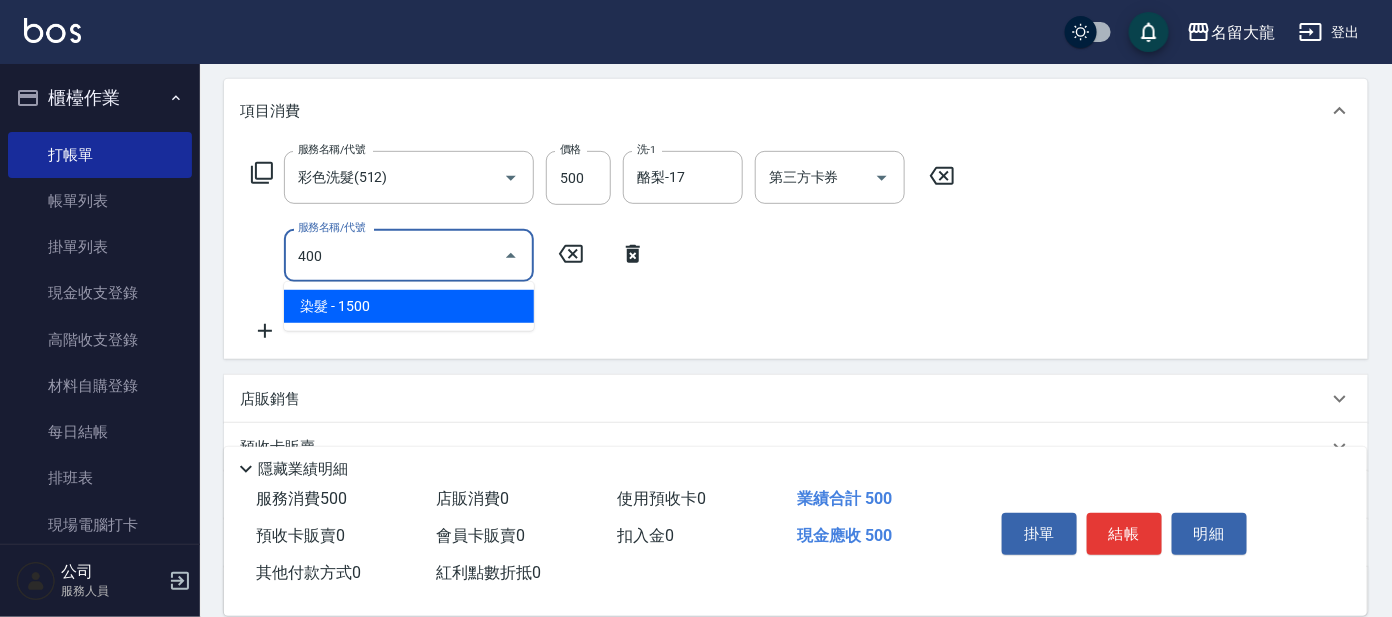 click on "染髮 - 1500" at bounding box center [409, 306] 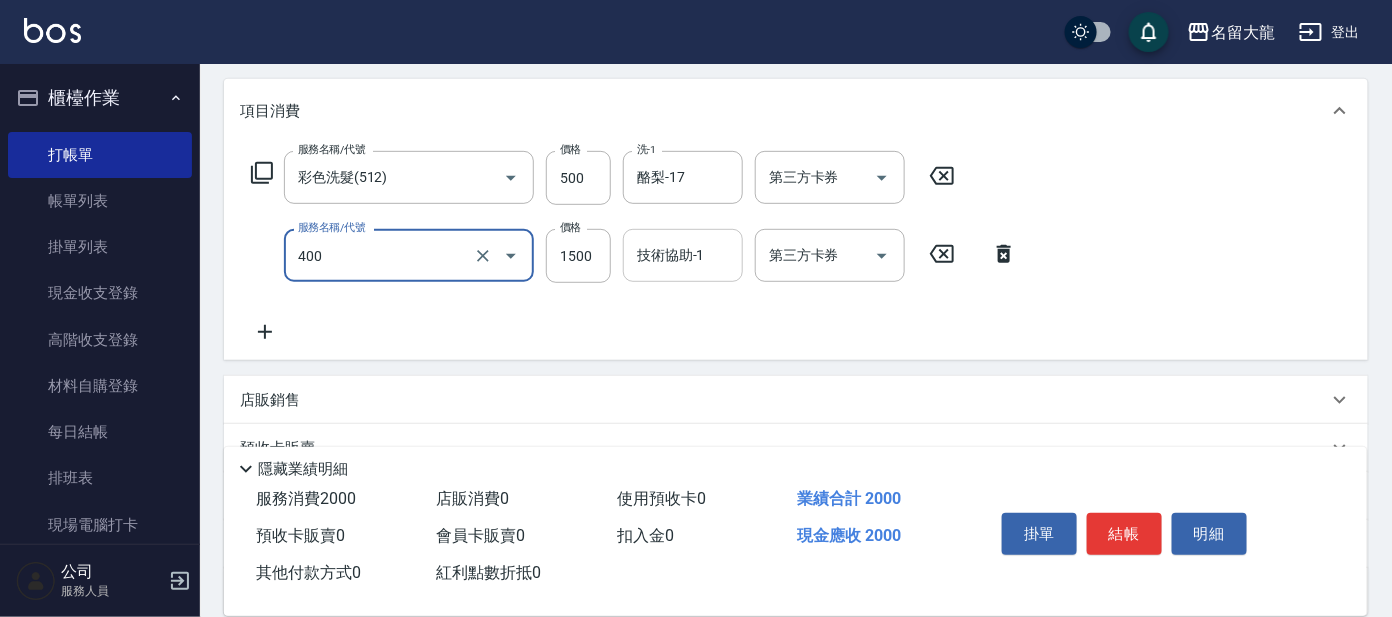 type on "染髮(400)" 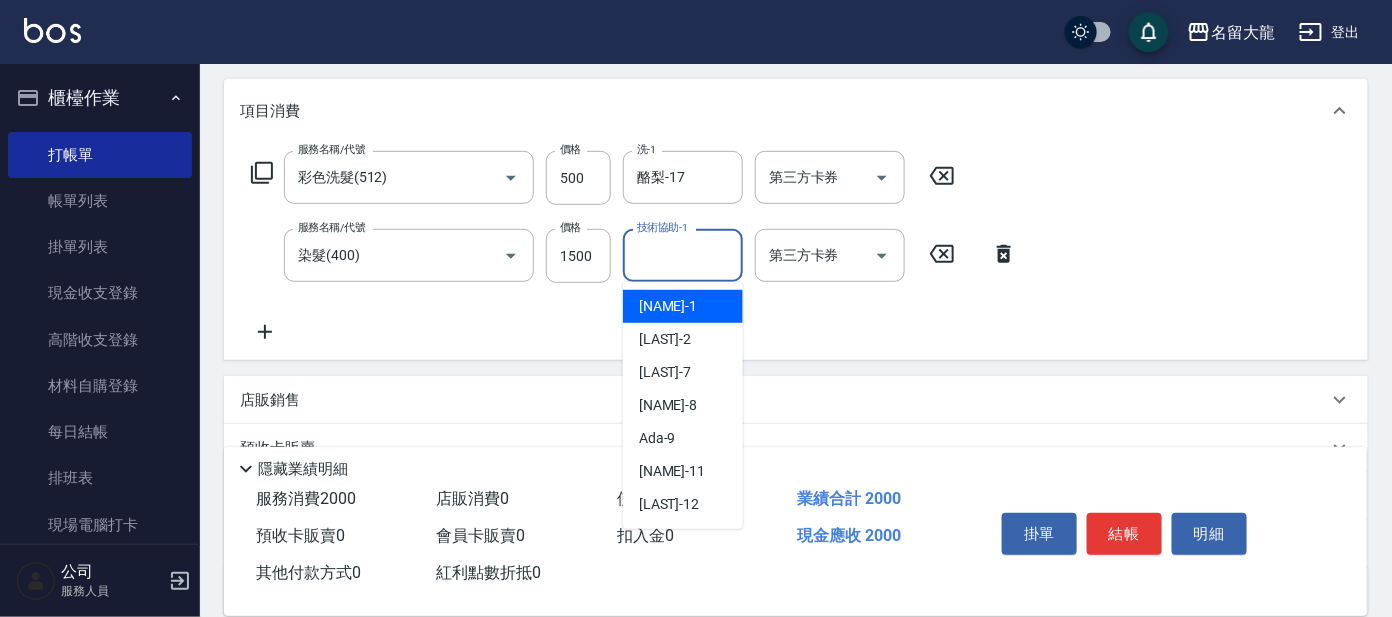 click on "技術協助-1" at bounding box center (683, 255) 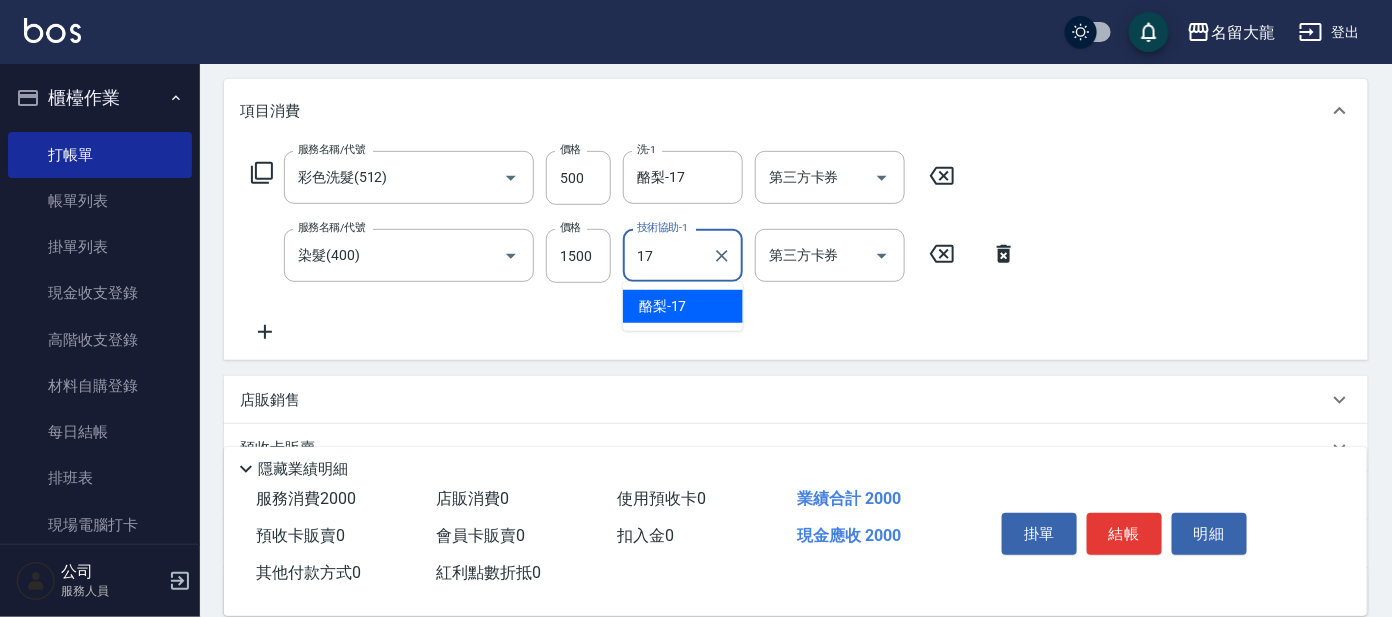 click on "酪梨 -17" at bounding box center (683, 306) 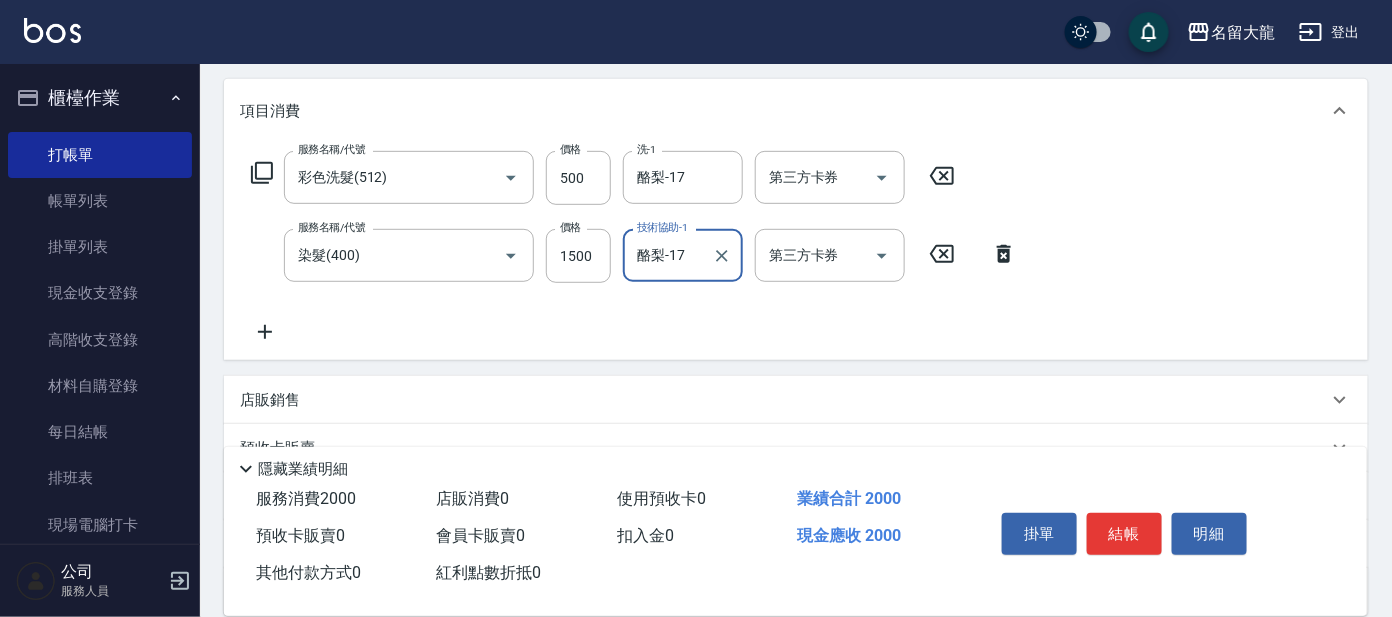 type on "酪梨-17" 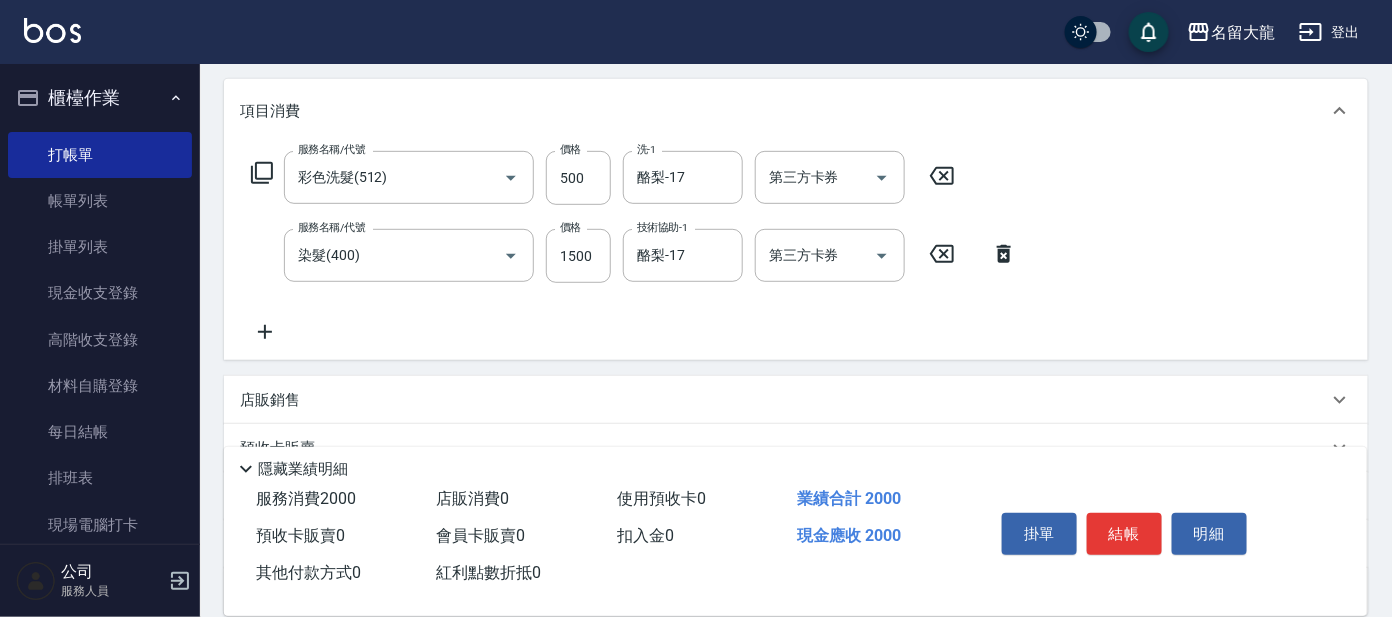 click 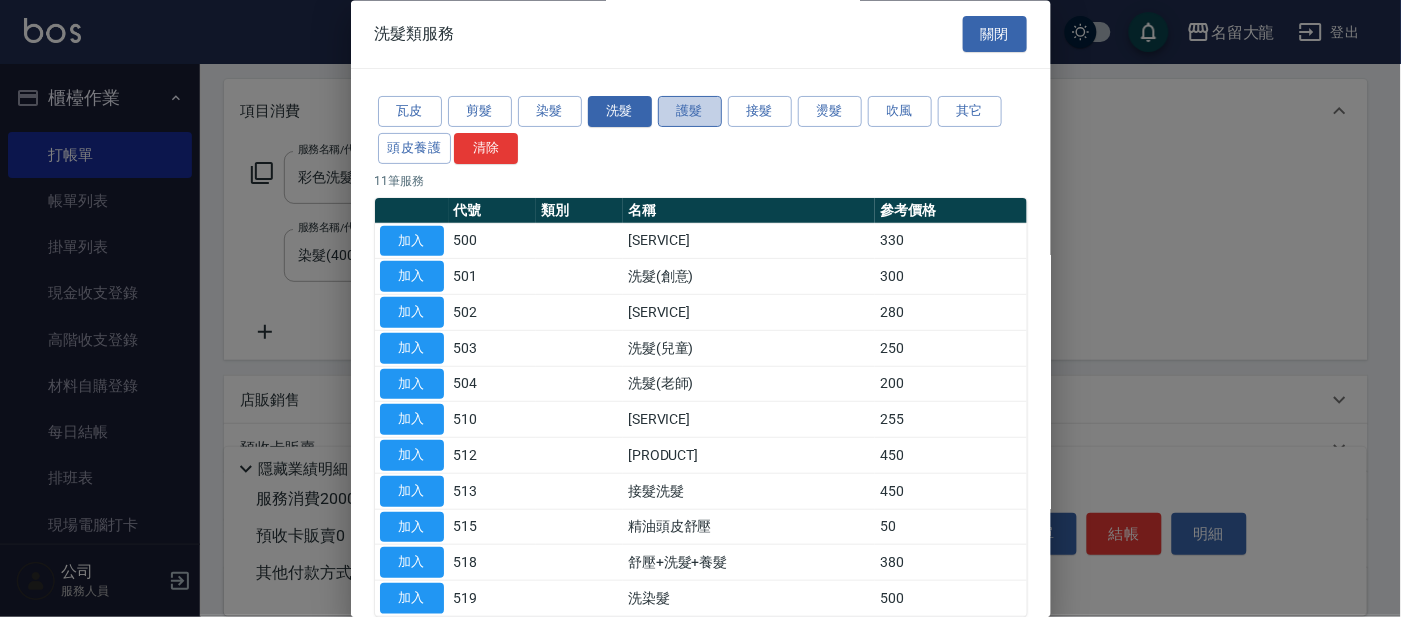 click on "護髮" at bounding box center (690, 112) 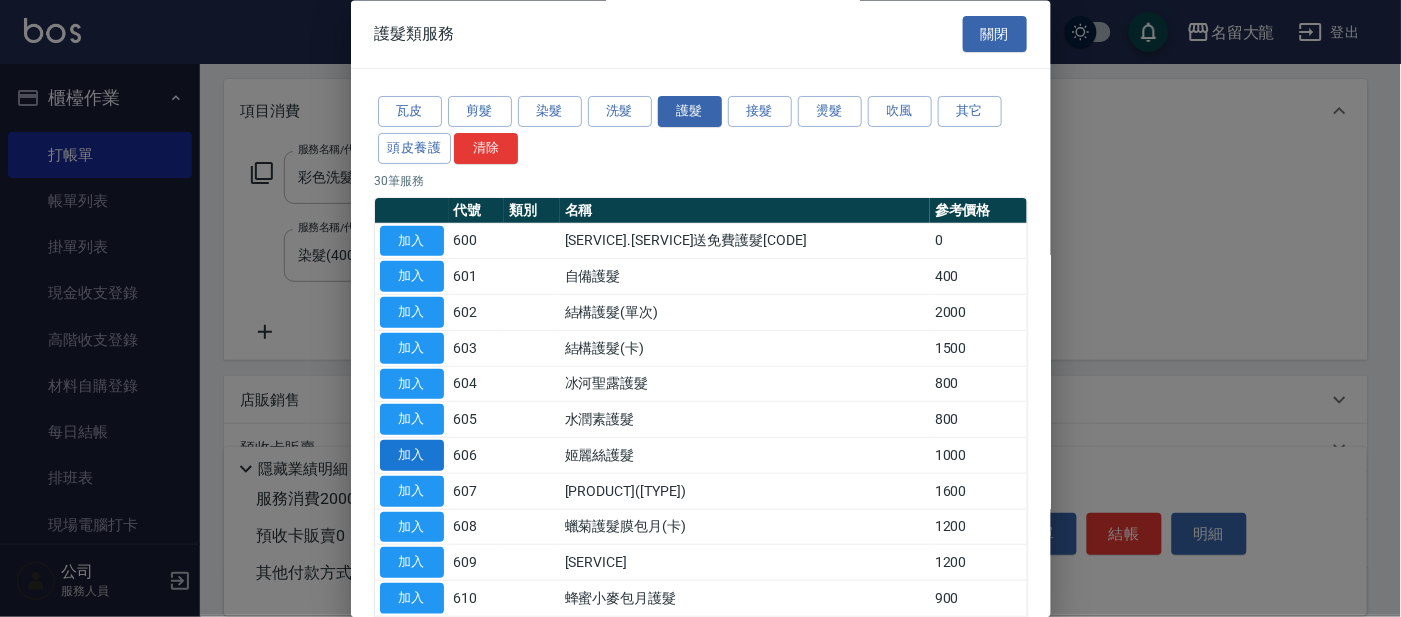 click on "加入" at bounding box center (412, 456) 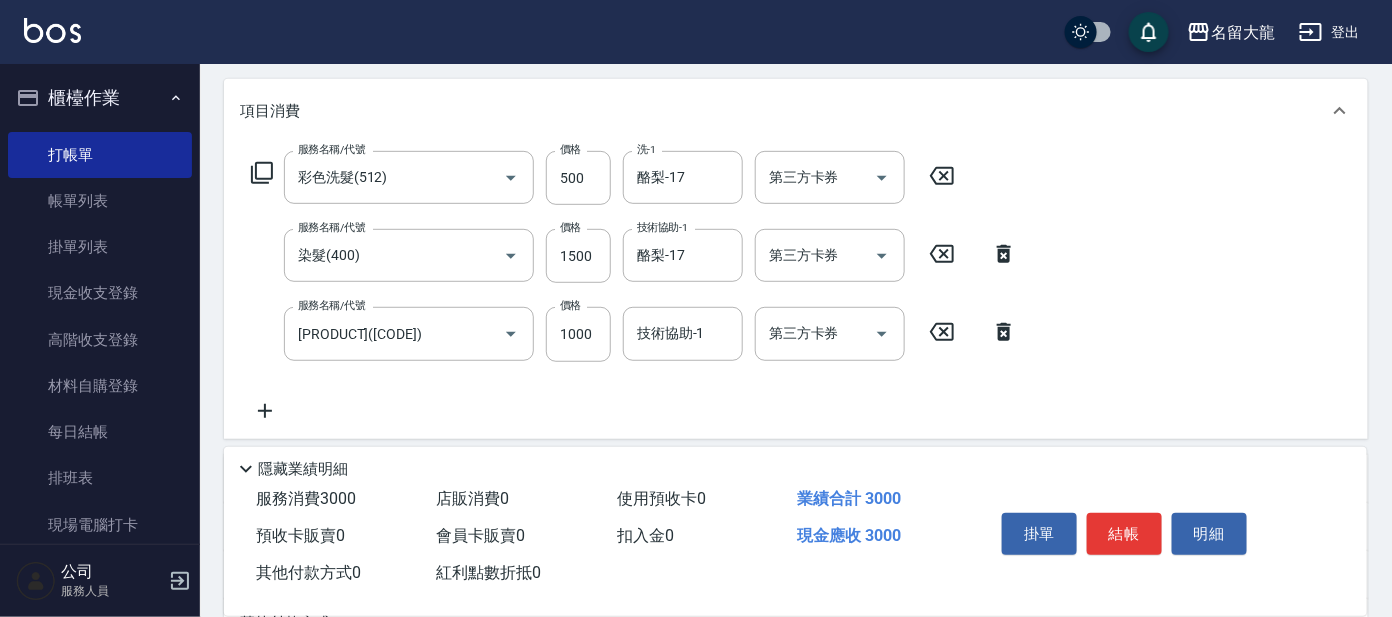 click 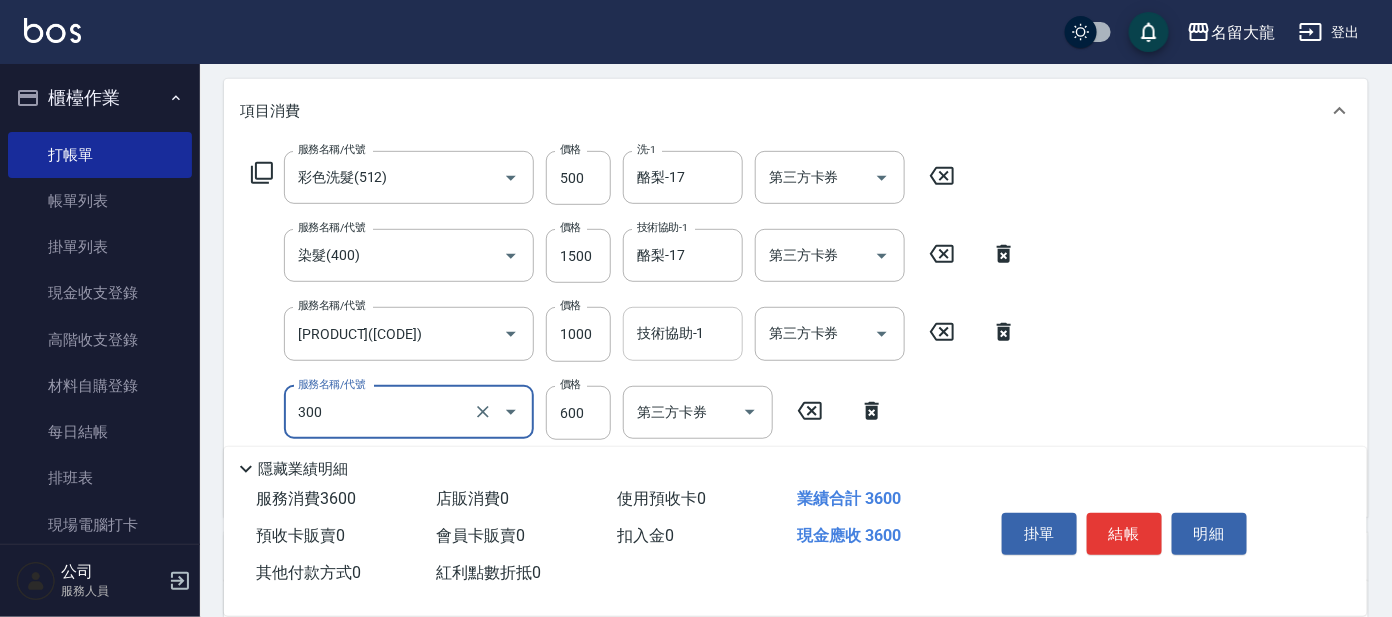 type on "剪髮 講師級設計師([PRICE])" 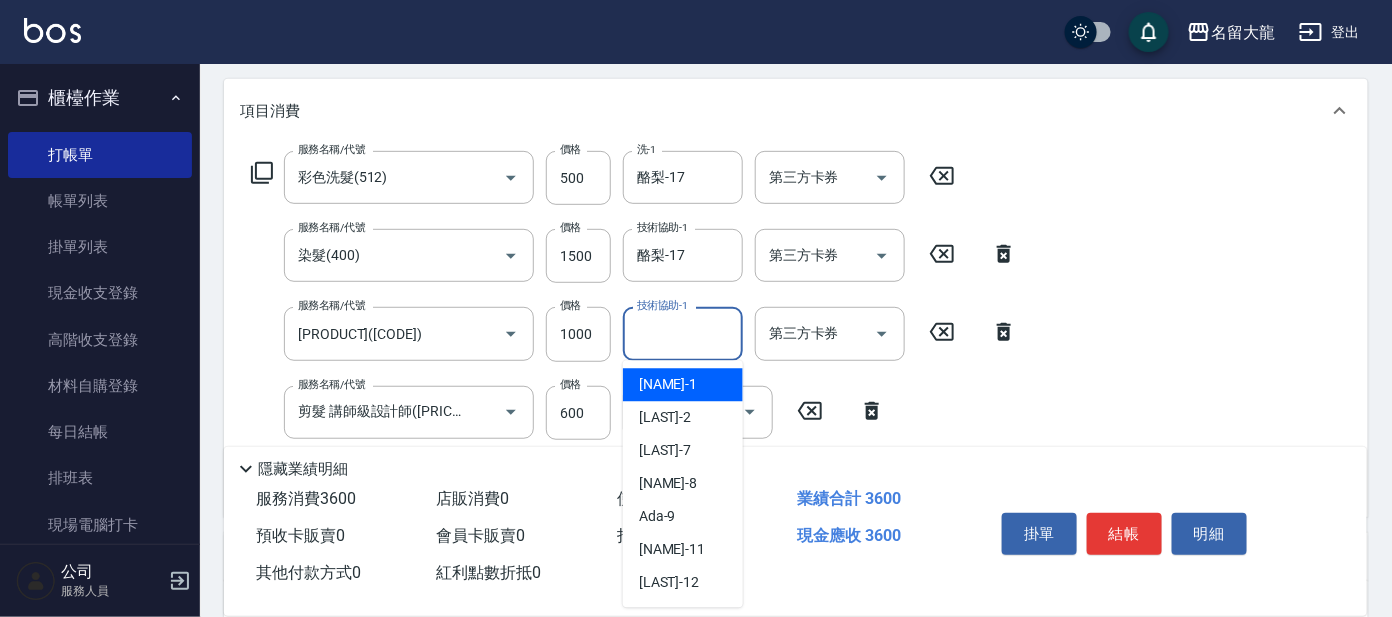 click on "技術協助-1" at bounding box center [683, 333] 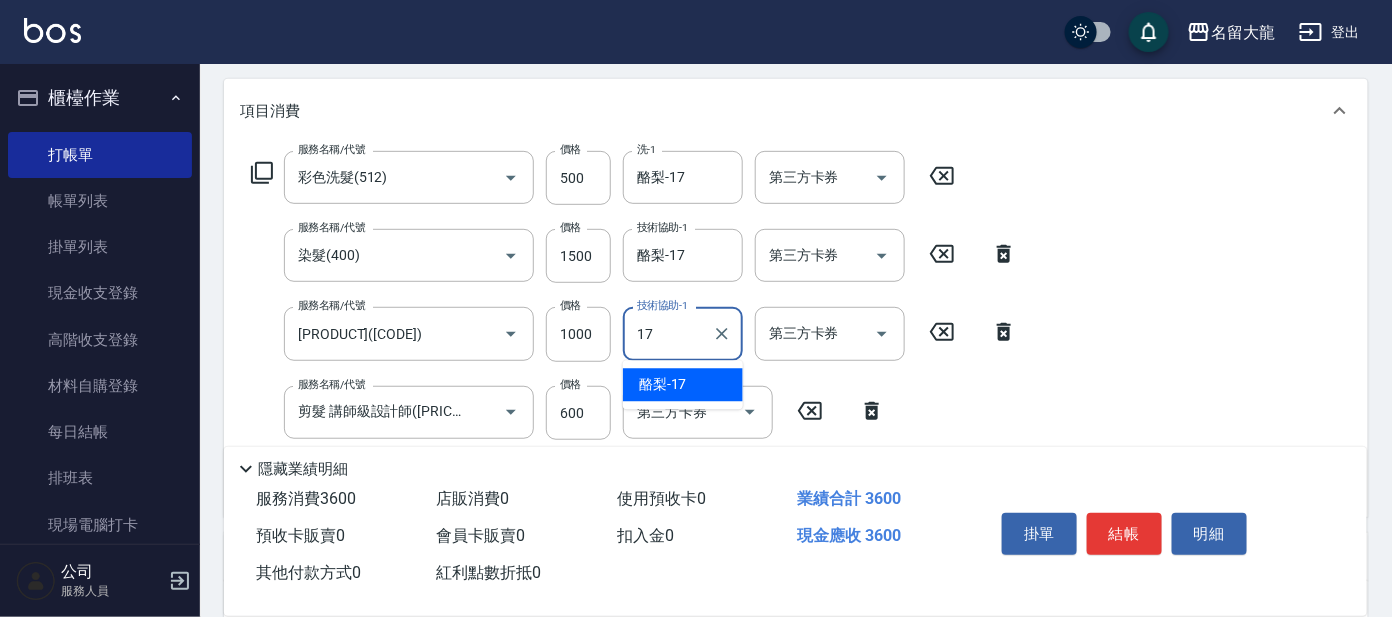 click on "酪梨 -17" at bounding box center (683, 385) 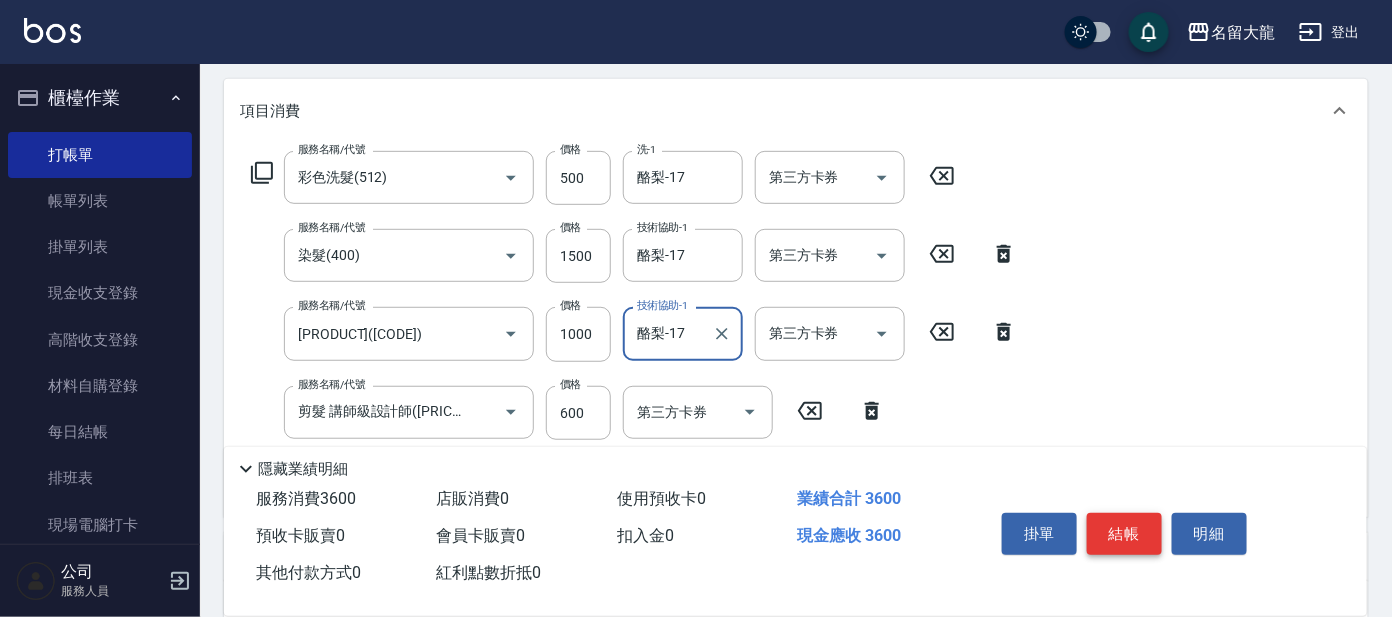 type on "酪梨-17" 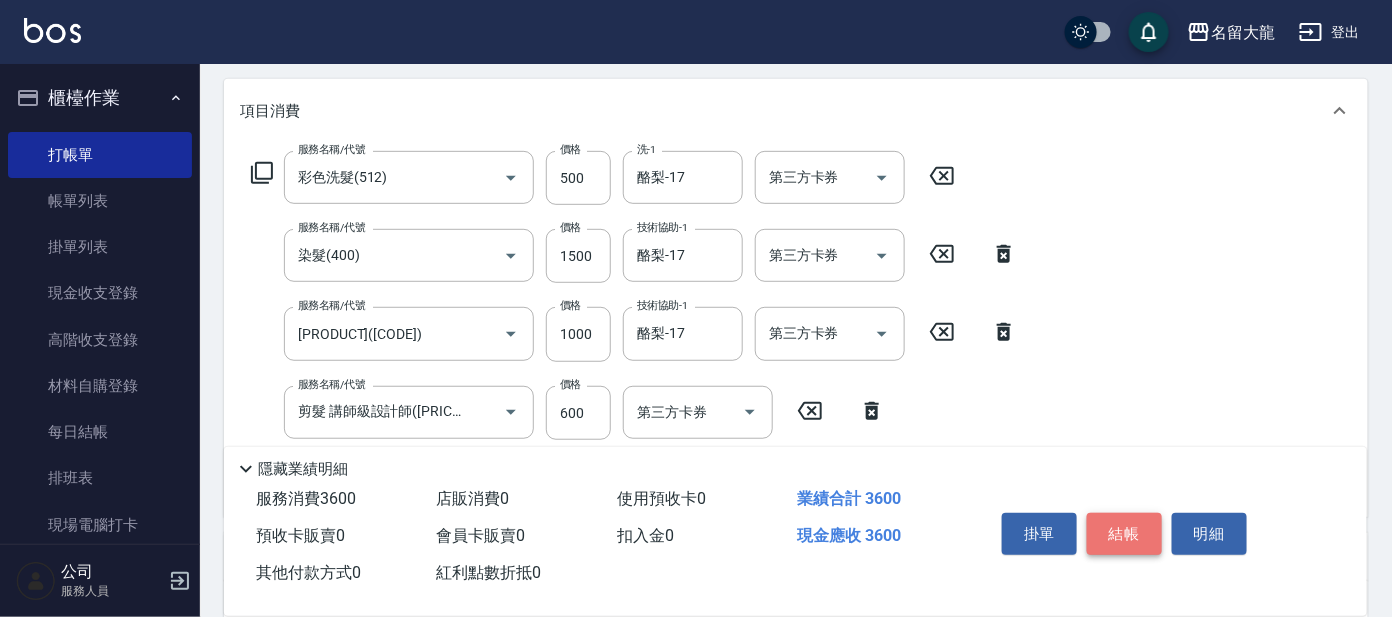 click on "結帳" at bounding box center [1124, 534] 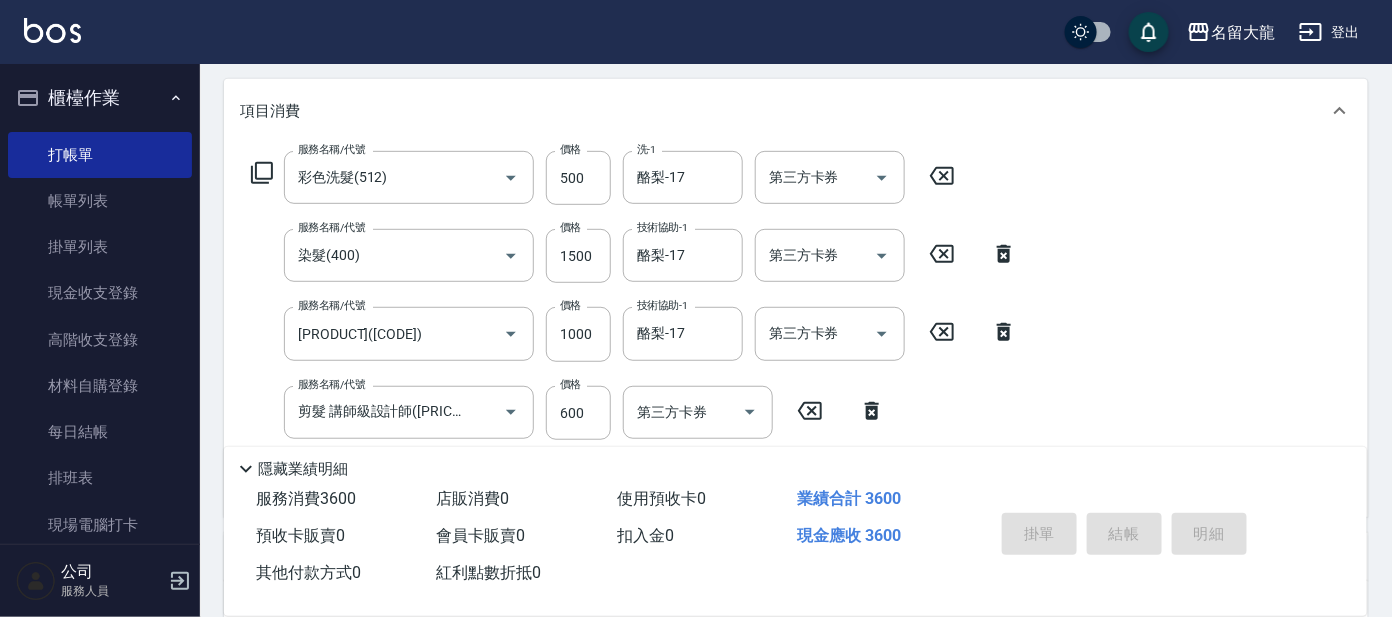 type on "[DATE] [TIME]" 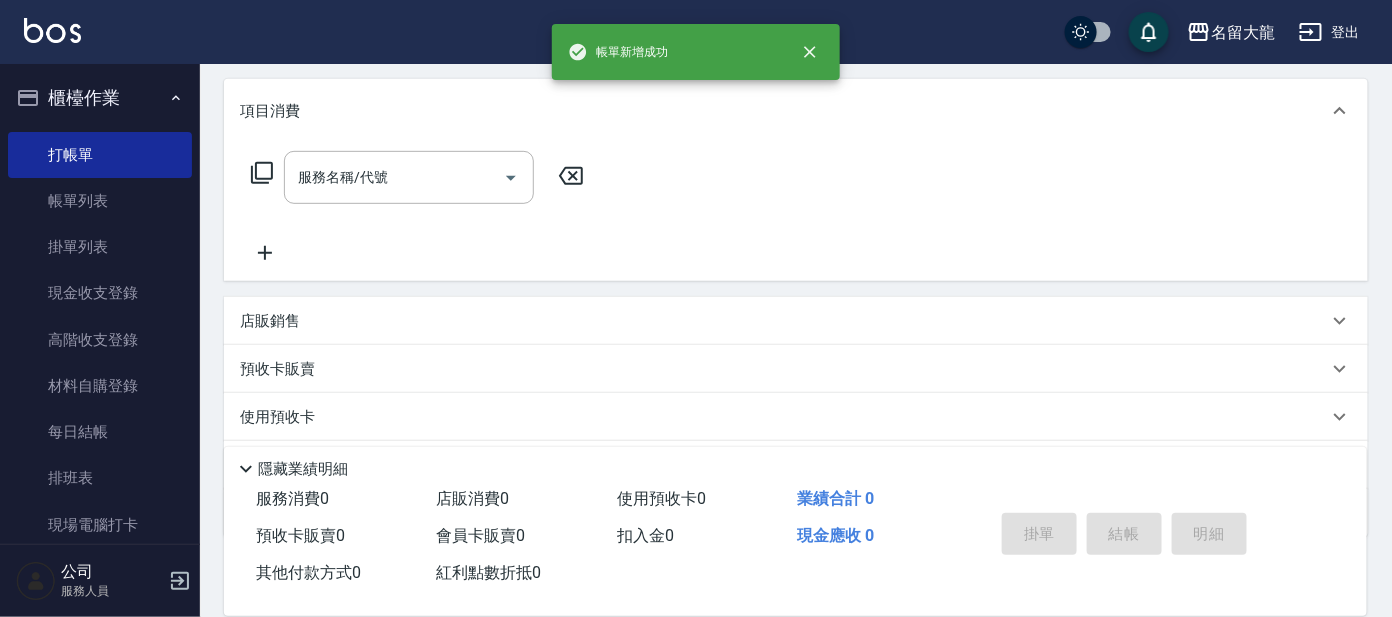 scroll, scrollTop: 0, scrollLeft: 0, axis: both 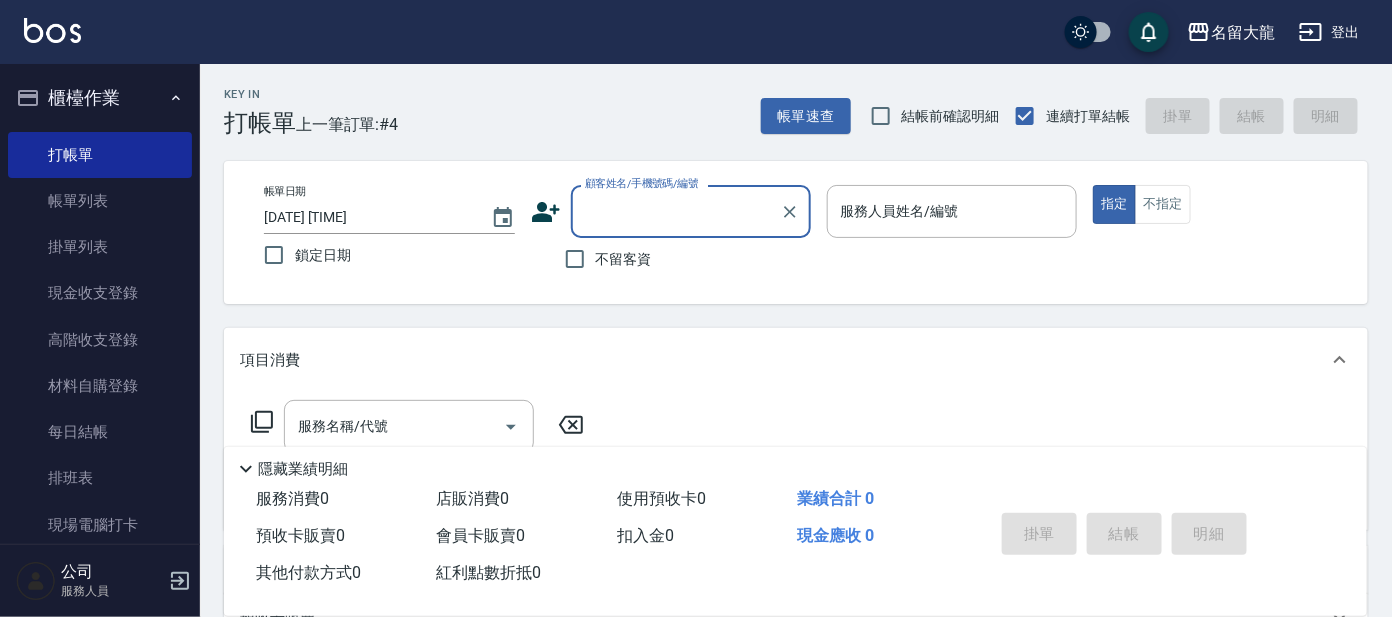 click on "櫃檯作業 打帳單 帳單列表 掛單列表 現金收支登錄 高階收支登錄 材料自購登錄 每日結帳 排班表 現場電腦打卡 預約管理 預約管理 單日預約紀錄 單週預約紀錄 報表及分析 報表目錄 店家日報表 店家排行榜 互助日報表 互助排行榜 互助點數明細 互助業績報表 全店業績分析表 設計師業績表 設計師日報表 設計師業績分析表 設計師業績月報表 設計師排行榜 商品銷售排行榜 店販抽成明細 顧客入金餘額表 每日非現金明細 每日收支明細 客戶管理 客戶列表 卡券管理 入金管理 商品管理 商品分類設定 商品列表" at bounding box center (100, 304) 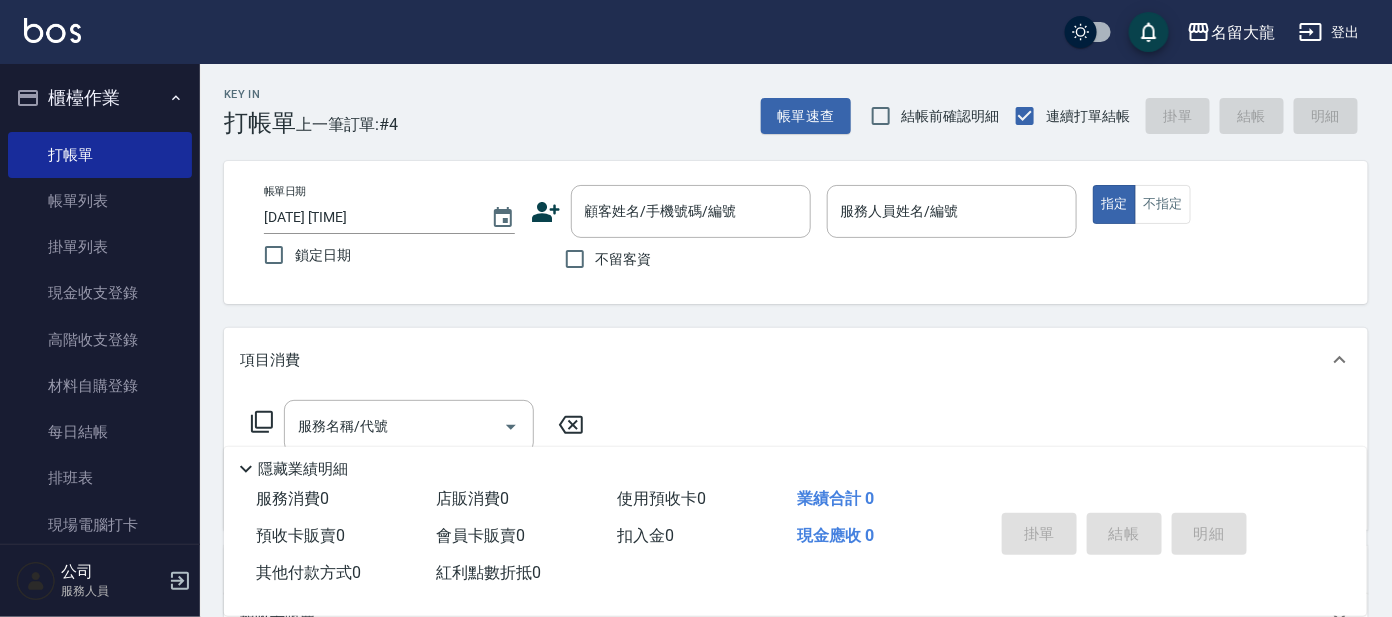 click on "櫃檯作業" at bounding box center (100, 98) 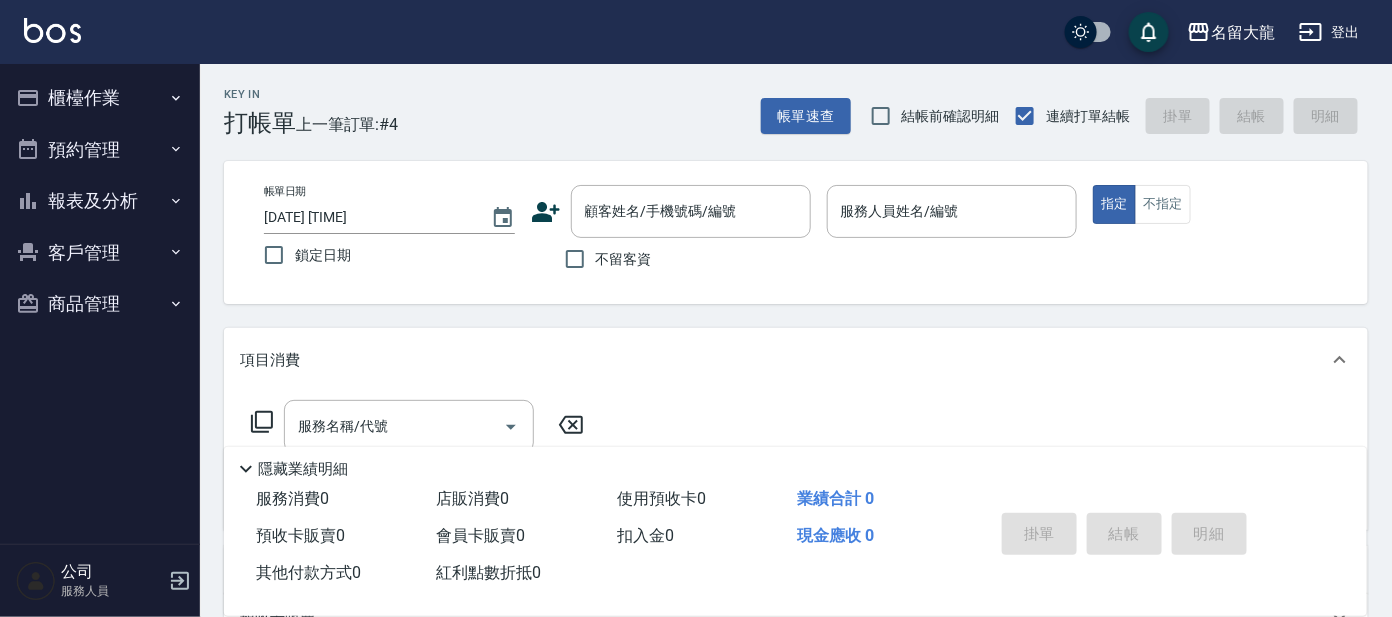 click on "客戶管理" at bounding box center [100, 253] 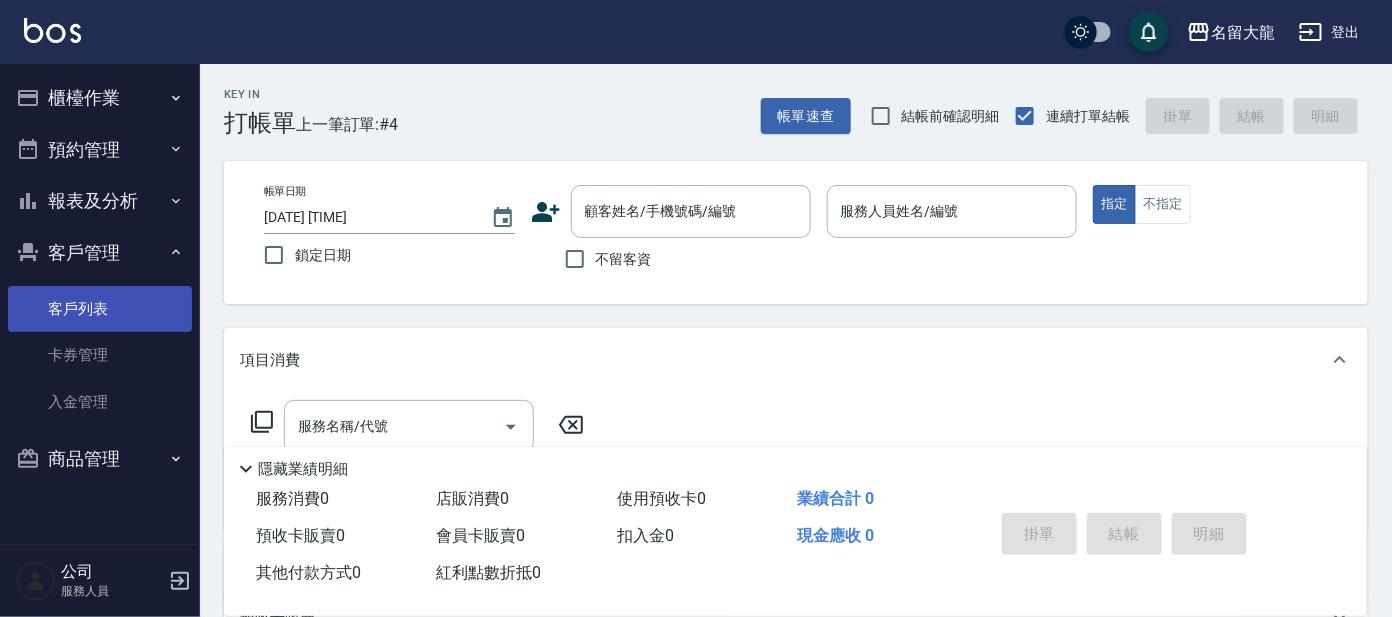click on "客戶列表" at bounding box center [100, 309] 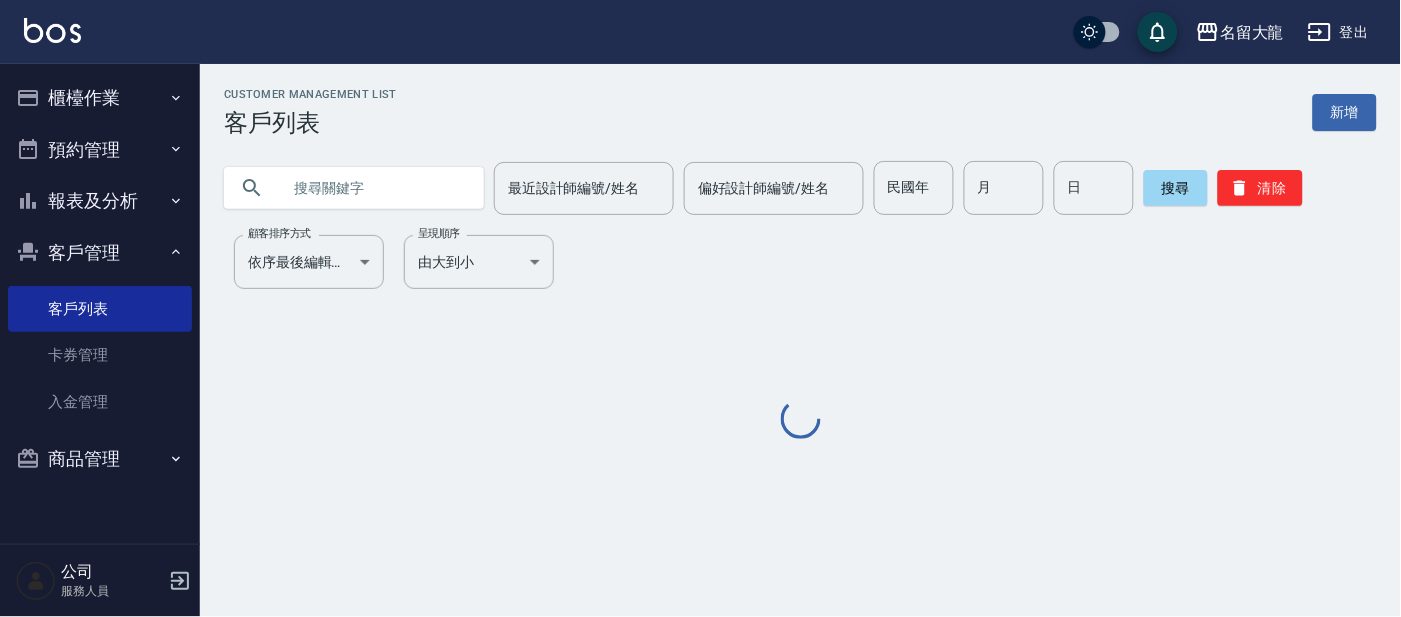 click at bounding box center (374, 188) 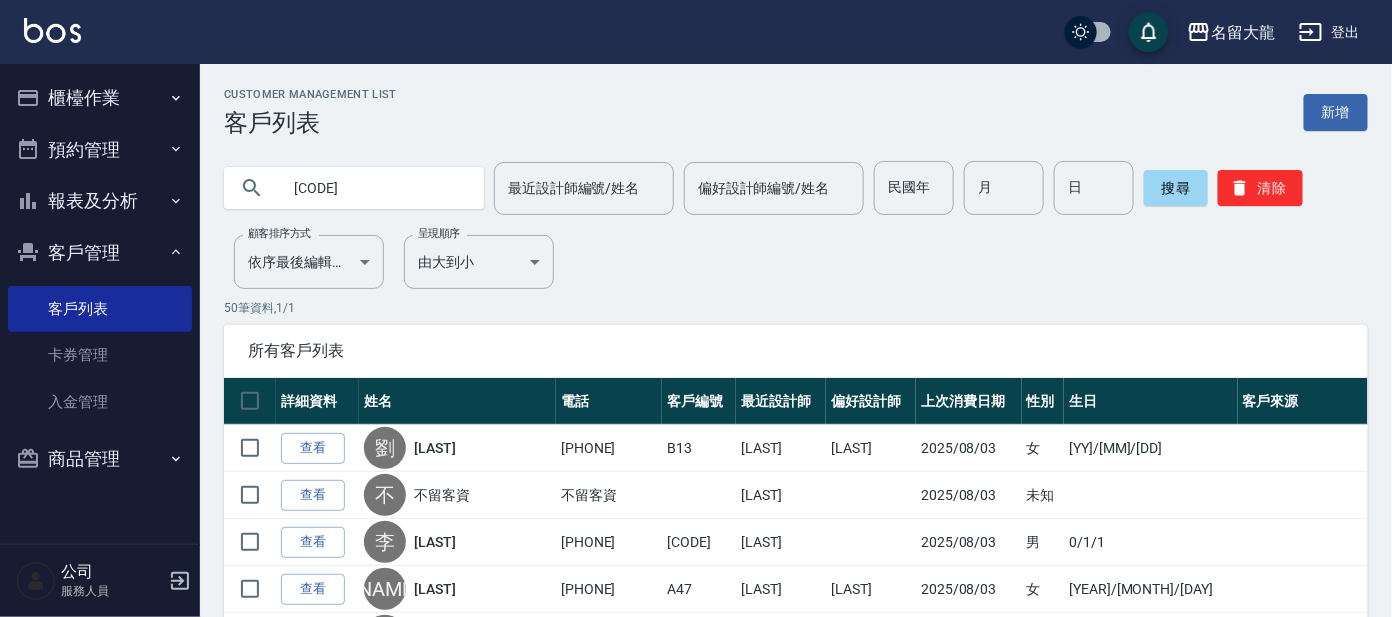 type on "[CODE]" 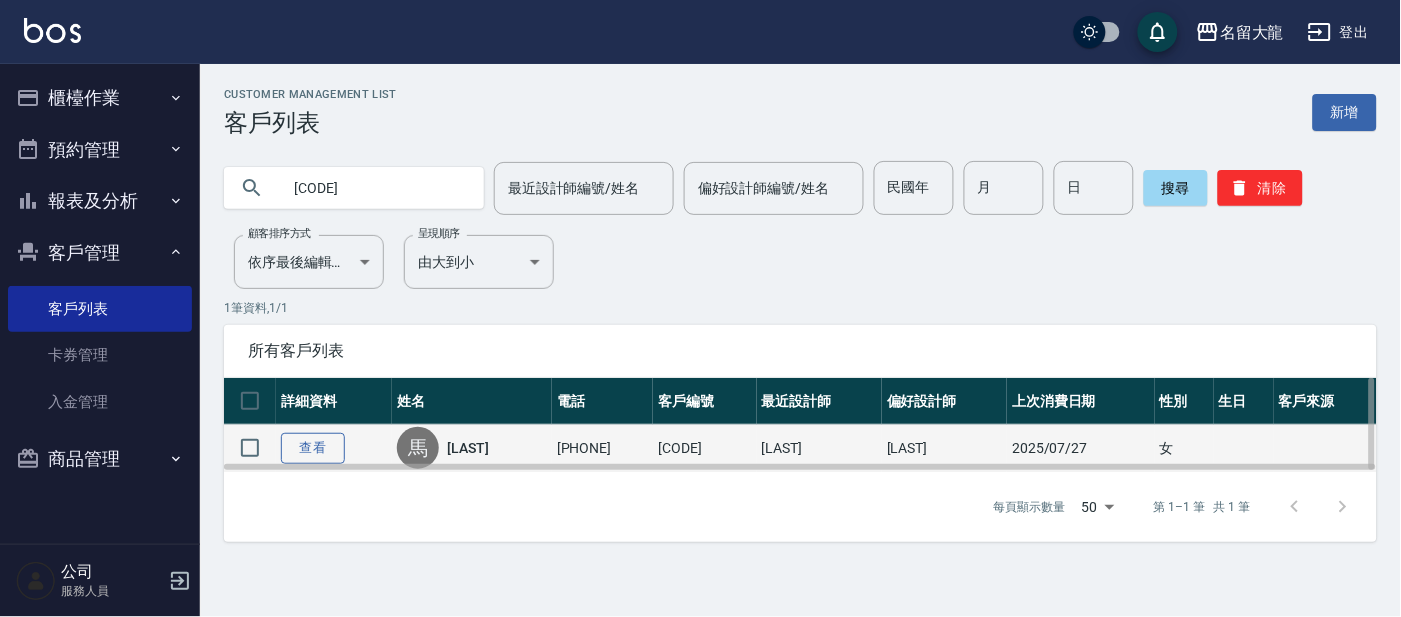 click on "查看" at bounding box center [313, 448] 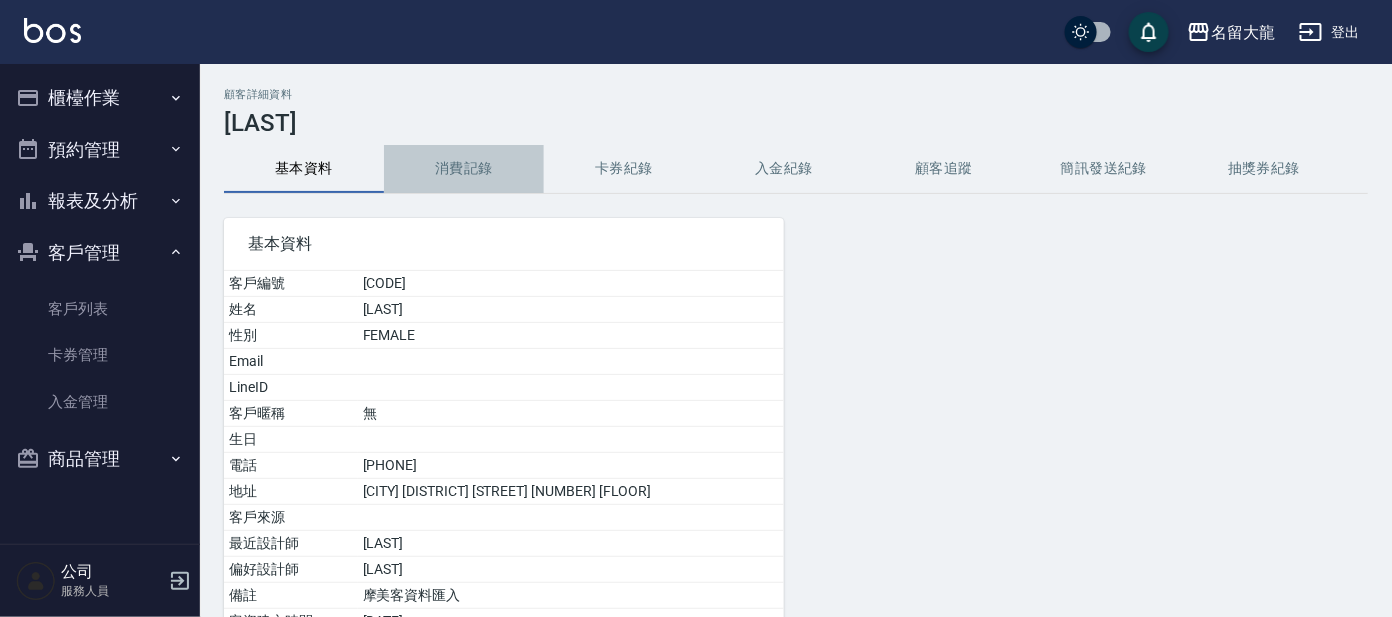click on "消費記錄" at bounding box center [464, 169] 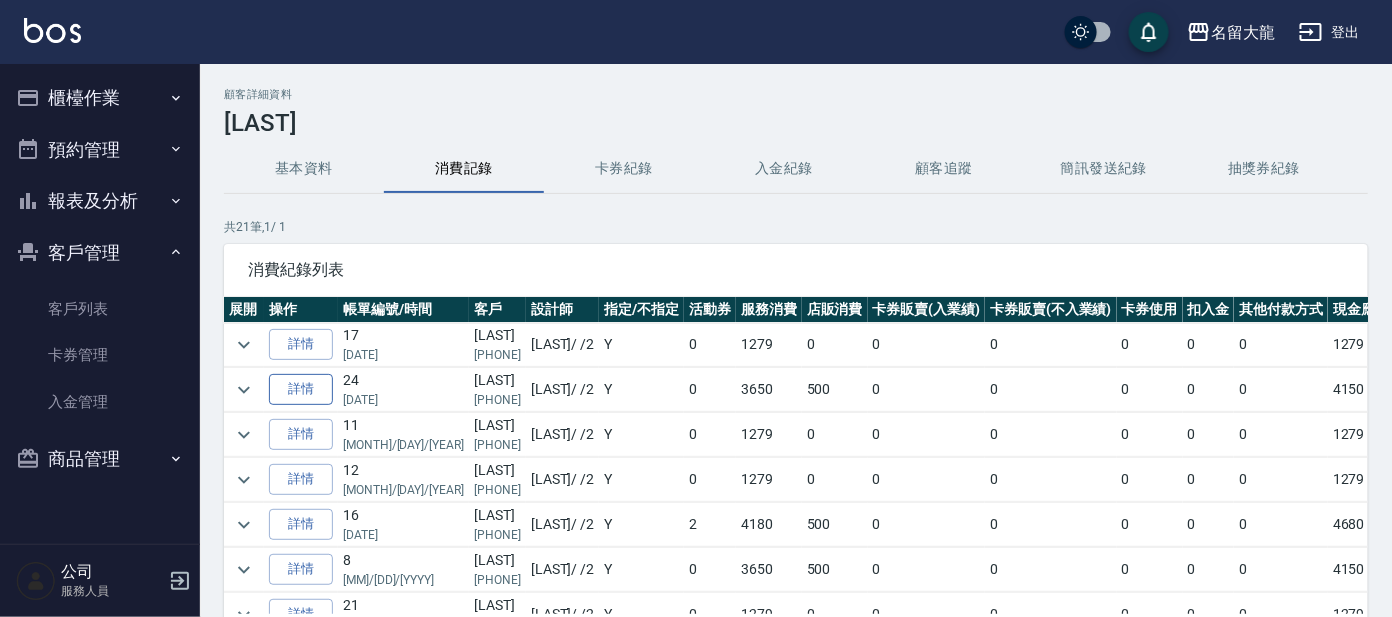 click on "詳情" at bounding box center [301, 389] 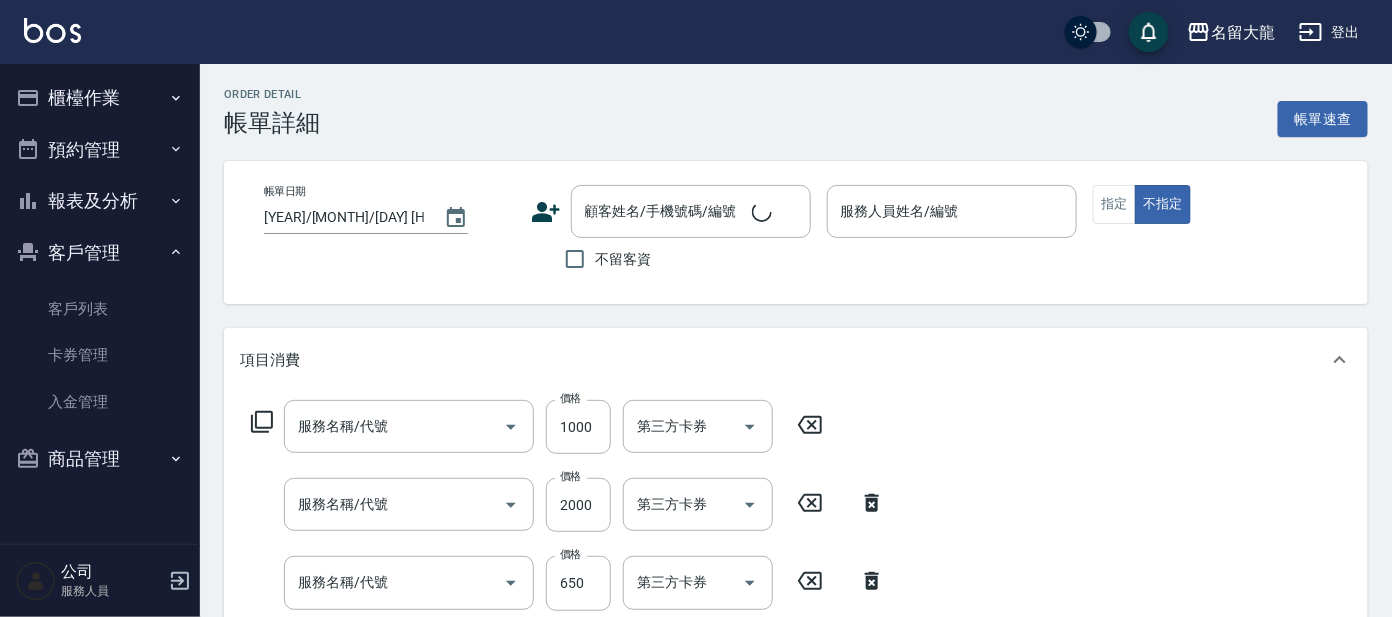 type on "[YYYY]/[MM]/[DD] [HH]:[MM]" 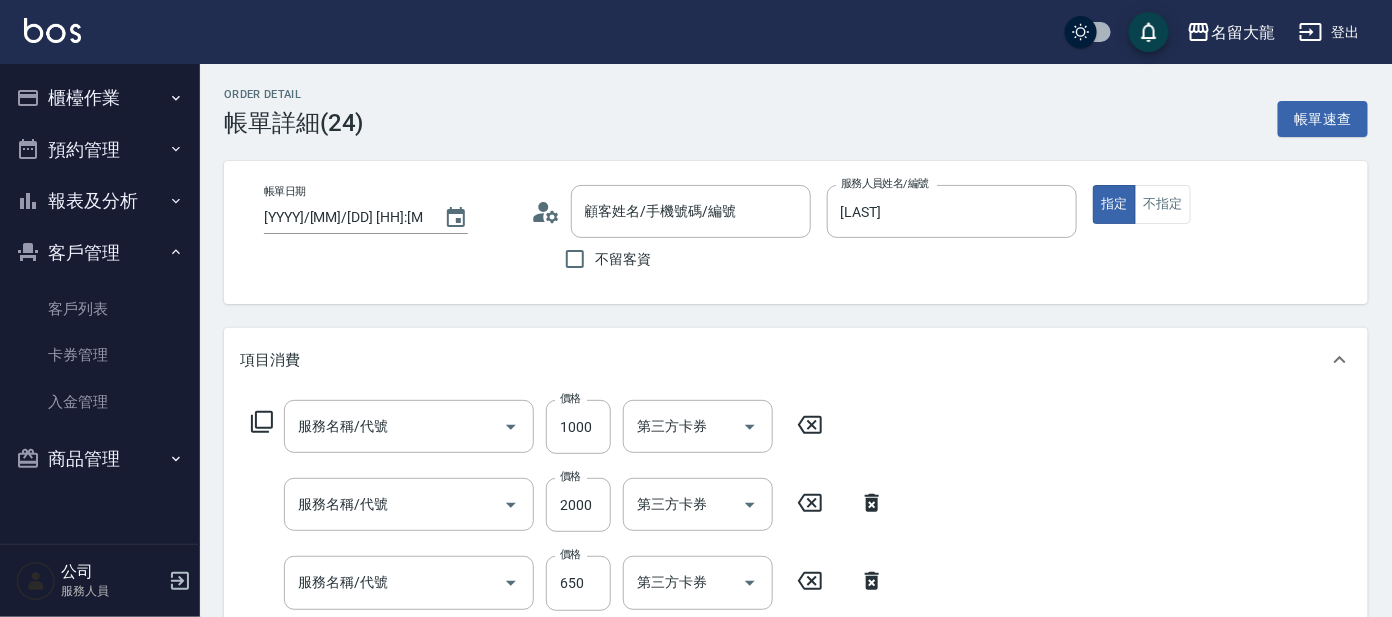 scroll, scrollTop: 0, scrollLeft: 0, axis: both 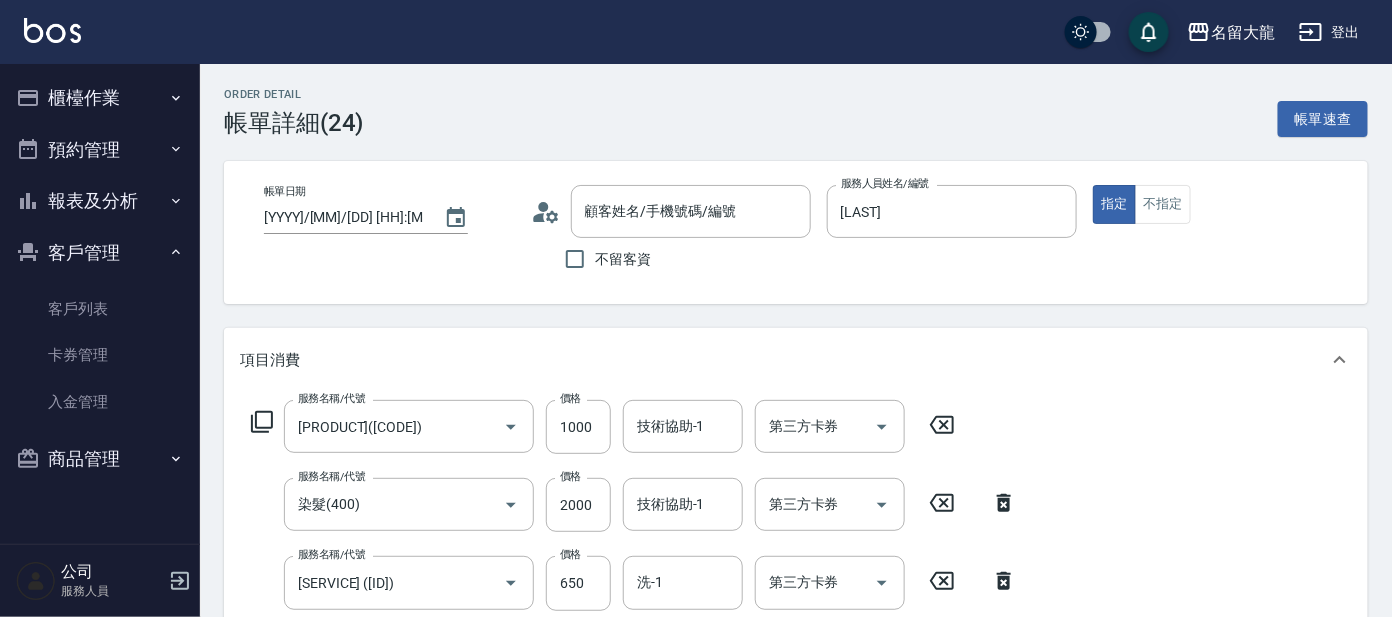 type on "[PRODUCT]([CODE])" 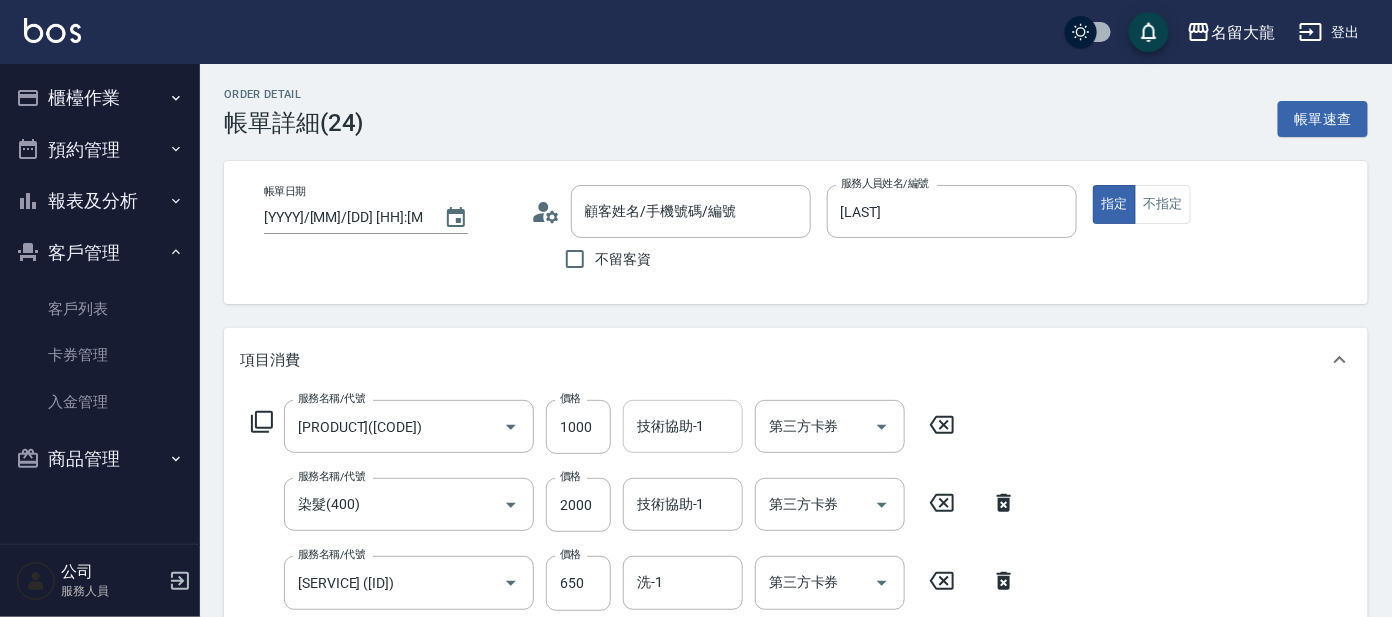 type on "[NAME]/[PHONE]/[ID]" 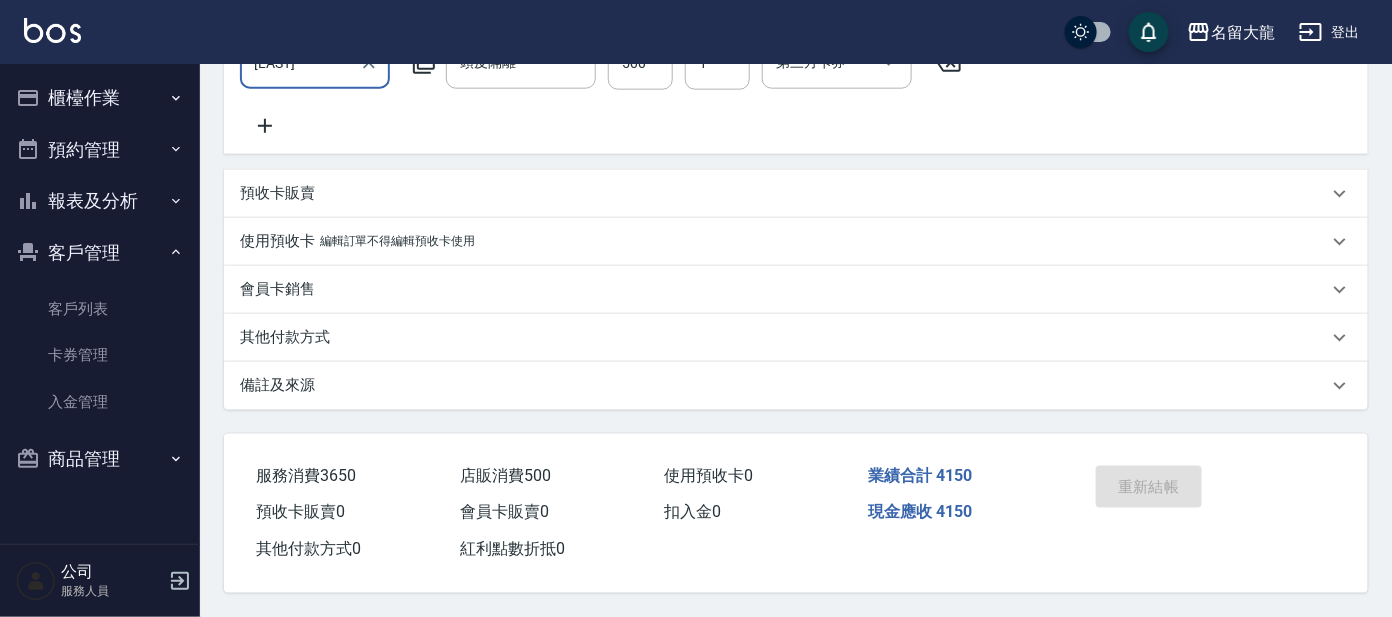 scroll, scrollTop: 762, scrollLeft: 0, axis: vertical 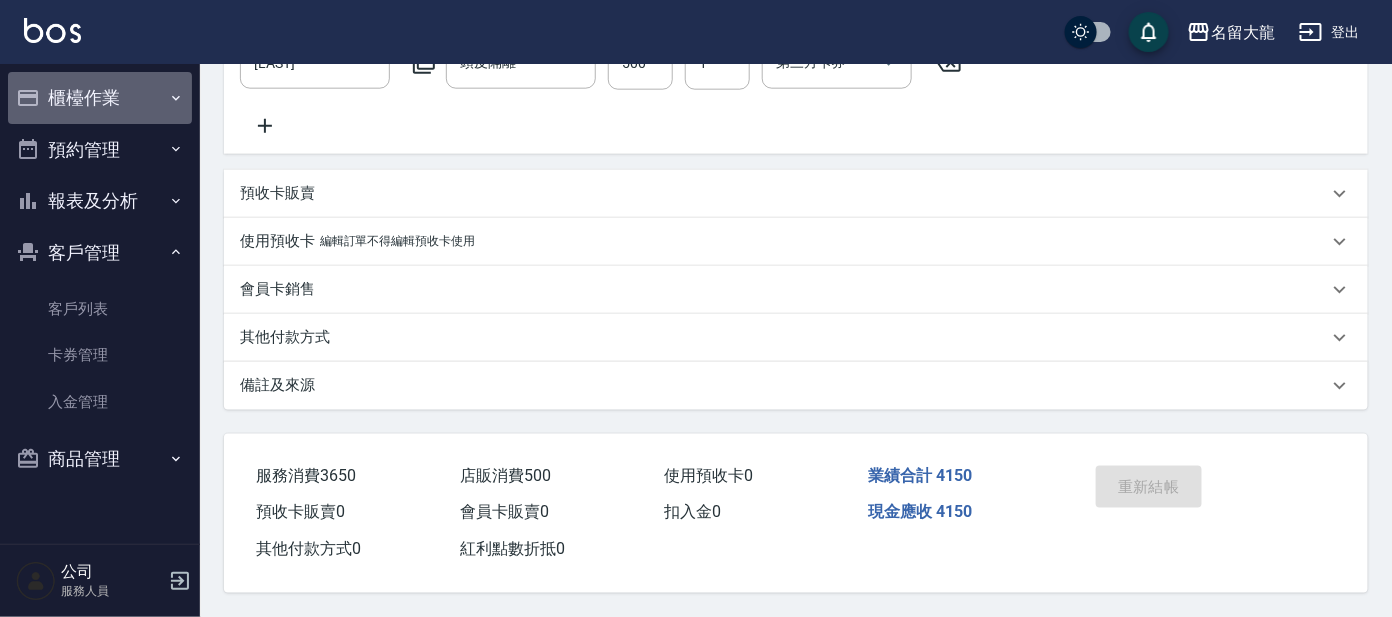 click on "櫃檯作業" at bounding box center [100, 98] 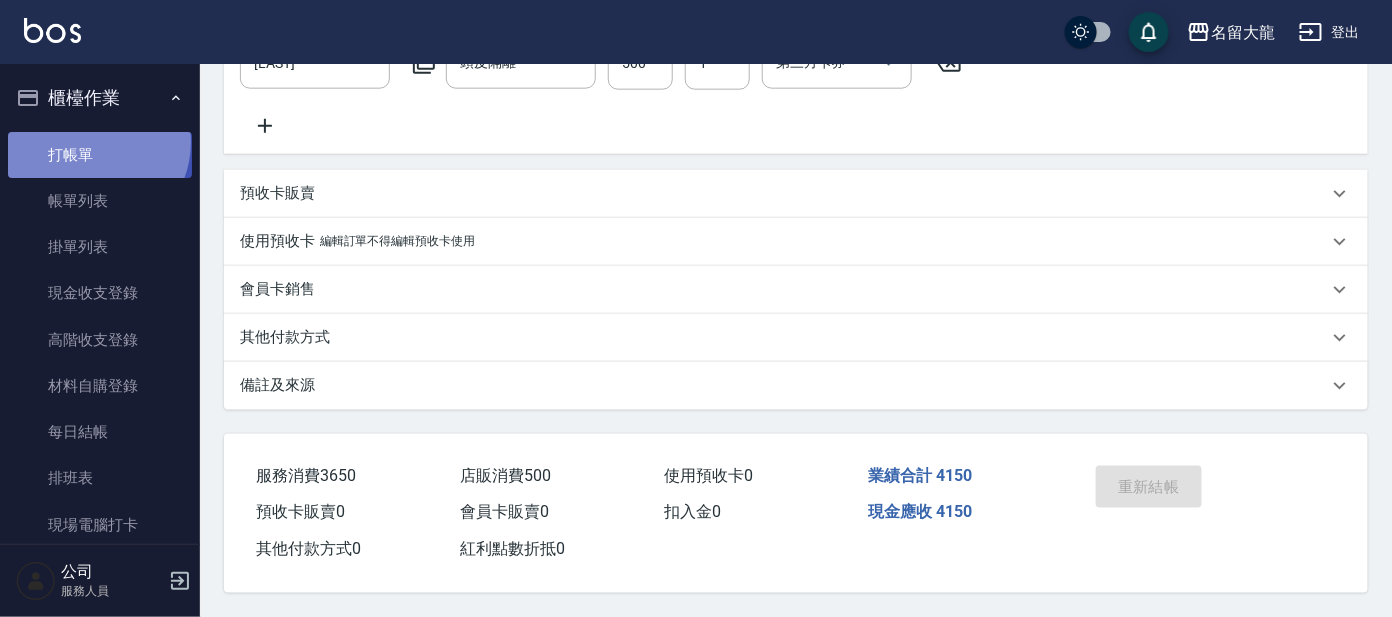 click on "打帳單" at bounding box center [100, 155] 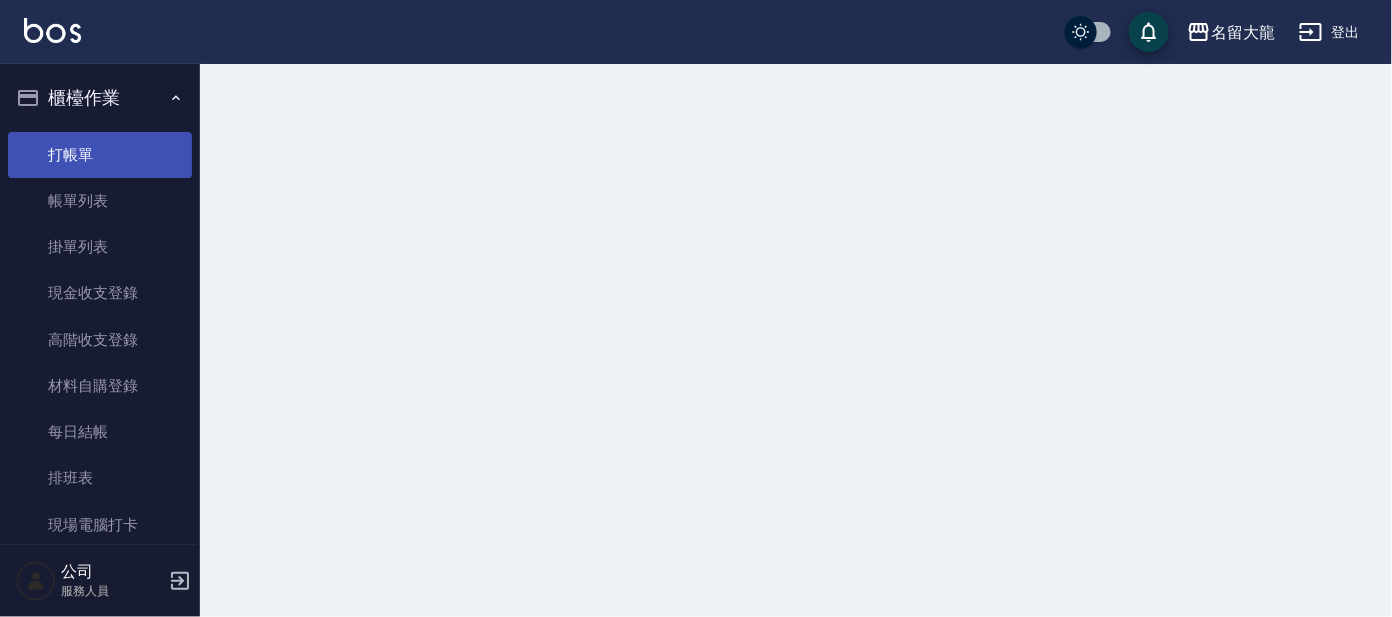 scroll, scrollTop: 0, scrollLeft: 0, axis: both 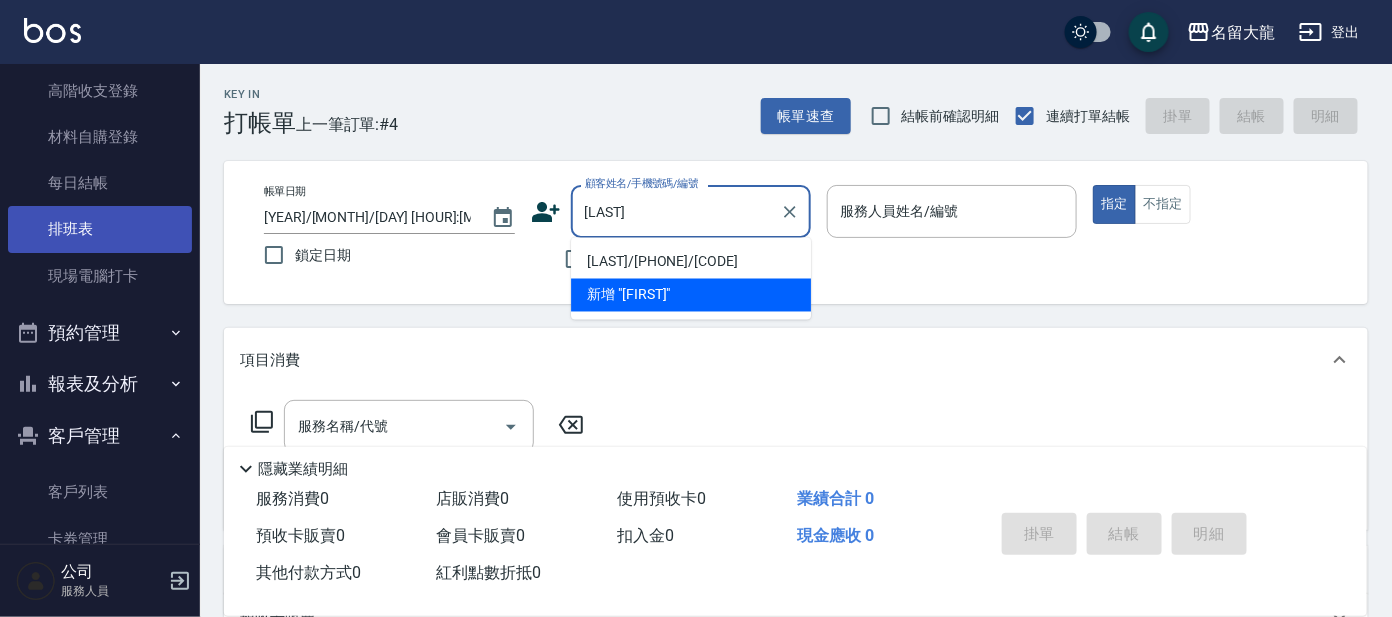 type on "[LAST]/[PHONE]/[CODE]" 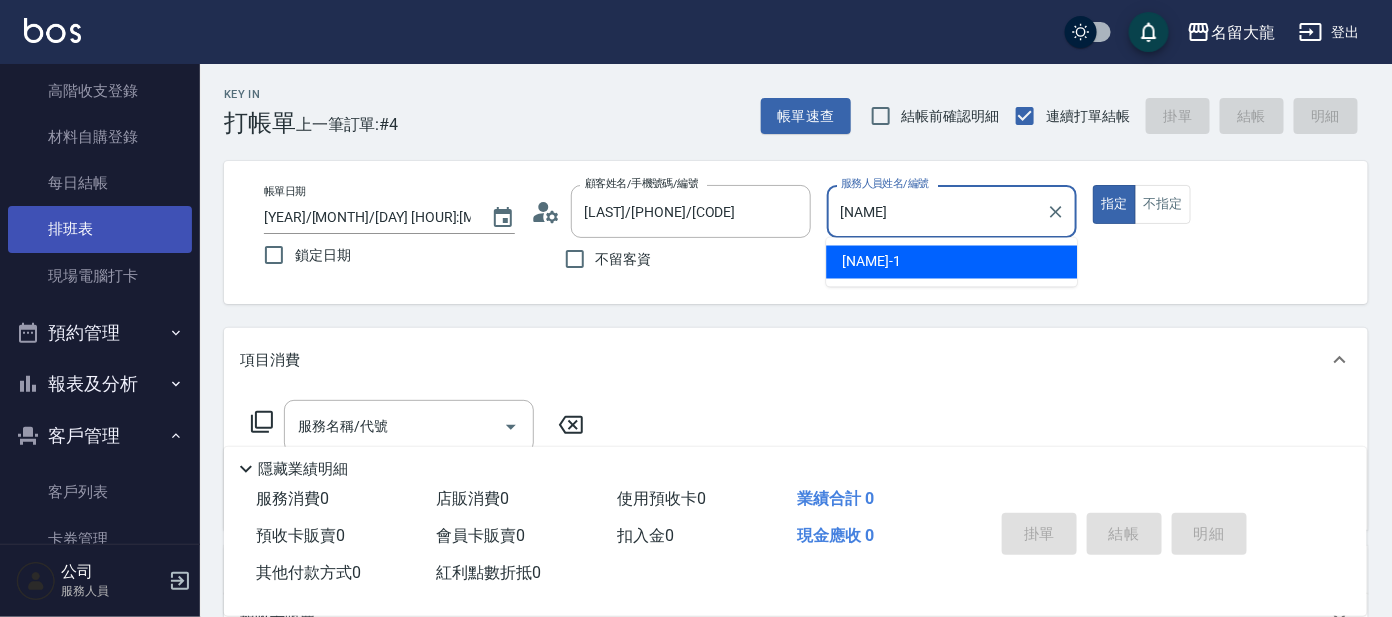 type on "[LAST]" 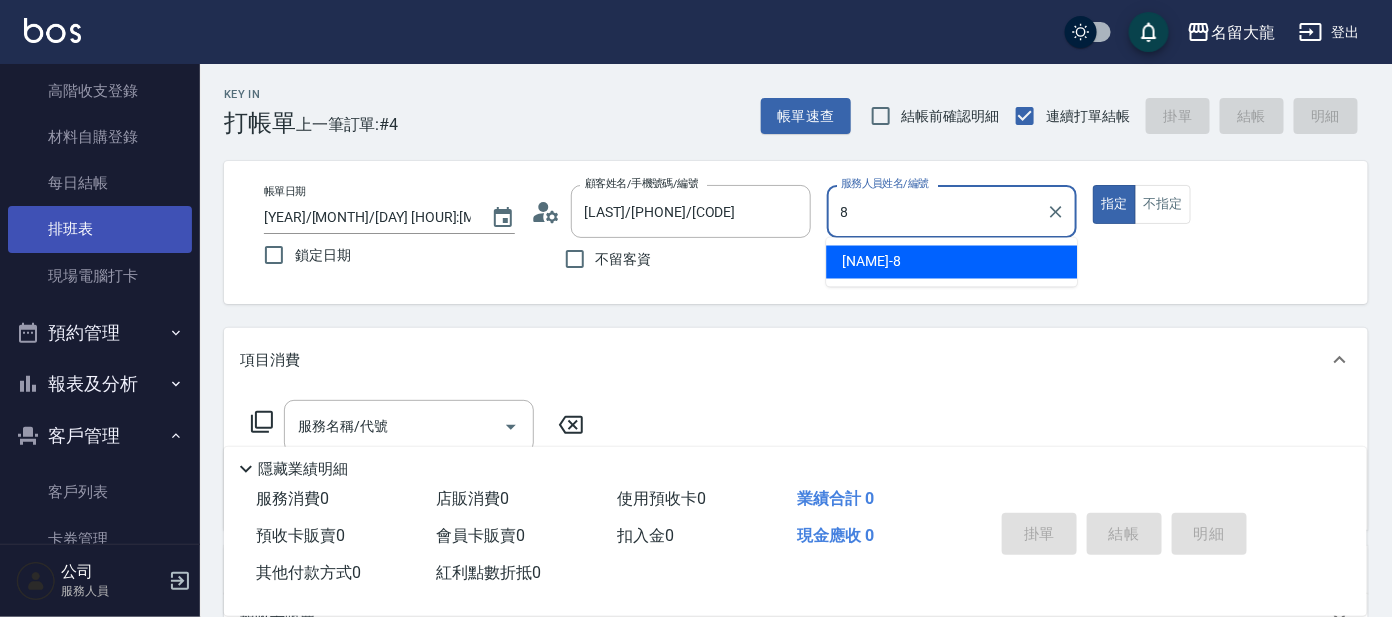 type on "[NAME]-[NUMBER]" 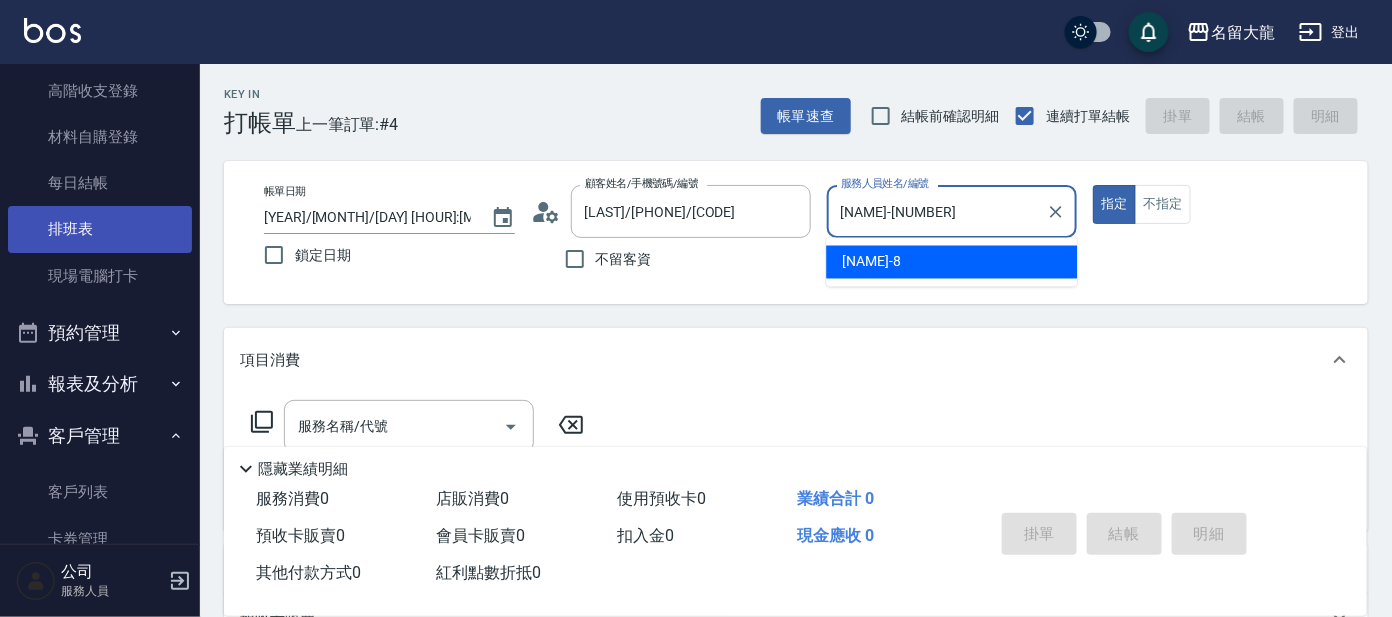 type on "true" 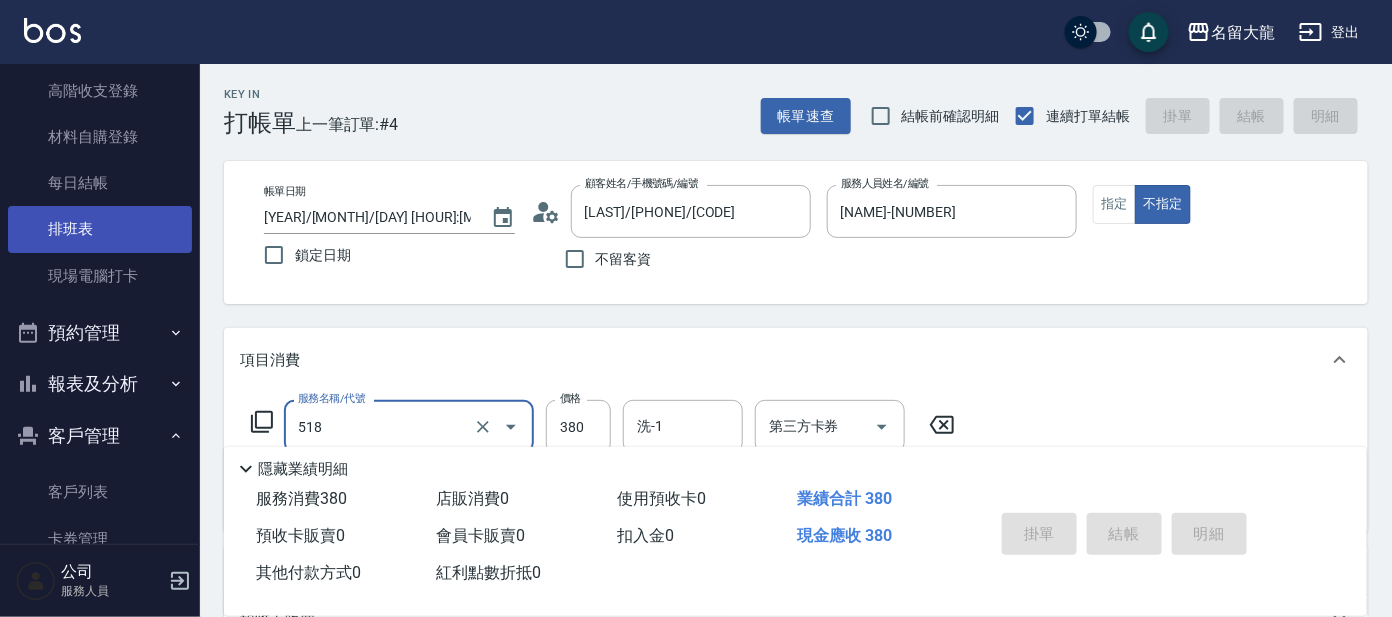 type on "518" 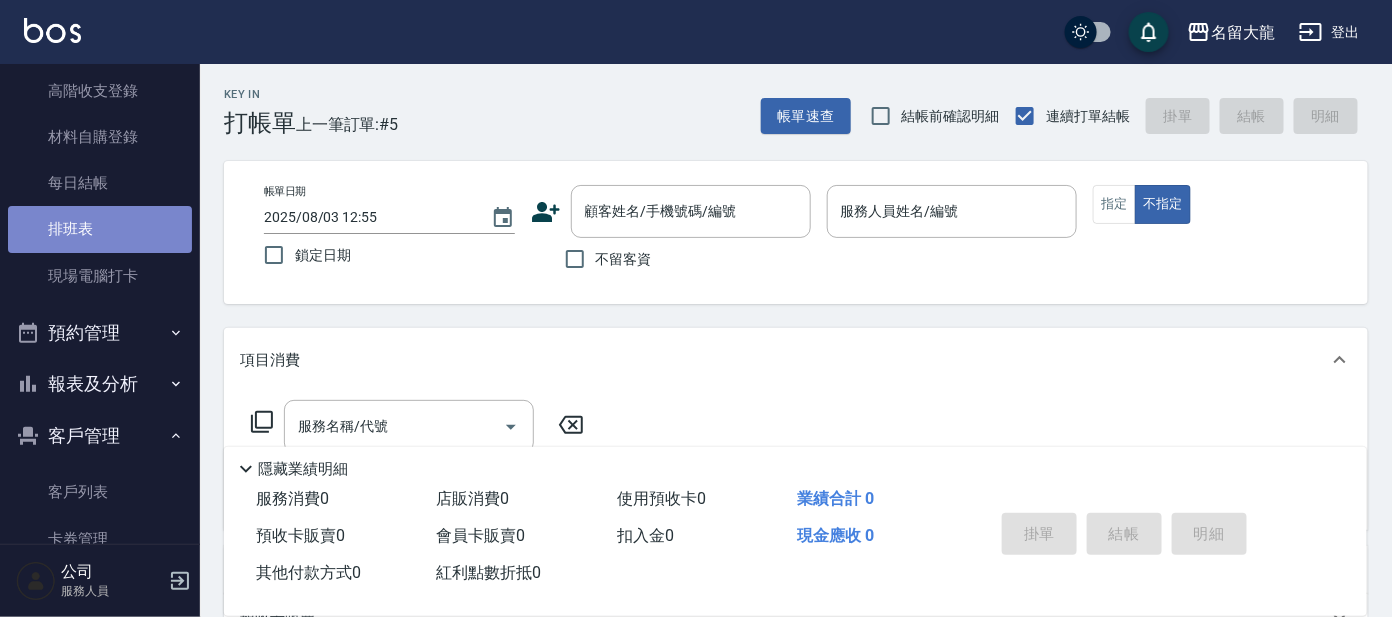 click on "排班表" at bounding box center (100, 229) 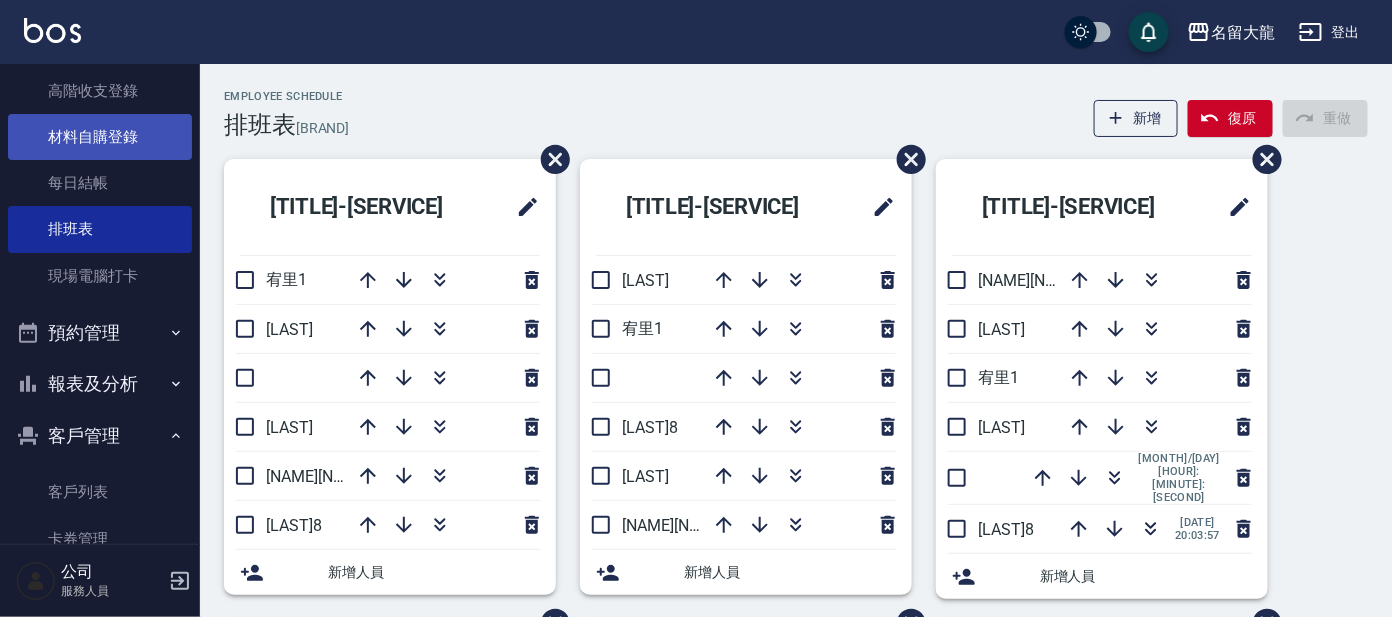 click on "材料自購登錄" at bounding box center (100, 137) 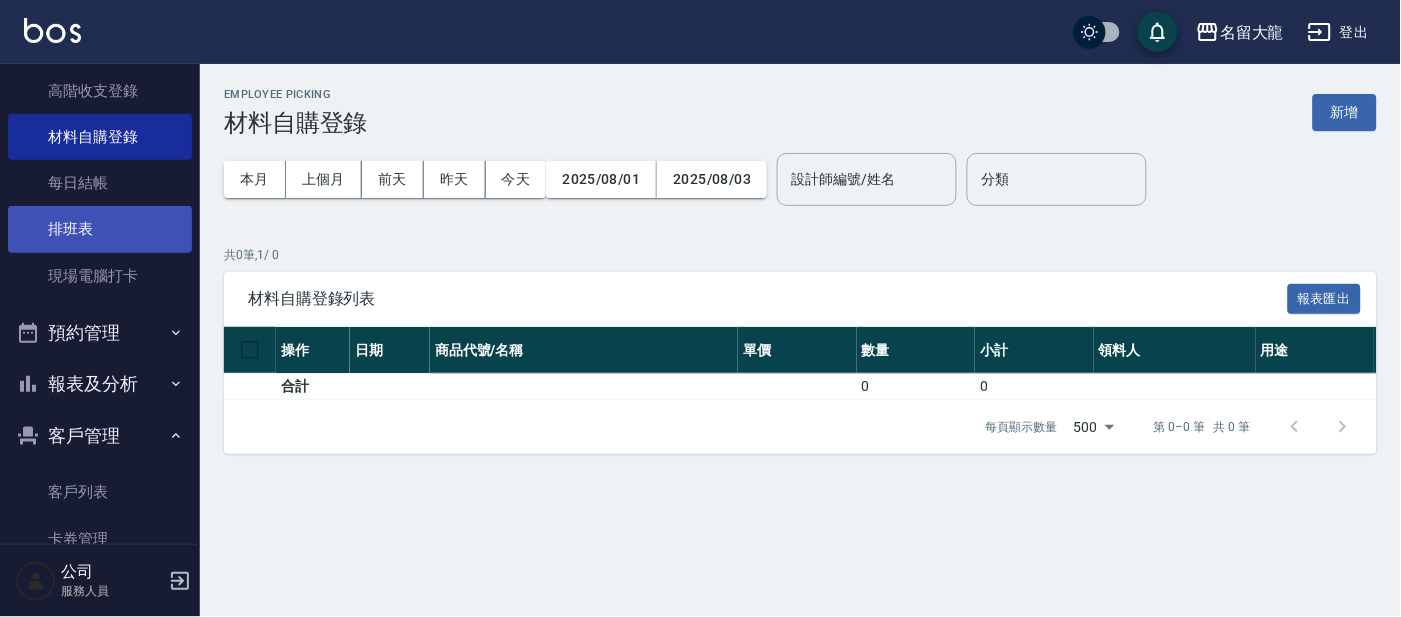 scroll, scrollTop: 0, scrollLeft: 0, axis: both 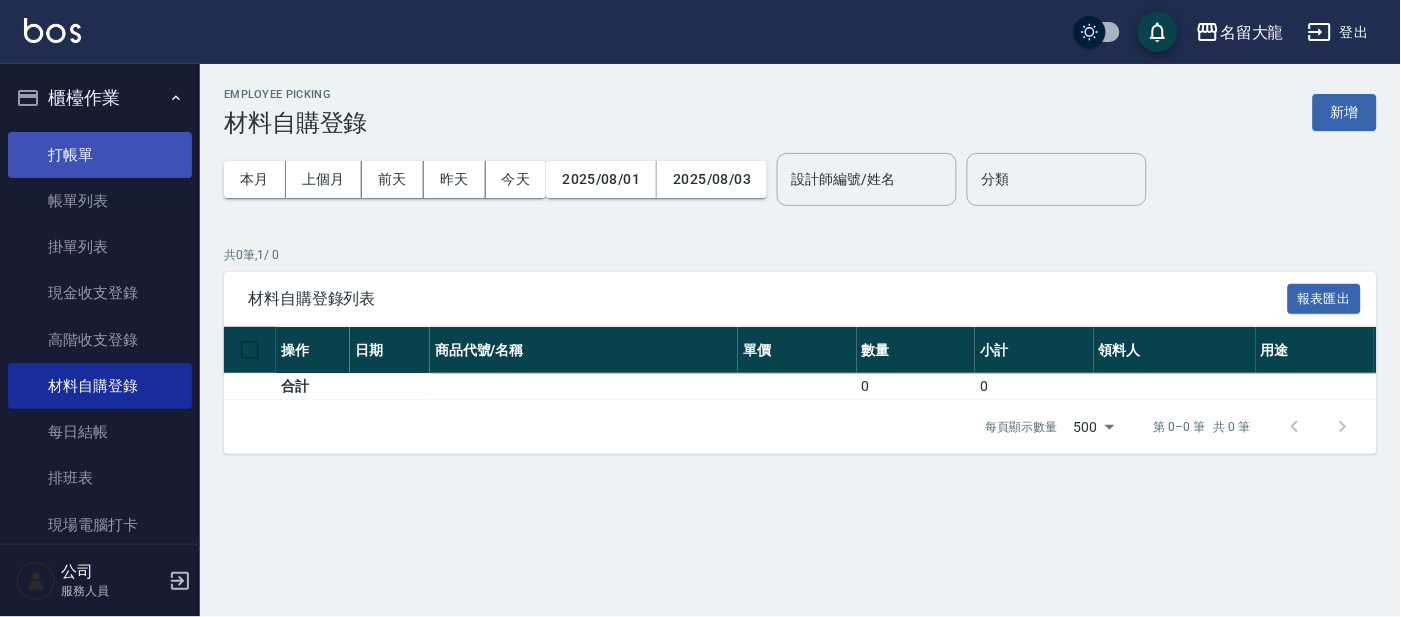 click on "打帳單" at bounding box center (100, 155) 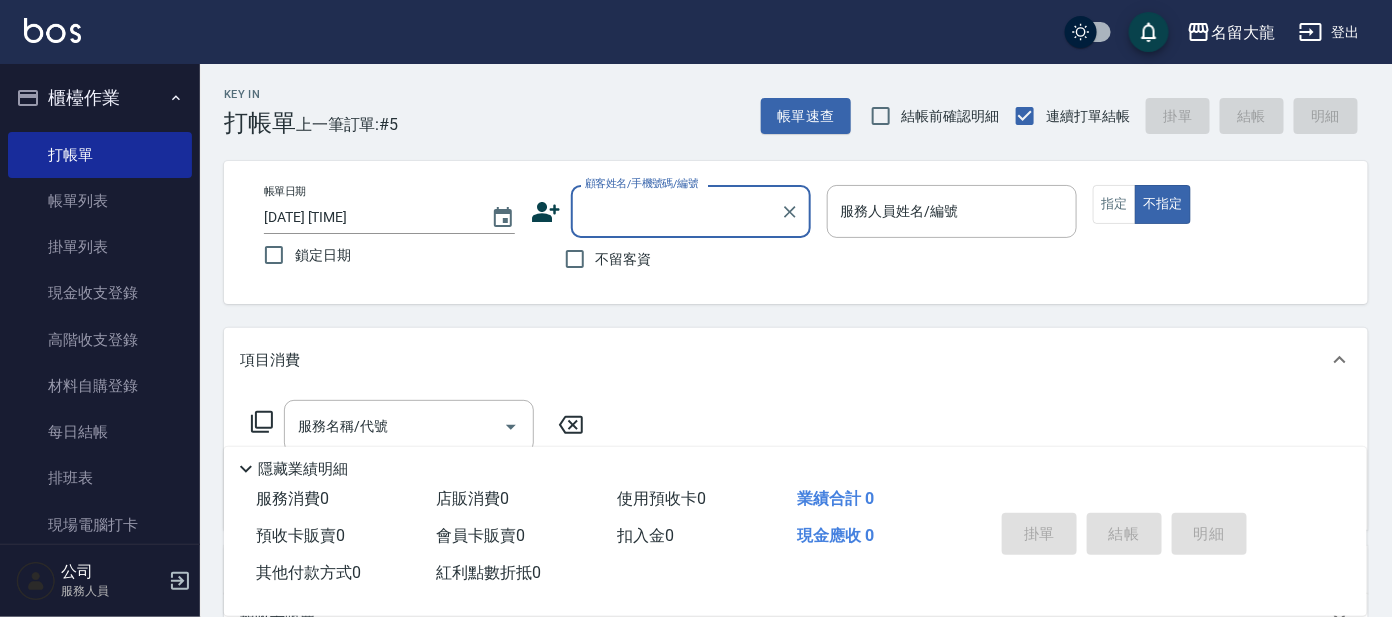 click 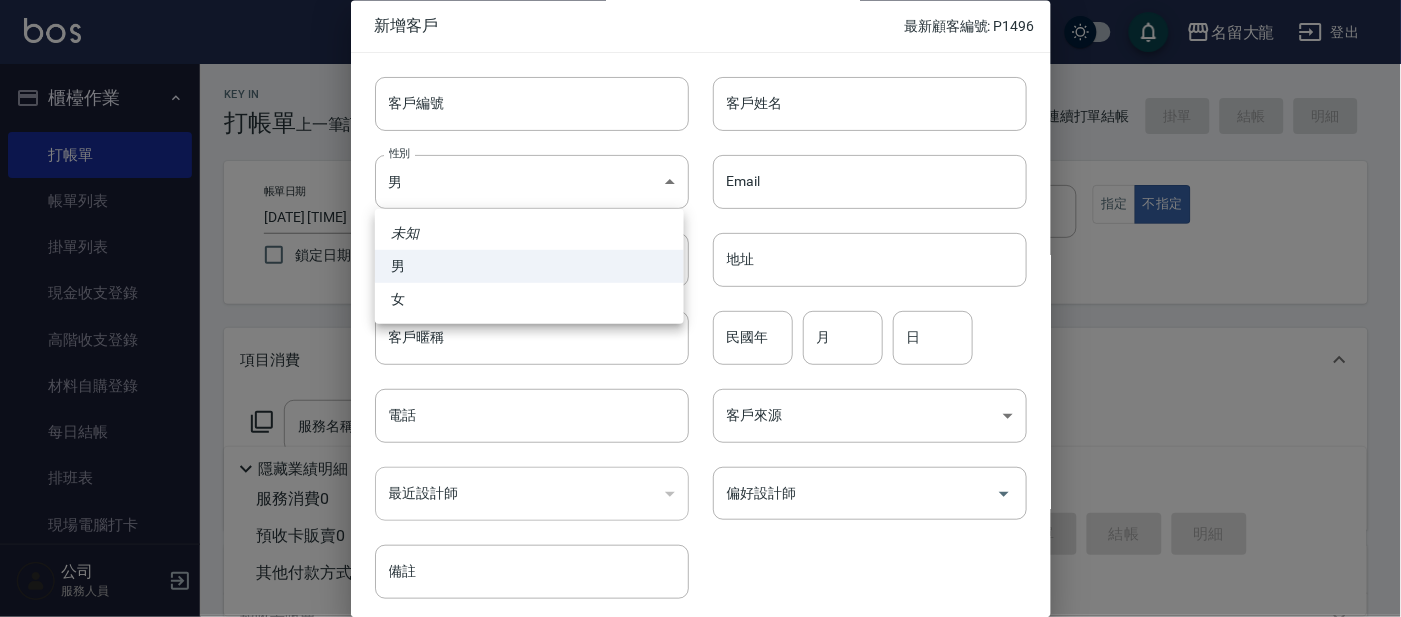 drag, startPoint x: 547, startPoint y: 205, endPoint x: 525, endPoint y: 210, distance: 22.561028 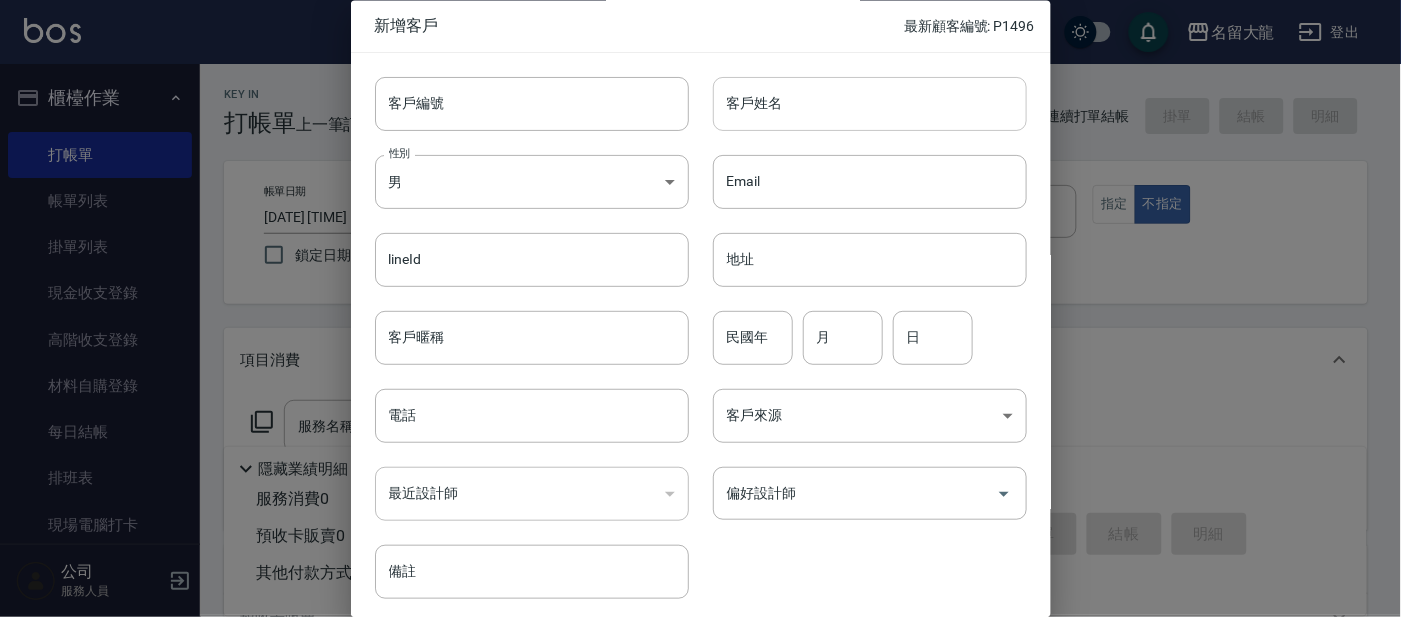 click on "客戶姓名" at bounding box center (870, 104) 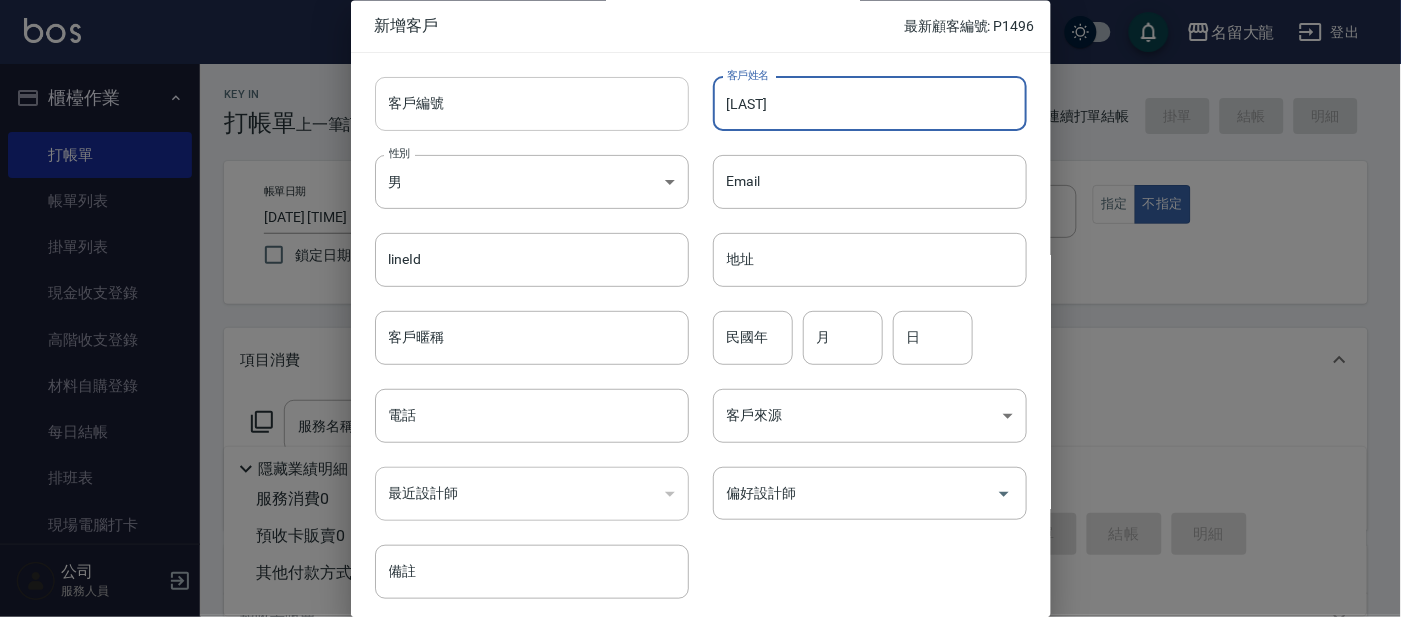 type on "[LAST]" 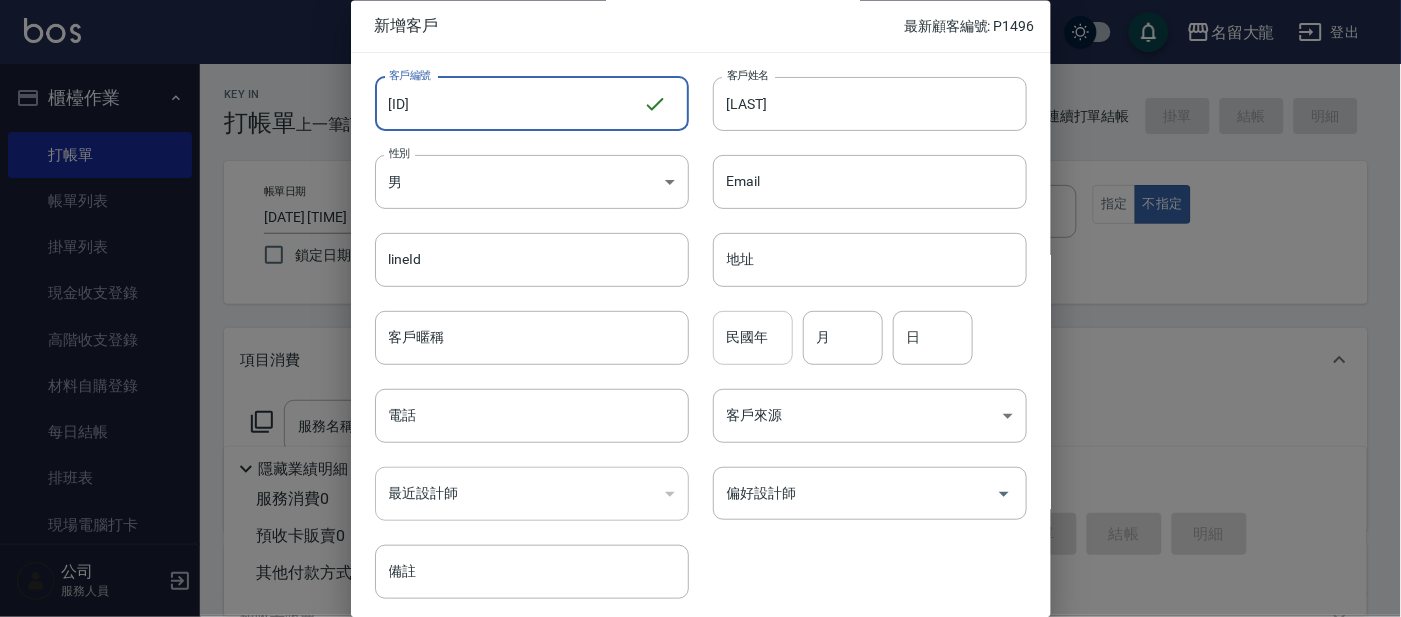 type on "[ID]" 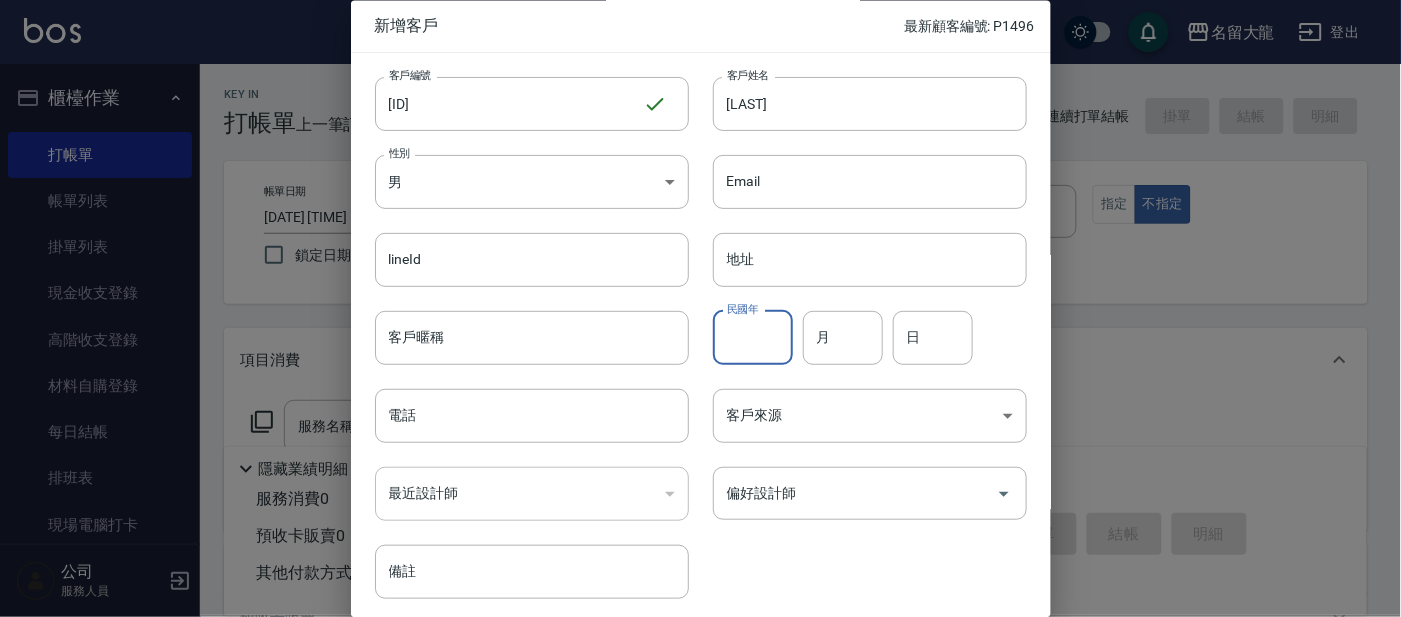 click on "民國年" at bounding box center [753, 338] 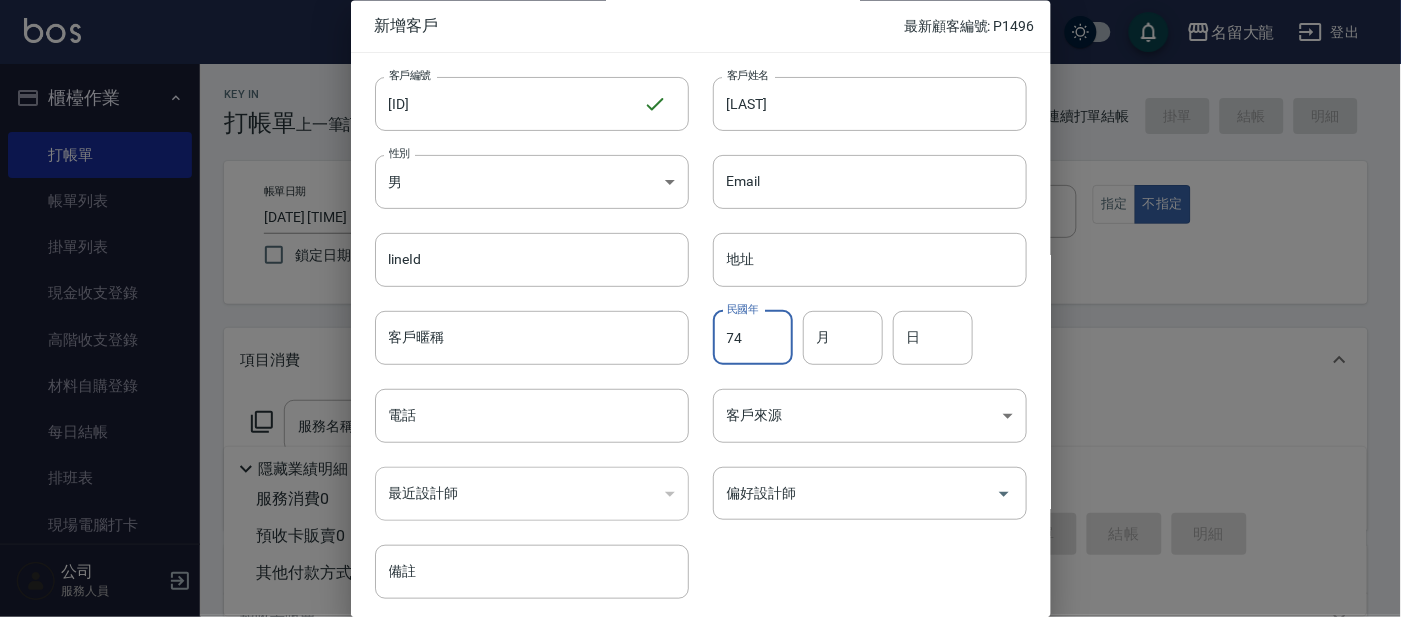 type on "74" 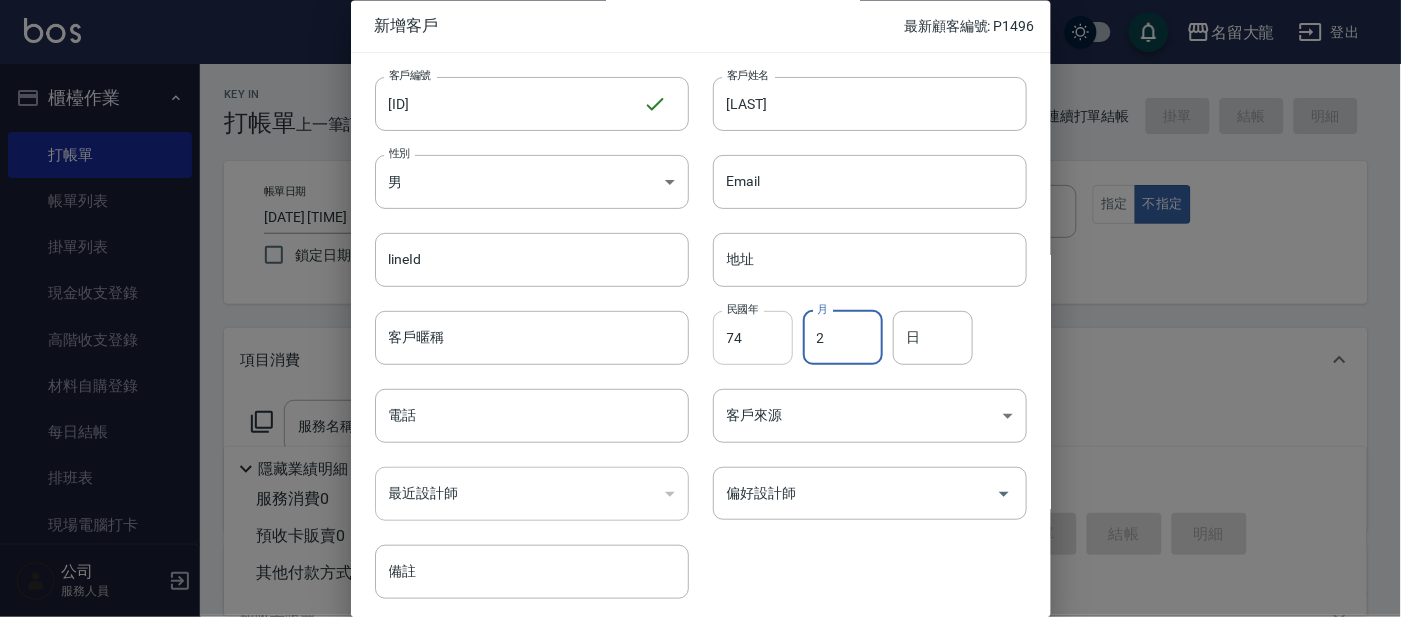type on "2" 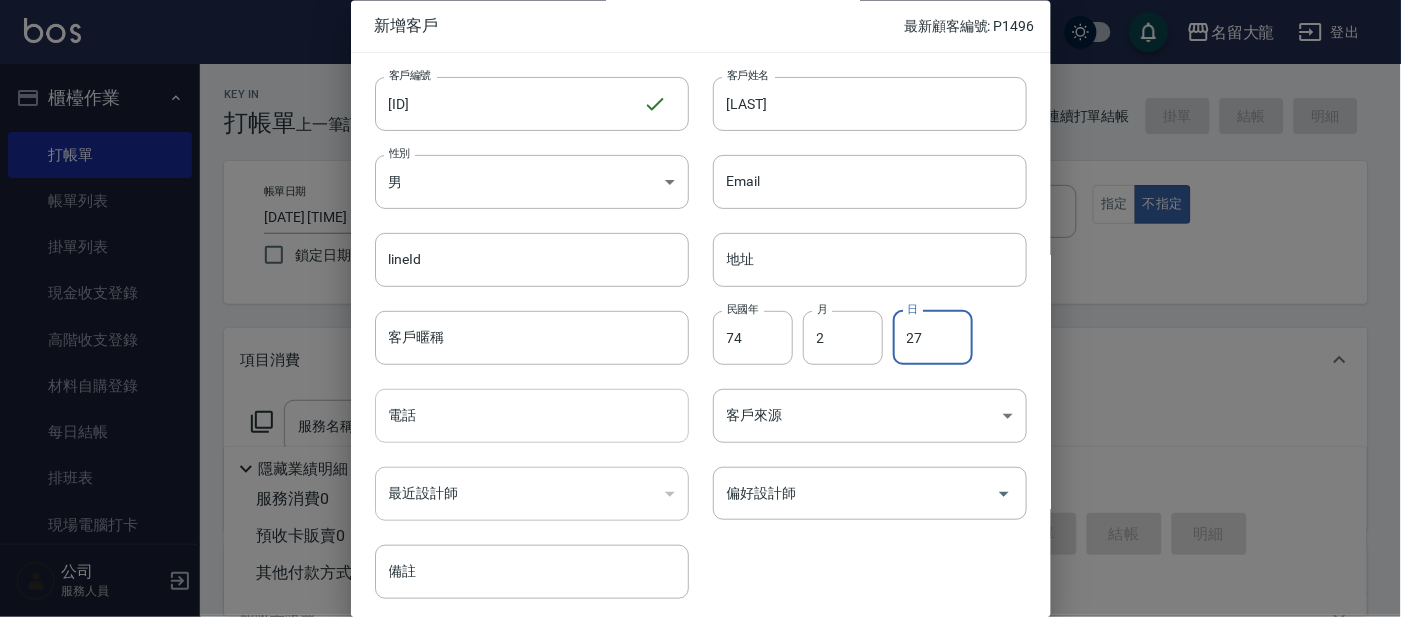 type on "27" 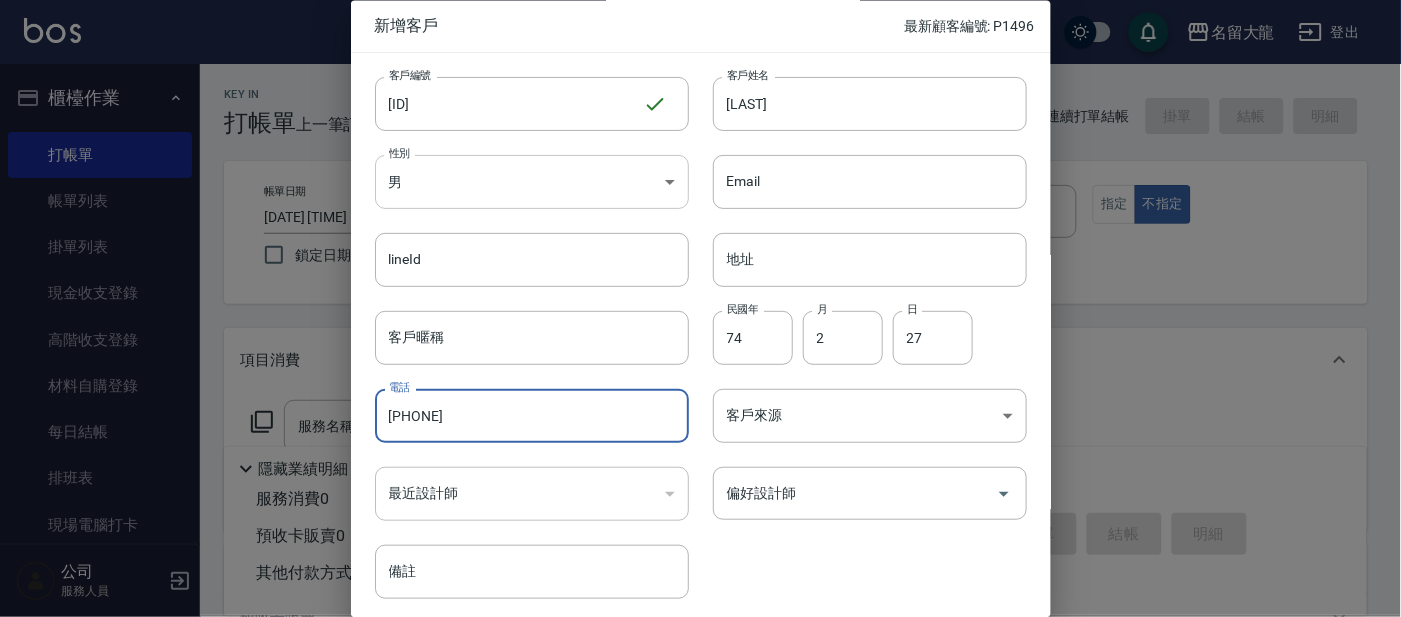 type on "[PHONE]" 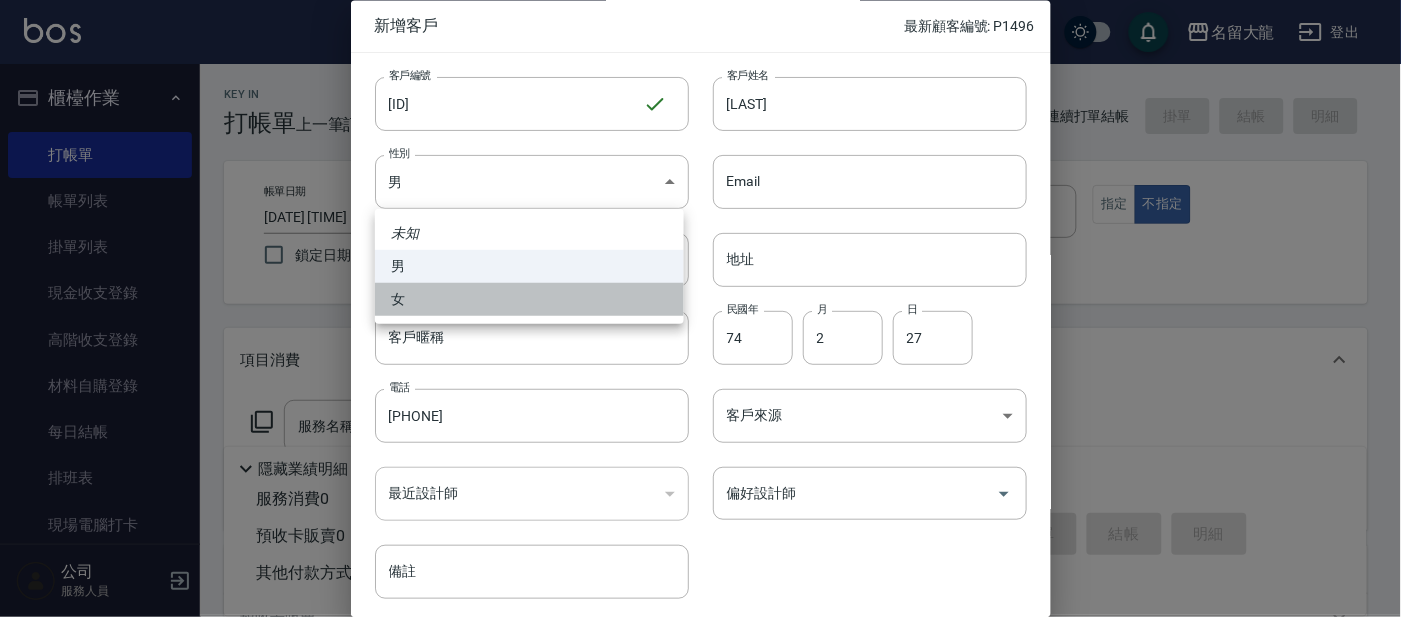click on "女" at bounding box center [529, 299] 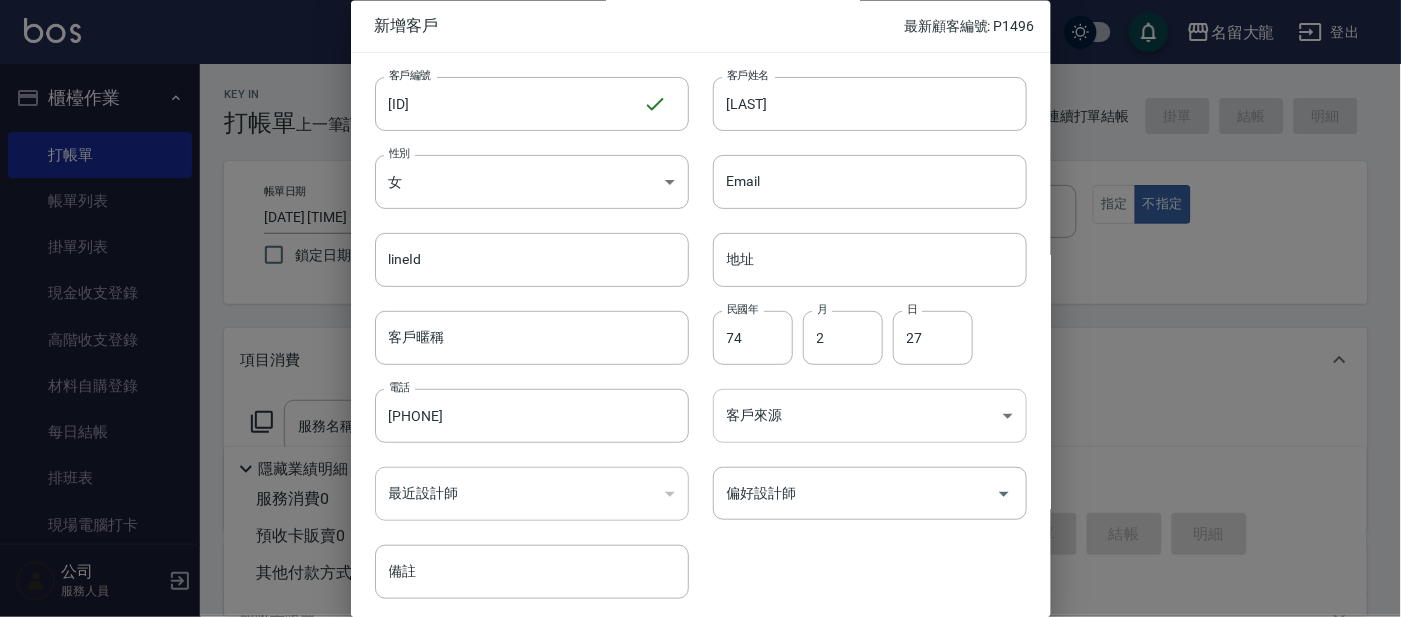 click on "名留大龍 登出 櫃檯作業 打帳單 帳單列表 掛單列表 現金收支登錄 高階收支登錄 材料自購登錄 每日結帳 排班表 現場電腦打卡 預約管理 預約管理 單日預約紀錄 單週預約紀錄 報表及分析 報表目錄 店家日報表 店家排行榜 互助日報表 互助排行榜 互助點數明細 互助業績報表 全店業績分析表 設計師業績表 設計師日報表 設計師業績分析表 設計師業績月報表 設計師排行榜 商品銷售排行榜 店販抽成明細 顧客入金餘額表 每日非現金明細 每日收支明細 客戶管理 客戶列表 卡券管理 入金管理 商品管理 商品分類設定 商品列表 公司  服務人員 Key In 打帳單 上一筆訂單:#5 帳單速查 結帳前確認明細 連續打單結帳 掛單 結帳 明細 帳單日期 [YYYY]/[MM]/[DD] [HH]:[MM] 鎖定日期 顧客姓名/手機號碼/編號 顧客姓名/手機號碼/編號 不留客資 服務人員姓名/編號 服務人員姓名/編號 指定 不指定 備註 0" at bounding box center [700, 487] 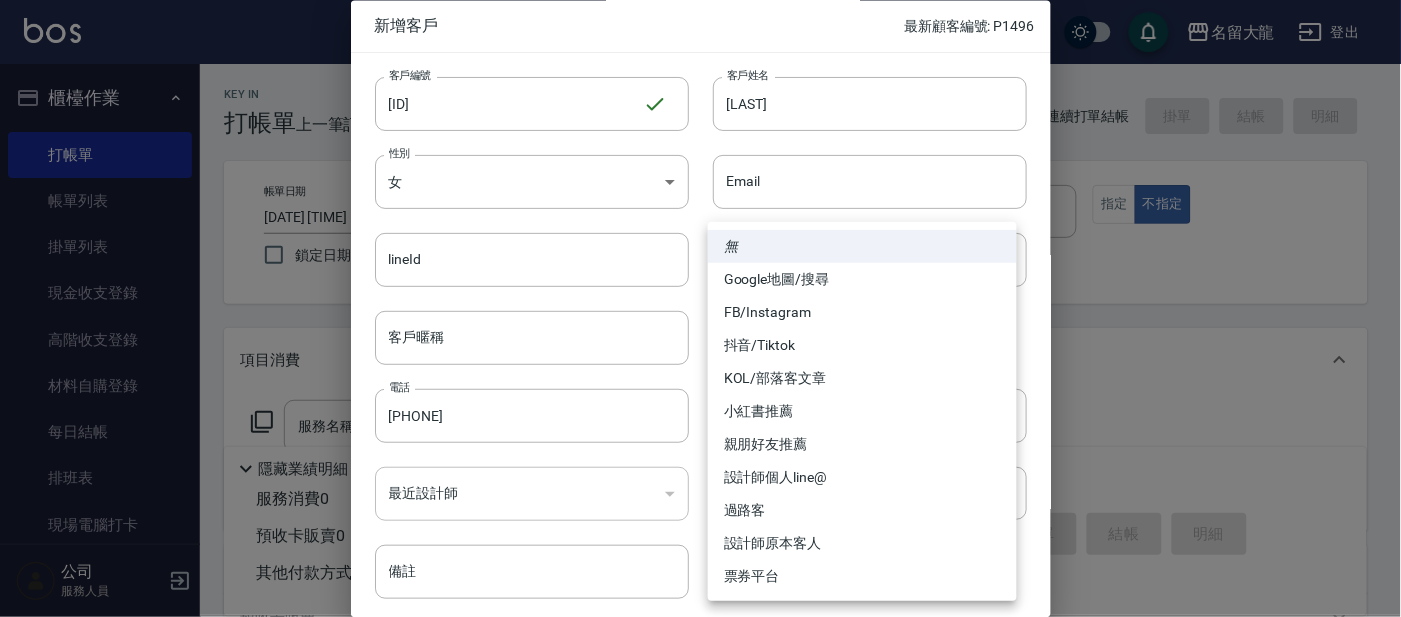 click on "過路客" at bounding box center [862, 510] 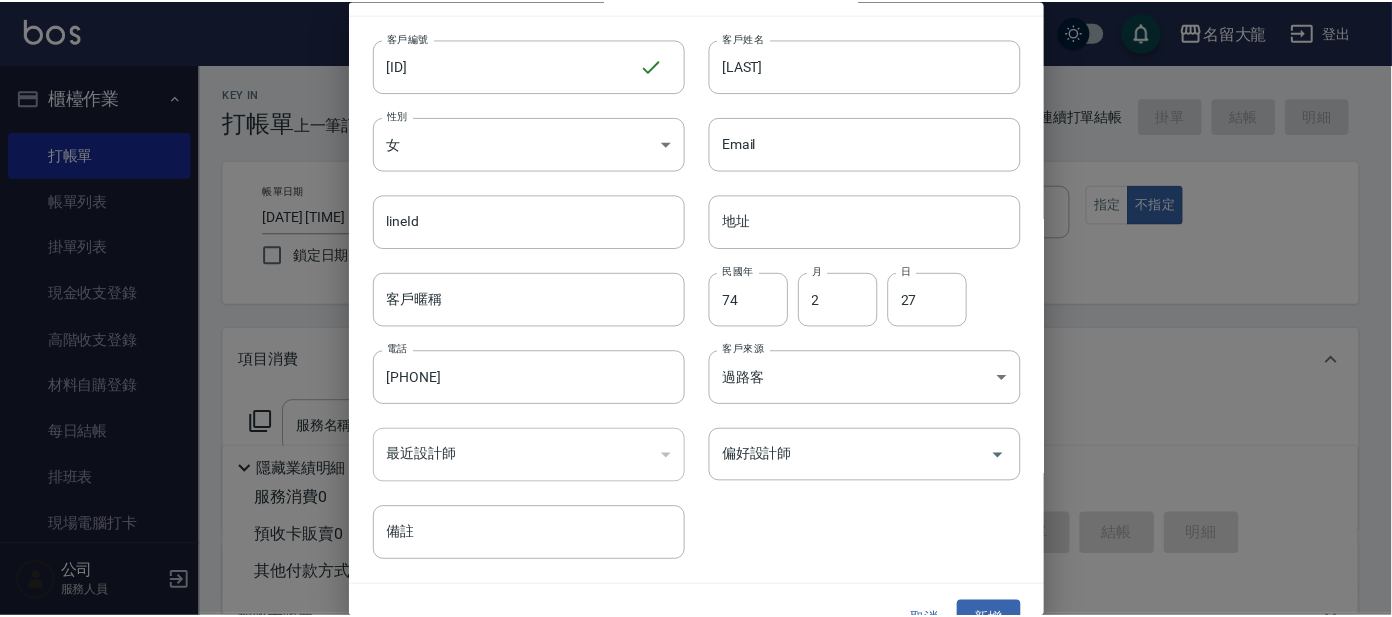scroll, scrollTop: 75, scrollLeft: 0, axis: vertical 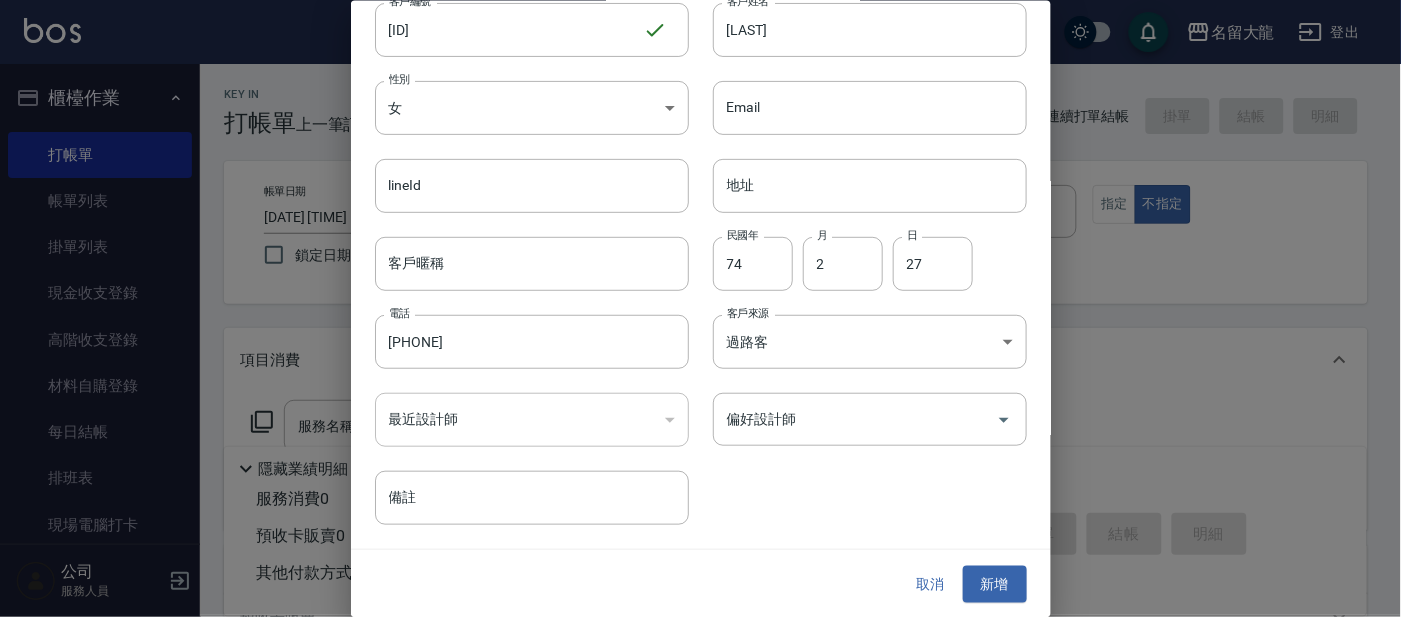 click on "​" at bounding box center [532, 420] 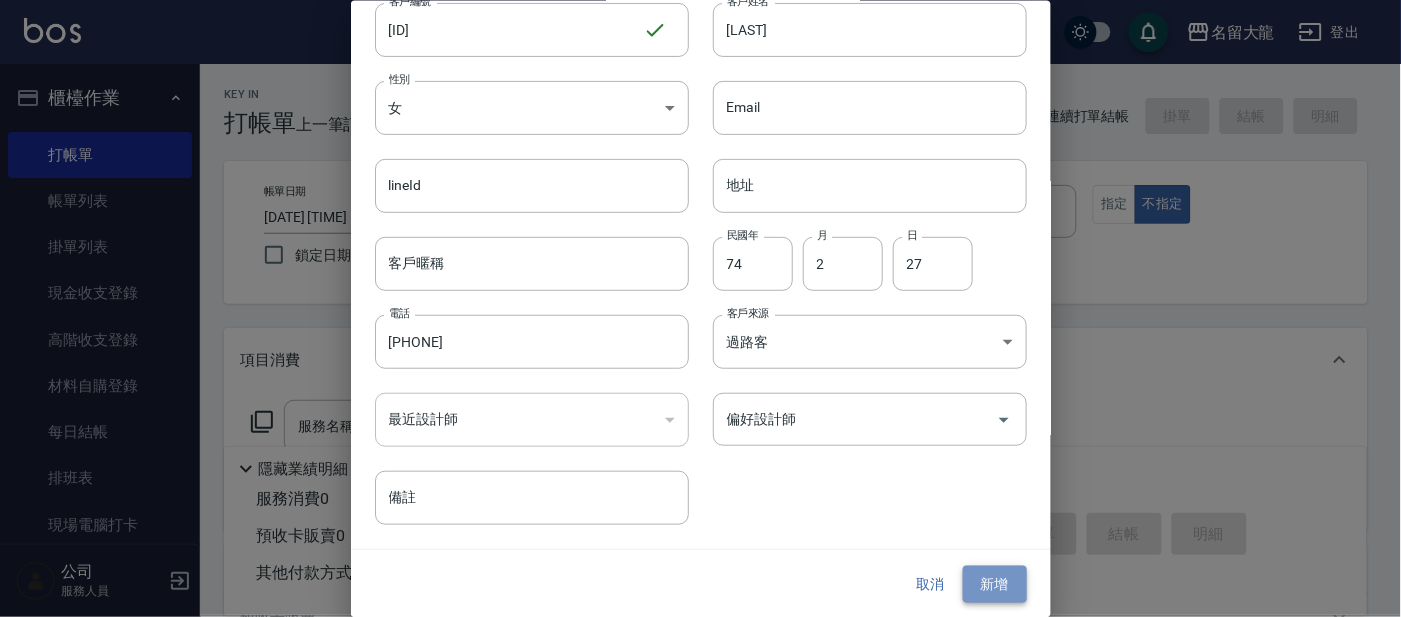 click on "新增" at bounding box center (995, 584) 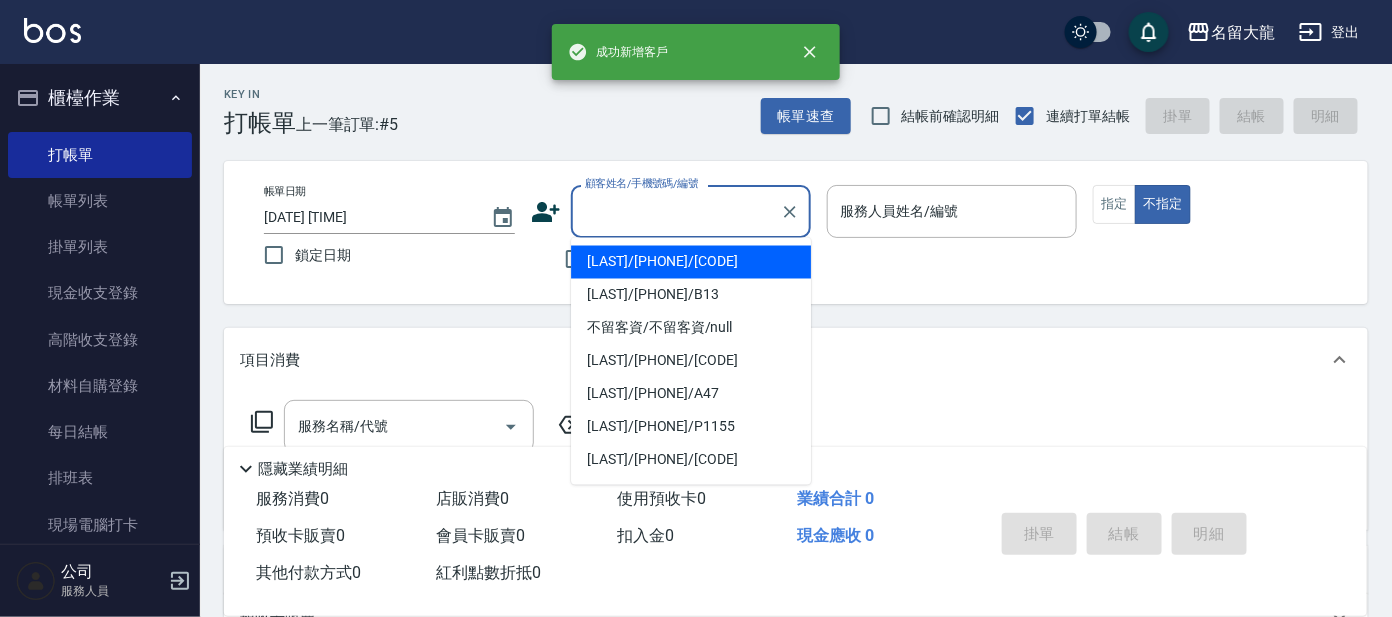 click on "顧客姓名/手機號碼/編號" at bounding box center [676, 211] 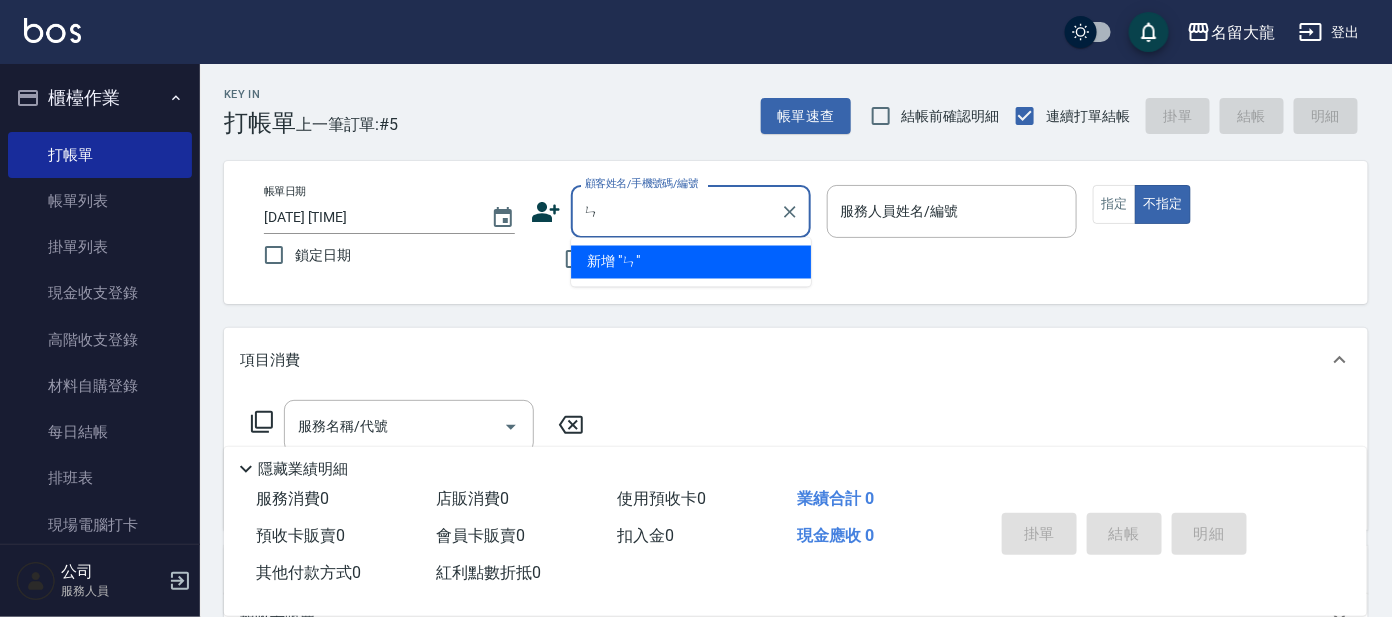 type on "ㄣ" 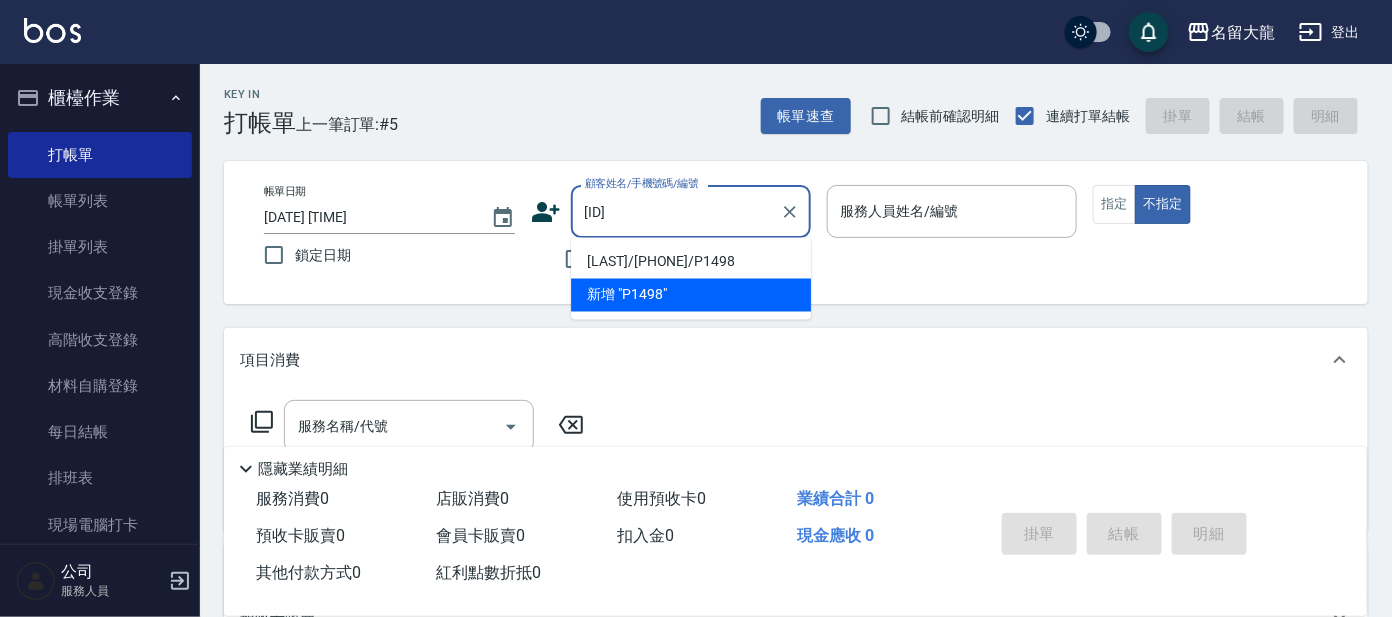 click on "[LAST]/[PHONE]/P1498" at bounding box center (691, 262) 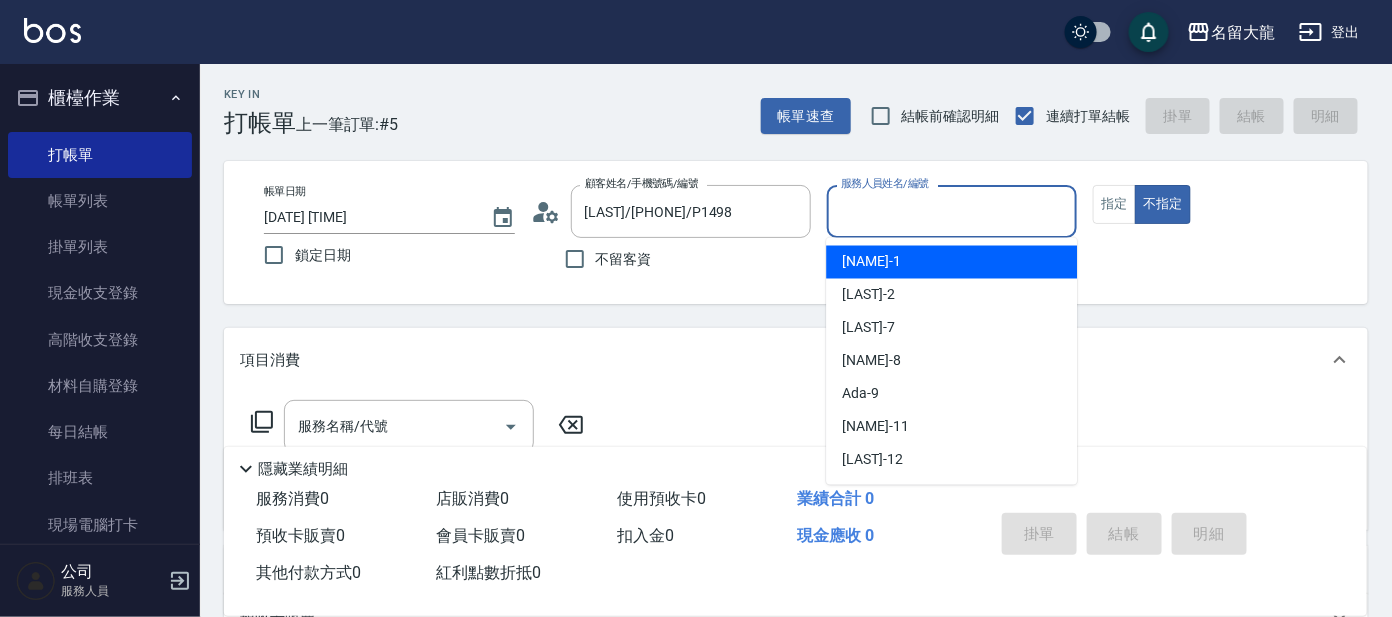 click on "服務人員姓名/編號" at bounding box center (952, 211) 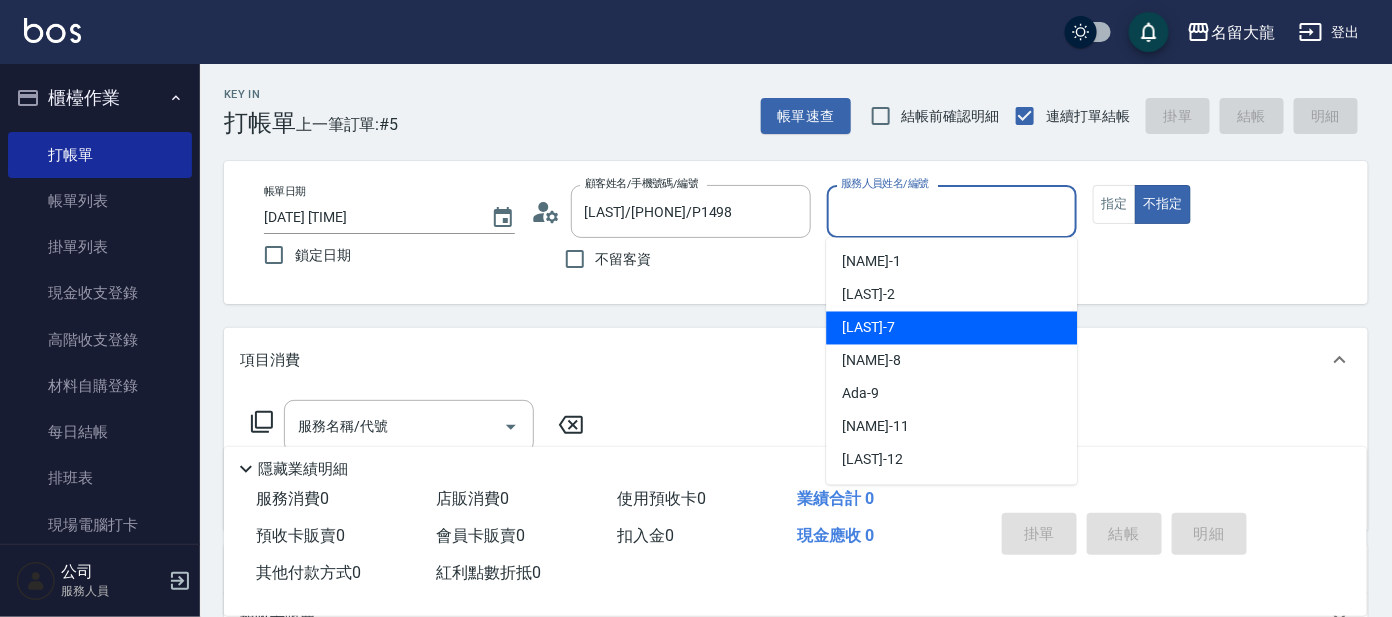 drag, startPoint x: 1002, startPoint y: 334, endPoint x: 1039, endPoint y: 312, distance: 43.046486 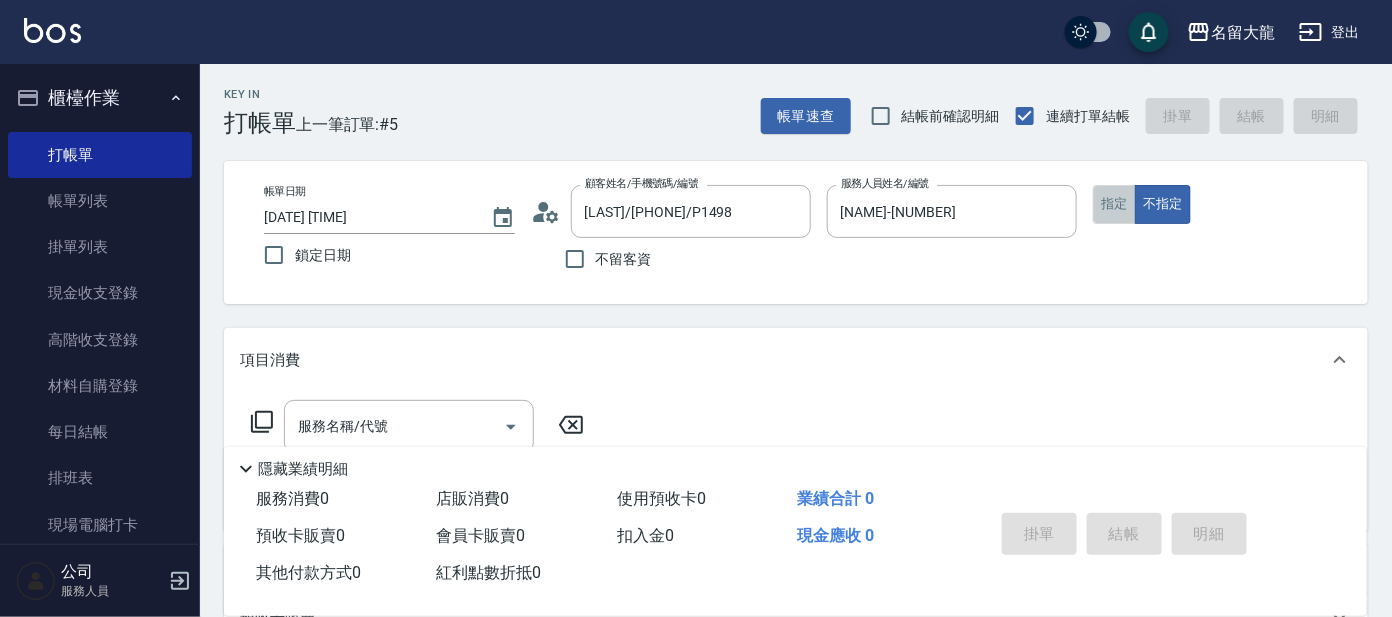 click on "指定" at bounding box center [1114, 204] 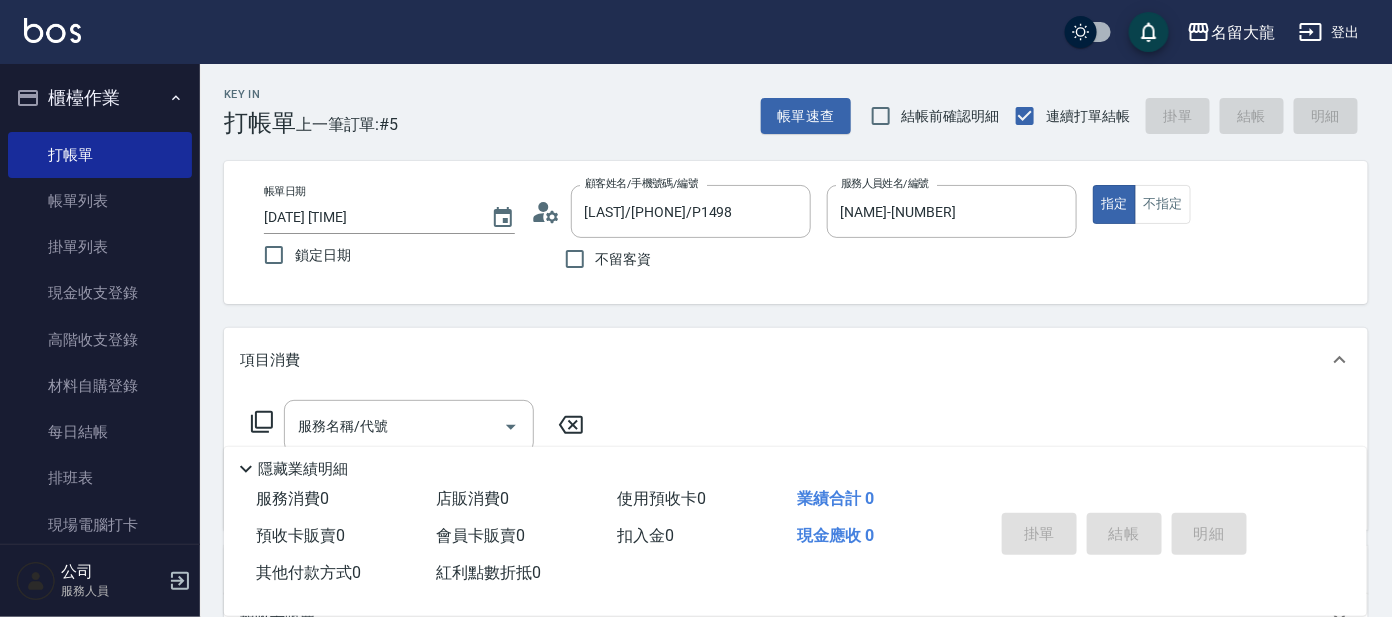 click 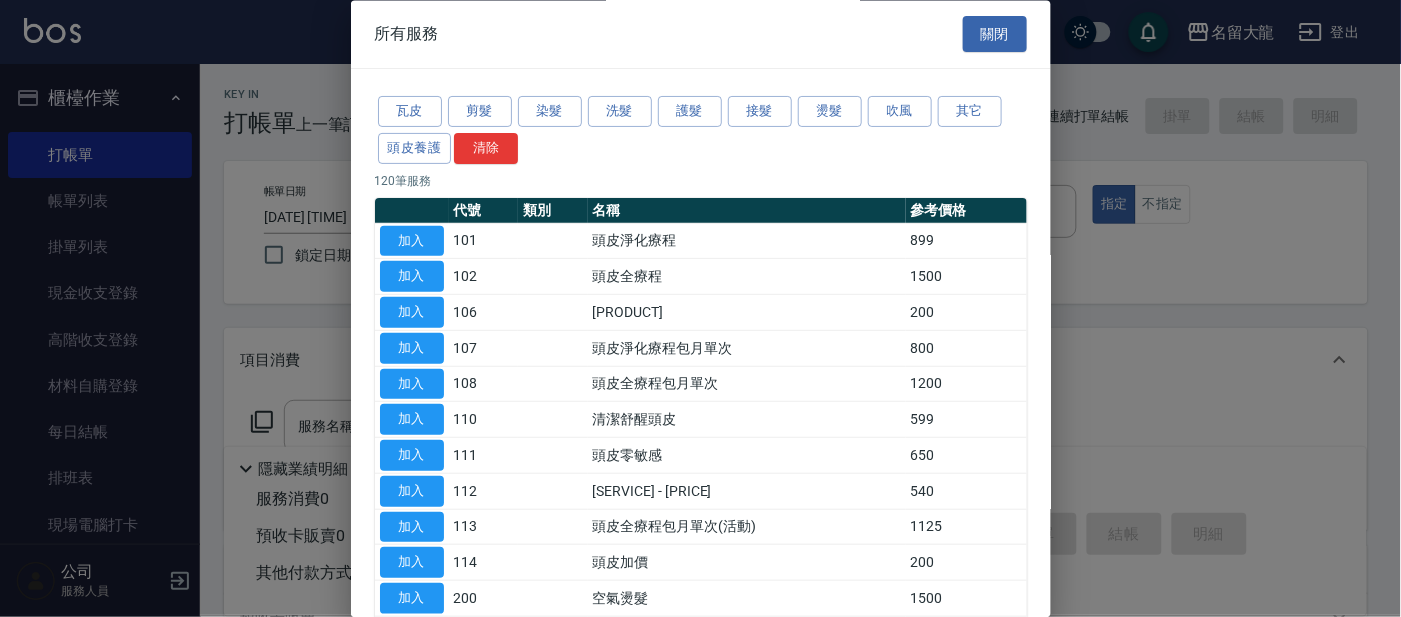click on "[SERVICE_LIST]" at bounding box center [701, 1053] 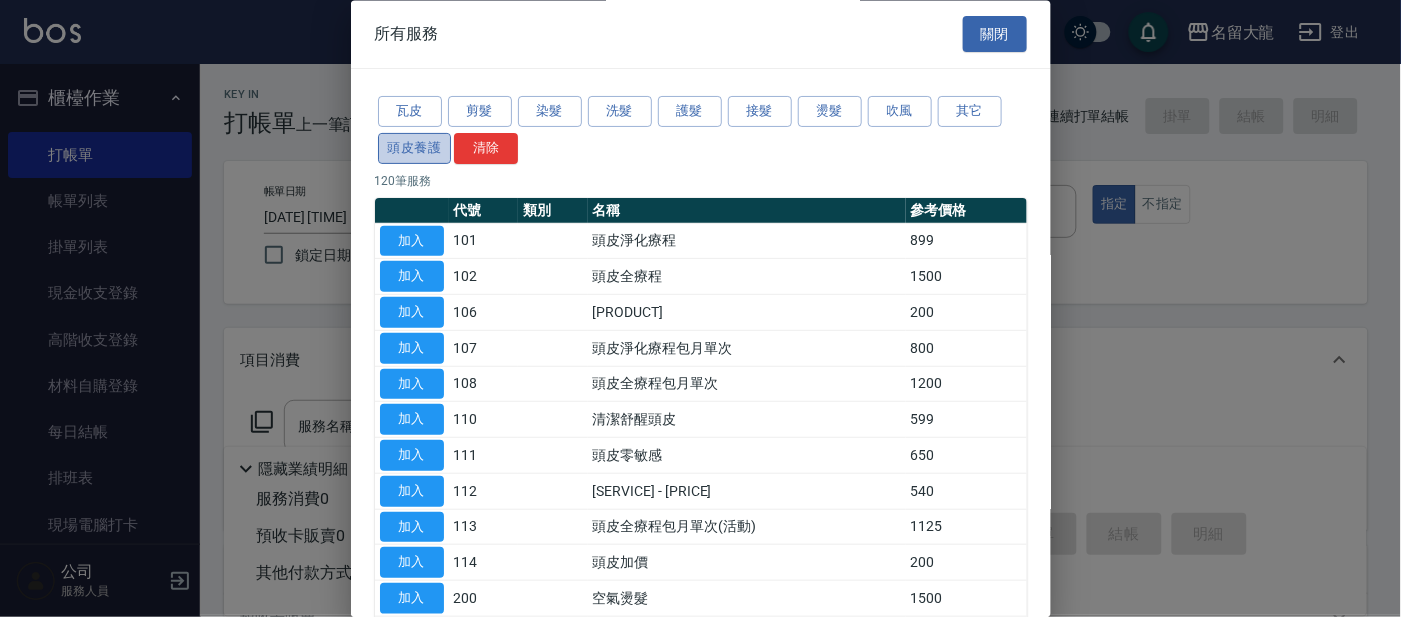 click on "頭皮養護" at bounding box center [415, 148] 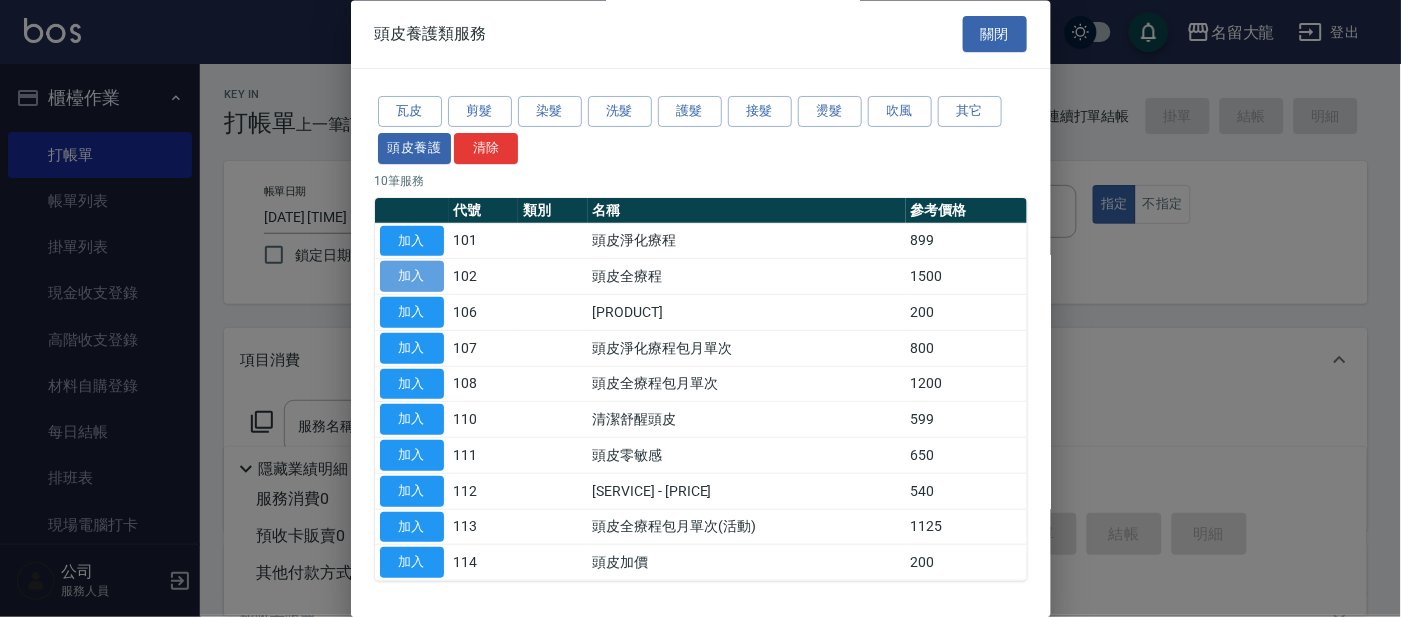 click on "加入" at bounding box center (412, 277) 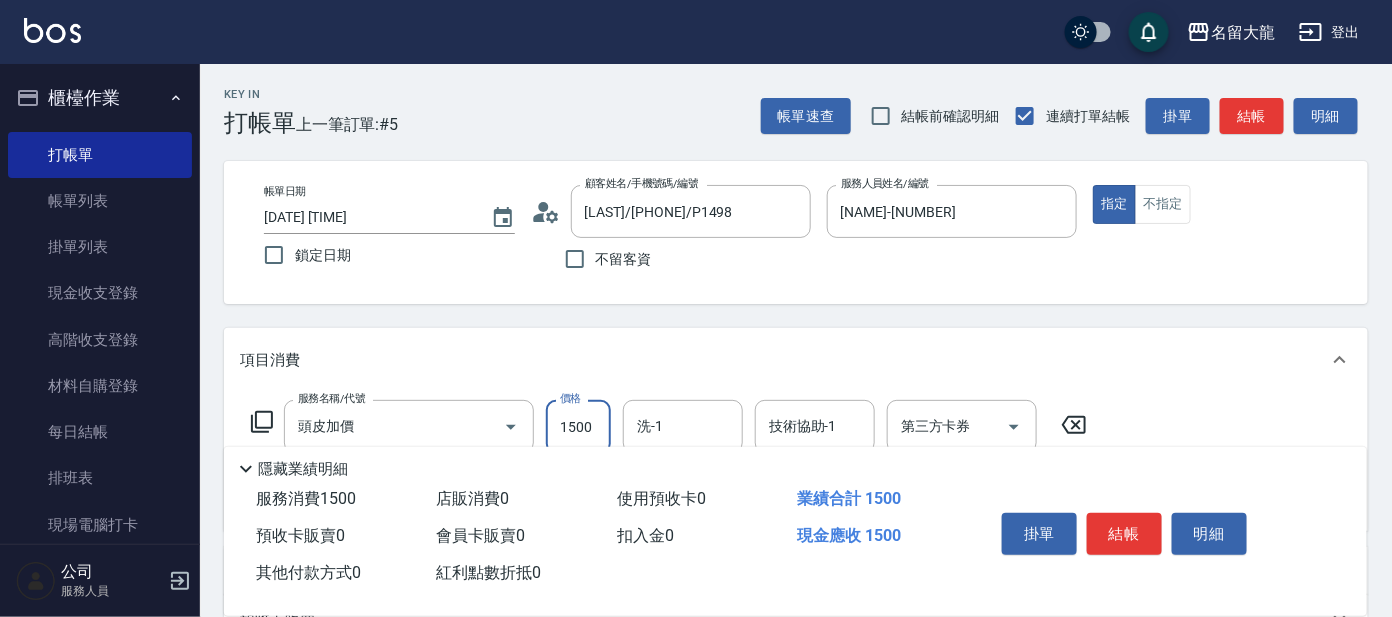 click on "1500" at bounding box center (578, 427) 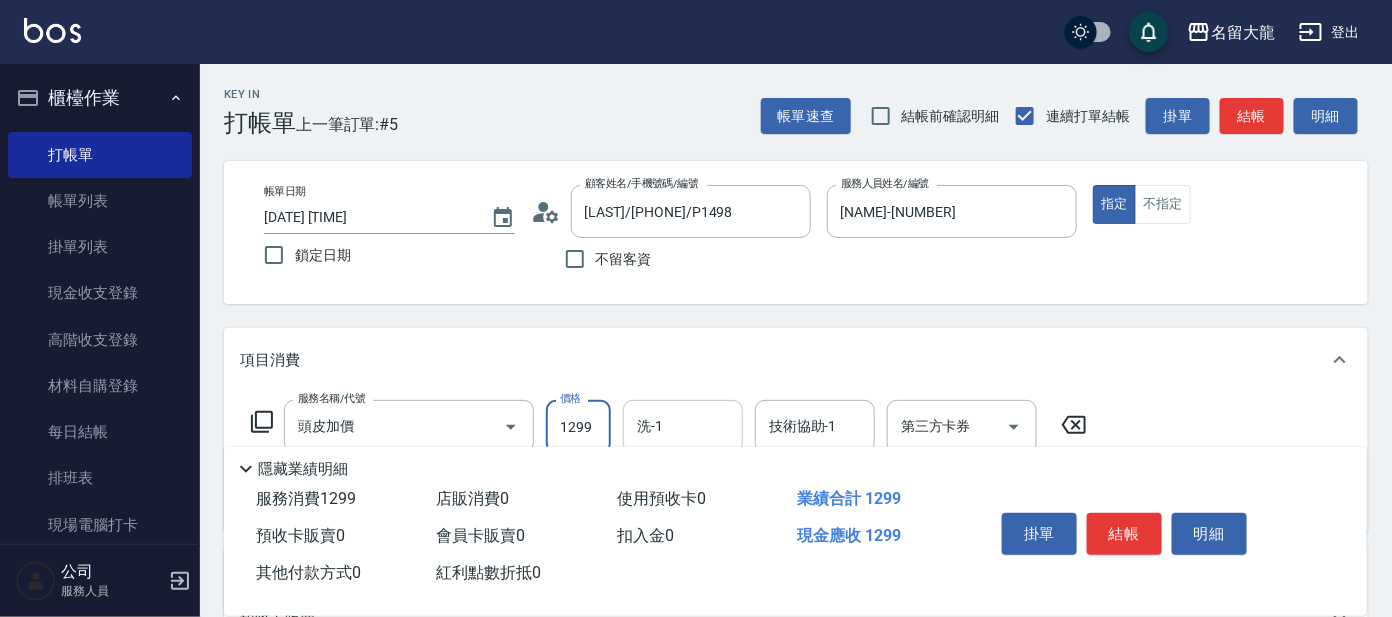 type on "1299" 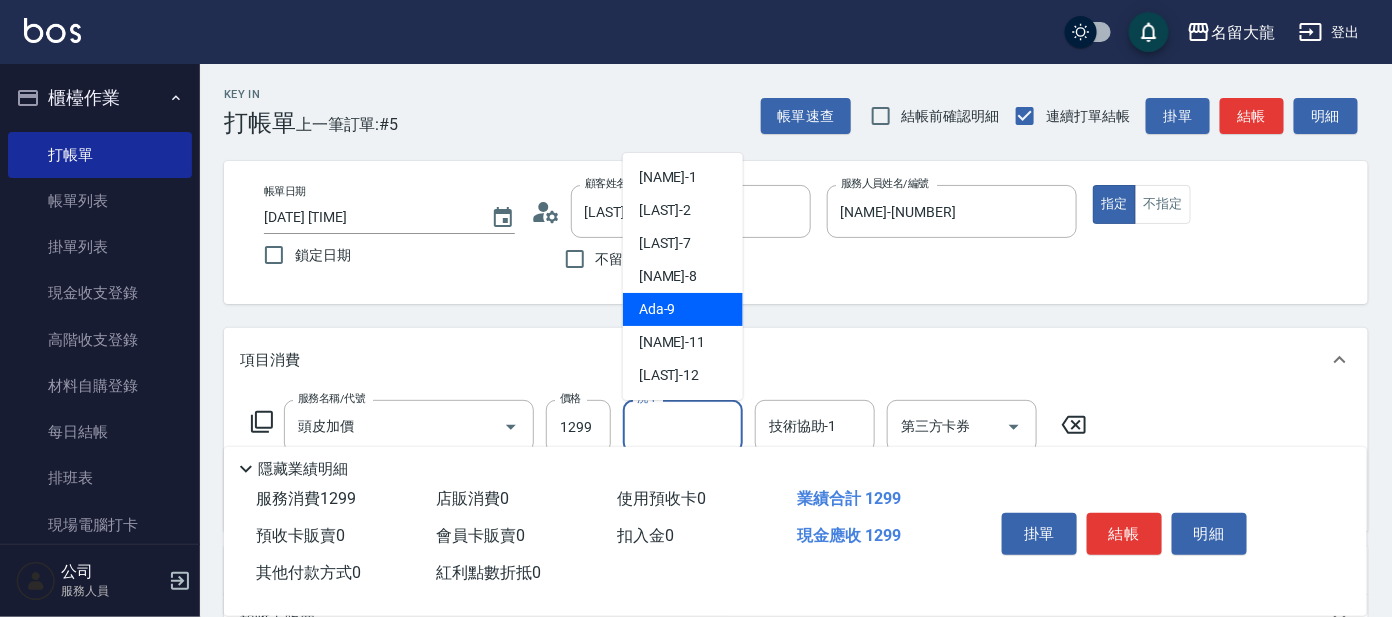 scroll, scrollTop: 99, scrollLeft: 0, axis: vertical 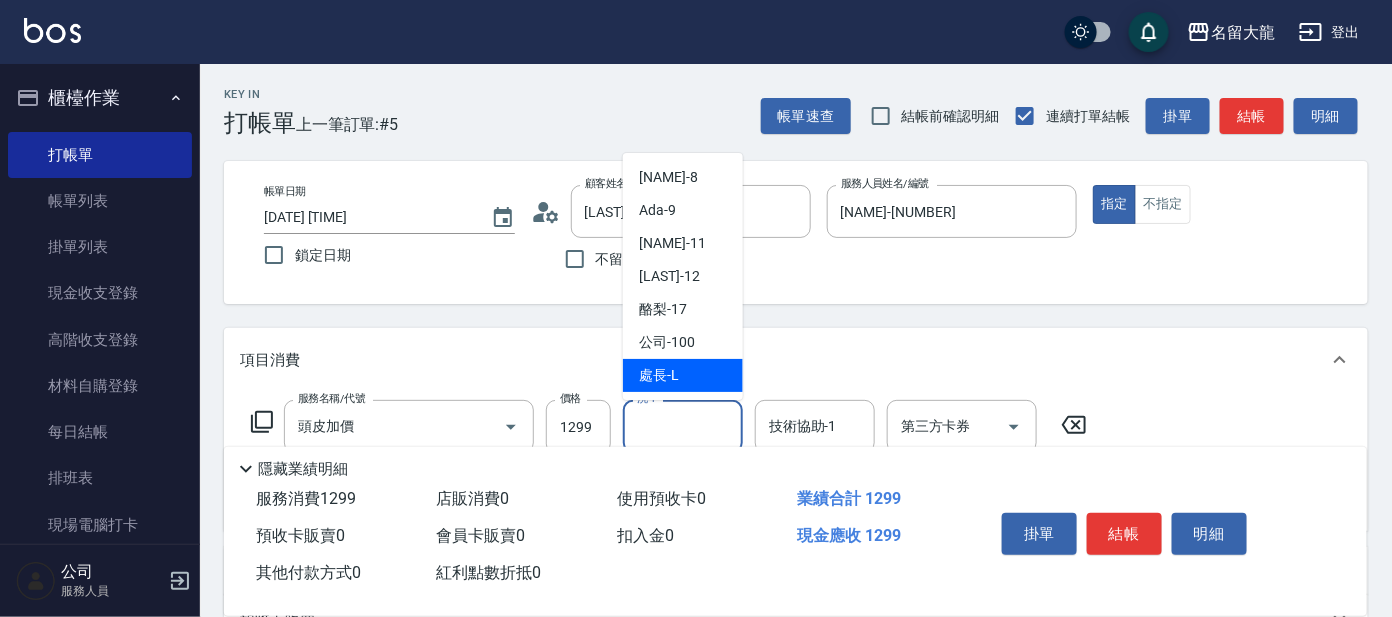 click on "處長 -L" at bounding box center [659, 375] 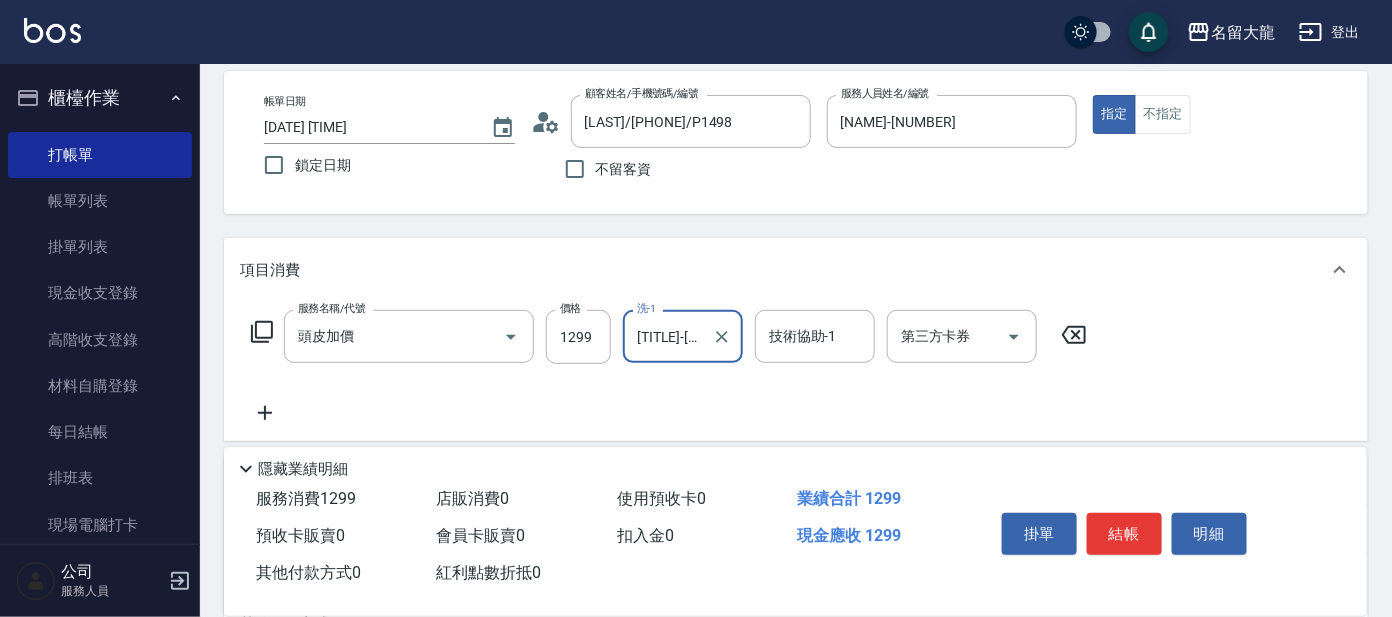 scroll, scrollTop: 249, scrollLeft: 0, axis: vertical 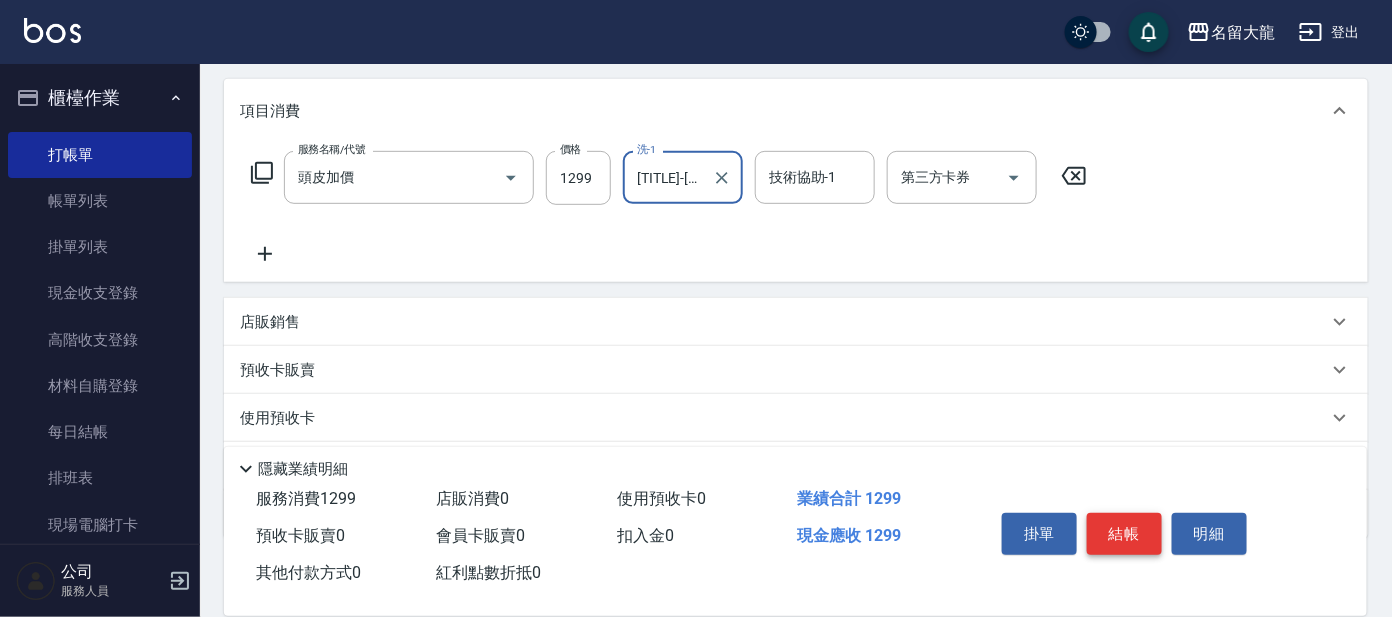 click on "結帳" at bounding box center (1124, 534) 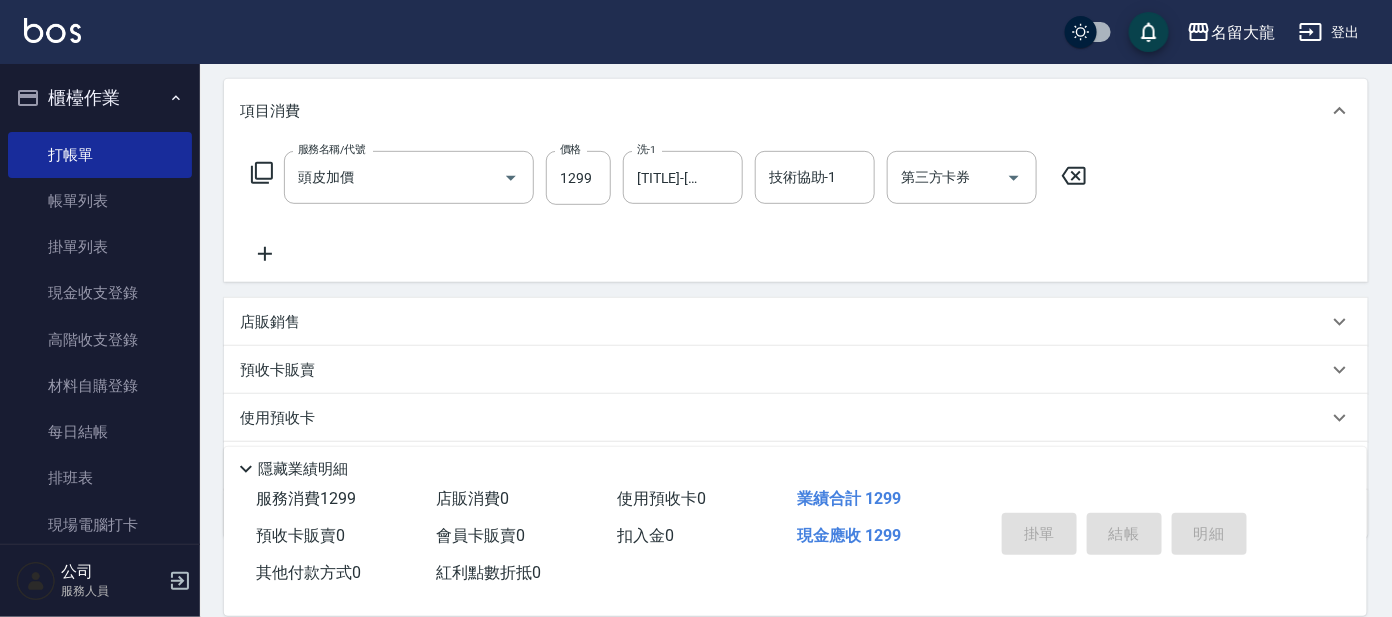 type on "[DATE] [TIME]" 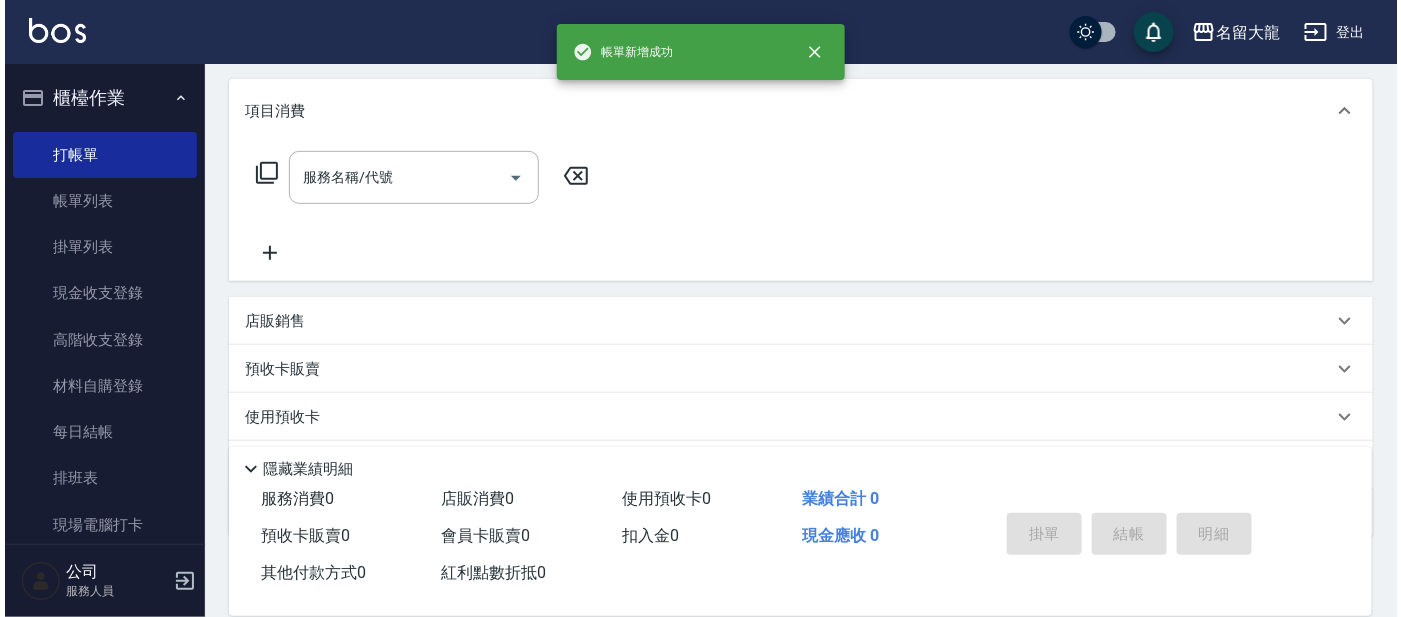 scroll, scrollTop: 0, scrollLeft: 0, axis: both 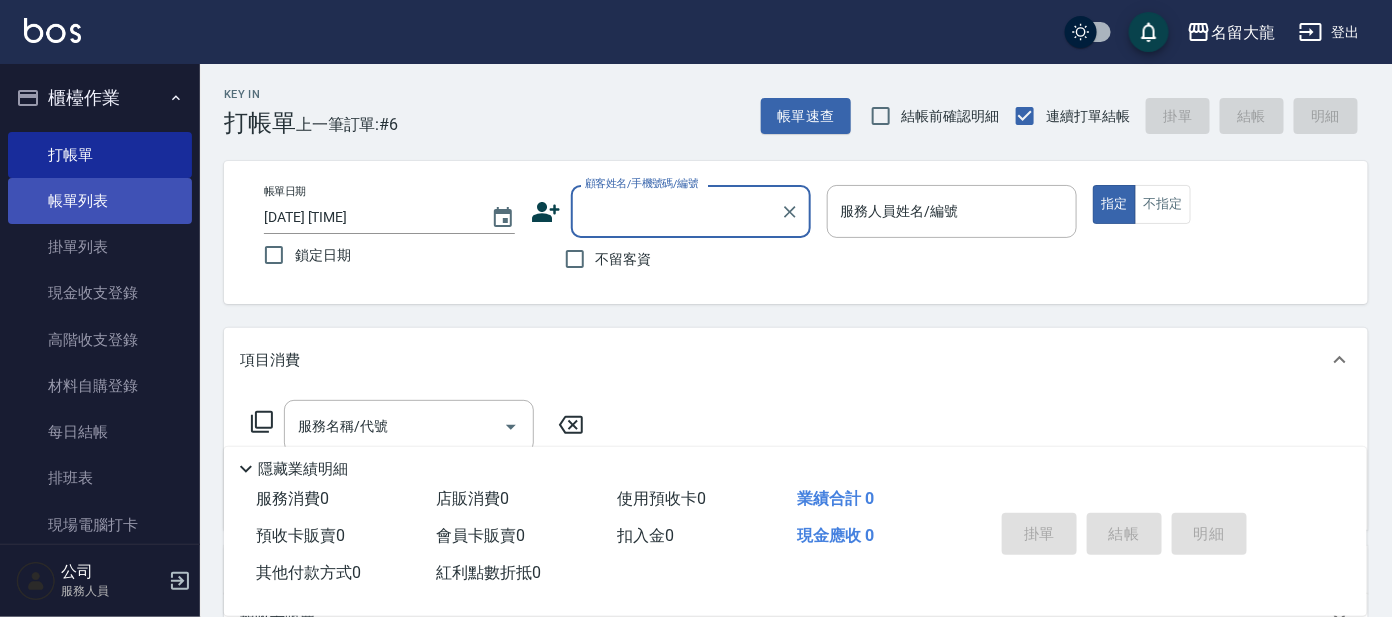 click on "帳單列表" at bounding box center [100, 201] 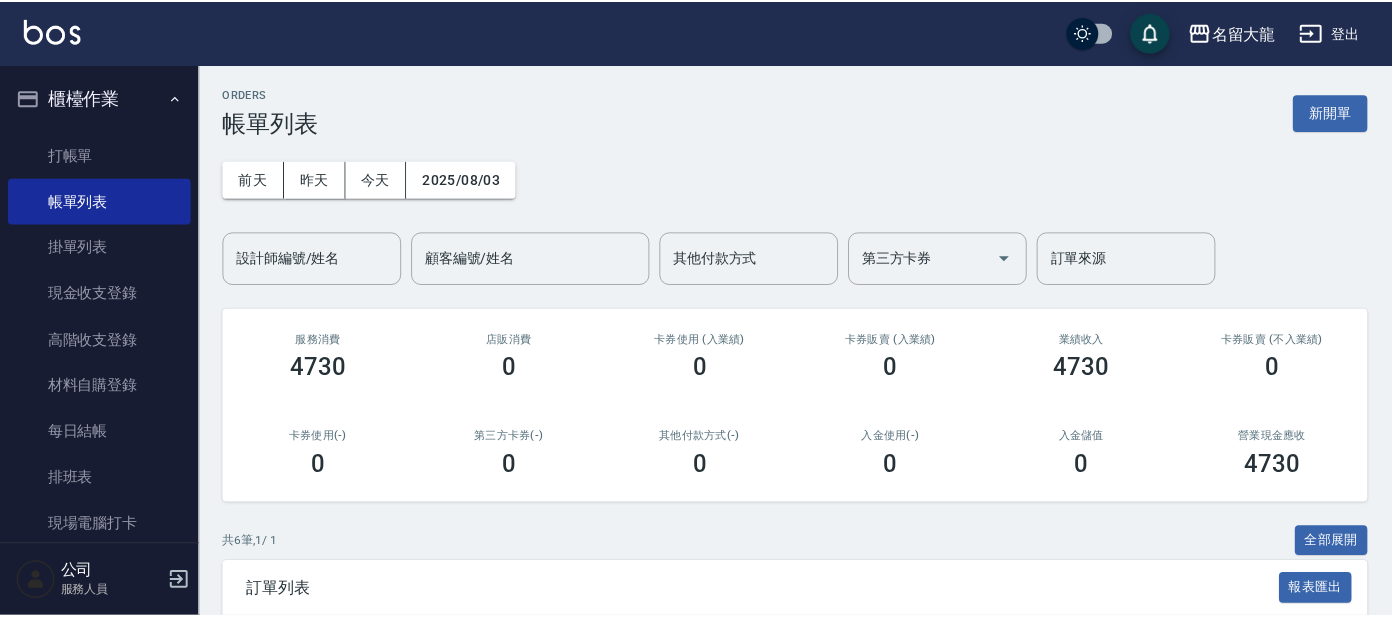 scroll, scrollTop: 124, scrollLeft: 0, axis: vertical 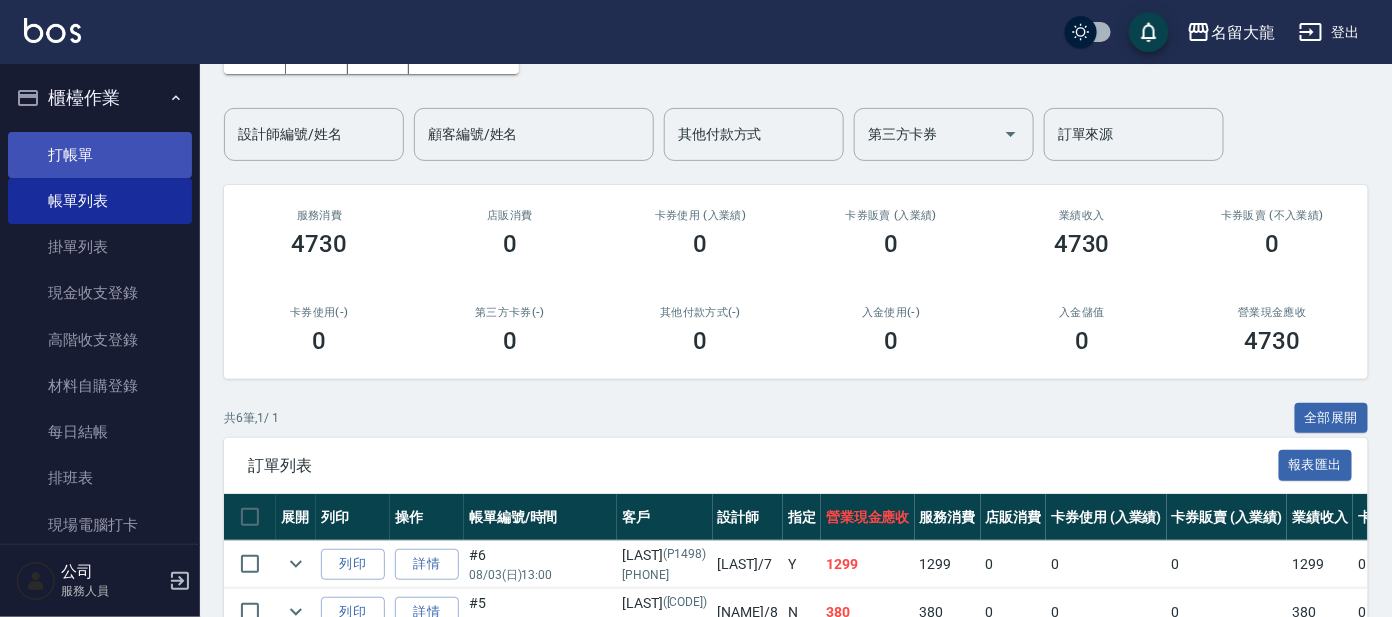 click on "打帳單" at bounding box center [100, 155] 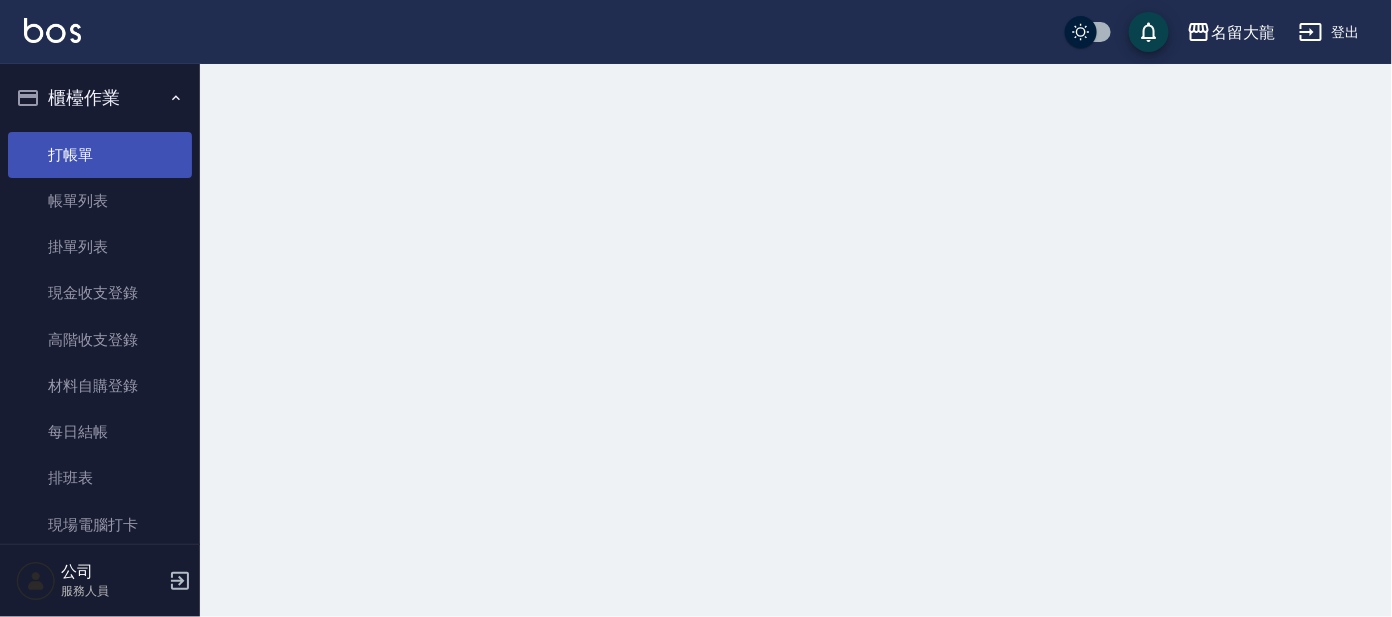 scroll, scrollTop: 0, scrollLeft: 0, axis: both 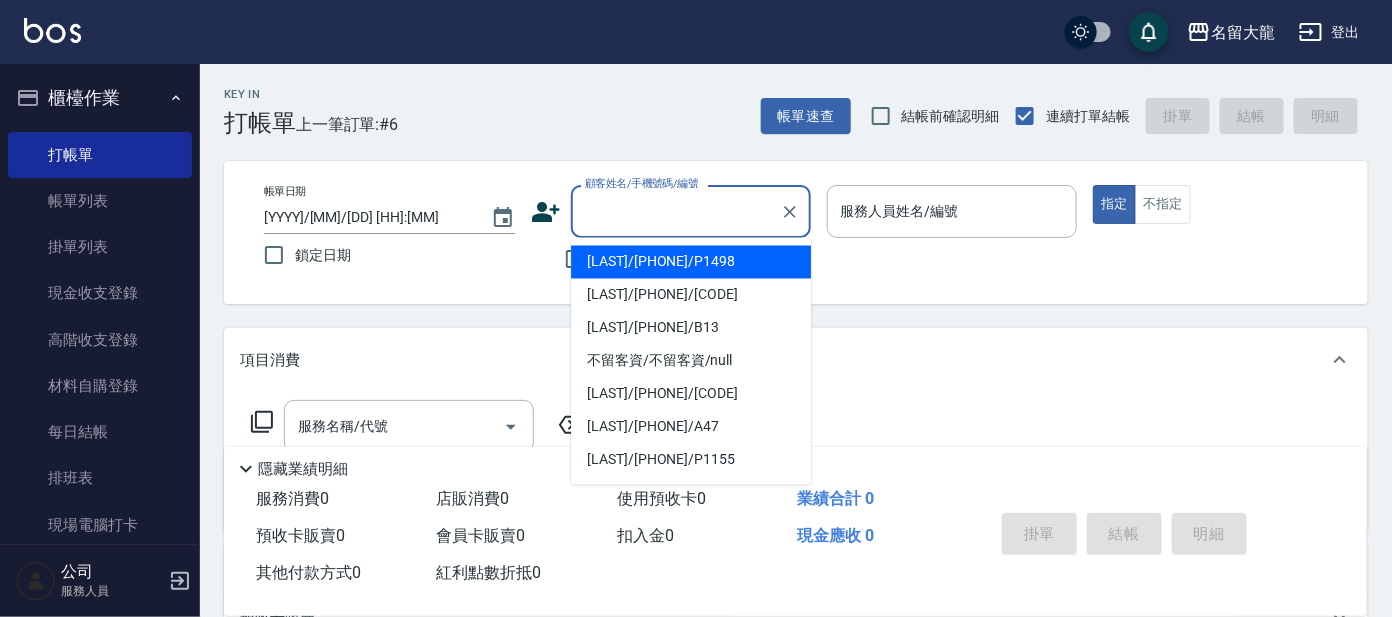 click on "顧客姓名/手機號碼/編號" at bounding box center [676, 211] 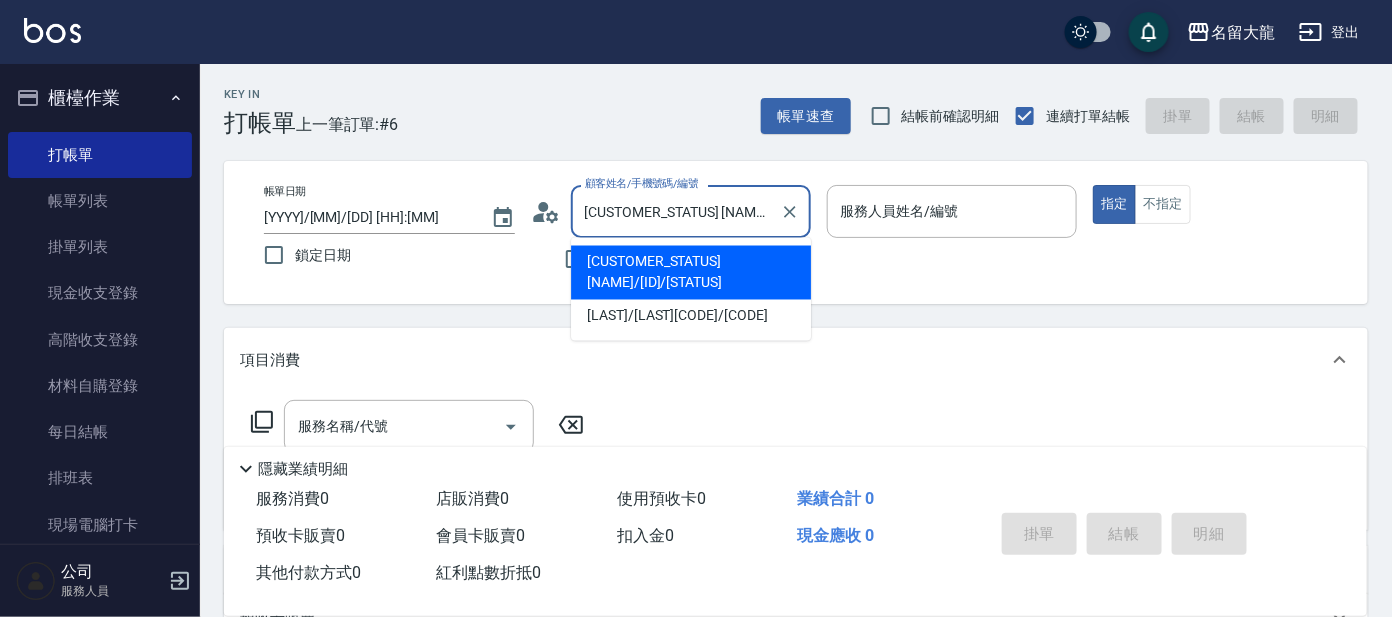 click on "[CUSTOMER_STATUS] [NAME]/[ID]/[STATUS]" at bounding box center (676, 211) 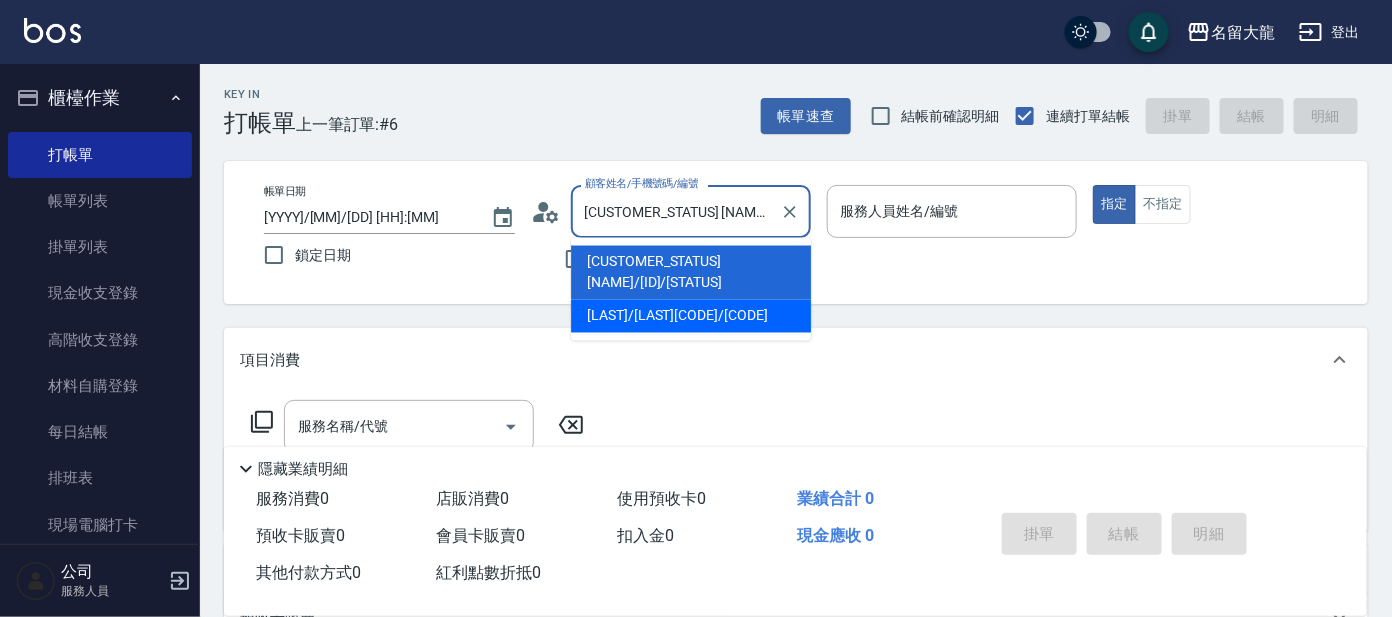 click on "[LAST]/[LAST][CODE]/[CODE]" at bounding box center (691, 316) 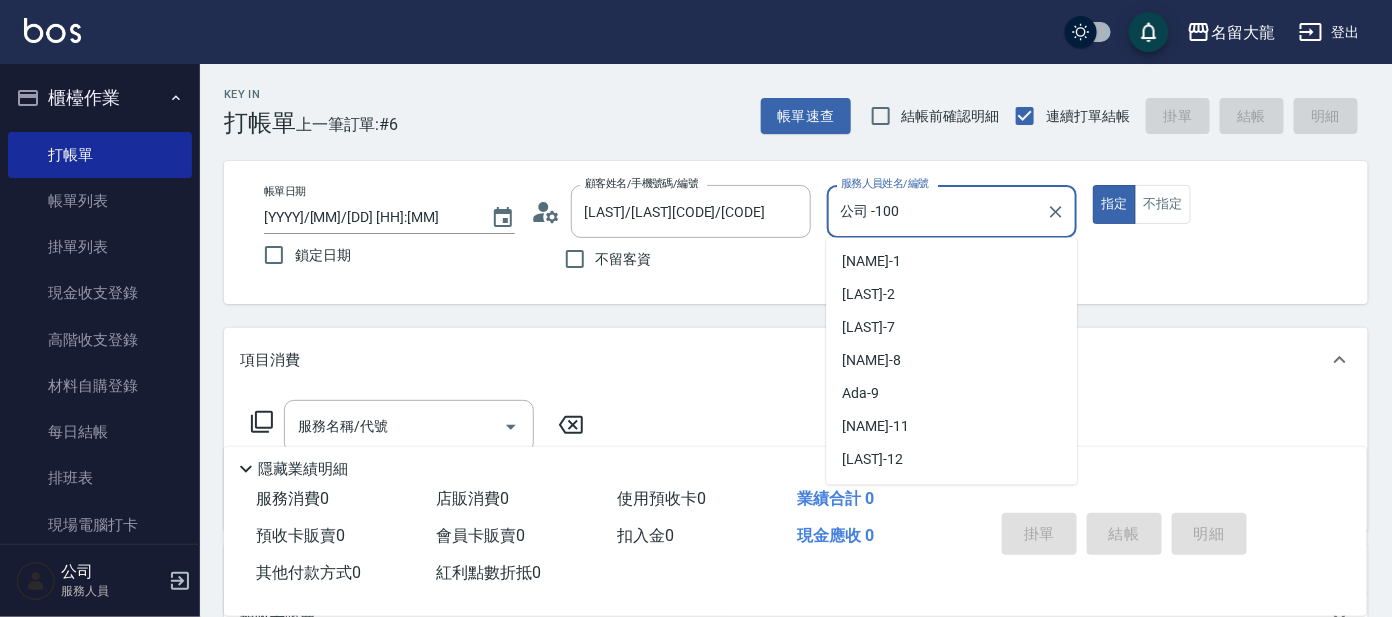 scroll, scrollTop: 57, scrollLeft: 0, axis: vertical 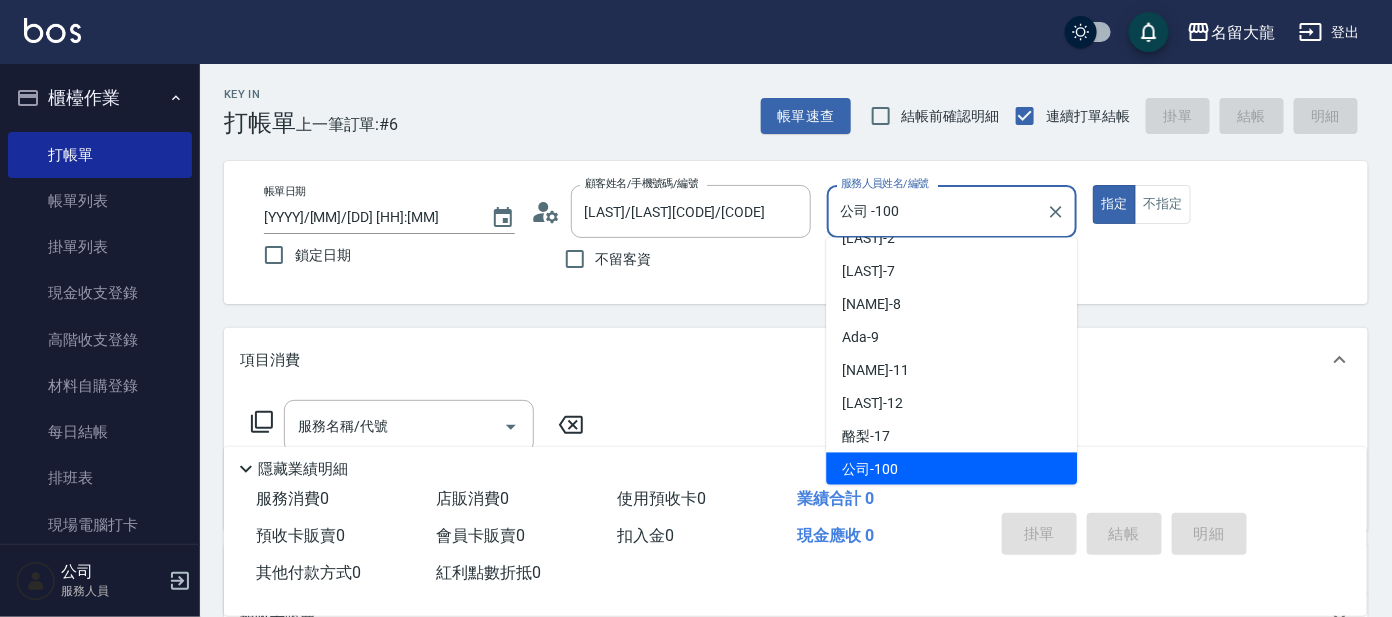 click on "公司 -100" at bounding box center (937, 211) 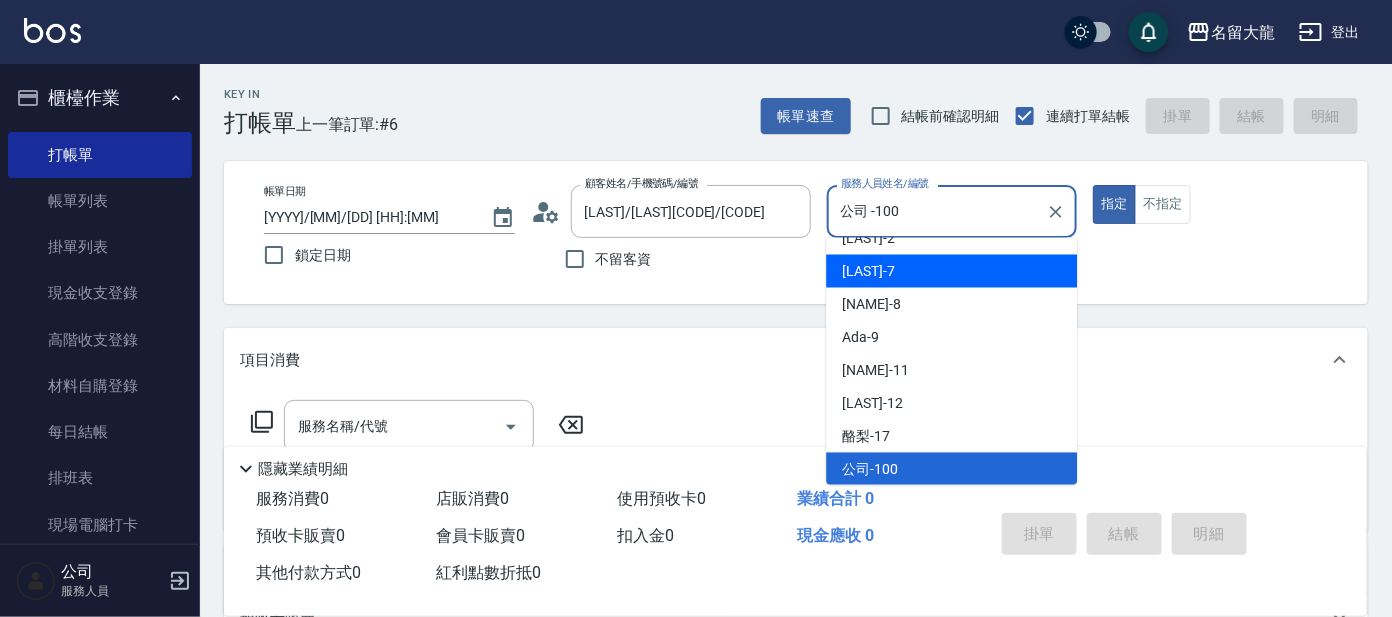 click on "[LAST] -7" at bounding box center (868, 271) 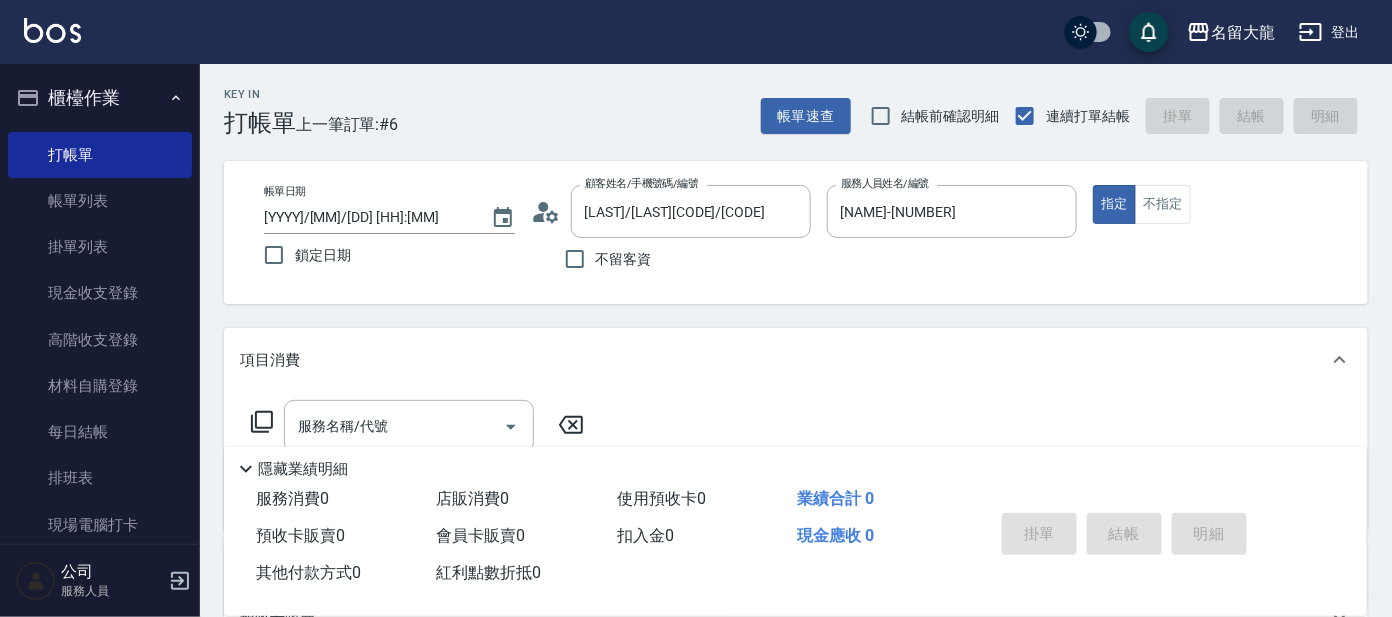 click 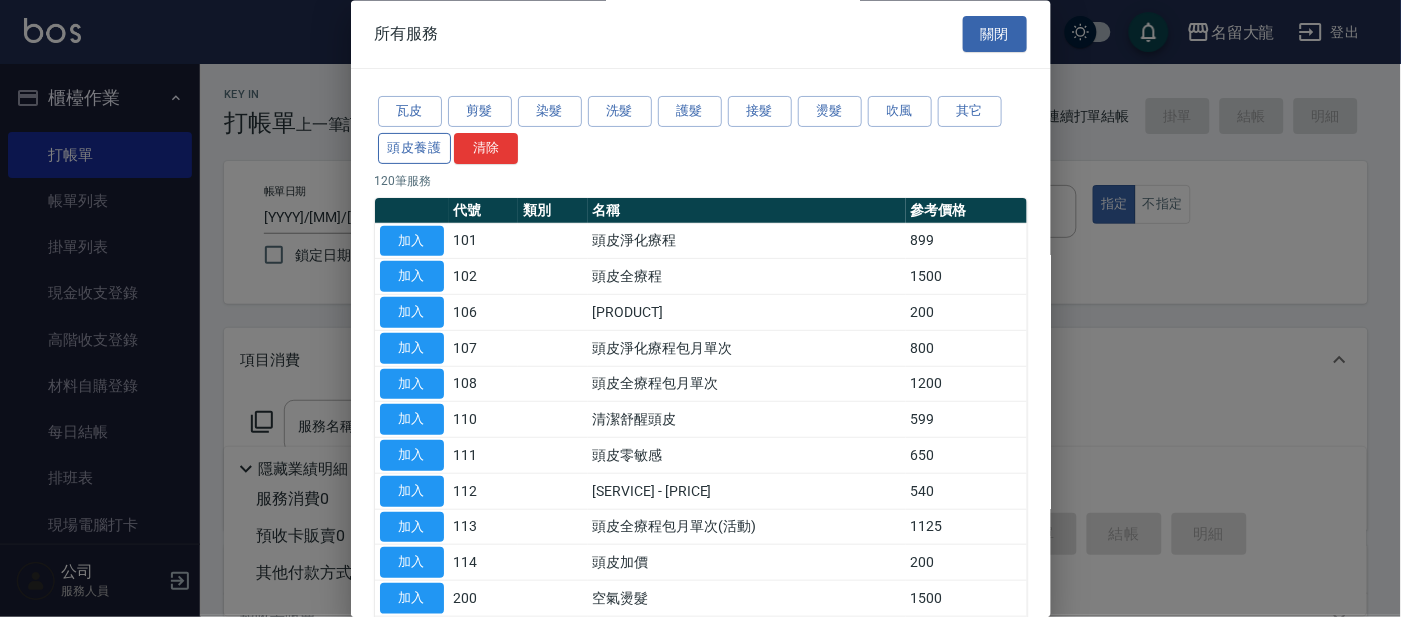 click on "頭皮養護" at bounding box center (415, 148) 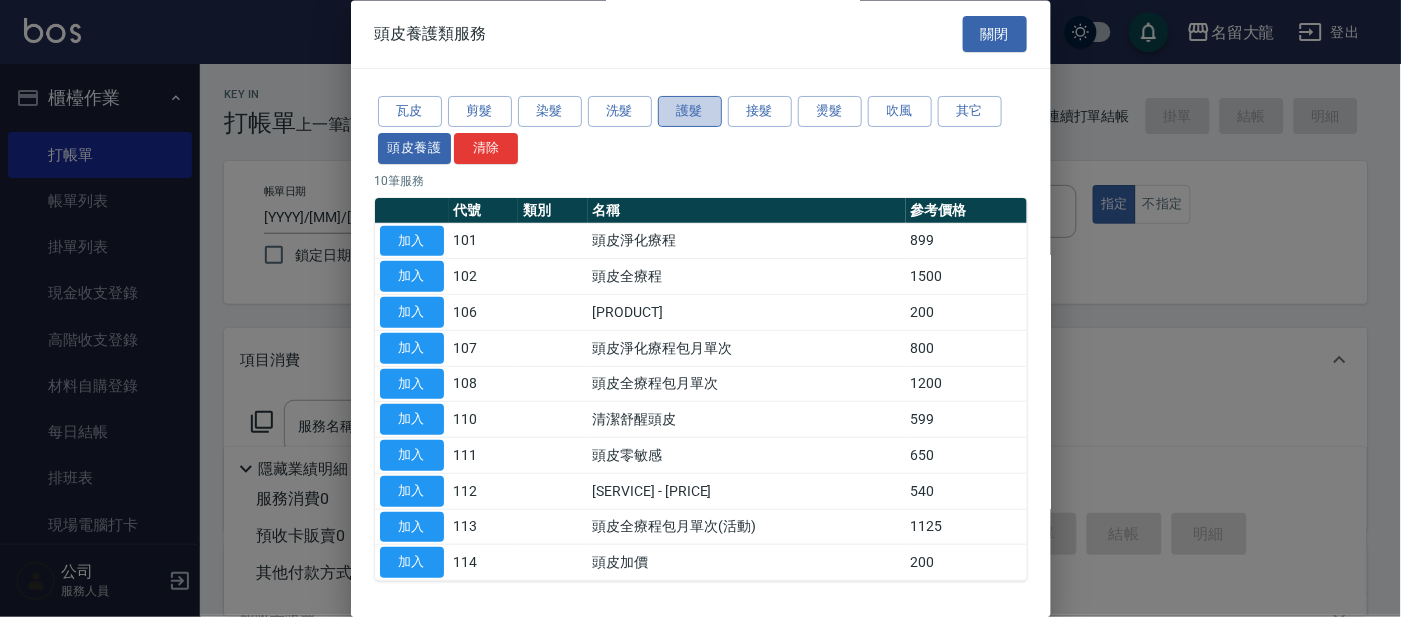 click on "護髮" at bounding box center [690, 112] 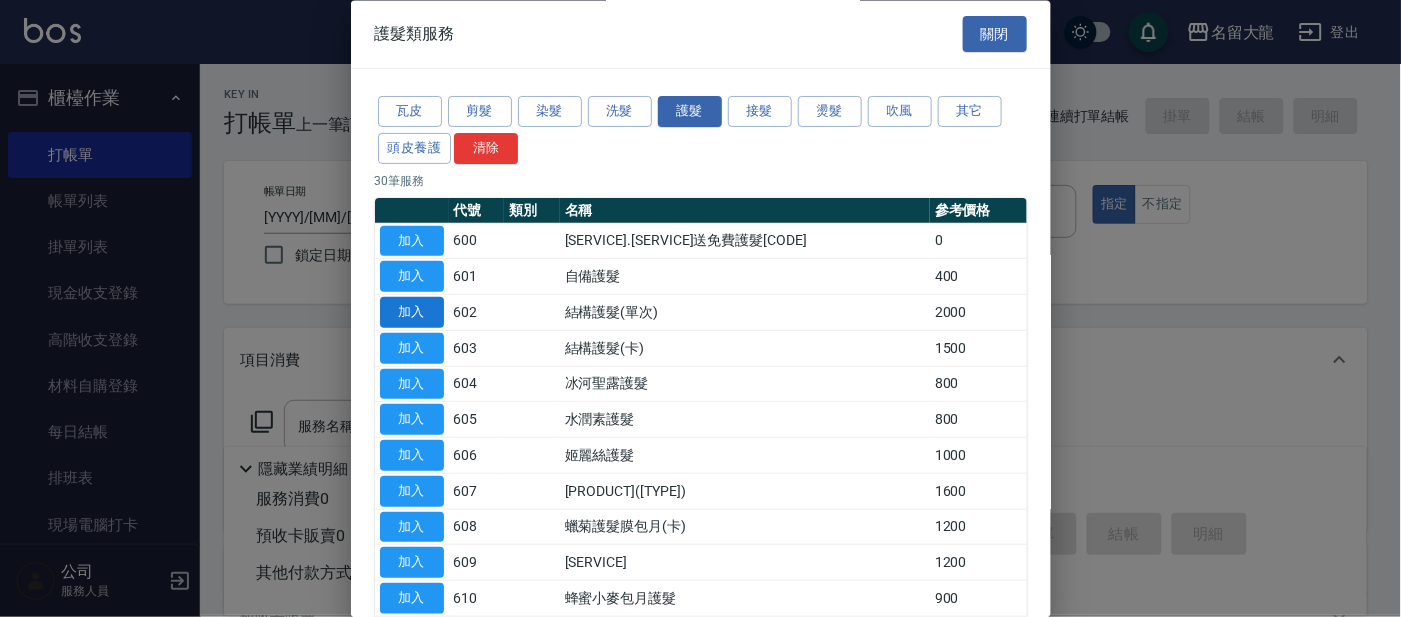 click on "加入" at bounding box center [412, 313] 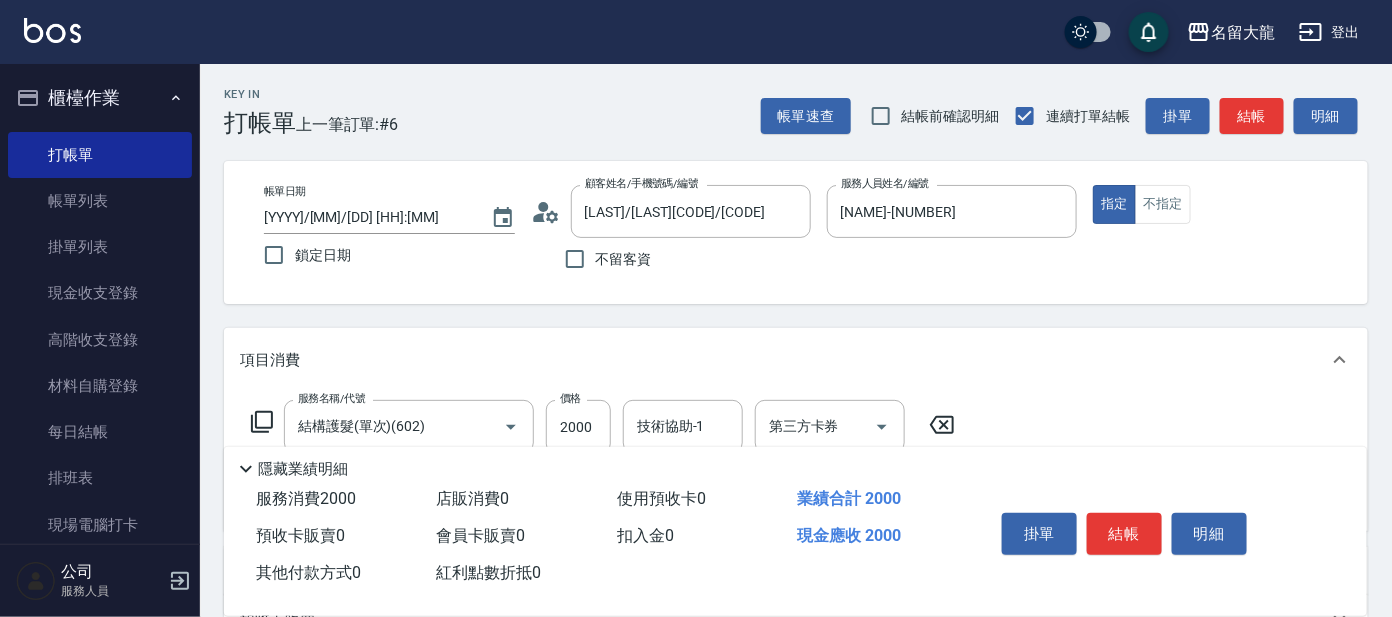 click 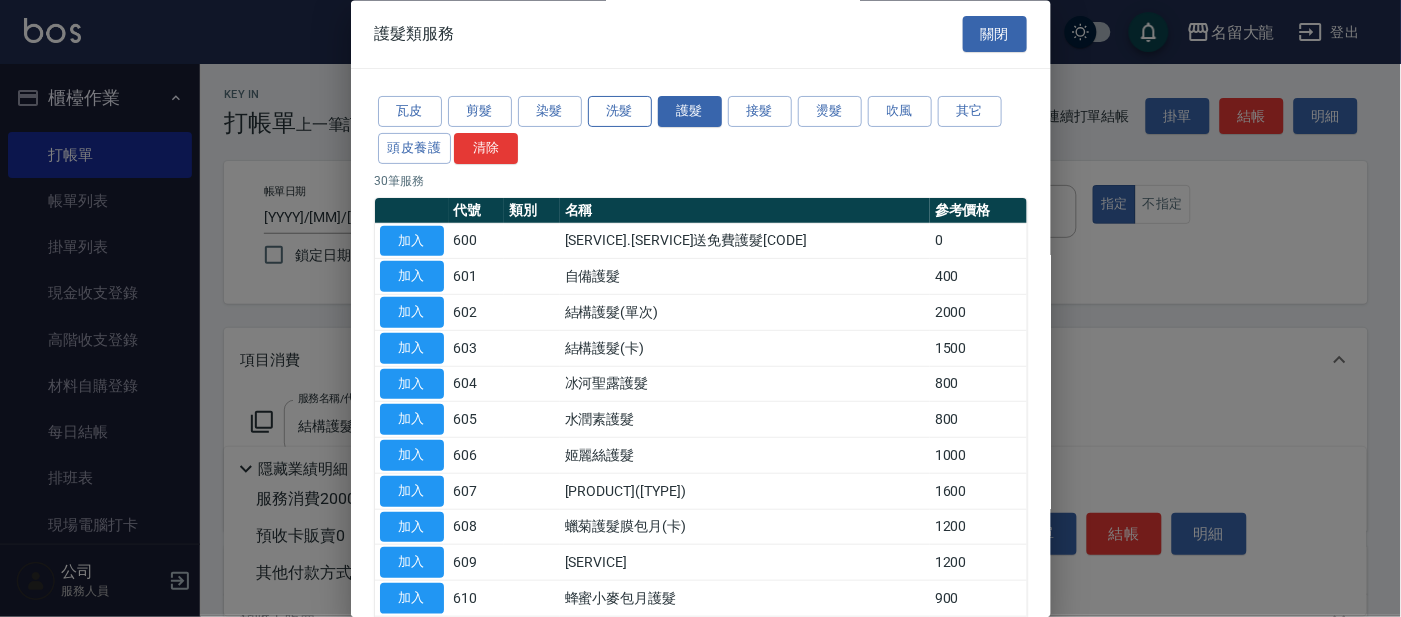click on "洗髮" at bounding box center (620, 112) 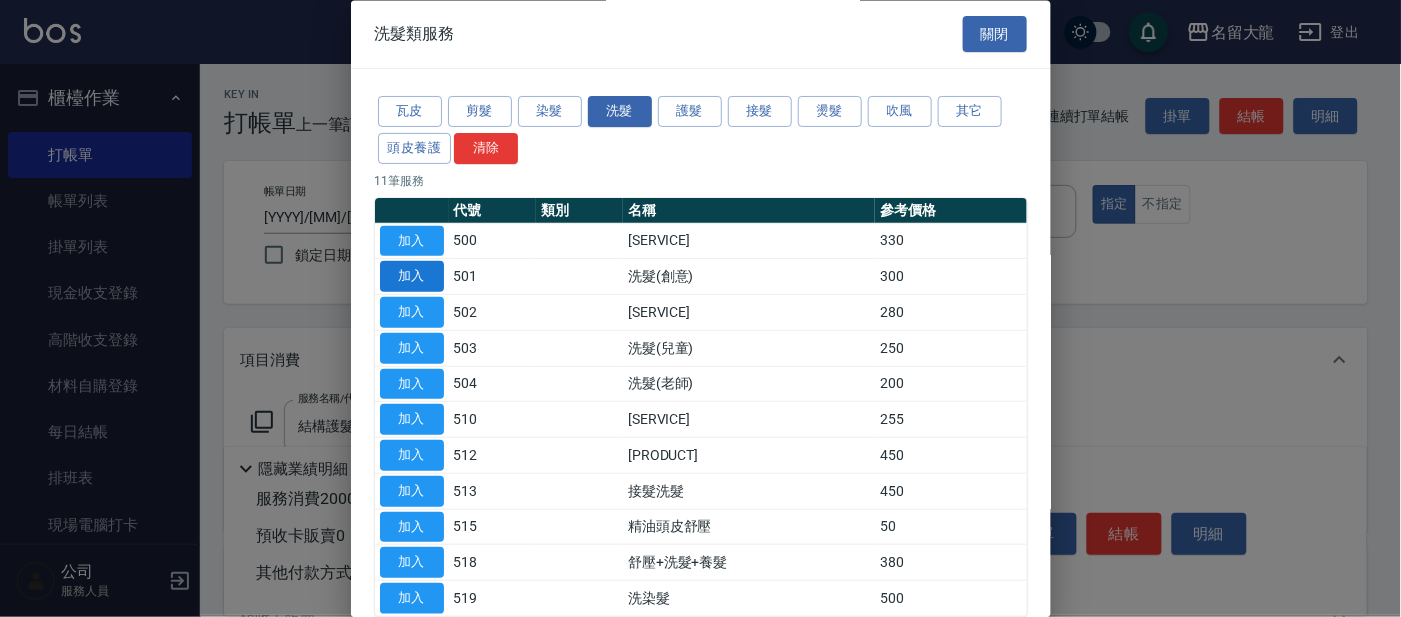 click on "加入" at bounding box center [412, 277] 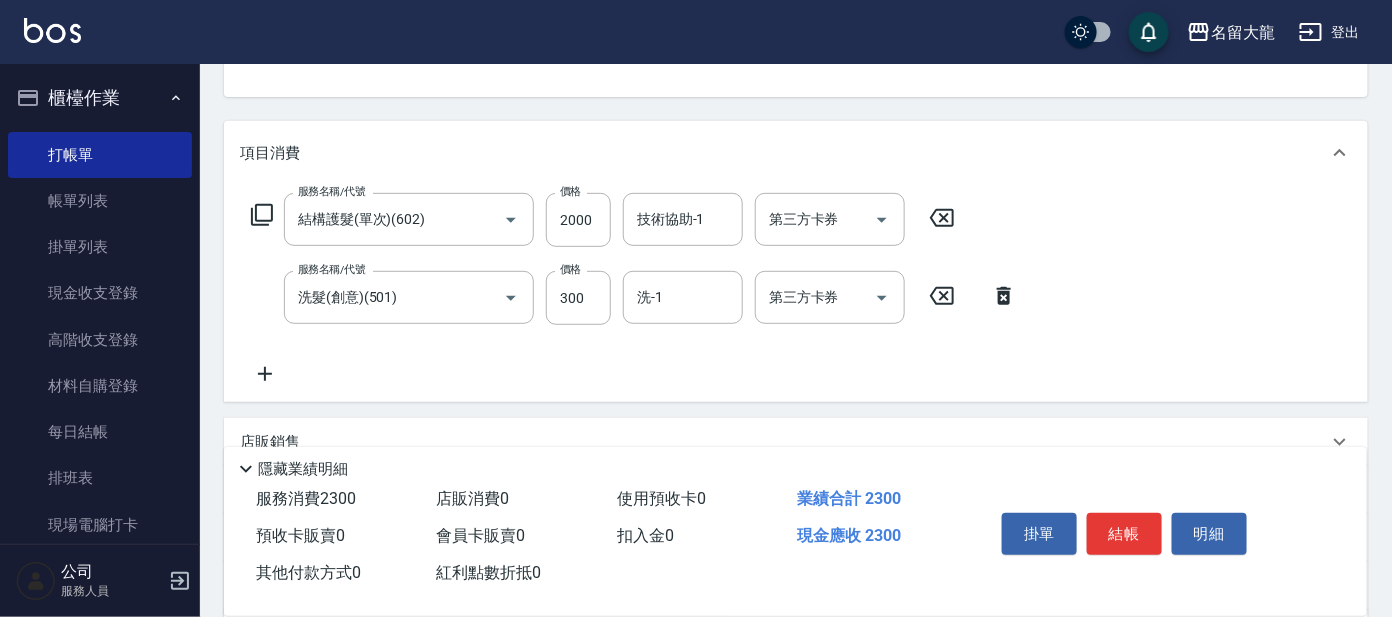 scroll, scrollTop: 315, scrollLeft: 0, axis: vertical 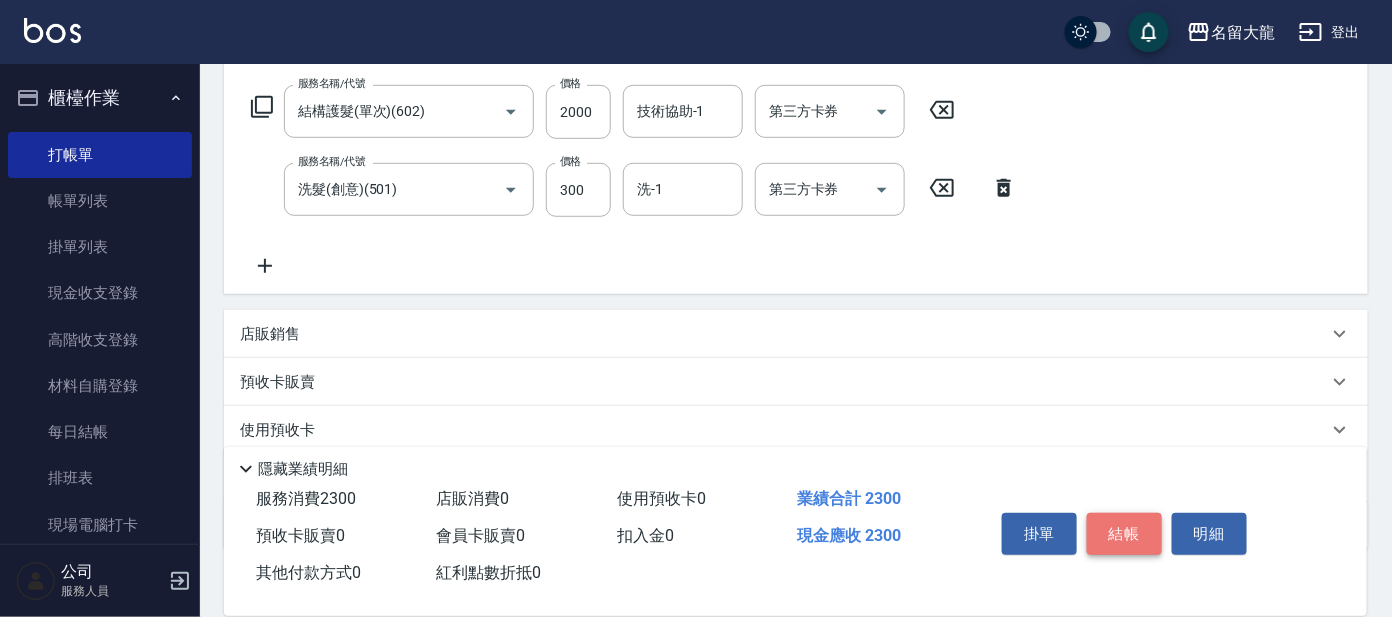 click on "結帳" at bounding box center [1124, 534] 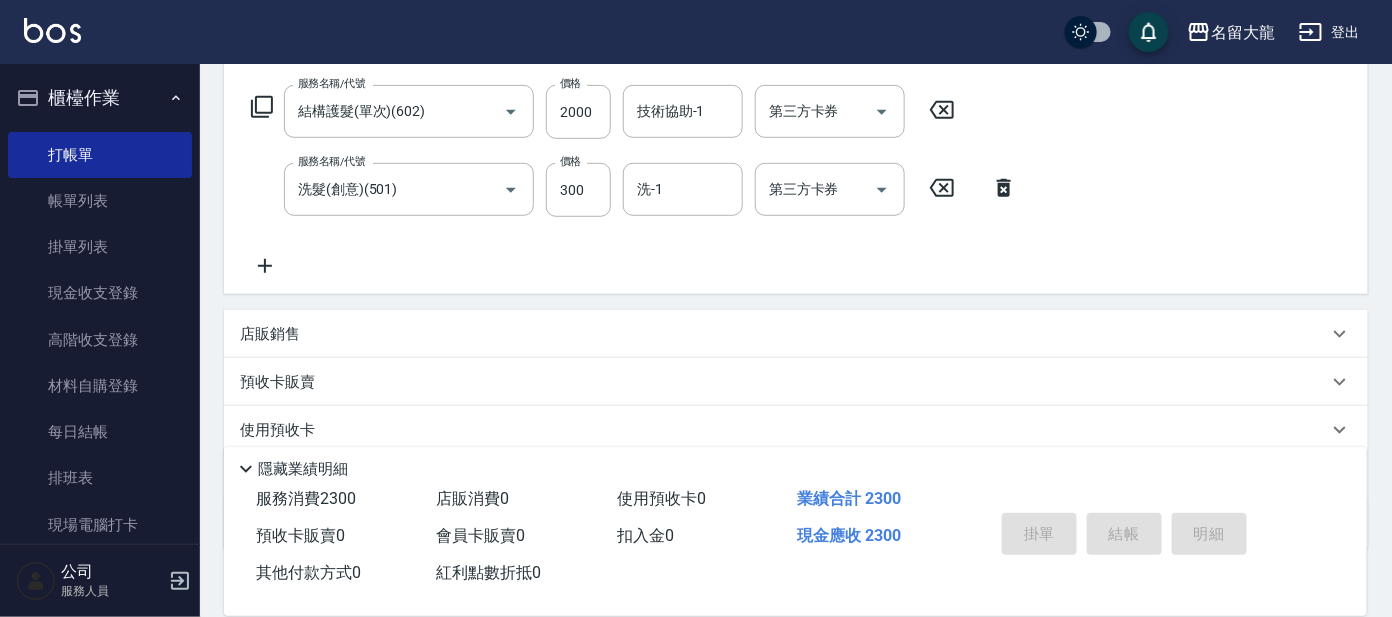 type on "[DATE] [TIME]" 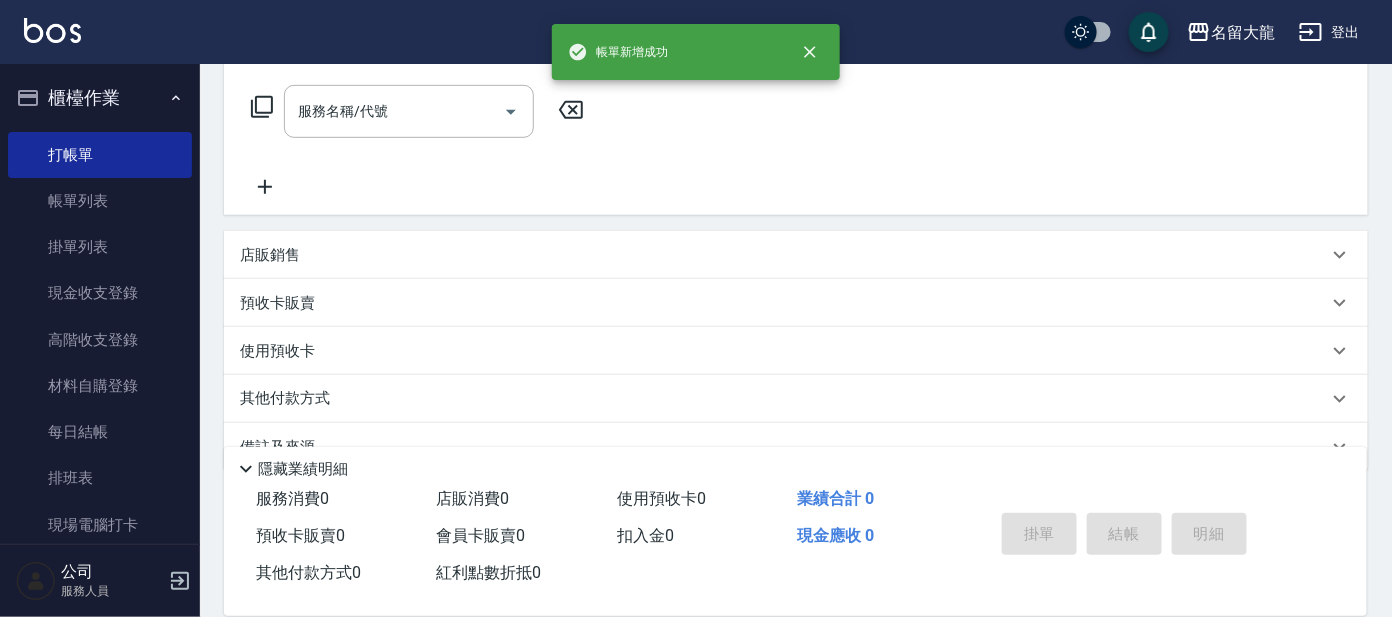 scroll, scrollTop: 0, scrollLeft: 0, axis: both 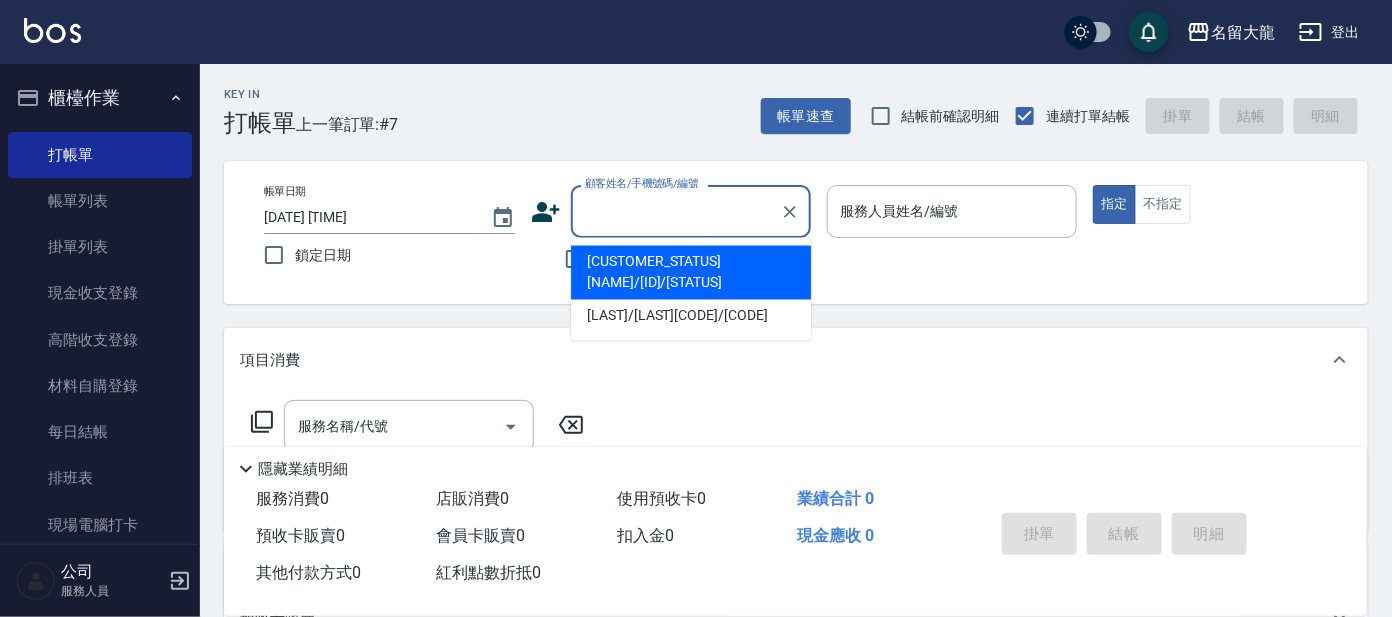 click on "顧客姓名/手機號碼/編號" at bounding box center [676, 211] 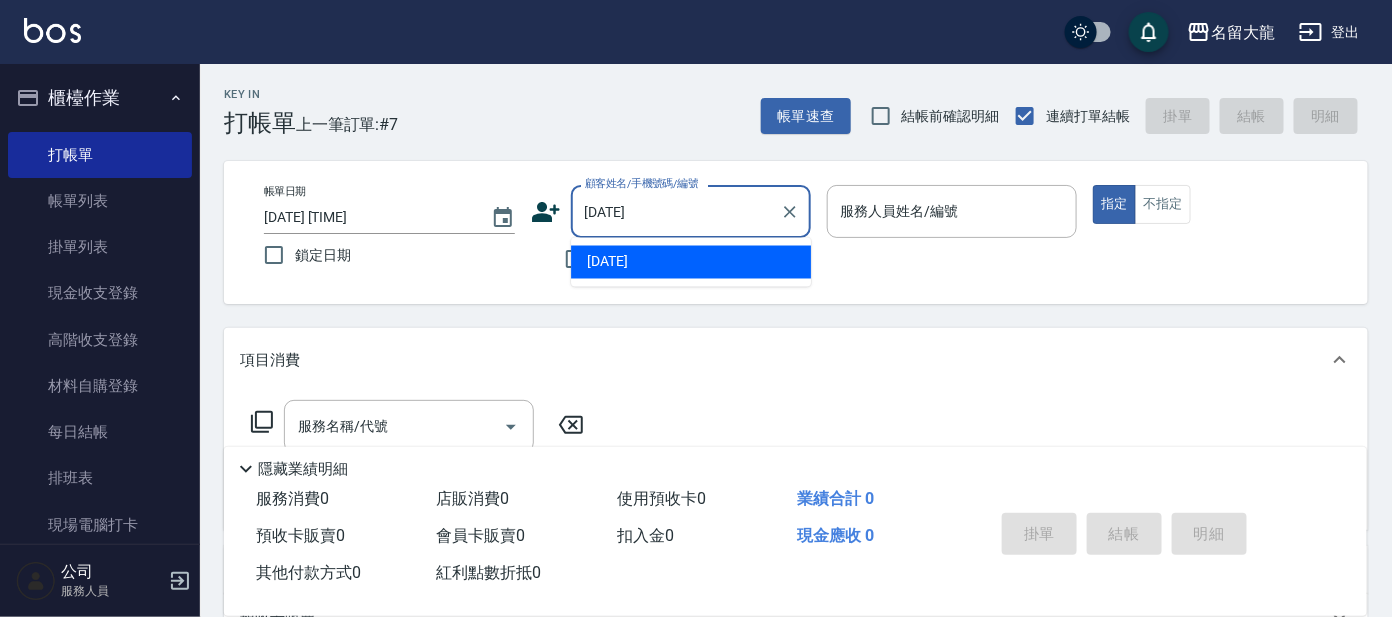 type on "5" 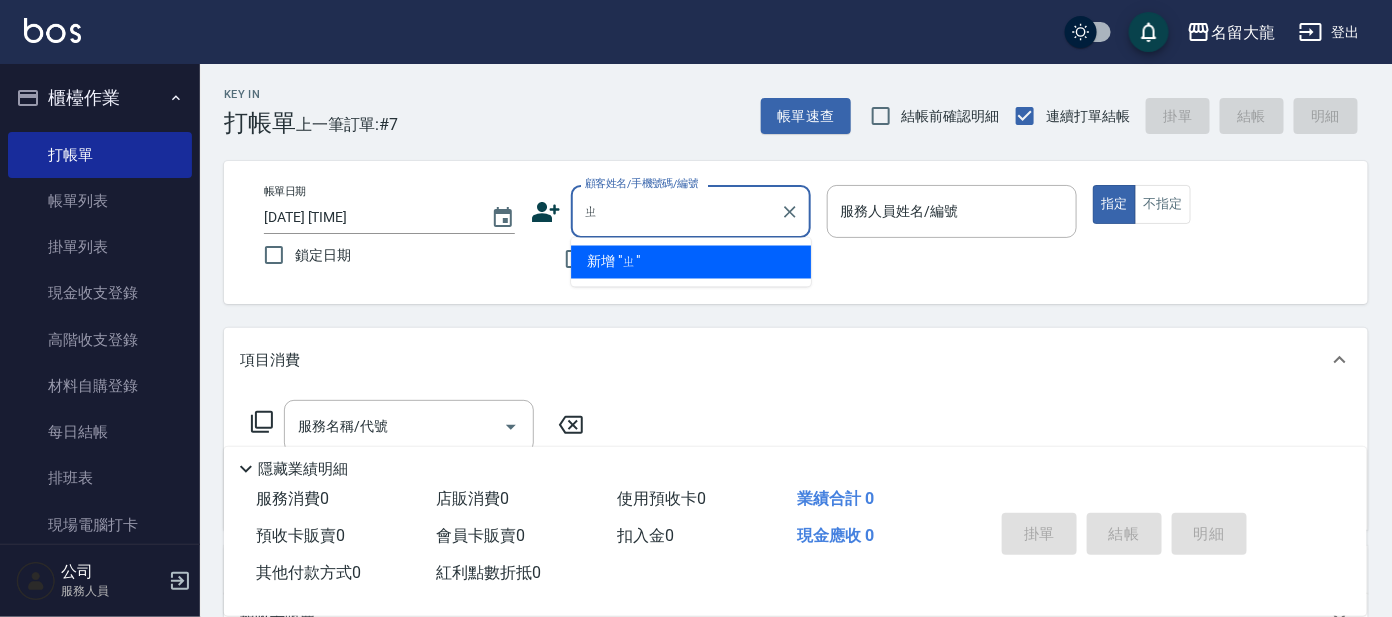 type on "至" 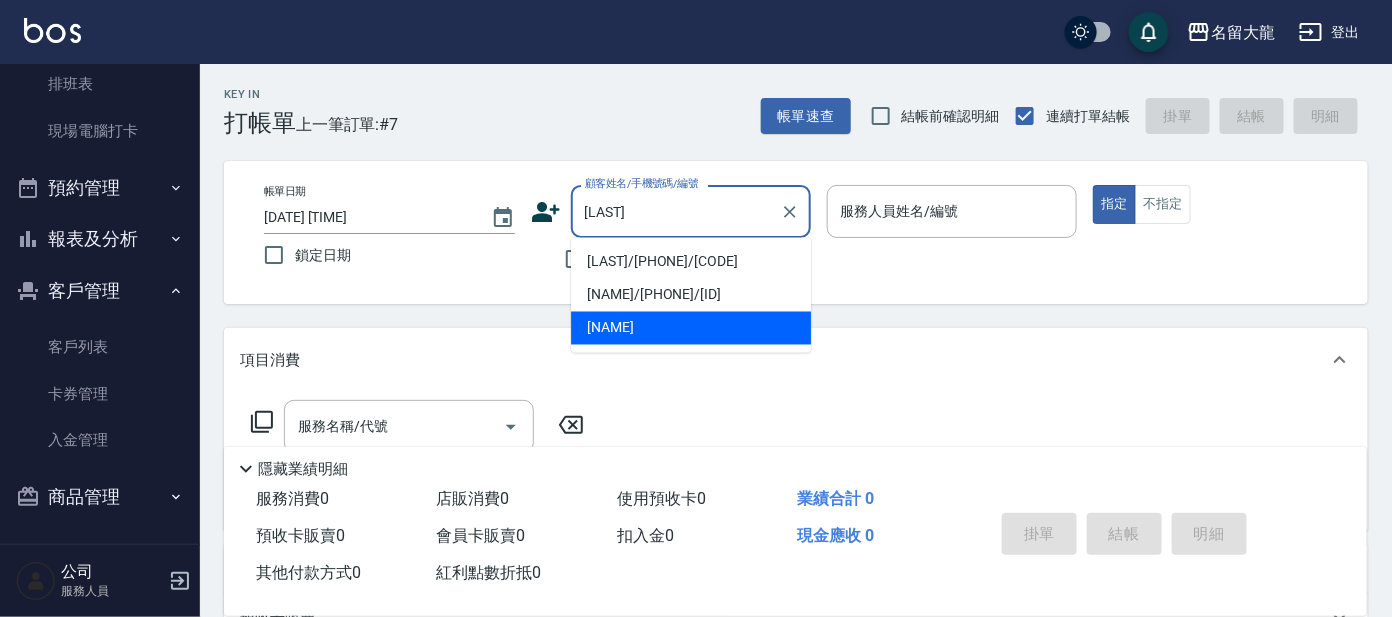 scroll, scrollTop: 395, scrollLeft: 0, axis: vertical 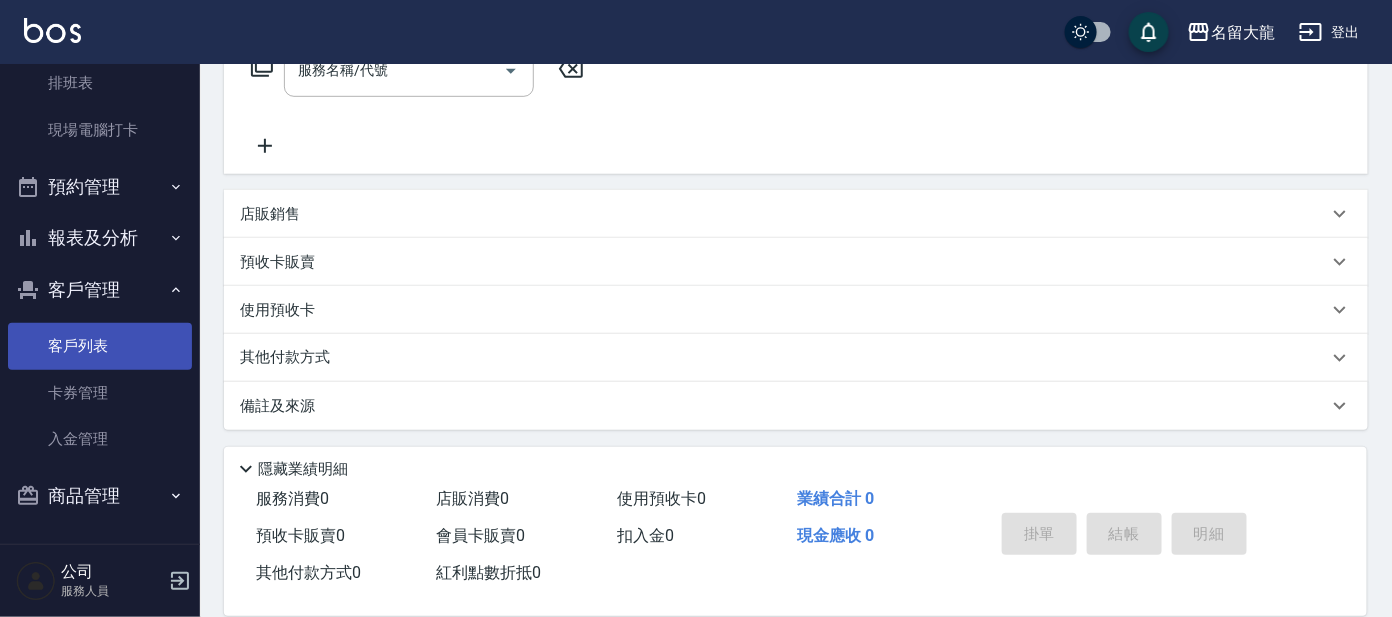 type on "[LAST]" 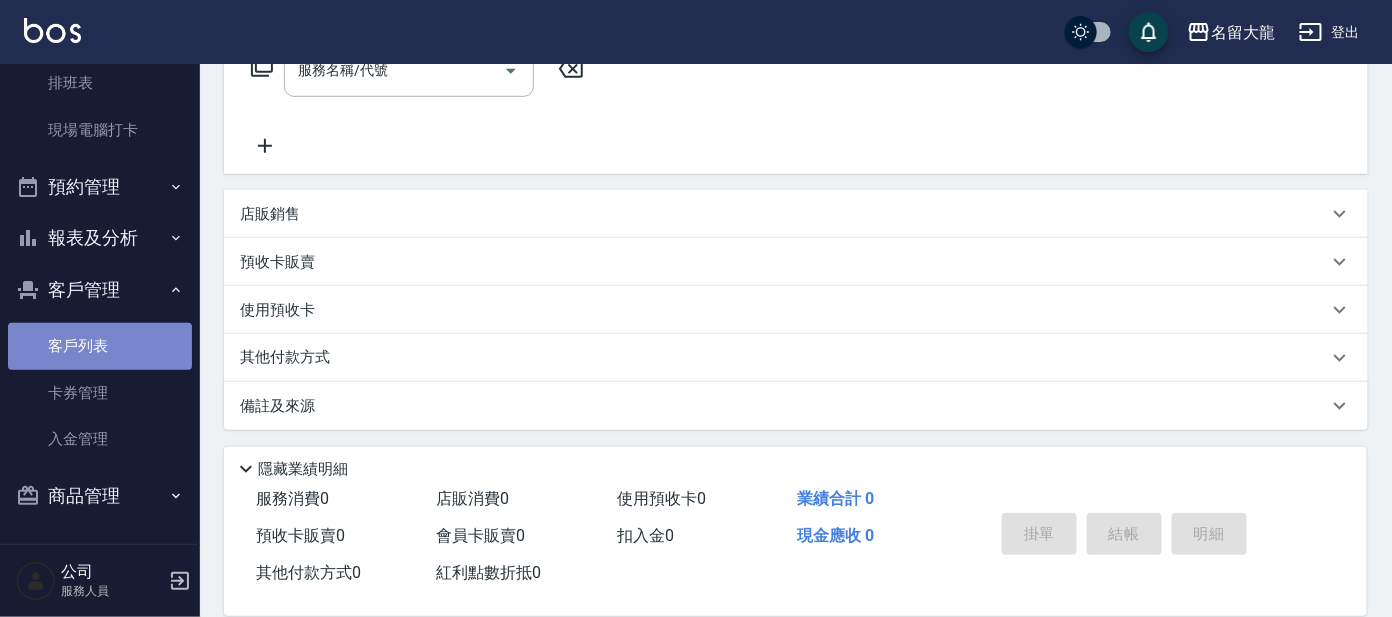 scroll, scrollTop: 203, scrollLeft: 0, axis: vertical 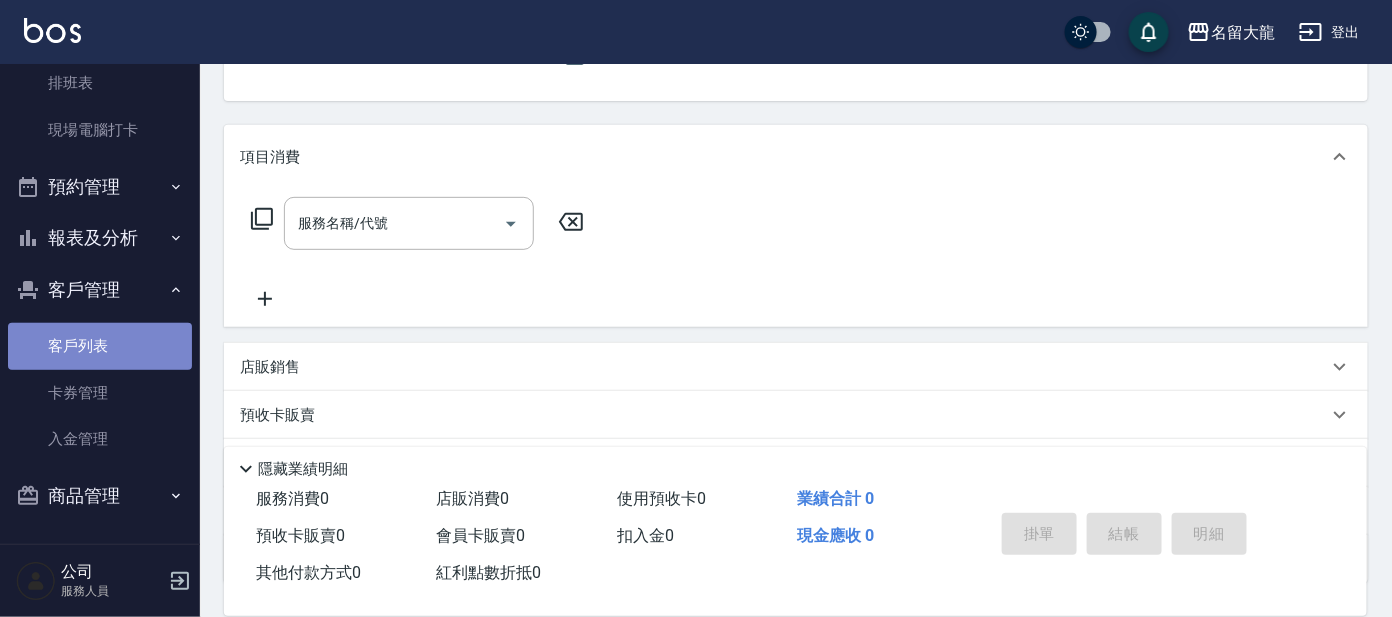 click on "客戶列表" at bounding box center (100, 346) 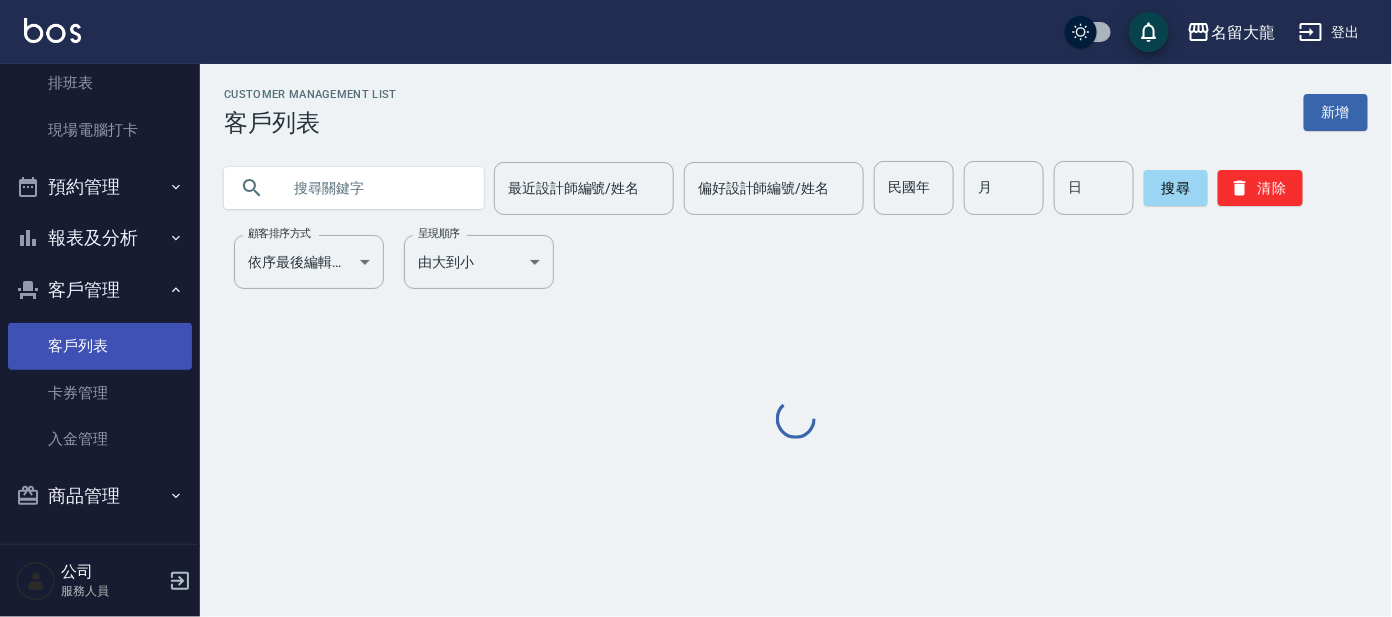 scroll, scrollTop: 0, scrollLeft: 0, axis: both 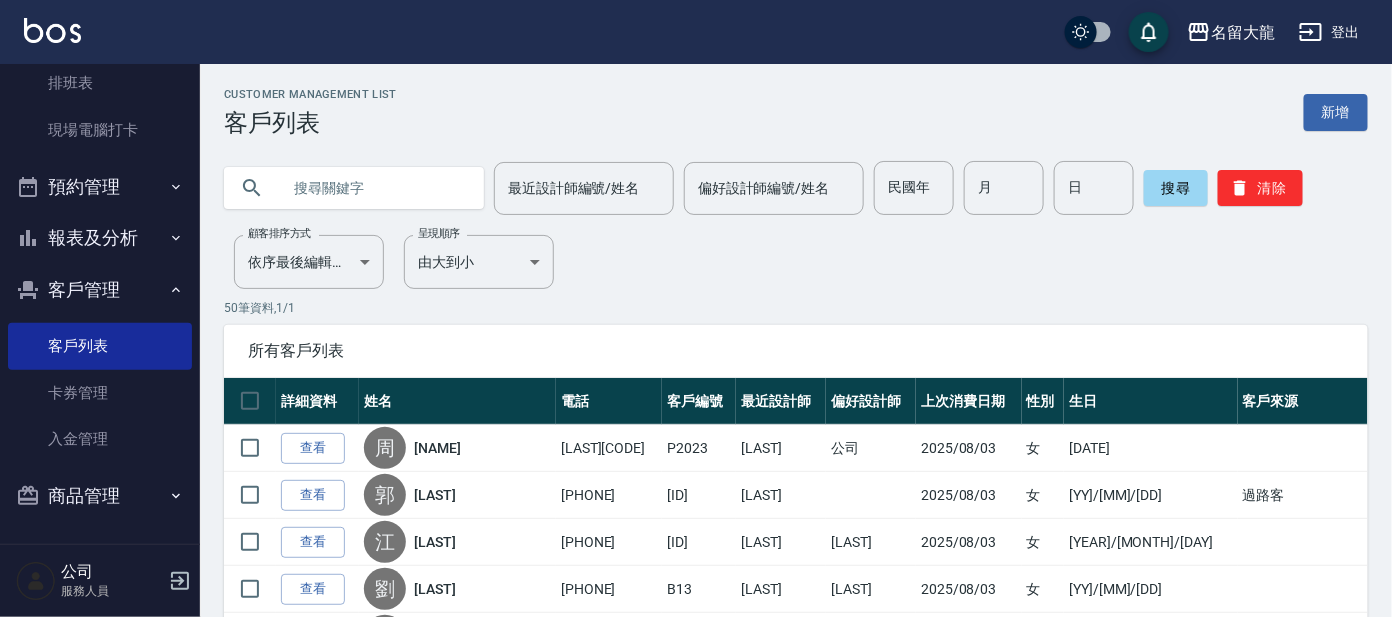 click at bounding box center (374, 188) 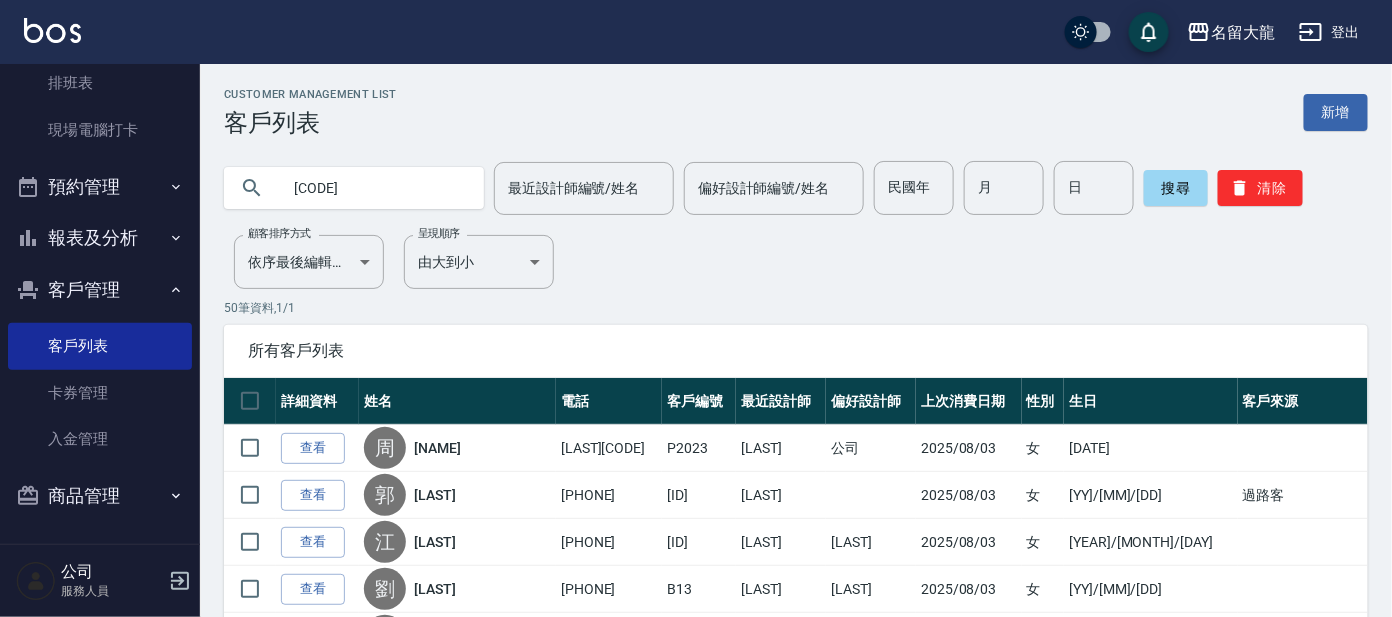 type on "[CODE]" 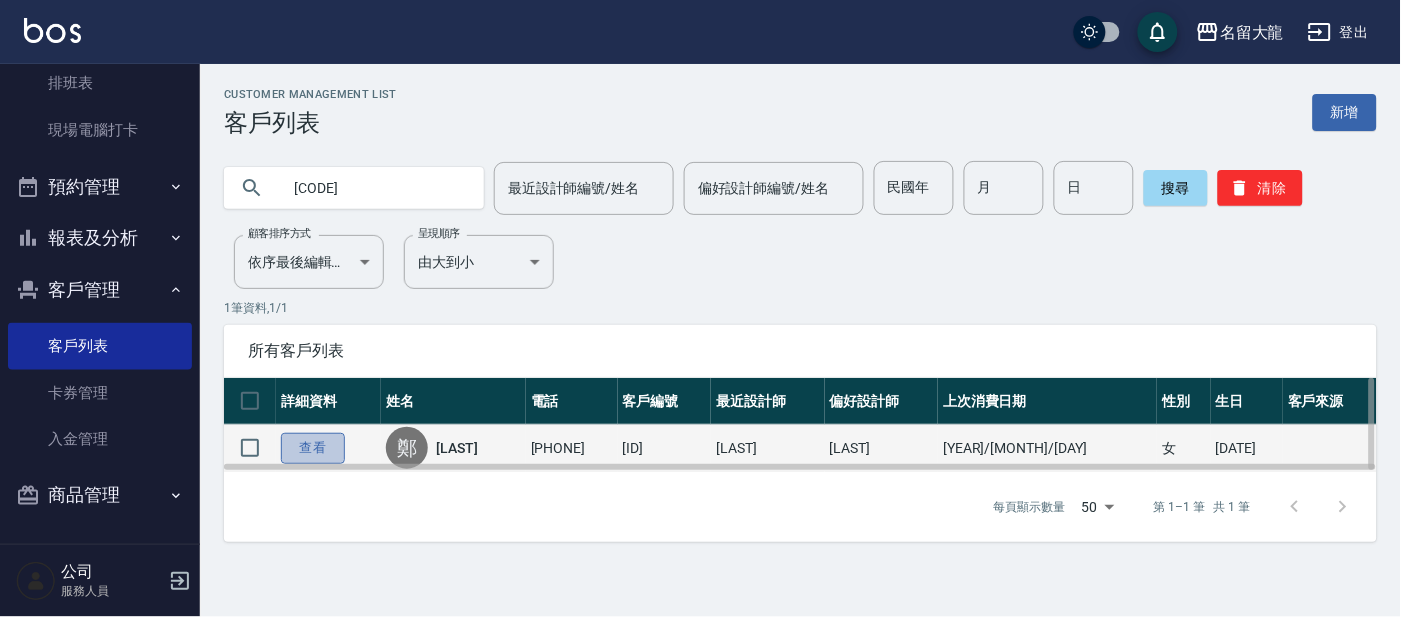 click on "查看" at bounding box center [313, 448] 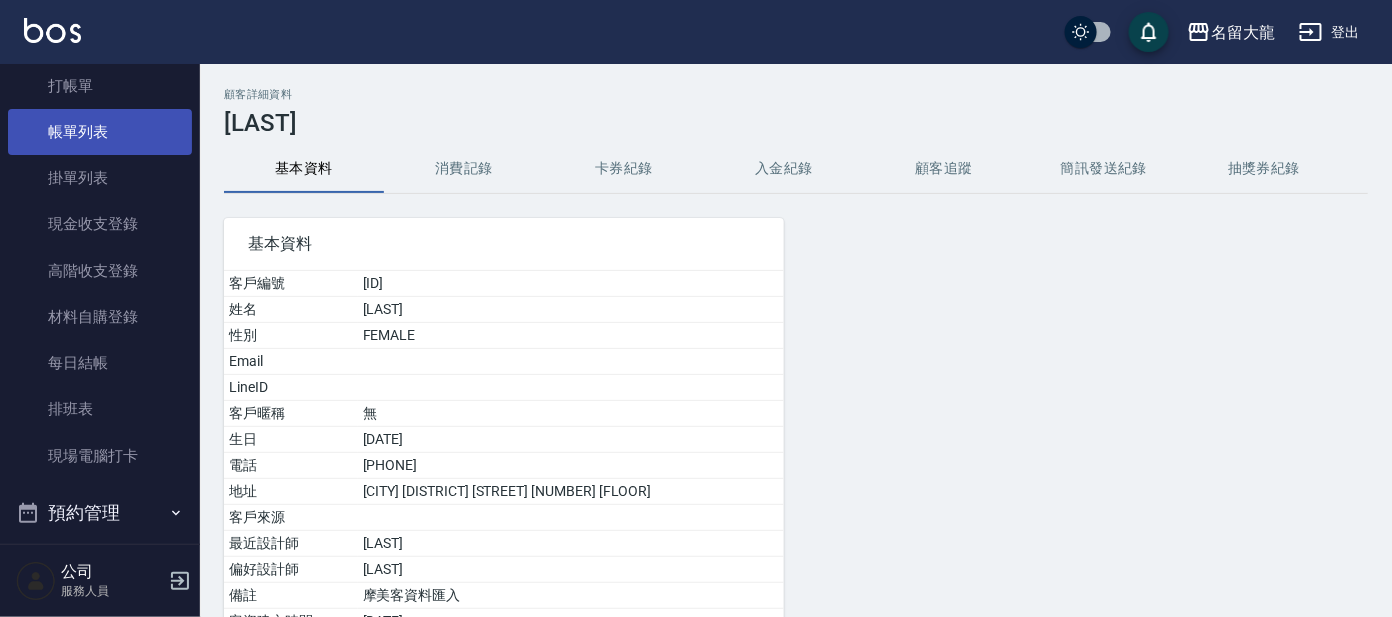 scroll, scrollTop: 0, scrollLeft: 0, axis: both 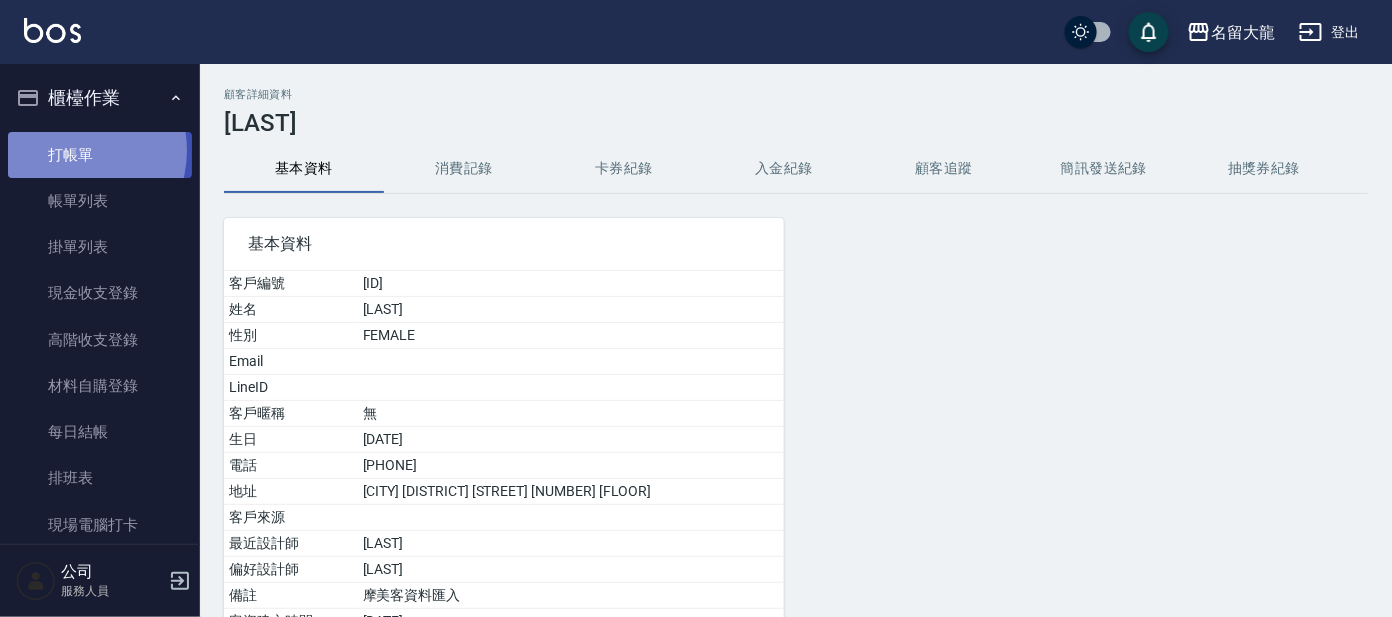 click on "打帳單" at bounding box center (100, 155) 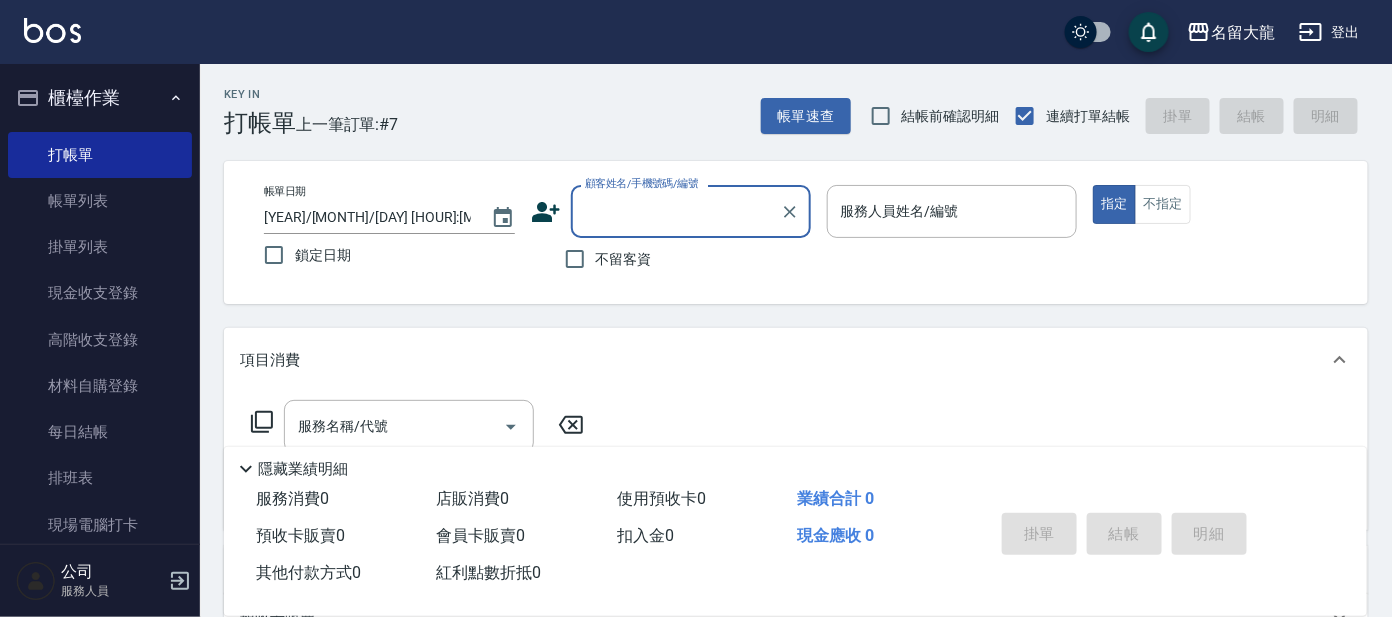 click on "顧客姓名/手機號碼/編號" at bounding box center (676, 211) 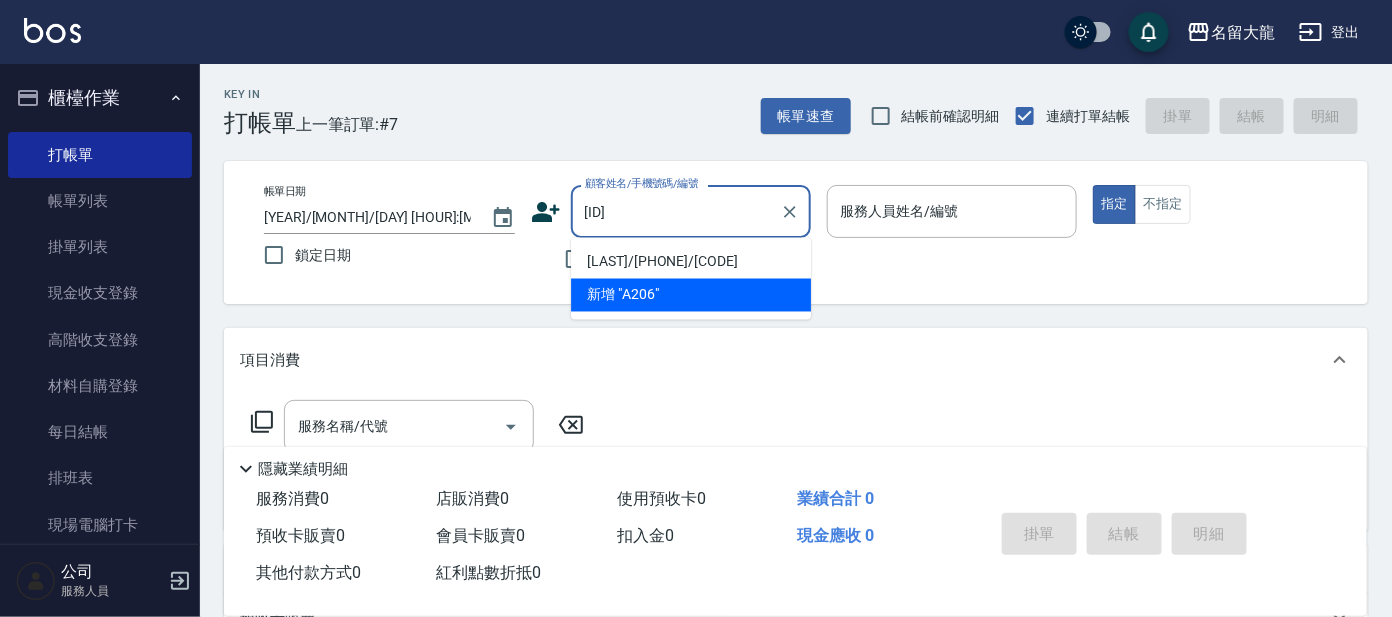 click on "[LAST]/[PHONE]/[CODE]" at bounding box center [691, 262] 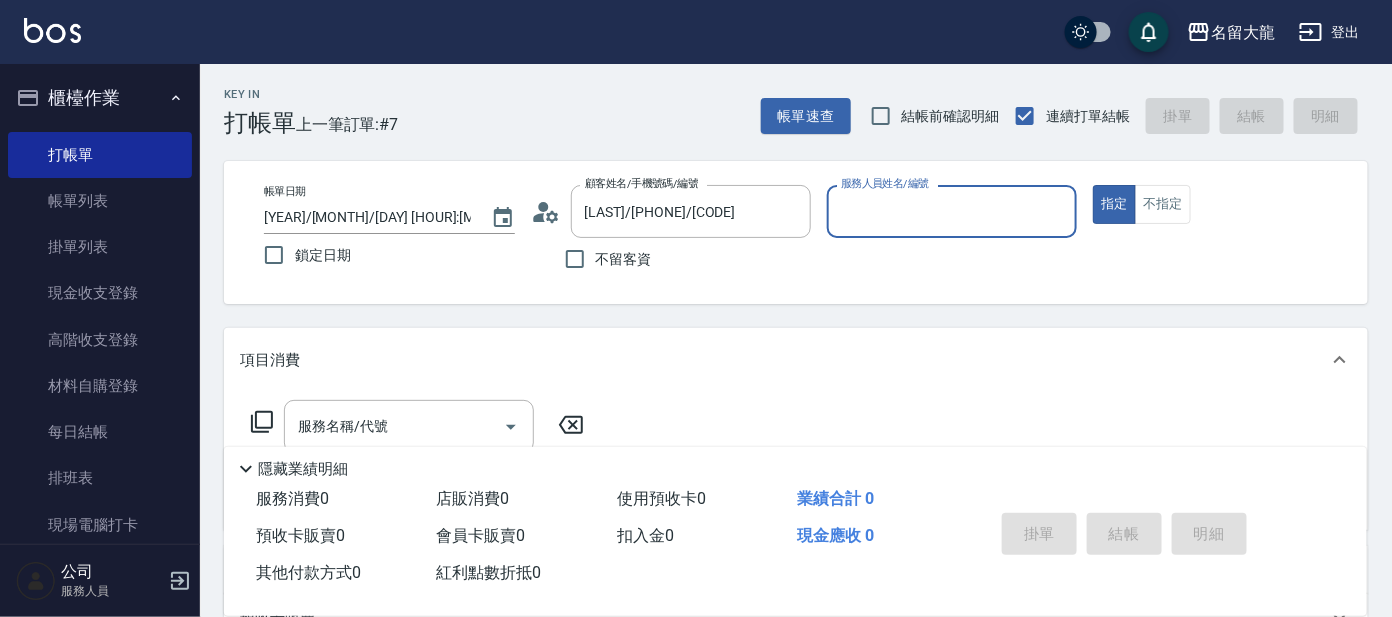 type on "[NAME]-[NUMBER]" 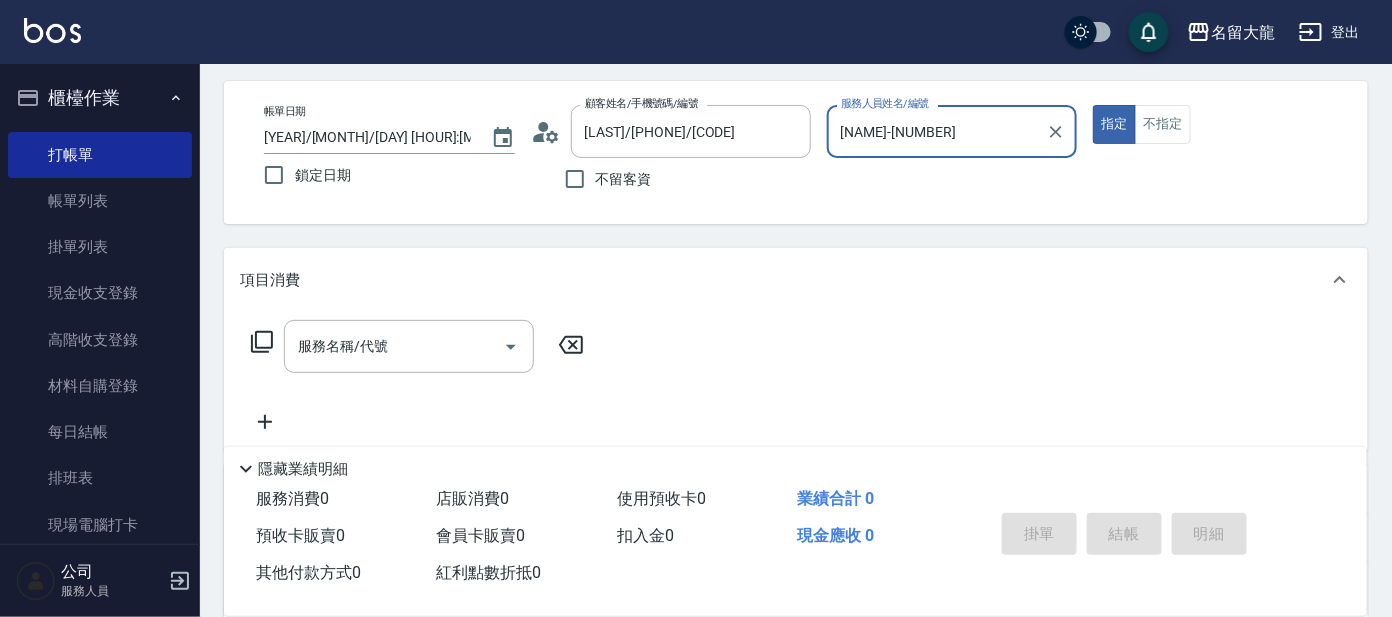 scroll, scrollTop: 124, scrollLeft: 0, axis: vertical 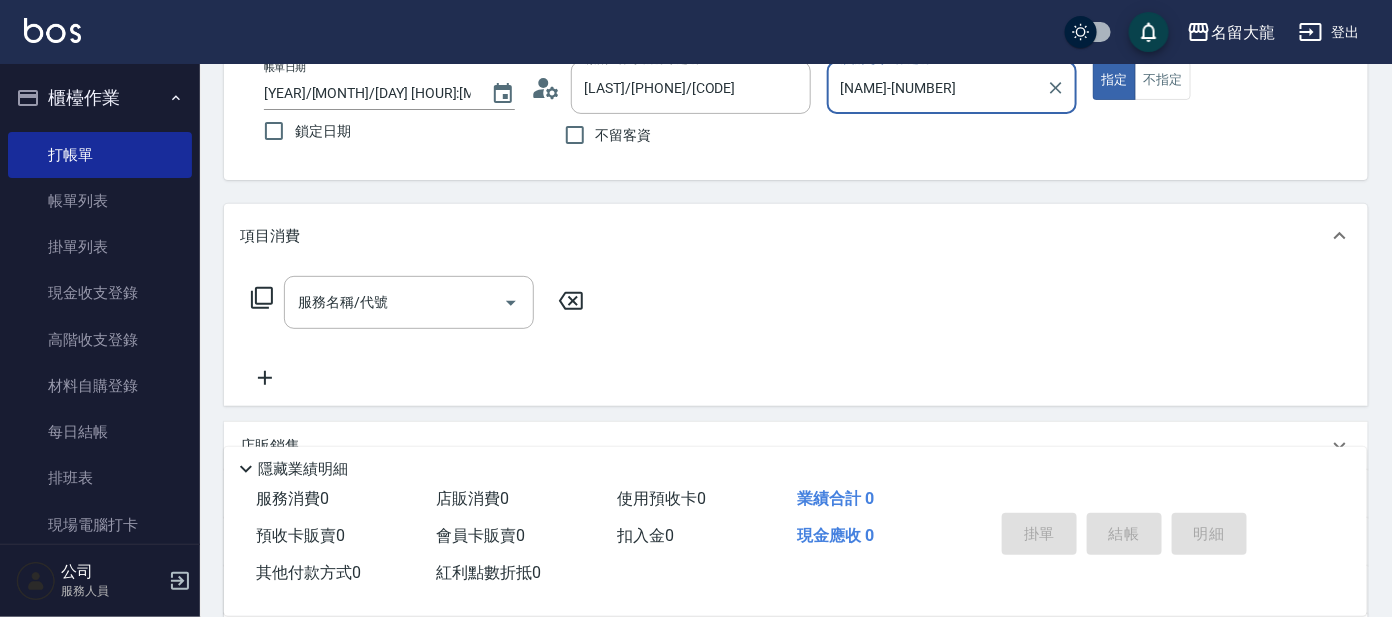 click 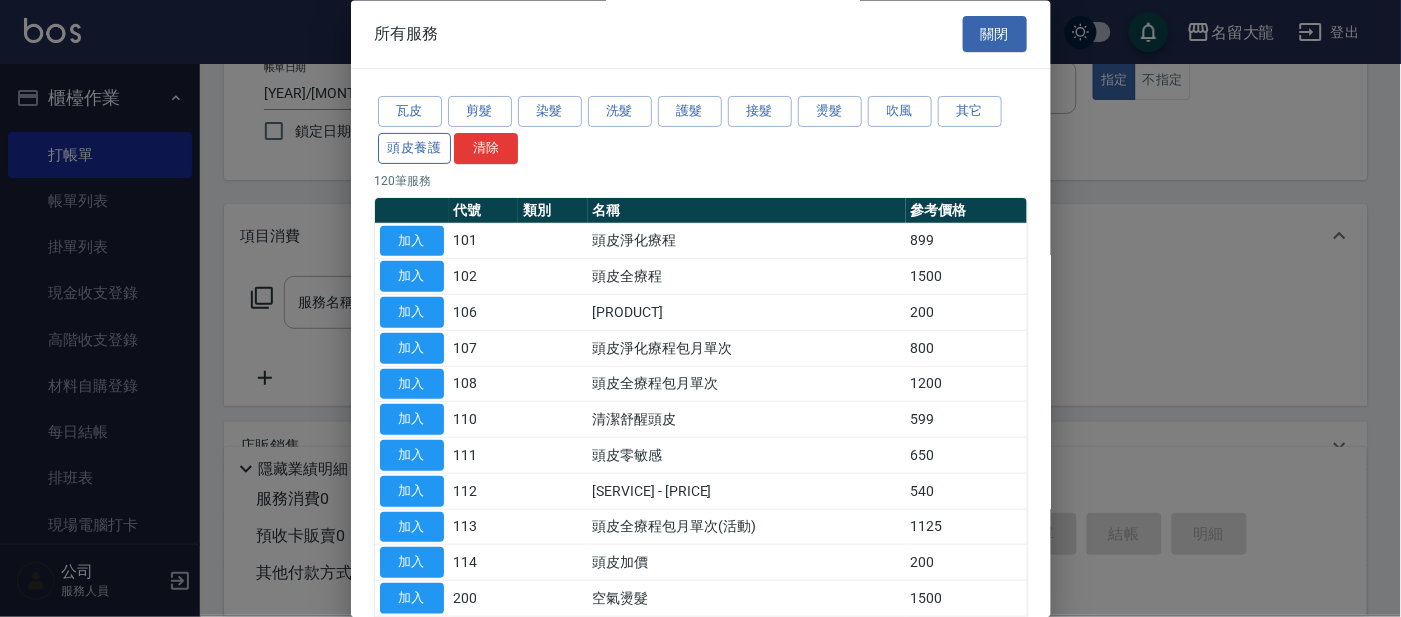 click on "頭皮養護" at bounding box center (415, 148) 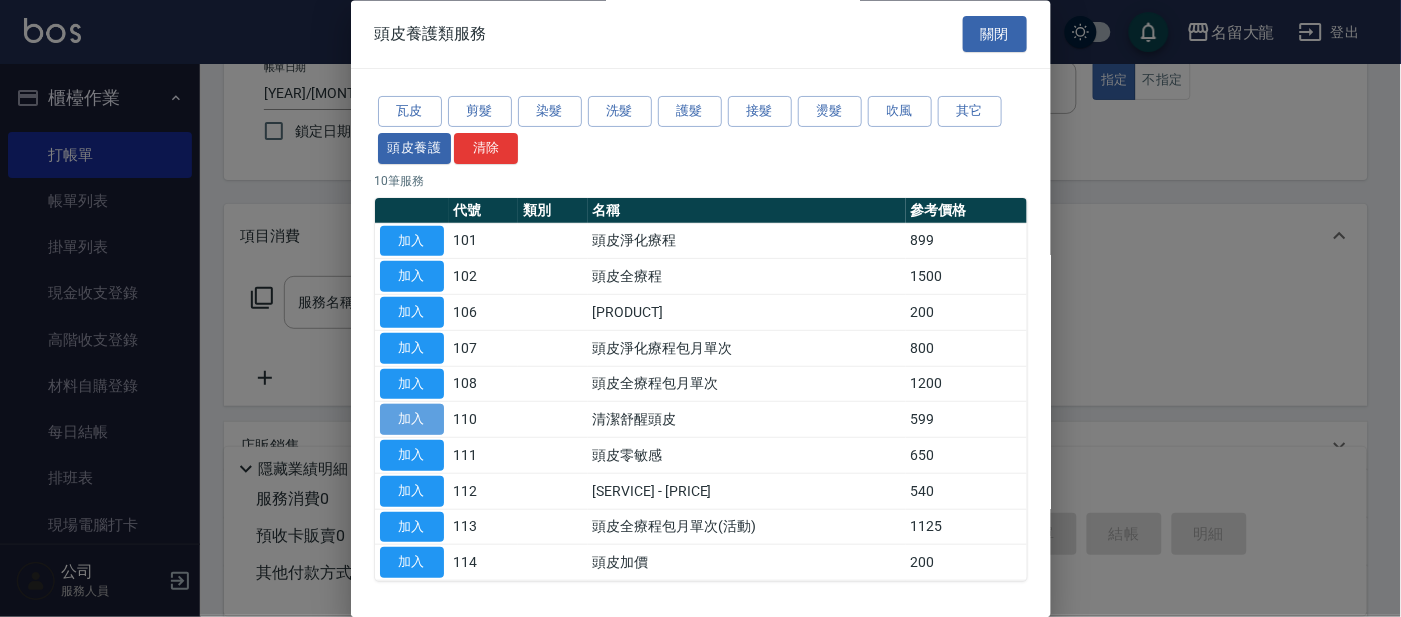 click on "加入" at bounding box center (412, 420) 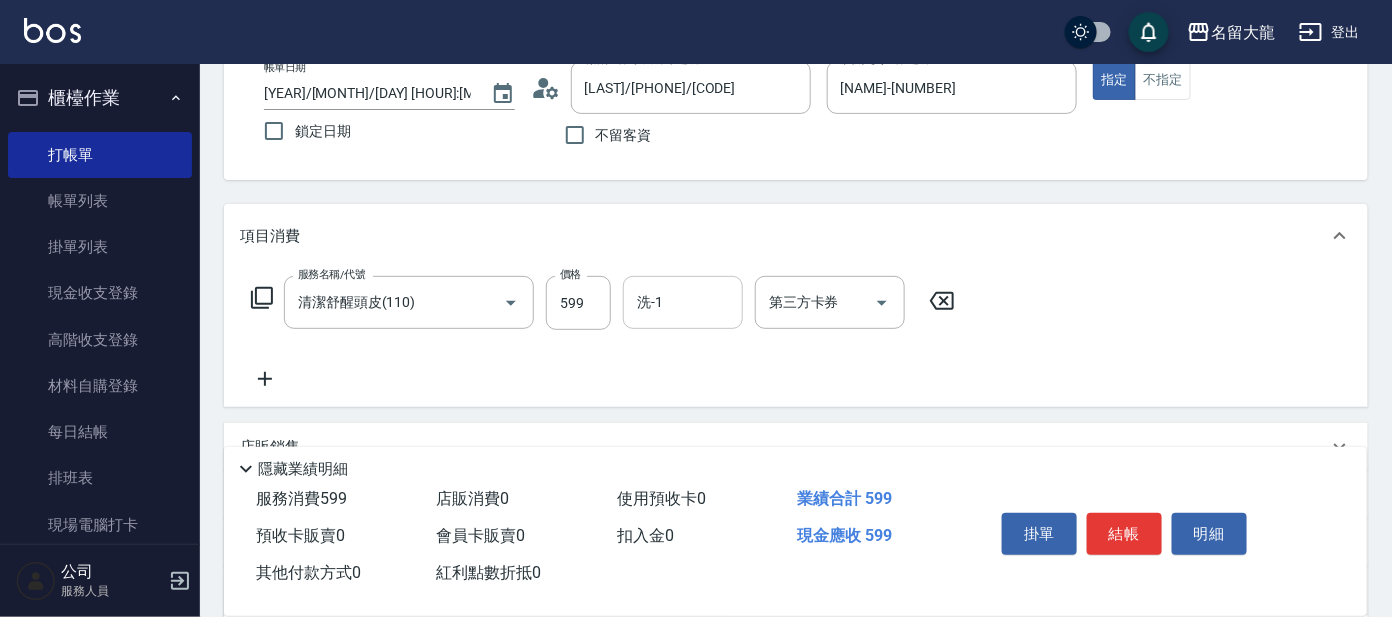click on "洗-1" at bounding box center [683, 302] 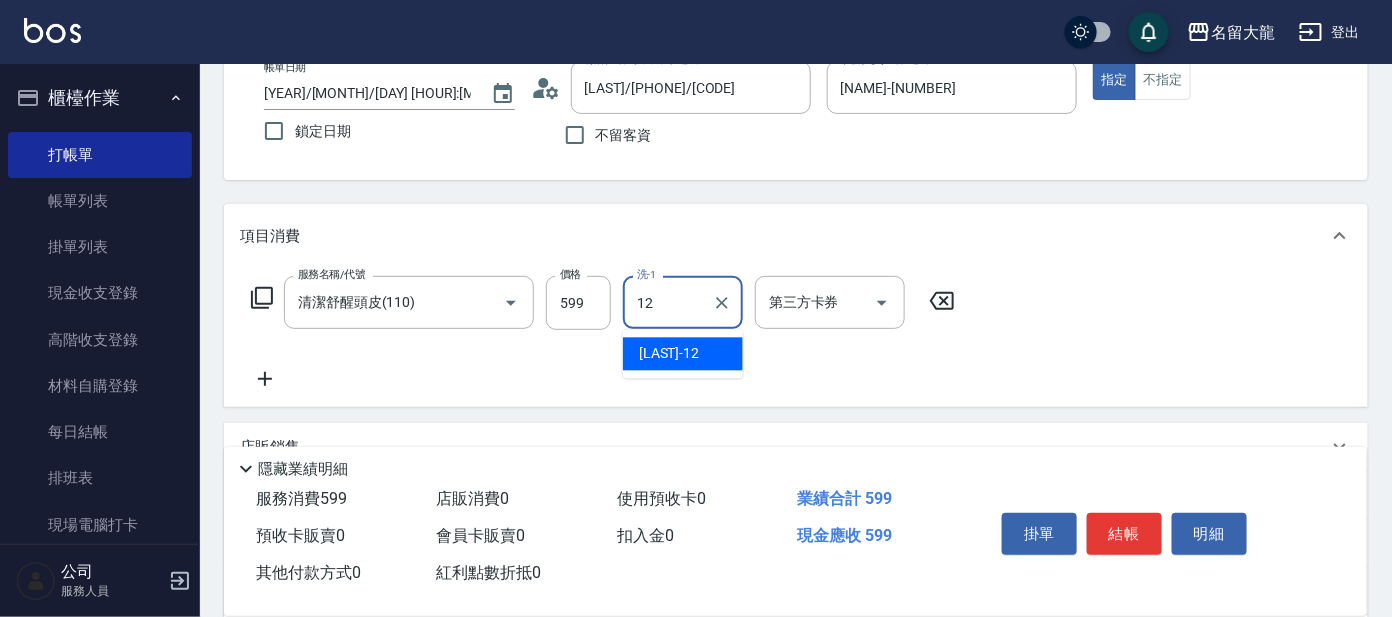 click on "[NAME]-[NUMBER]" at bounding box center [669, 354] 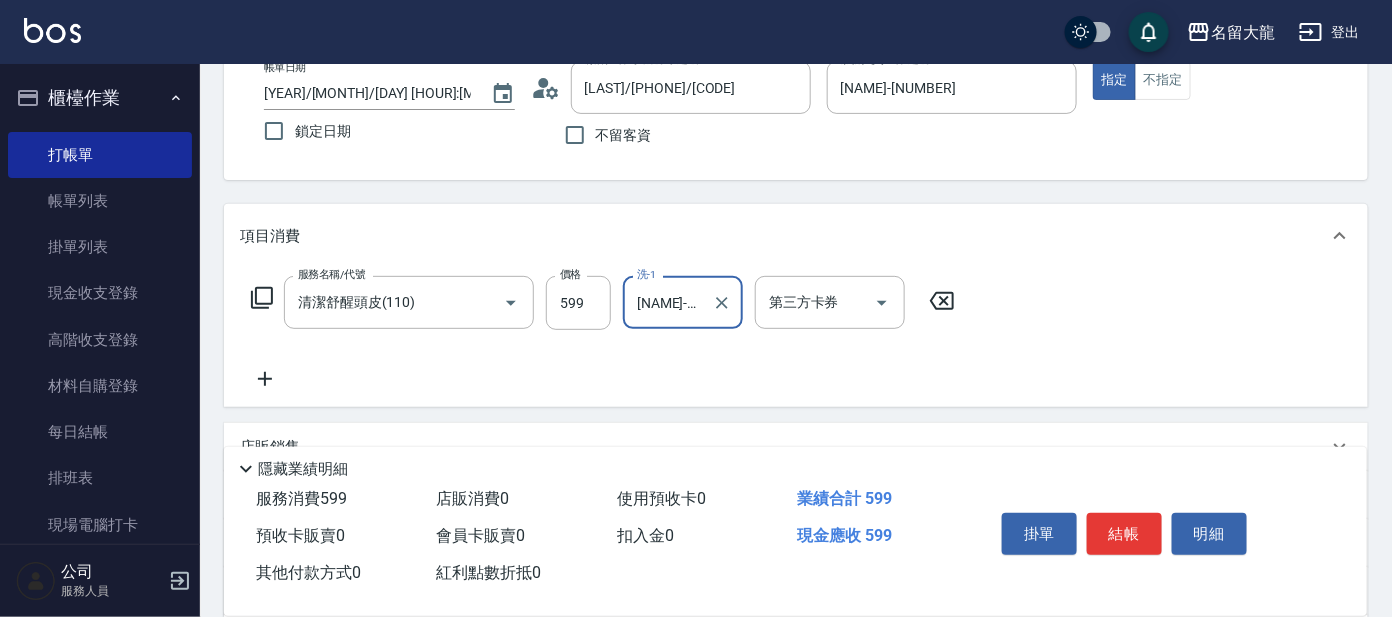 type on "[NAME]-[NUMBER]" 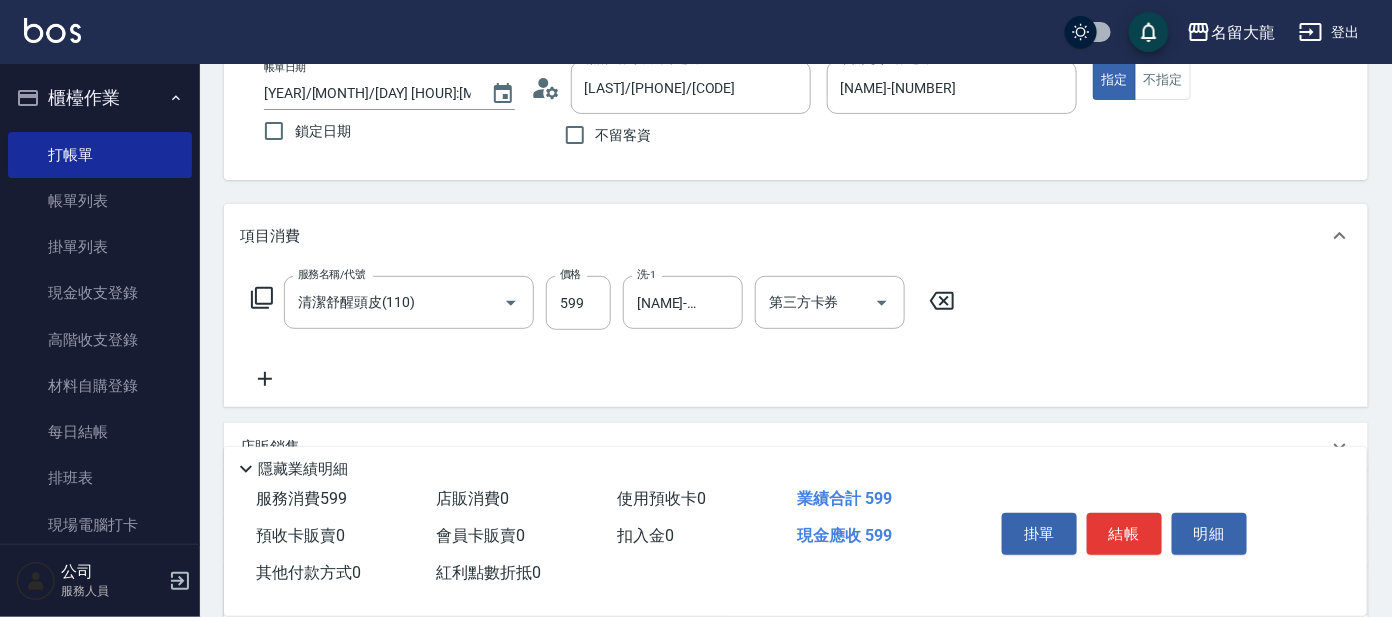 click 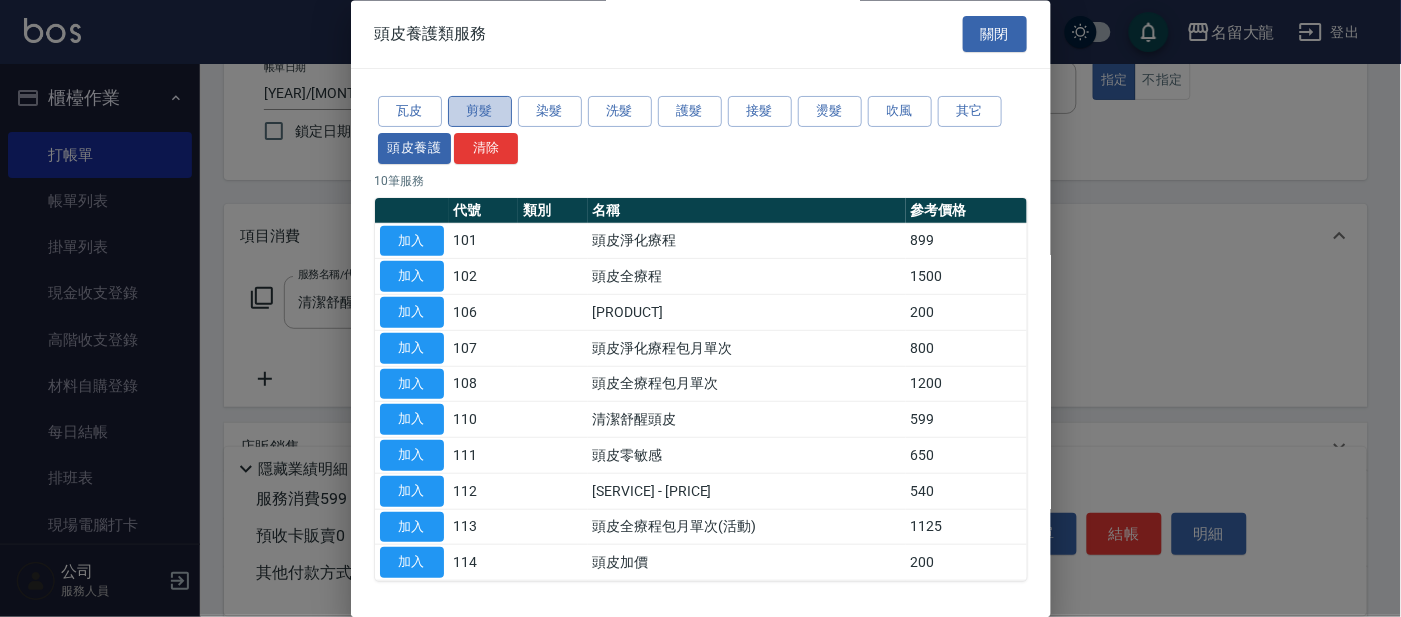 click on "剪髮" at bounding box center (480, 112) 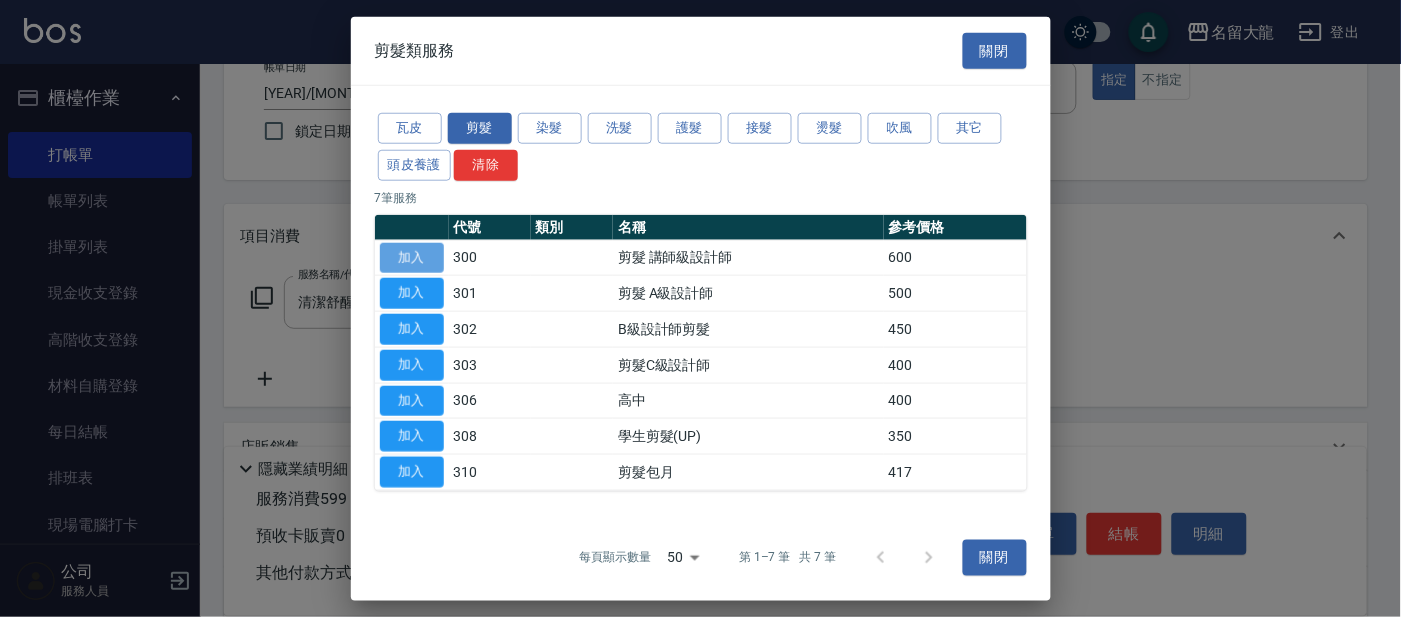 click on "加入" at bounding box center [412, 257] 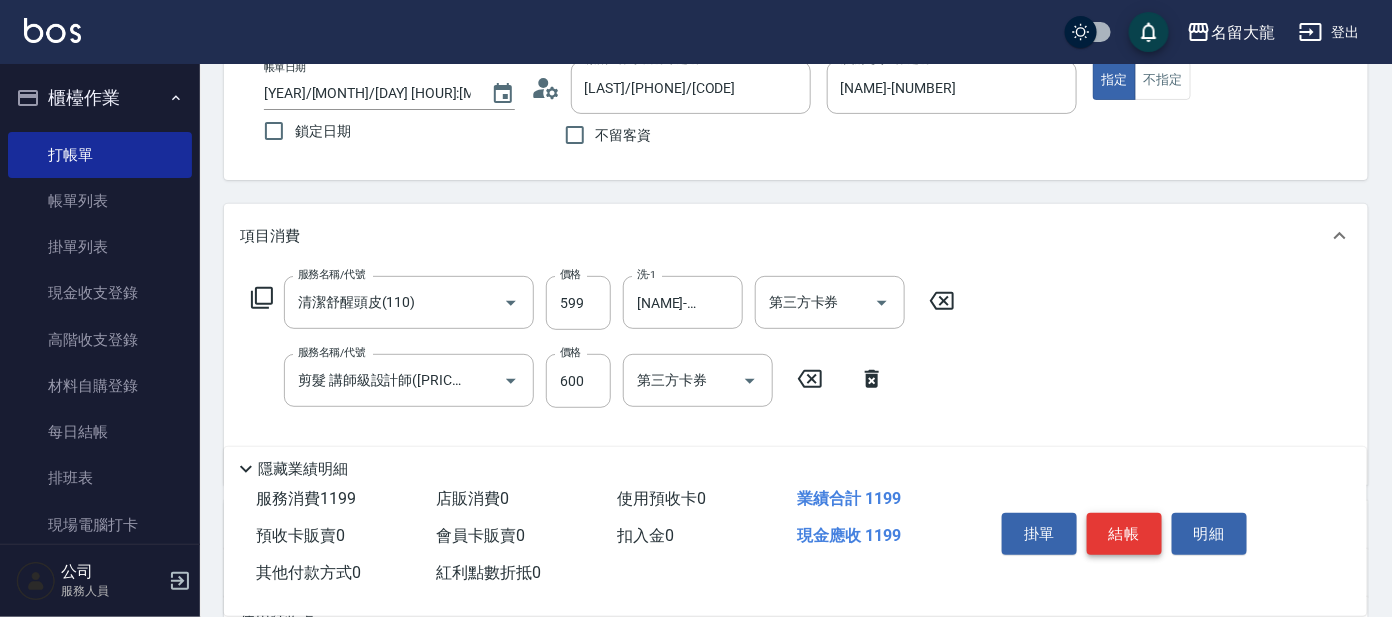 click on "結帳" at bounding box center [1124, 534] 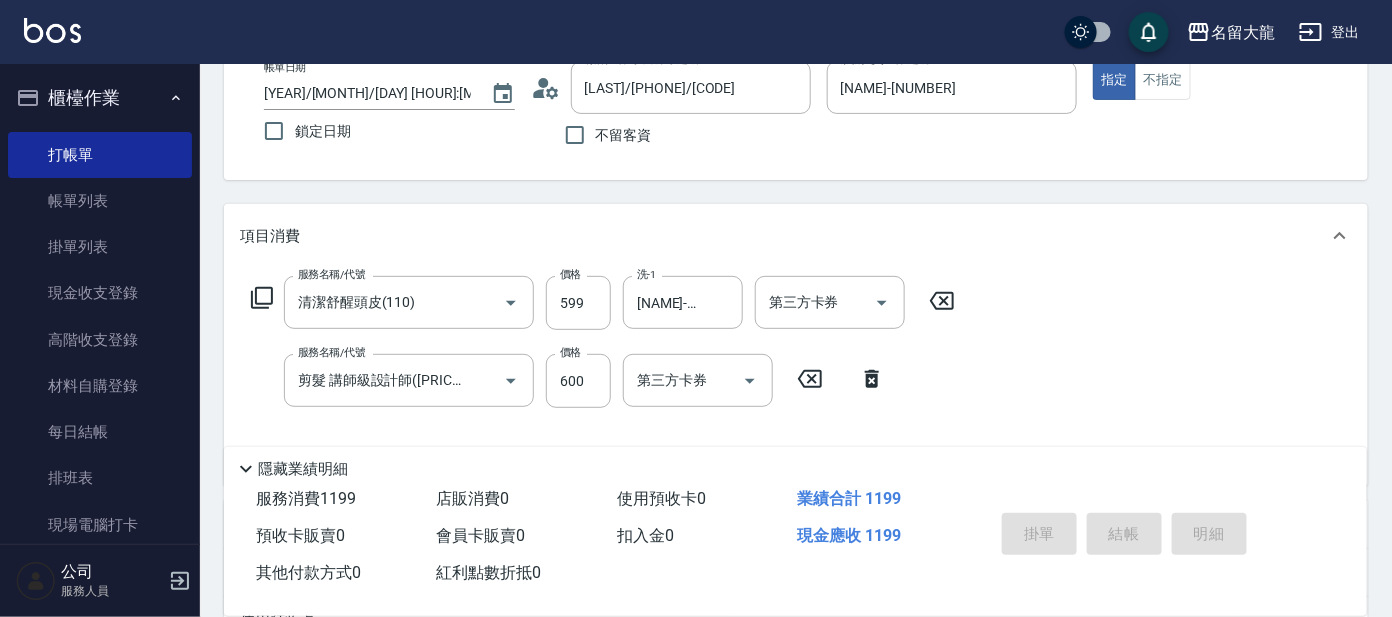 type on "[YEAR]/[MONTH]/[DAY] [HOUR]:[MINUTE]" 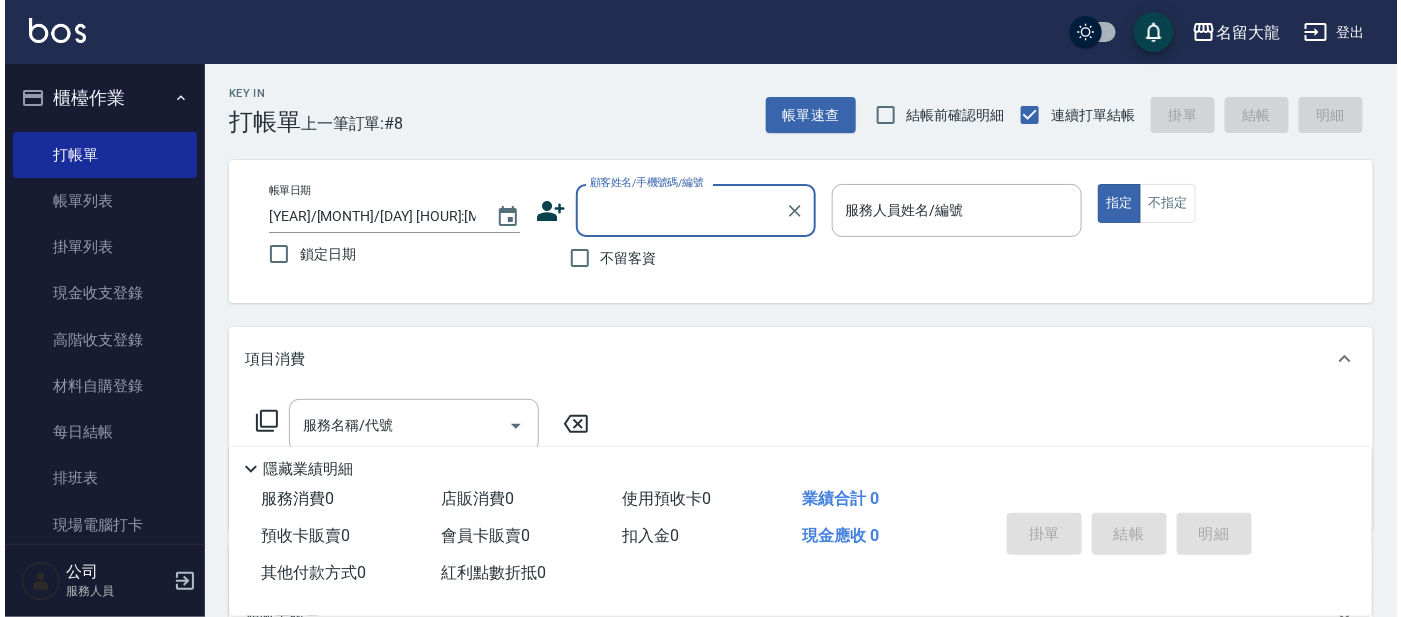 scroll, scrollTop: 0, scrollLeft: 0, axis: both 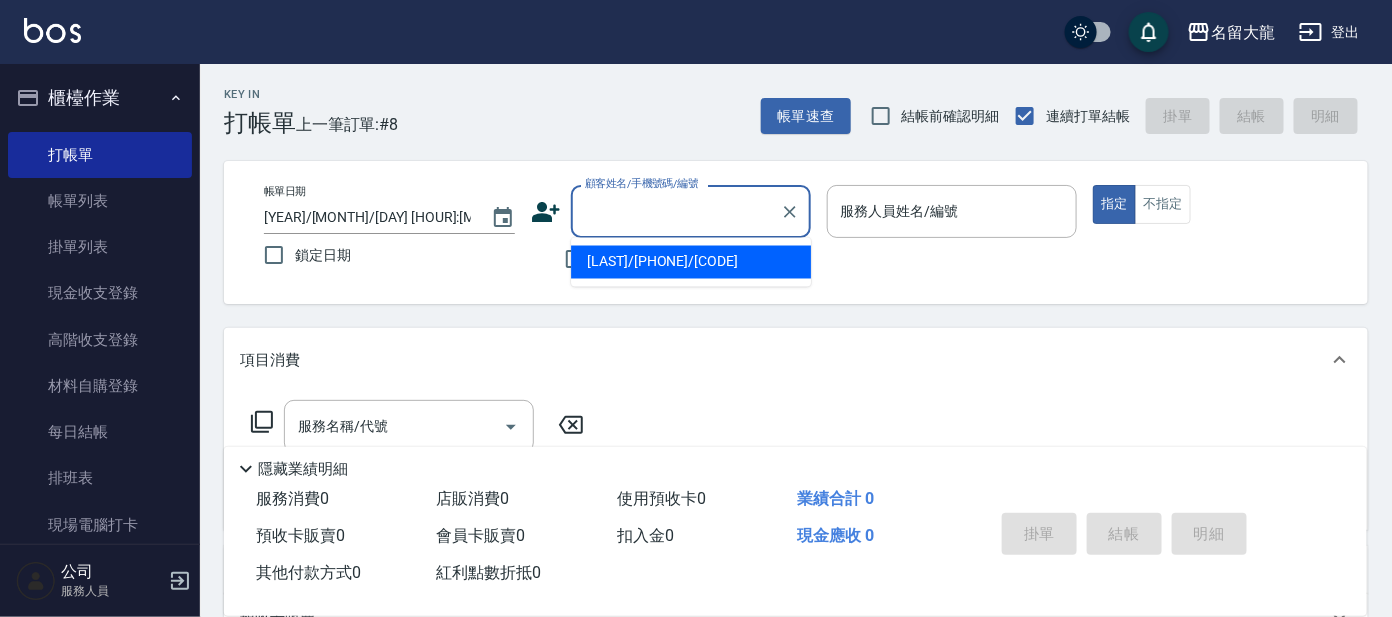 click on "顧客姓名/手機號碼/編號" at bounding box center [676, 211] 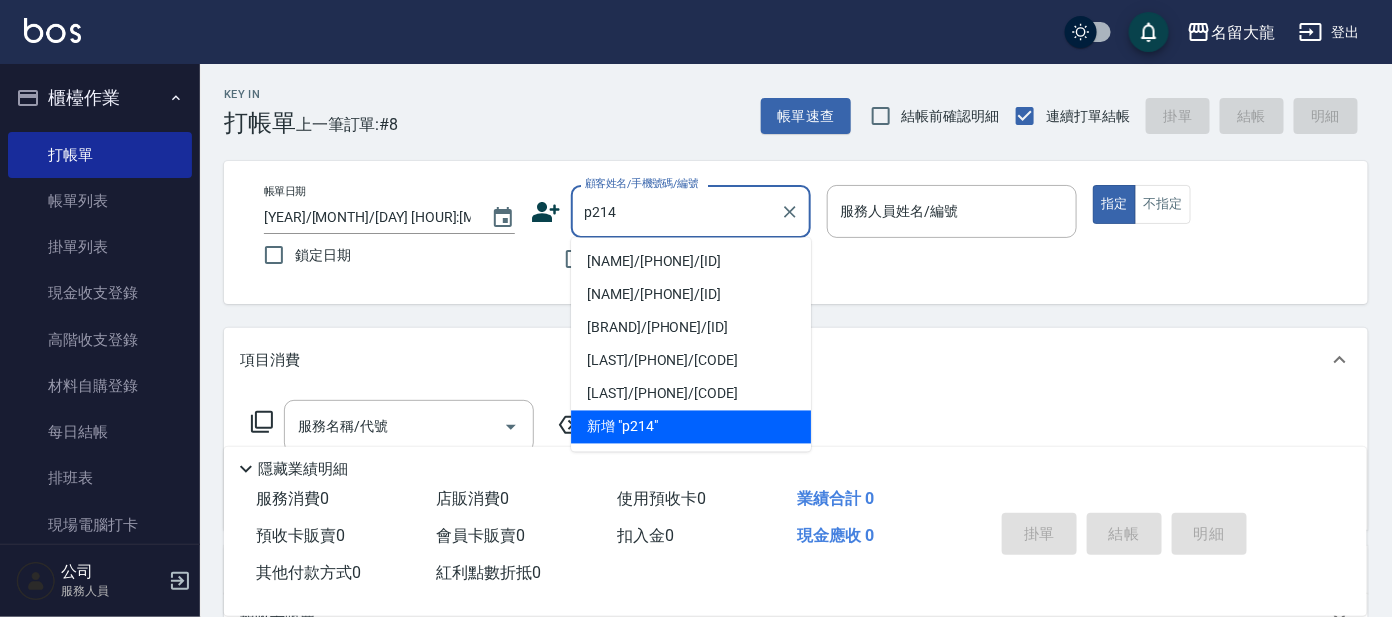 click on "[NAME]/[PHONE]/[ID]" at bounding box center [691, 262] 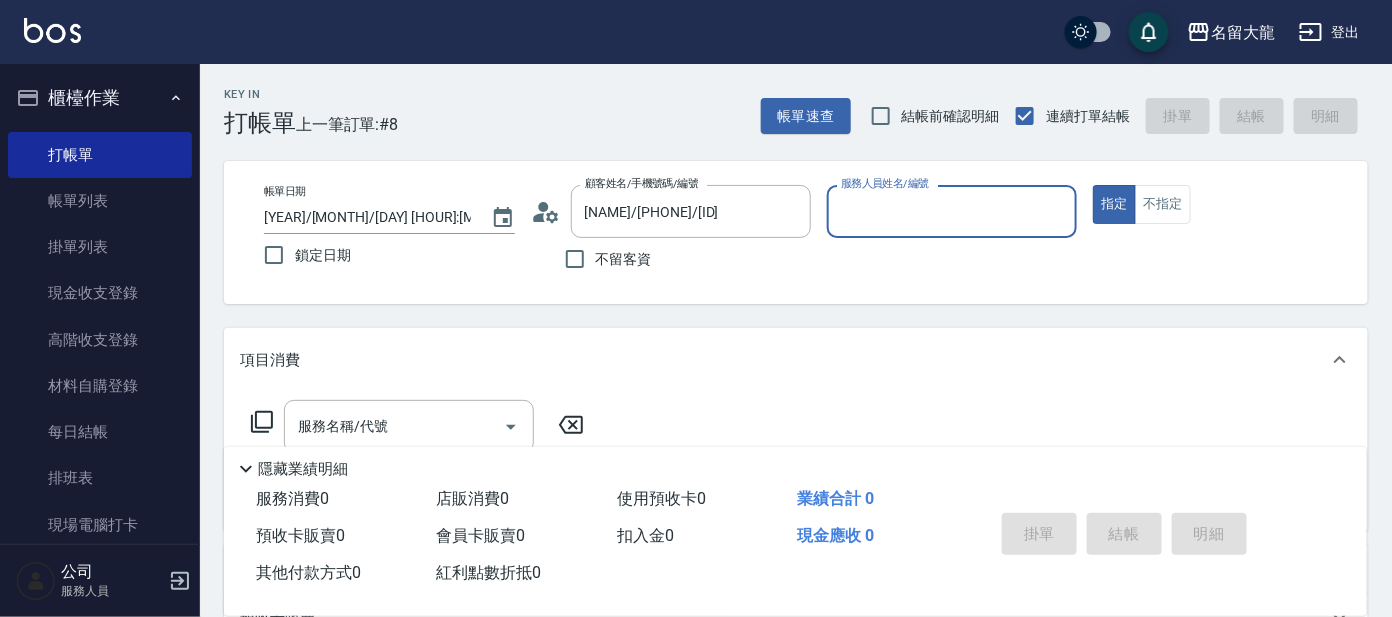 click 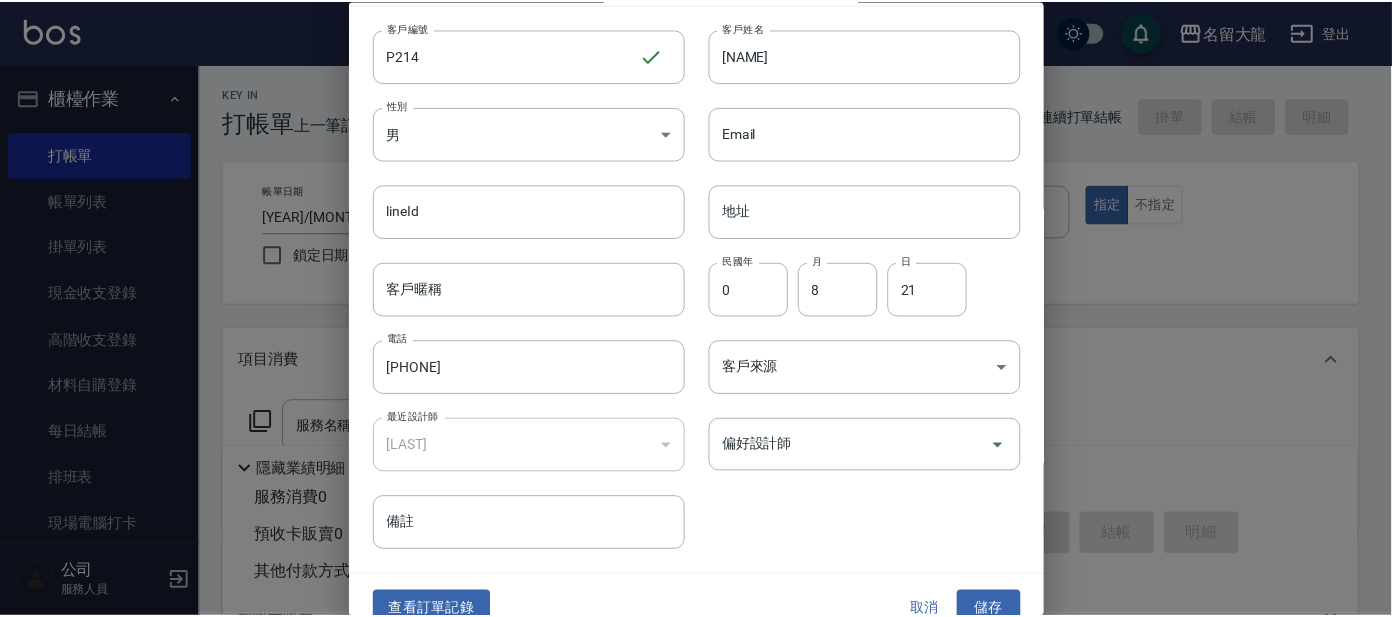 scroll, scrollTop: 75, scrollLeft: 0, axis: vertical 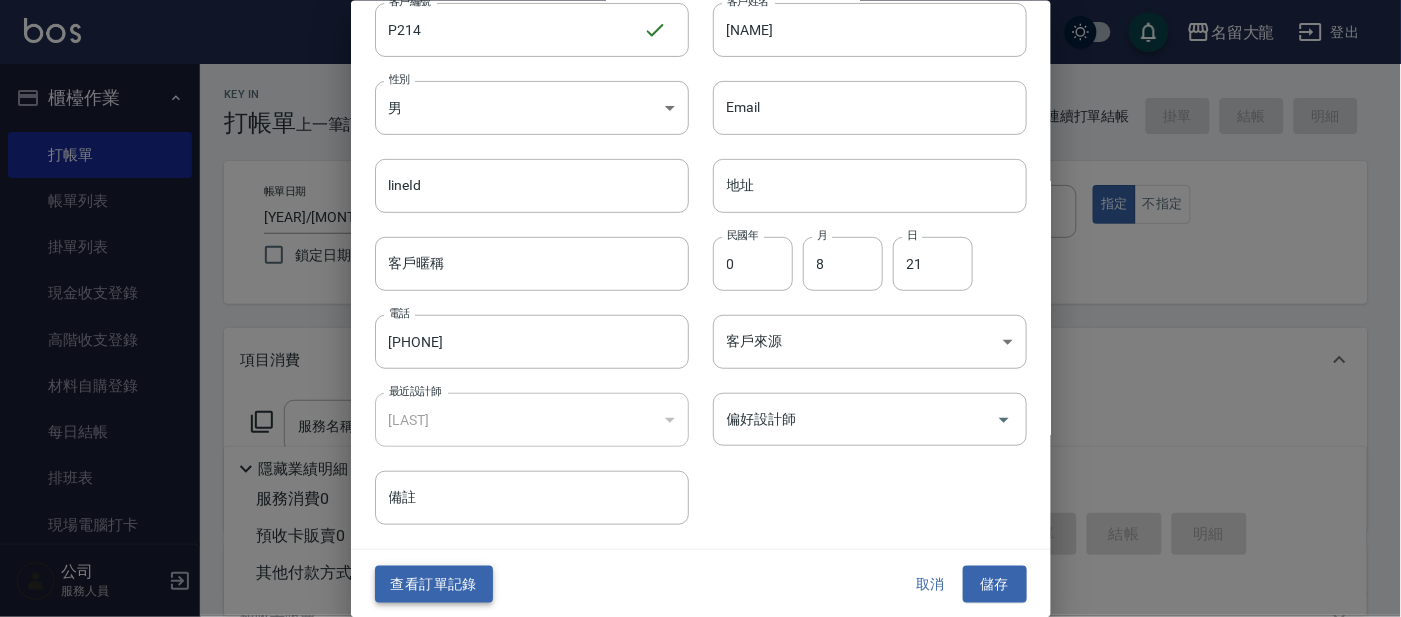 click on "查看訂單記錄" at bounding box center (434, 584) 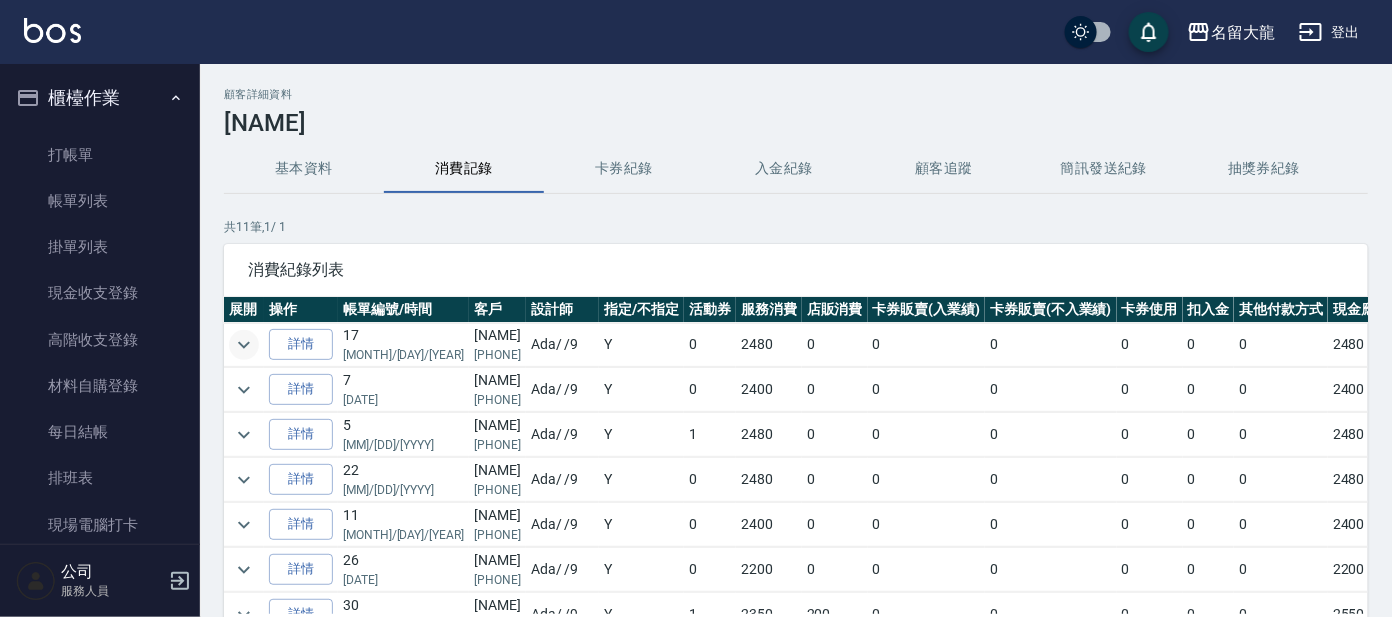 click 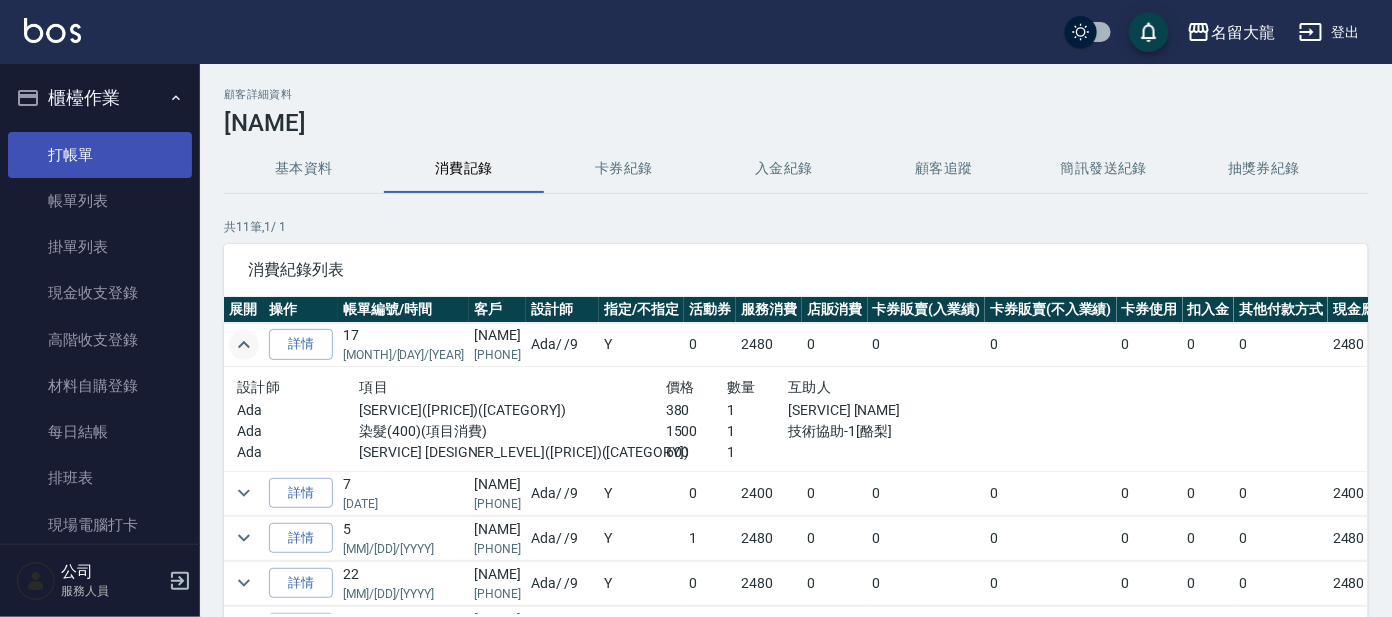 click on "打帳單" at bounding box center [100, 155] 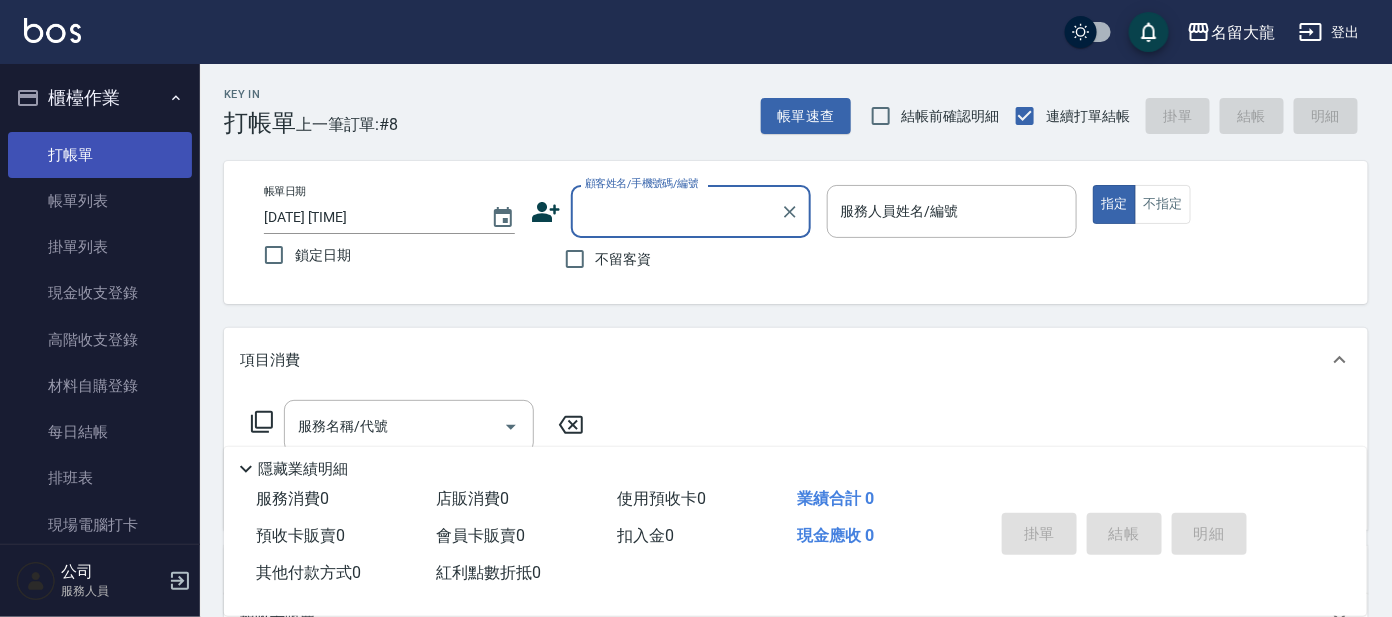 click on "打帳單" at bounding box center [100, 155] 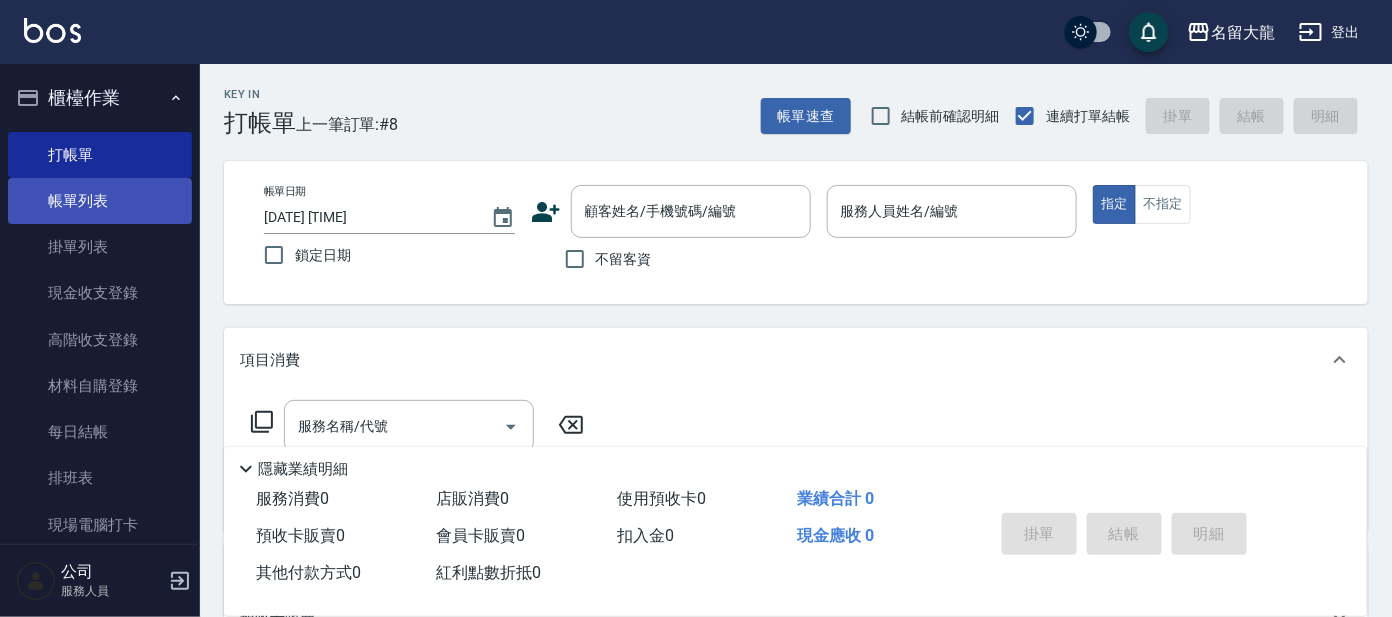click on "帳單列表" at bounding box center [100, 201] 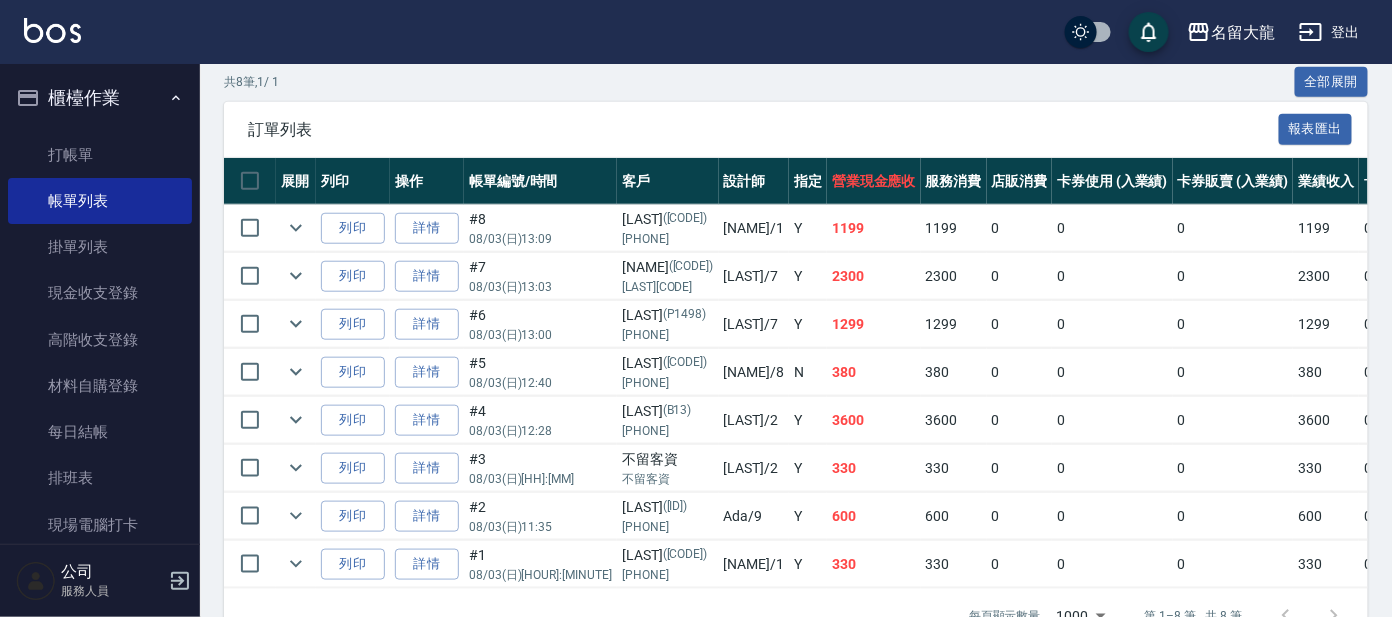 scroll, scrollTop: 527, scrollLeft: 0, axis: vertical 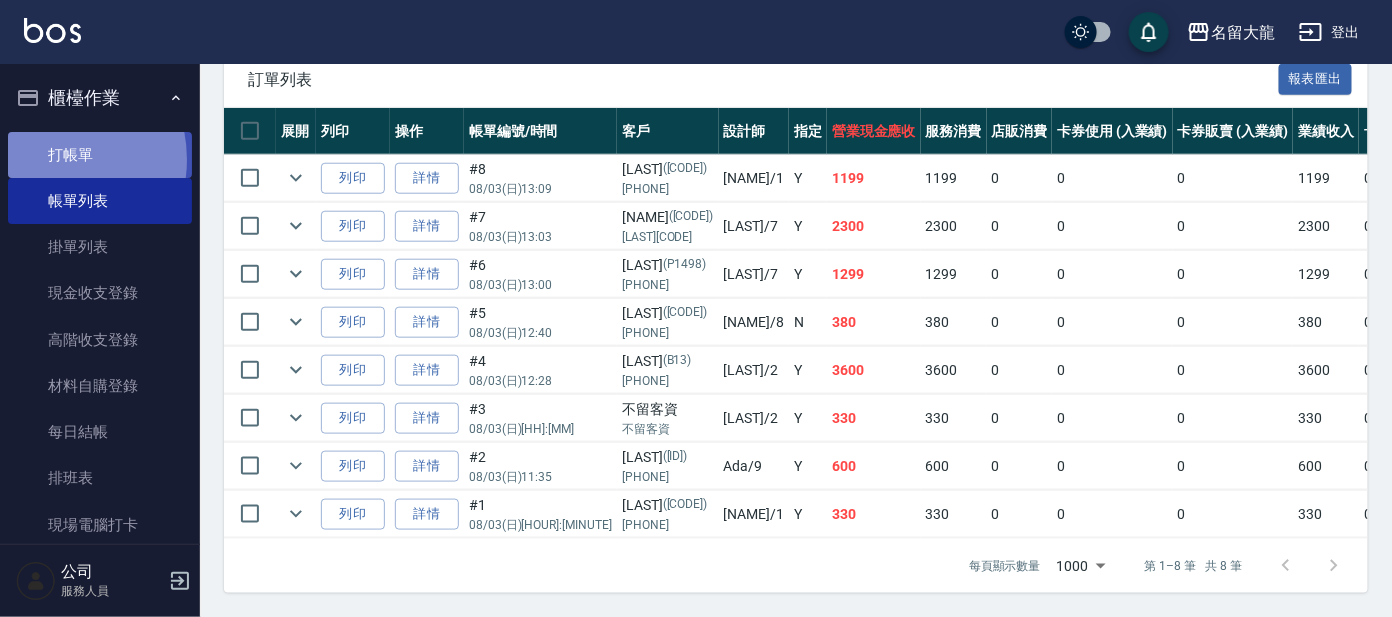 click on "打帳單" at bounding box center (100, 155) 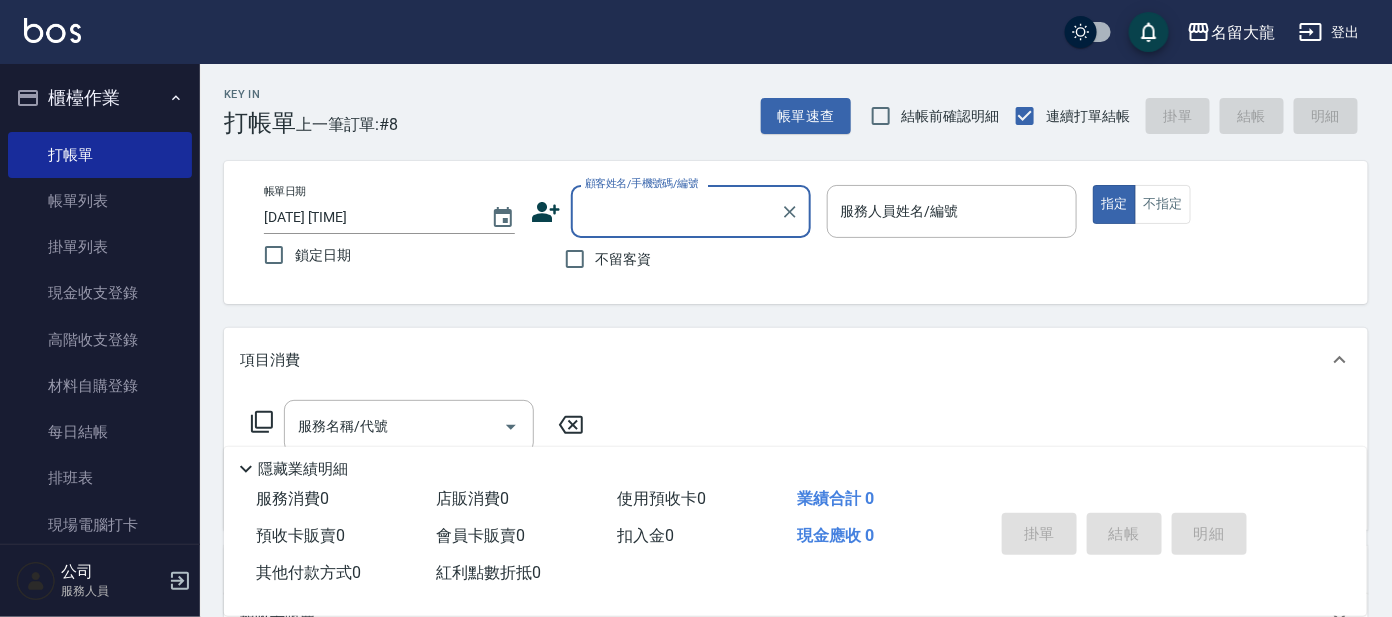 click on "顧客姓名/手機號碼/編號" at bounding box center [676, 211] 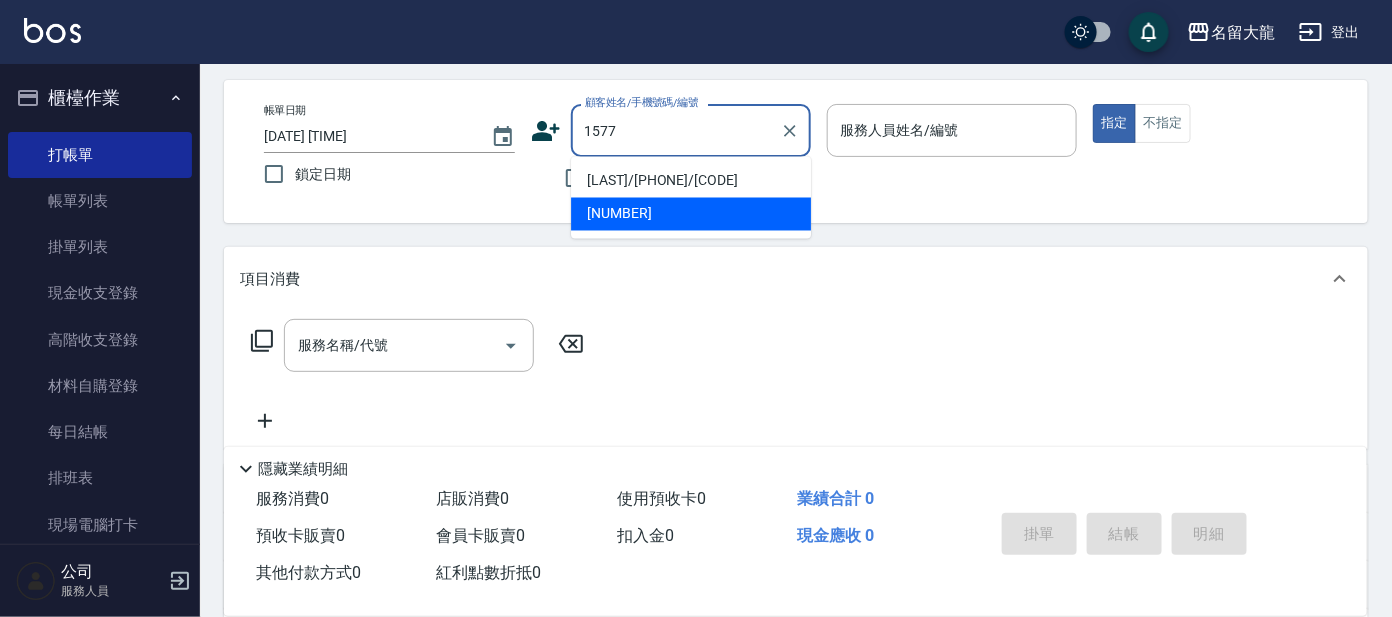scroll, scrollTop: 124, scrollLeft: 0, axis: vertical 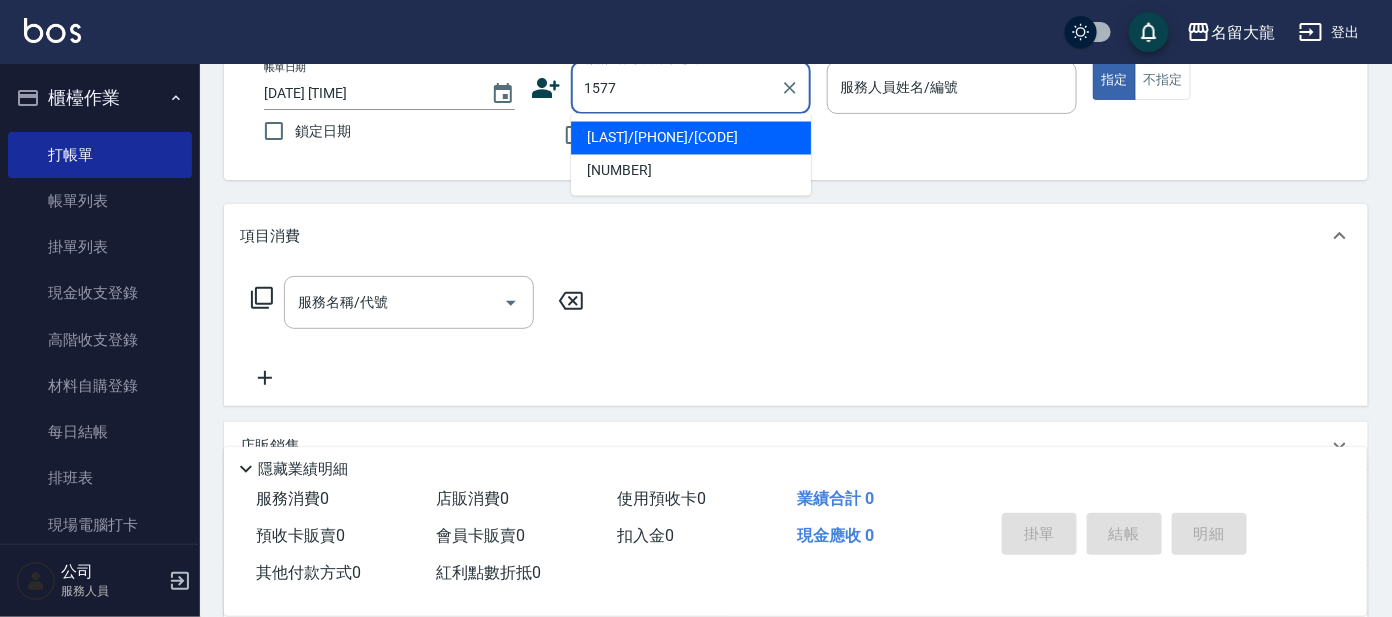 click on "[NUMBER] 顧客姓名/手機號碼/編號" at bounding box center (691, 87) 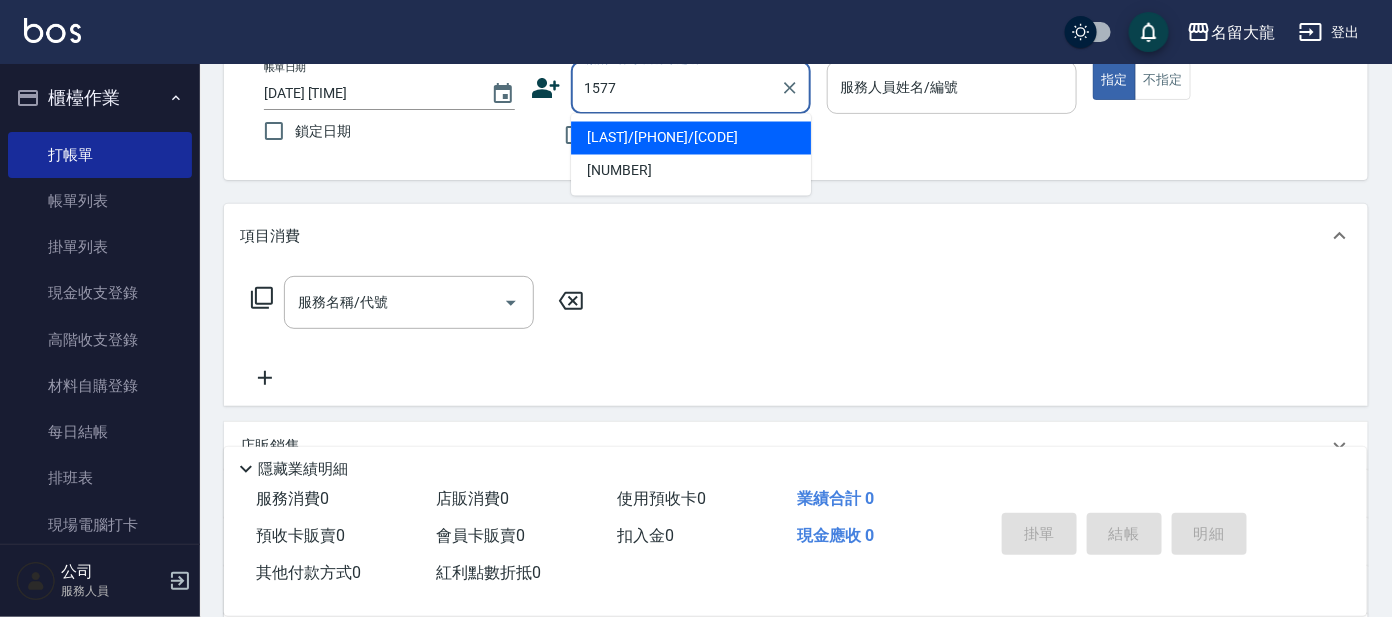 type on "[LAST]/[PHONE]/[CODE]" 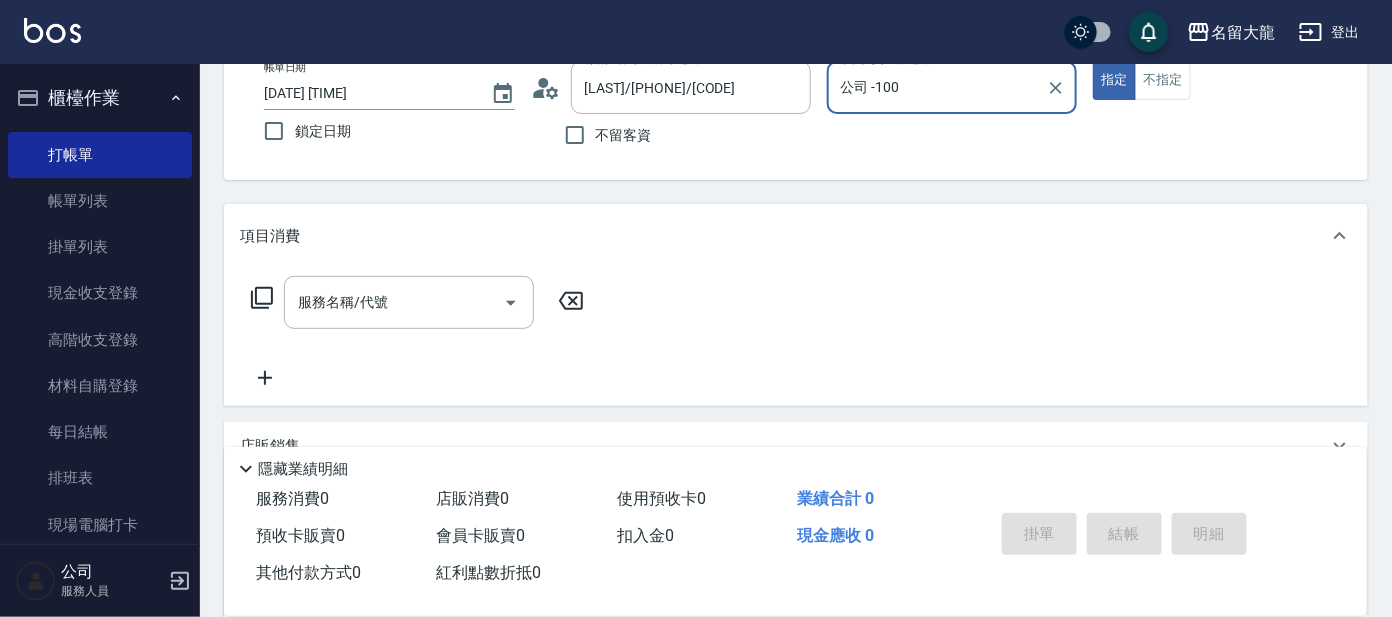 click on "公司 -100" at bounding box center (937, 87) 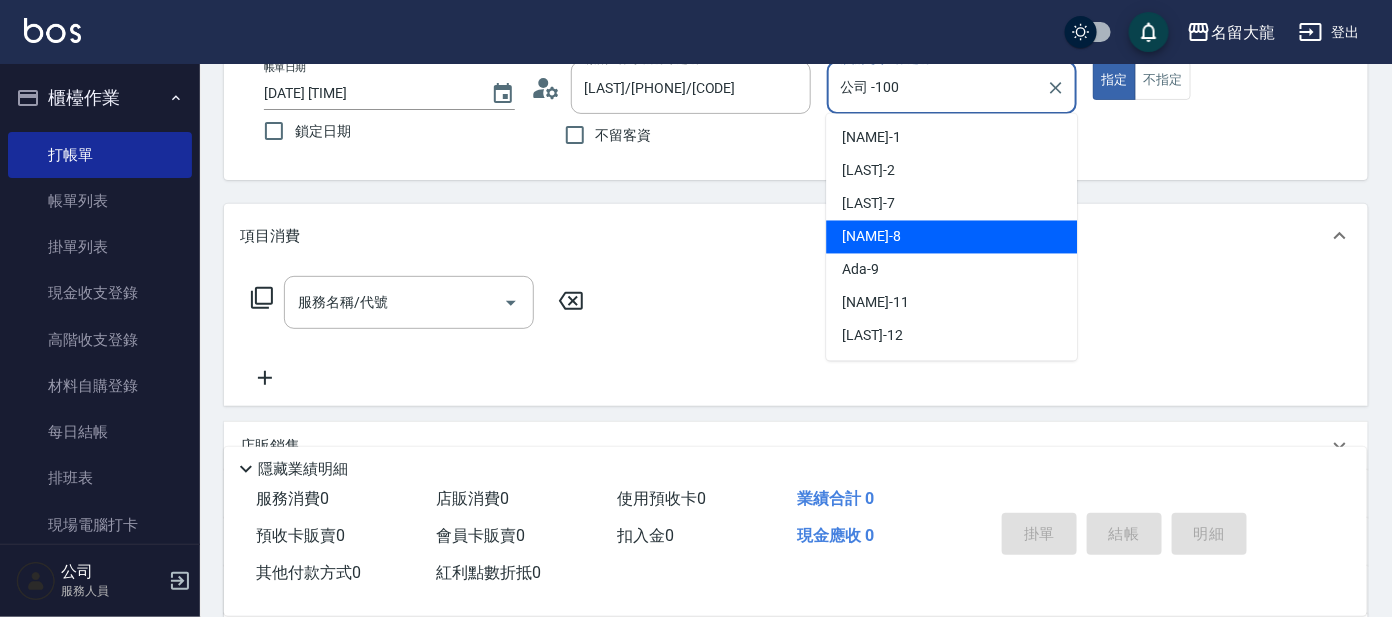 scroll, scrollTop: 57, scrollLeft: 0, axis: vertical 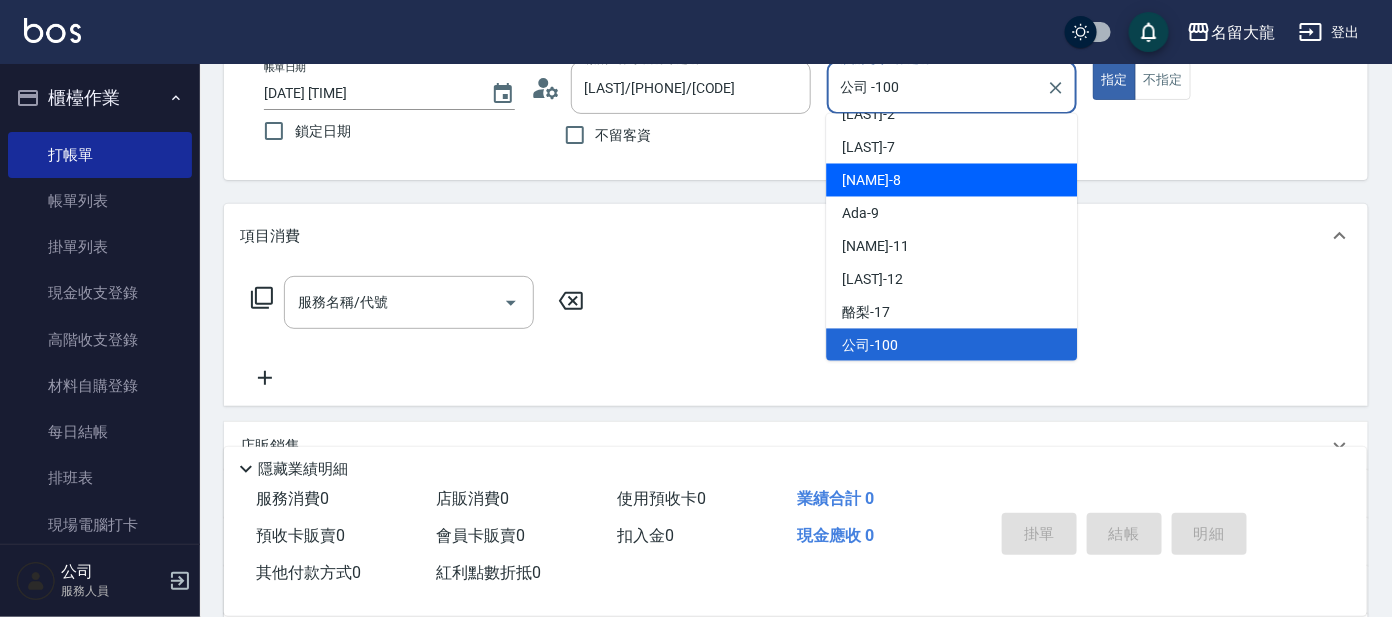 click on "[NAME] -[NUMBER]" at bounding box center [951, 180] 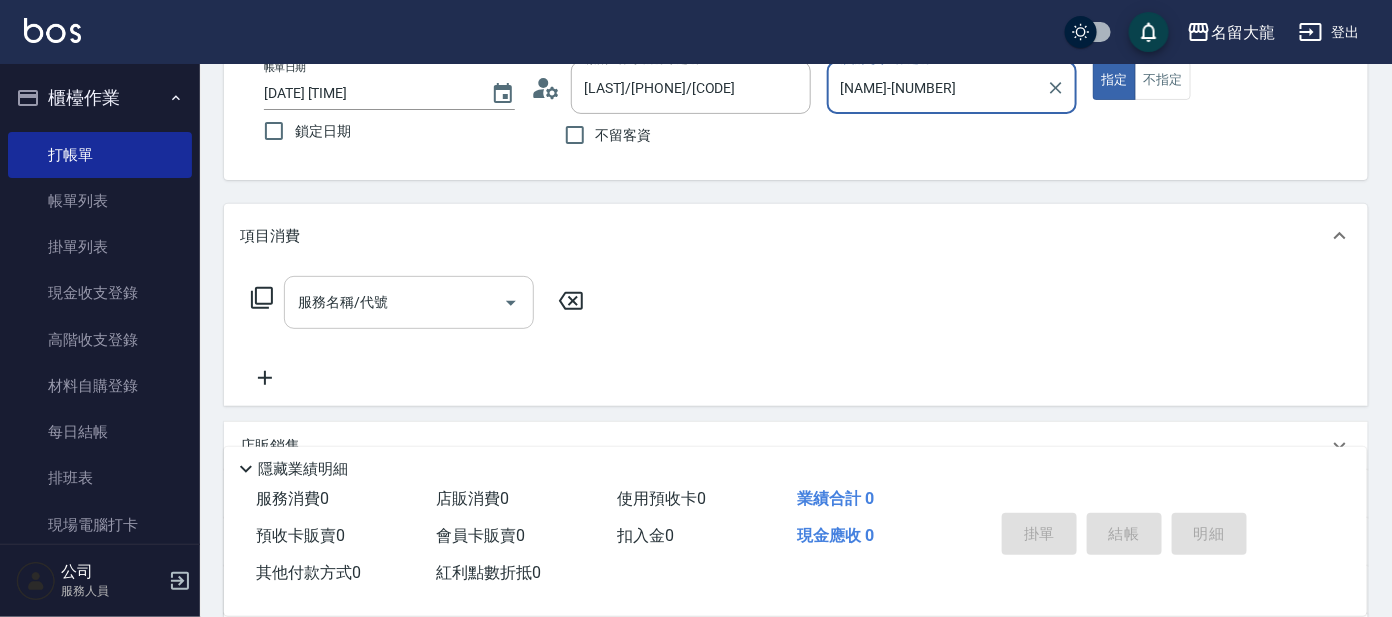 click on "服務名稱/代號" at bounding box center [394, 302] 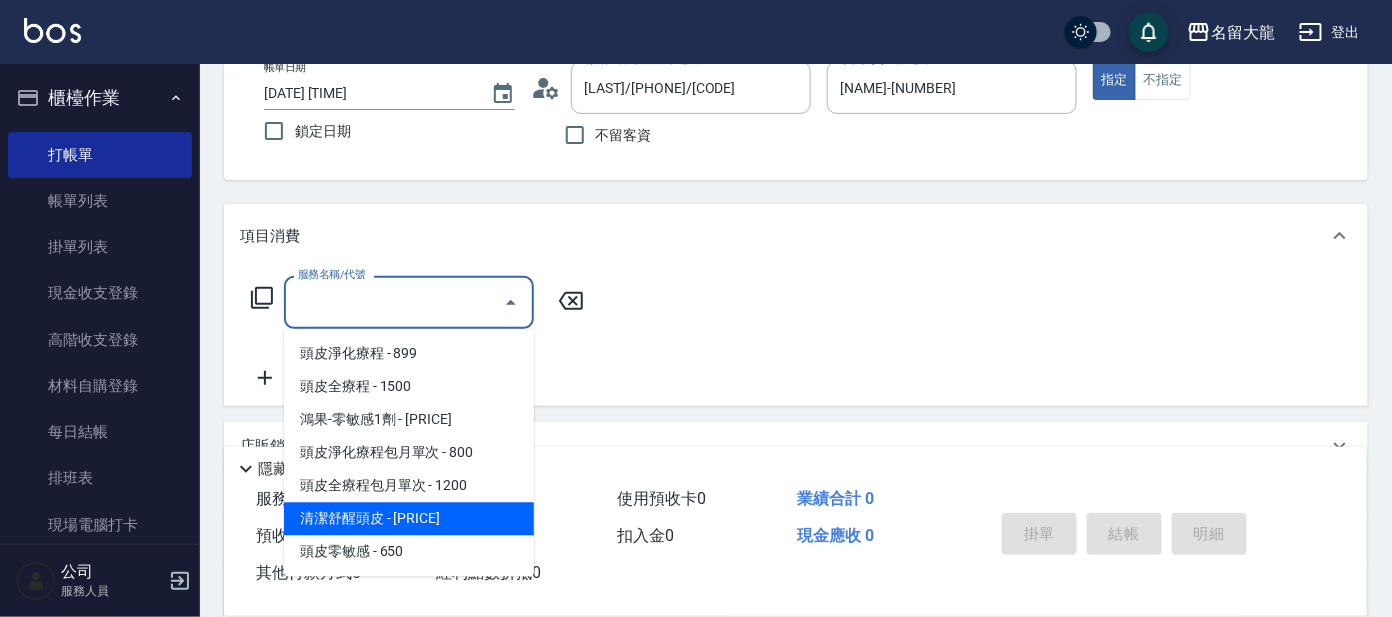 type on "清潔舒醒頭皮(110)" 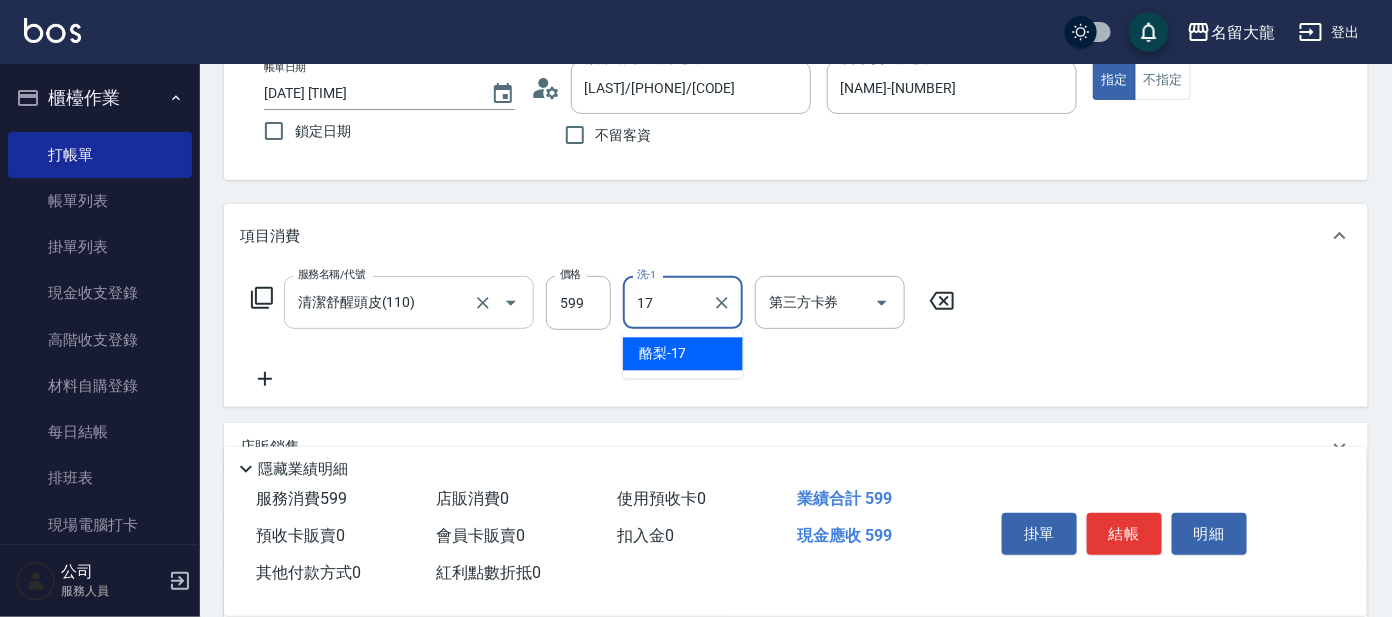 type on "酪梨-17" 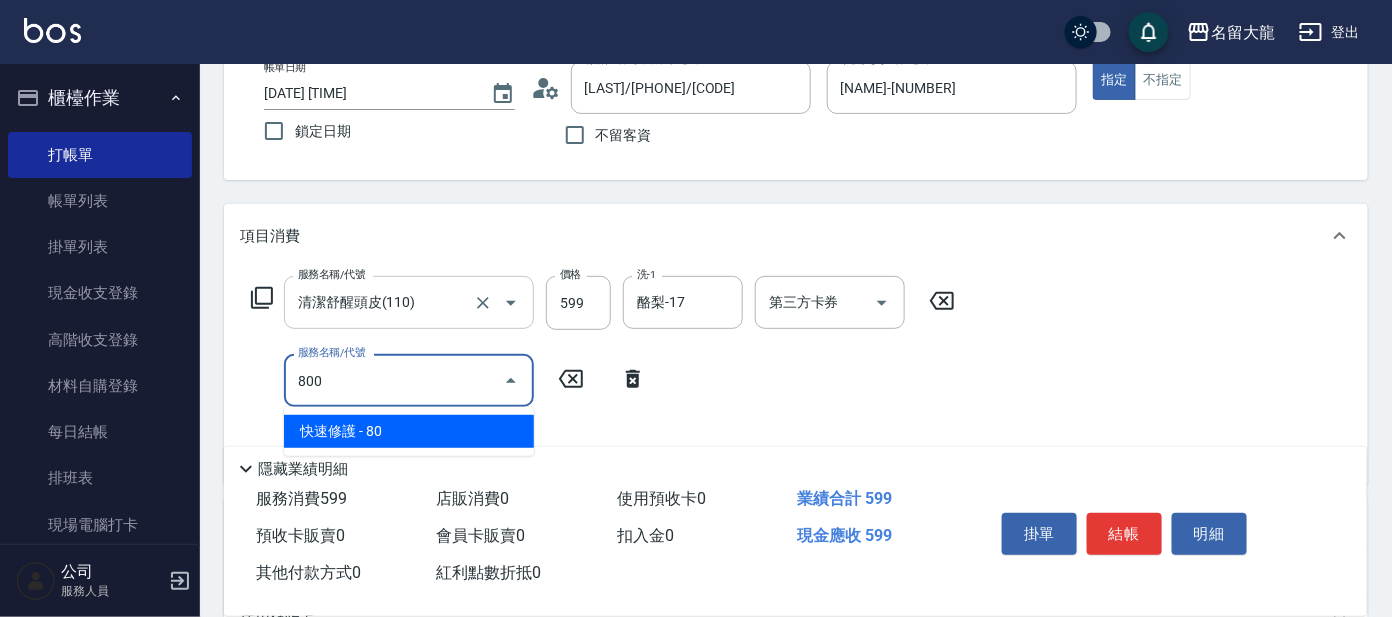 type on "快速修護([PRICE])" 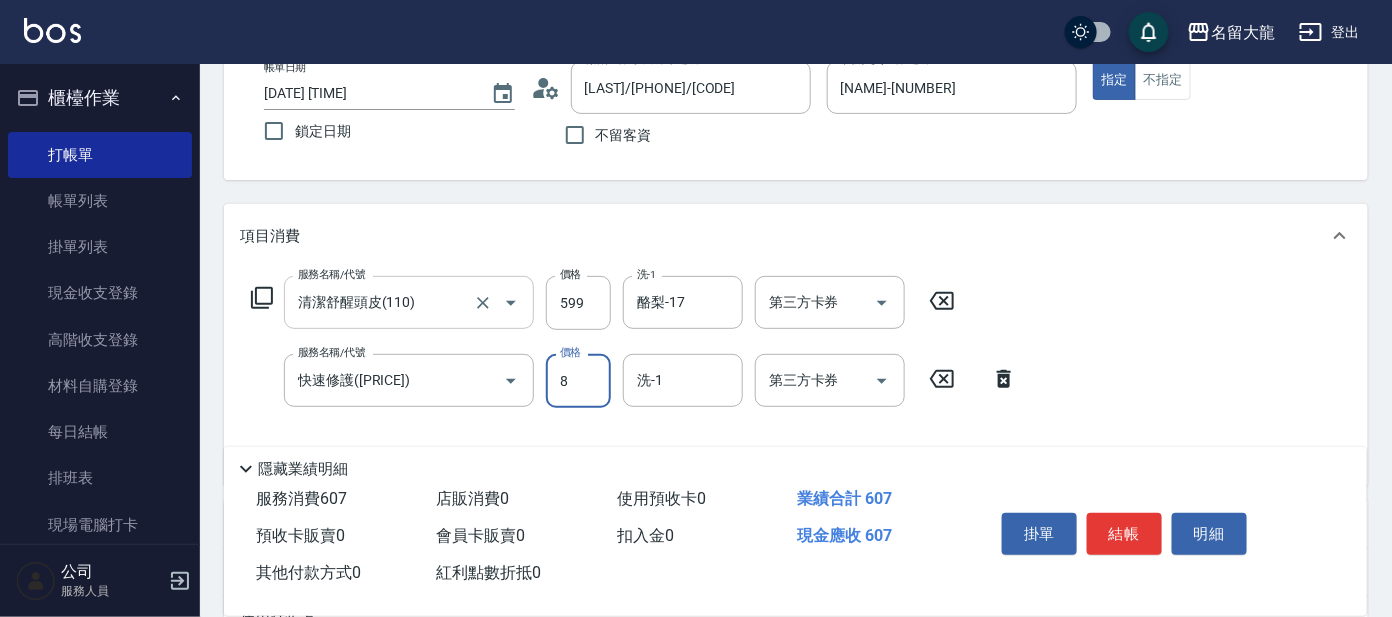 type on "80" 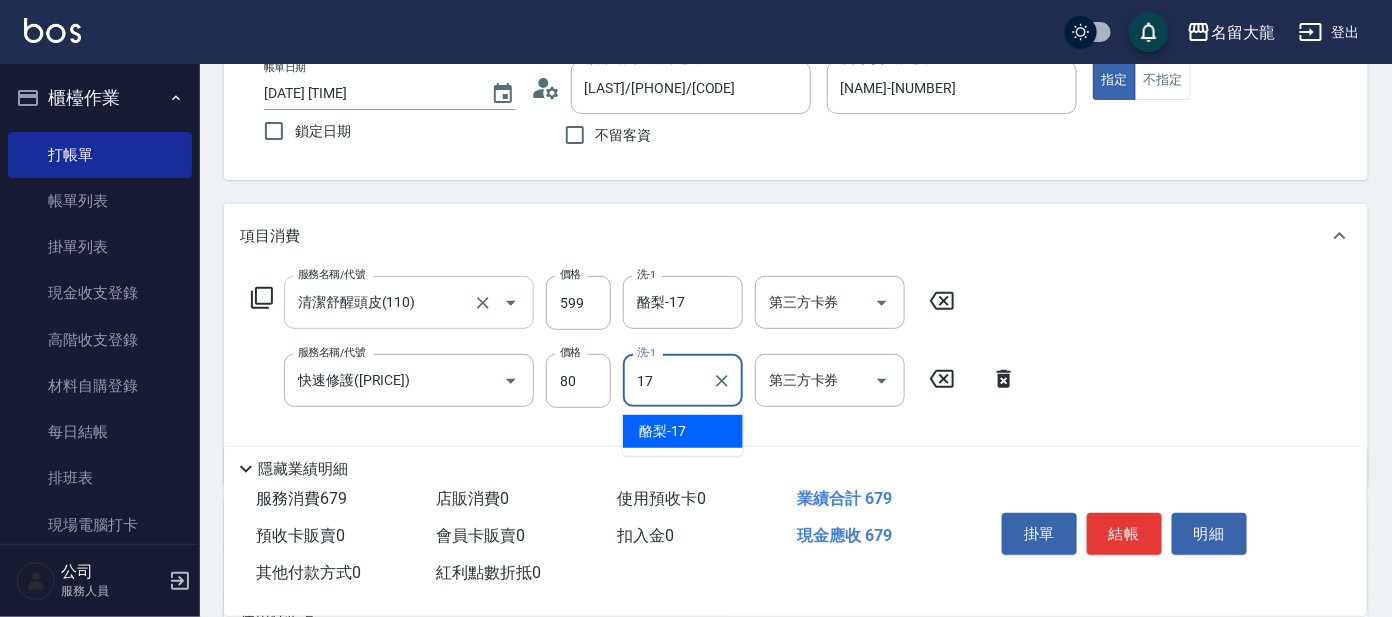 type on "酪梨-17" 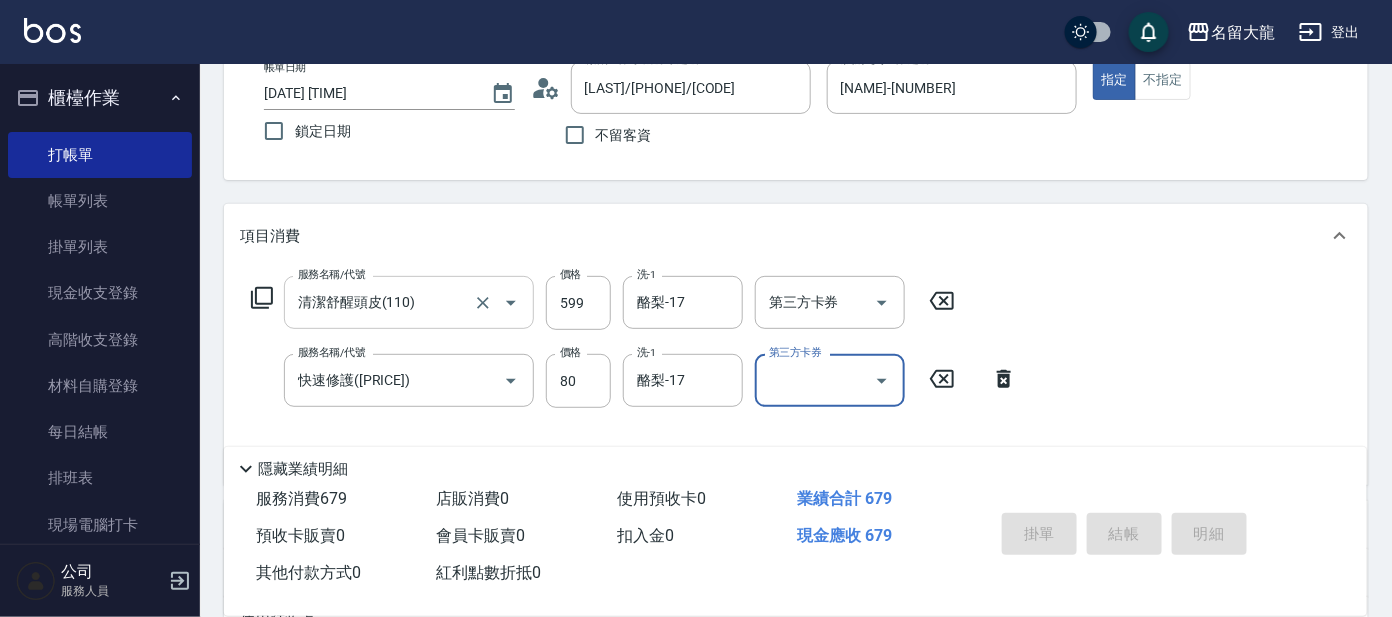 type 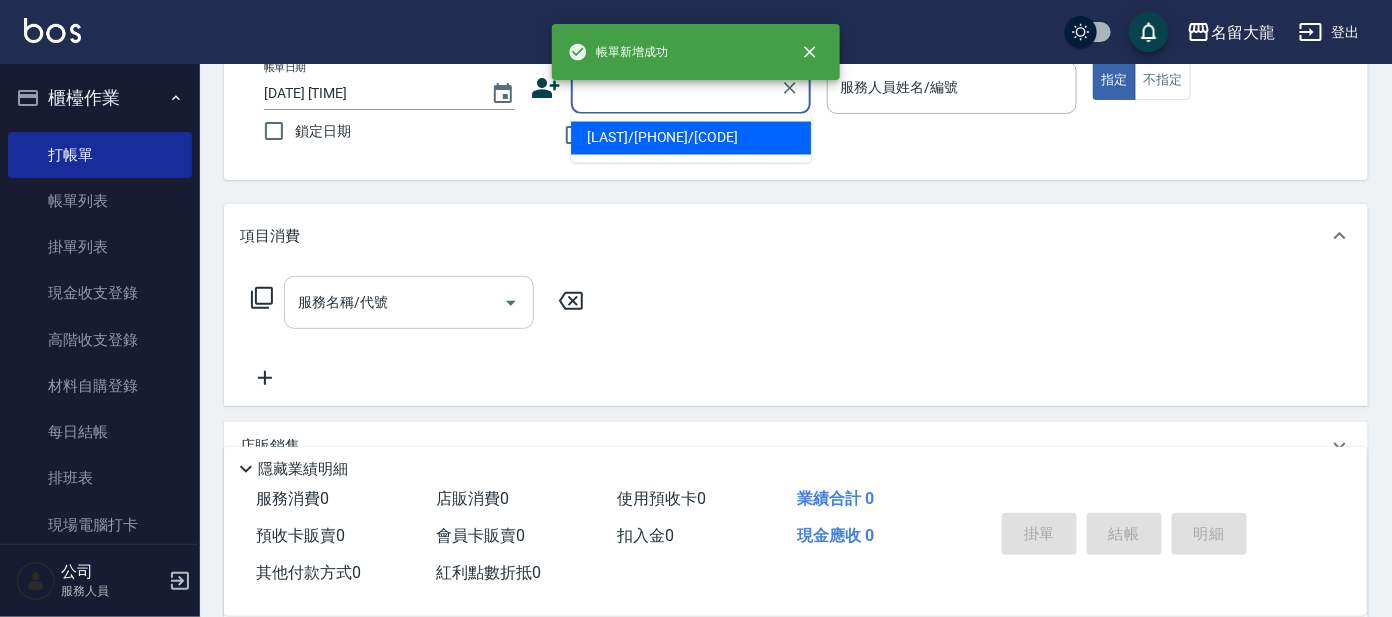type on "[LAST]/[PHONE]/[CODE]" 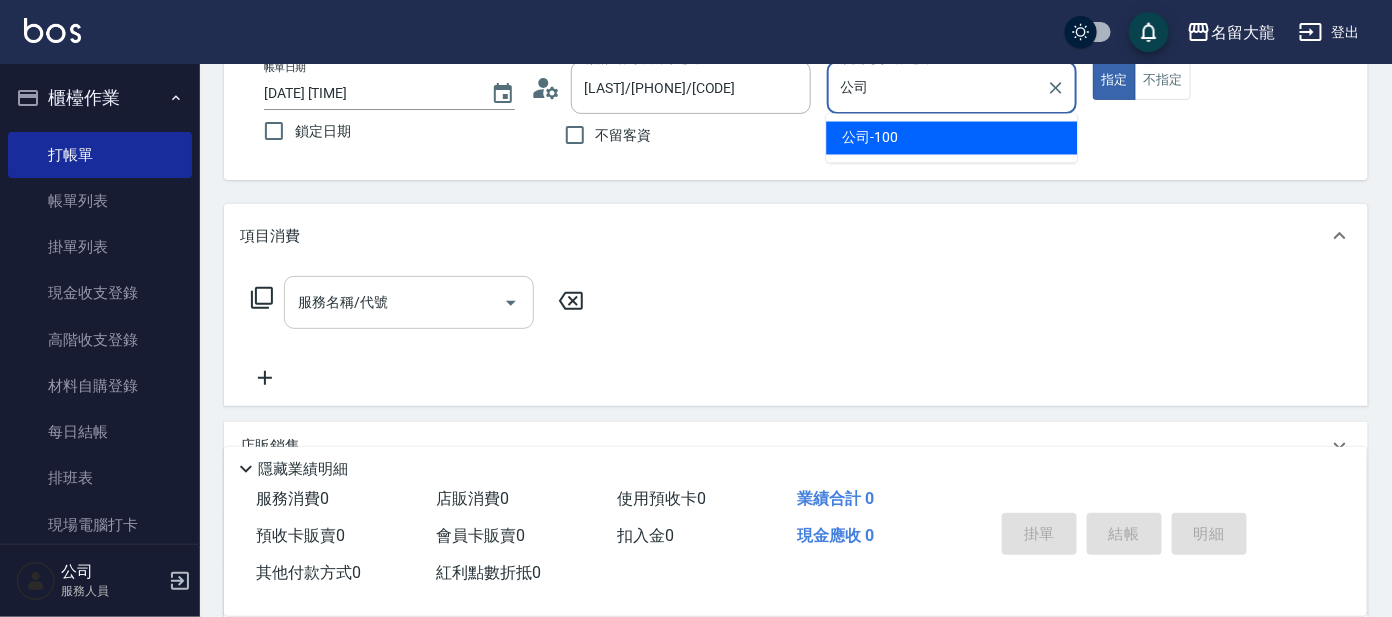 type on "公" 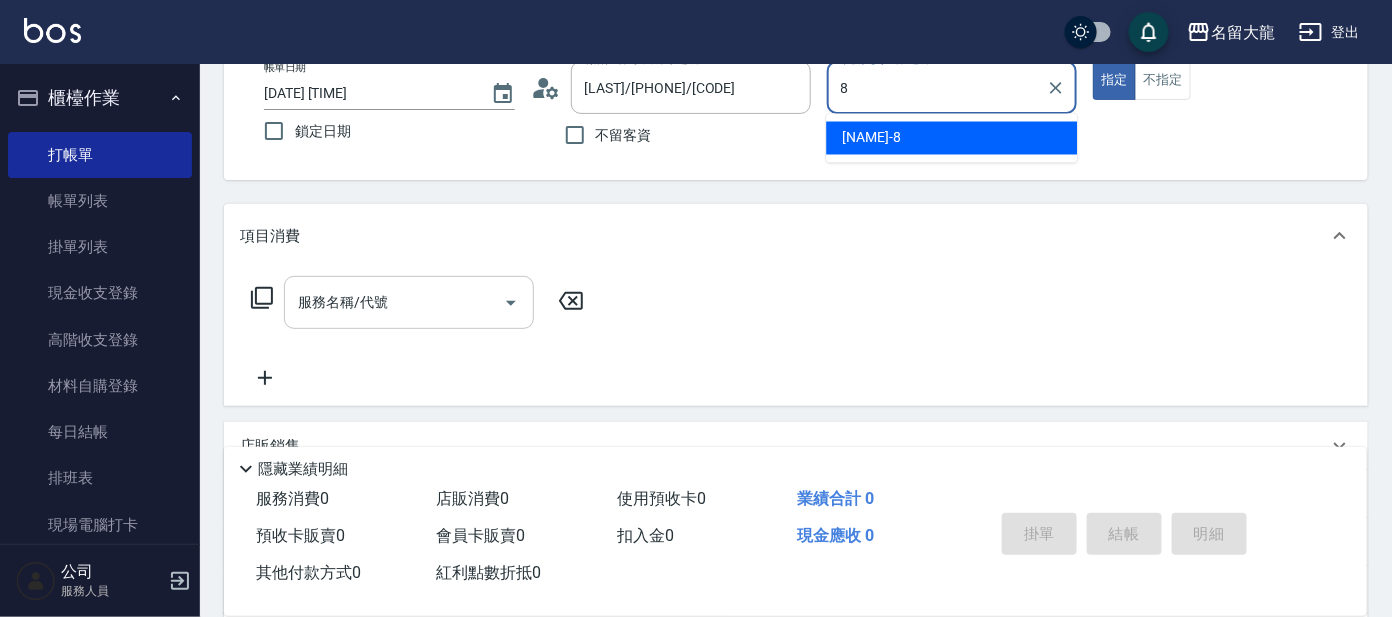 type on "[NAME]-[NUMBER]" 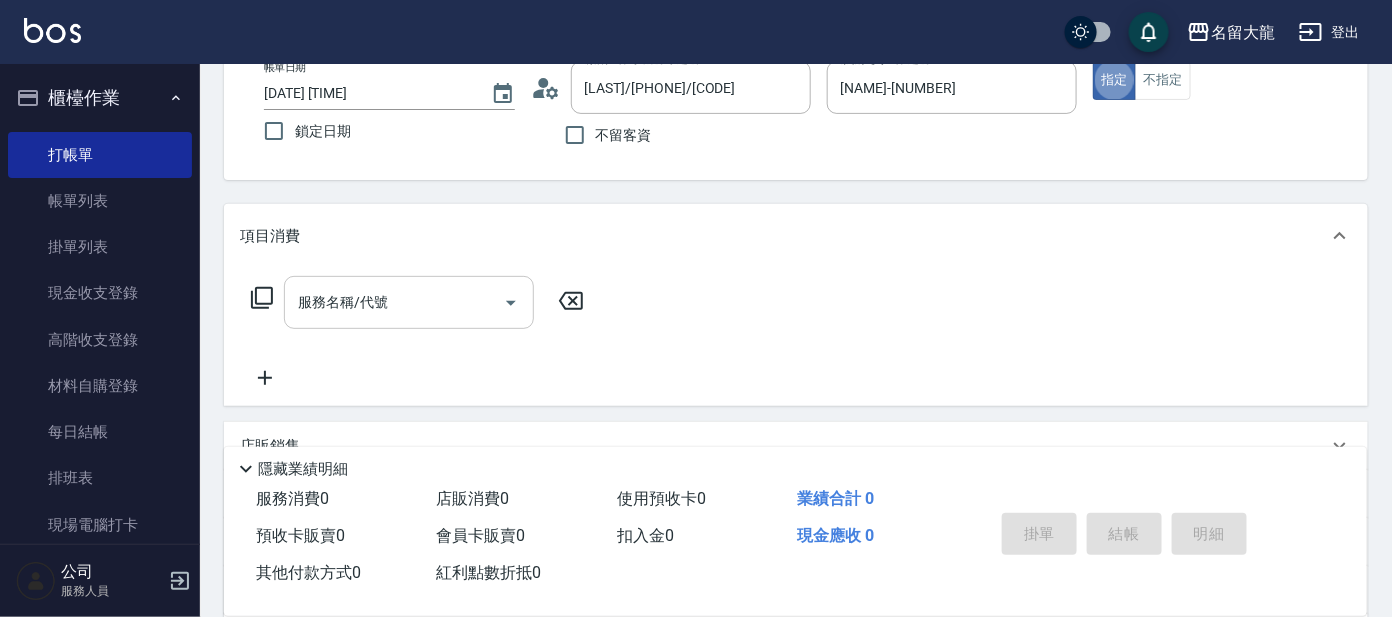 type on "true" 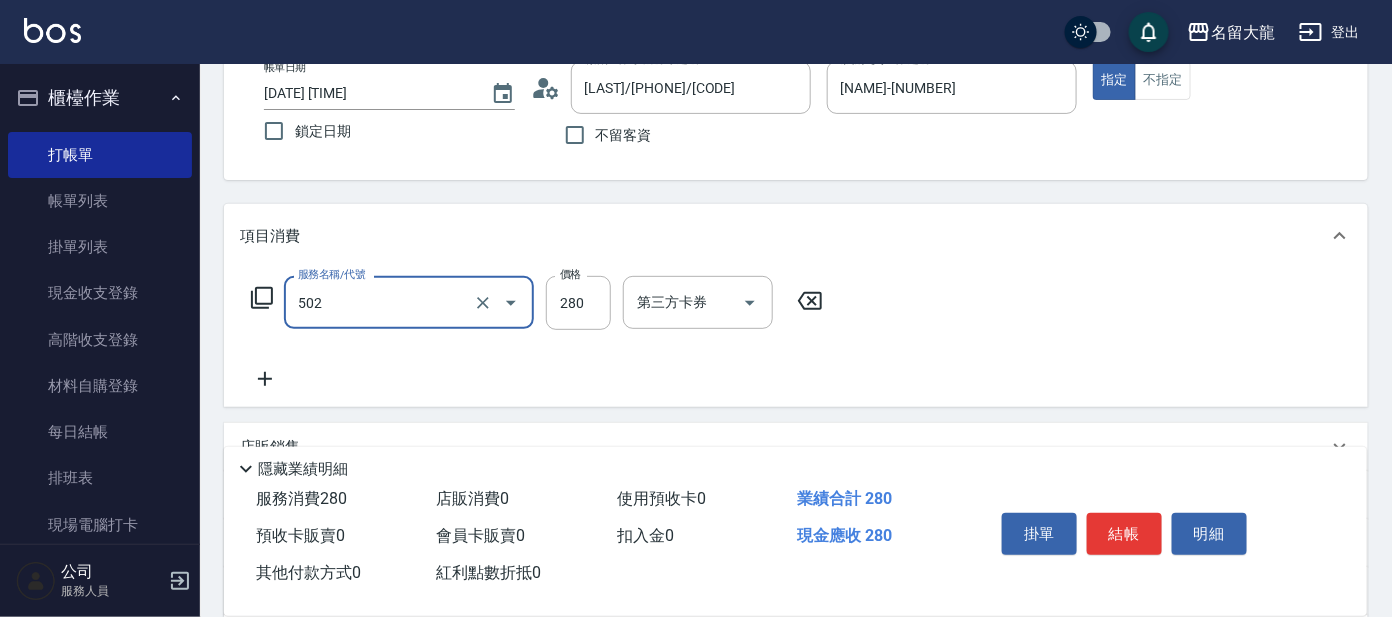 type on "洗髮(講師)(502)" 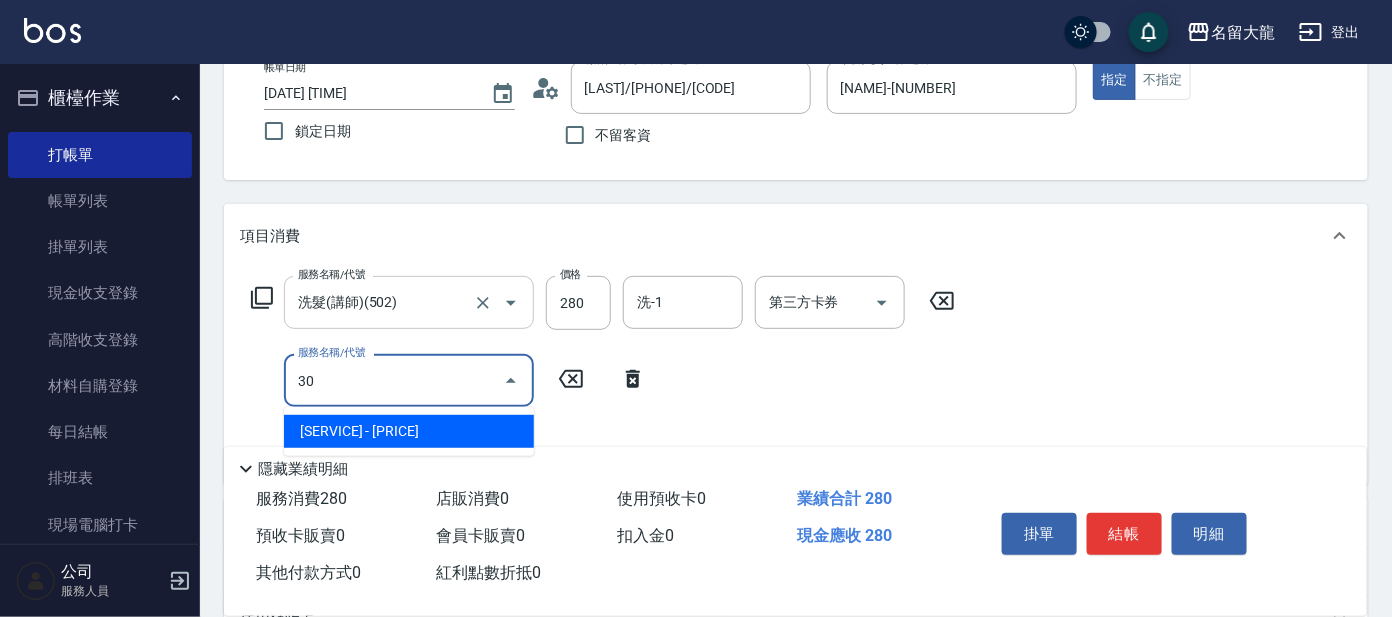 type on "306" 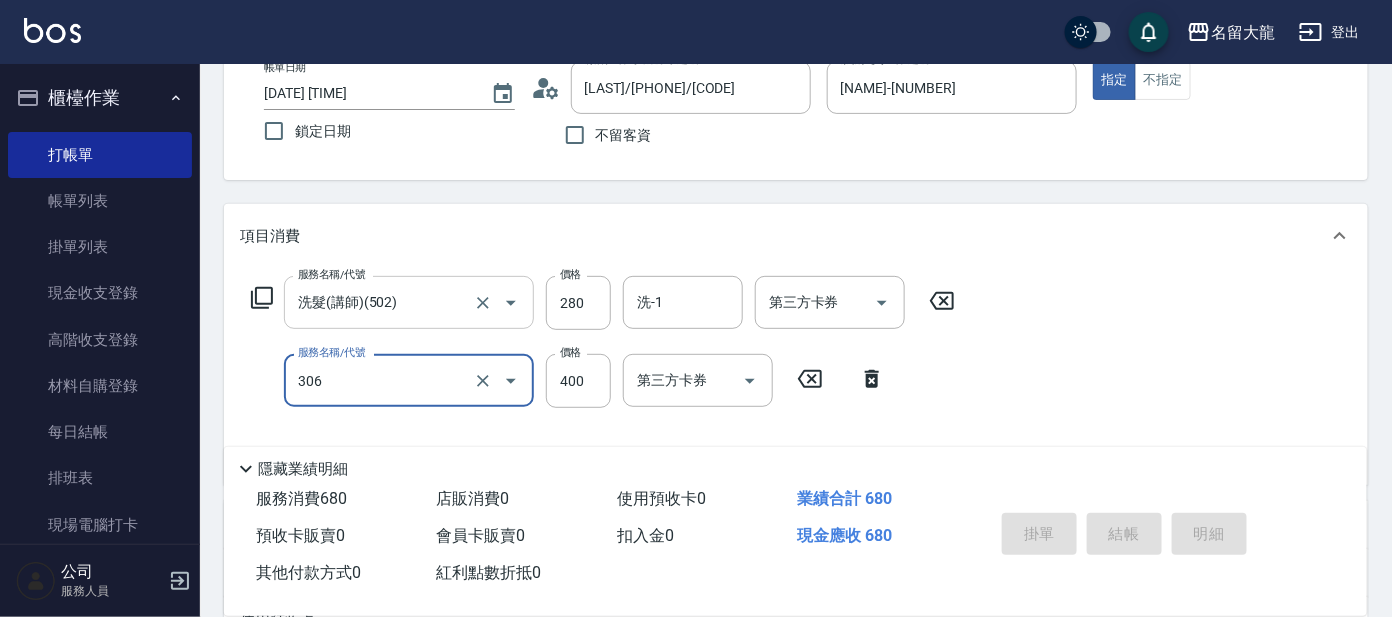 type on "[YYYY]/[MM]/[DD] [HH]:[MM]" 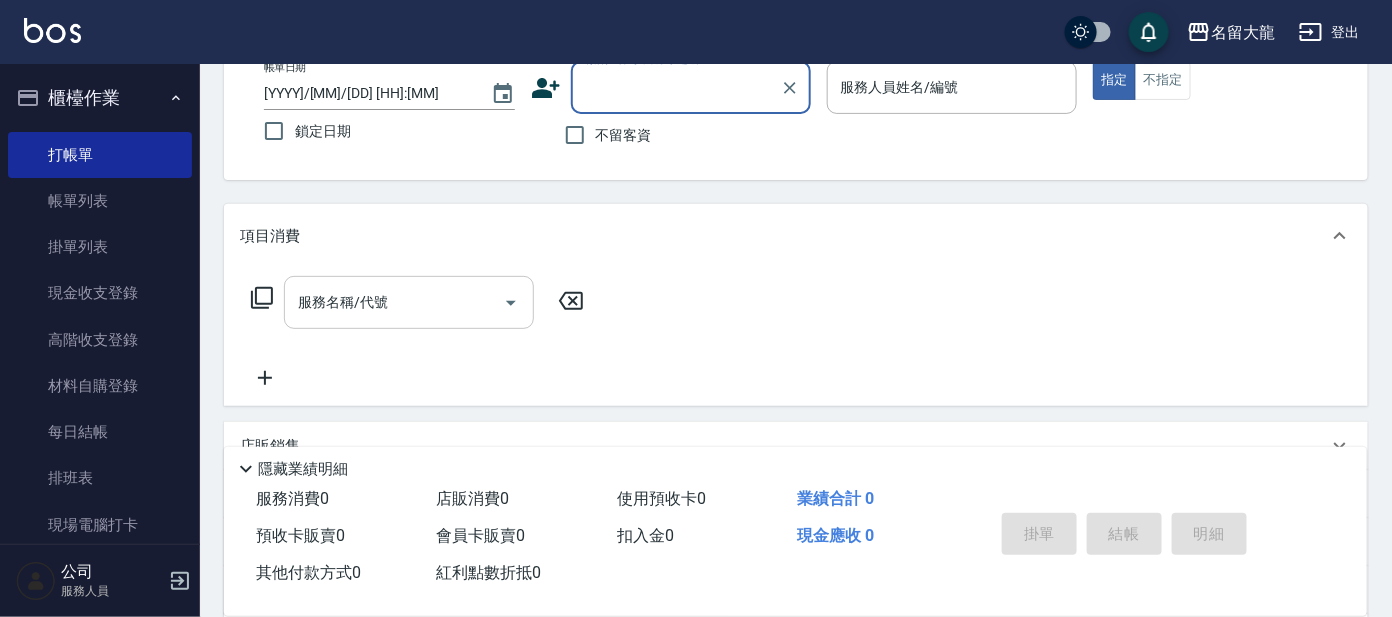 click on "服務名稱/代號" at bounding box center (409, 302) 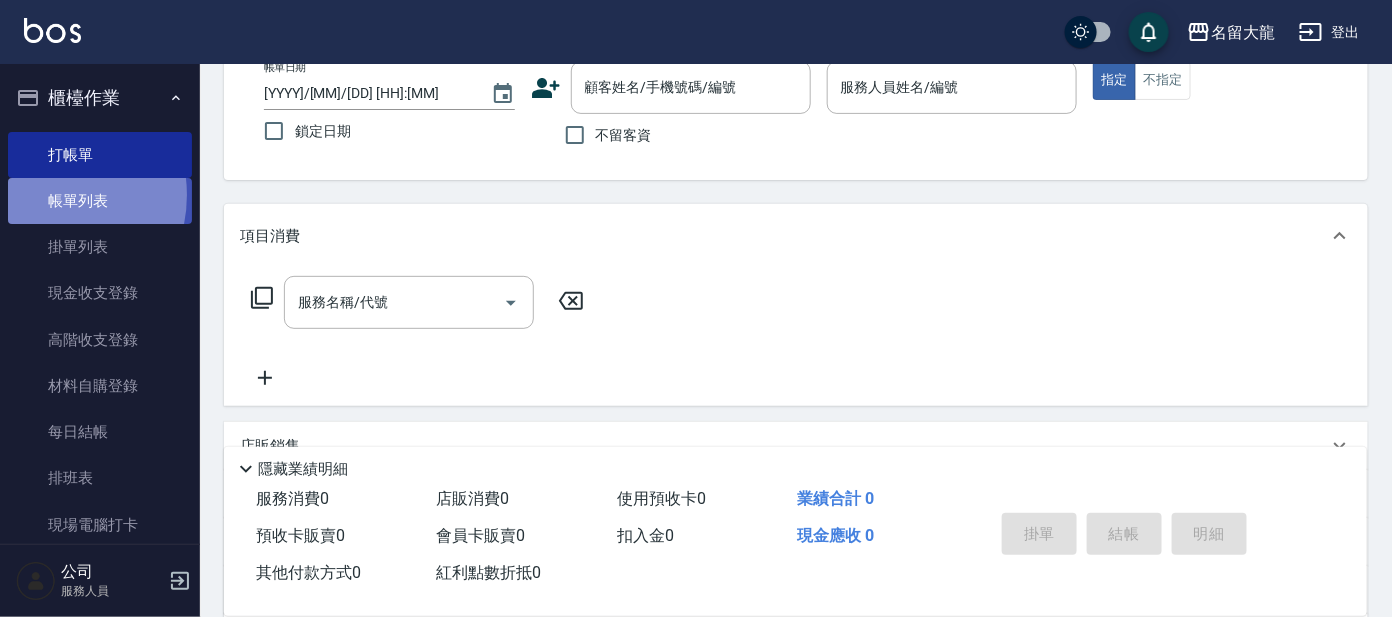 click on "帳單列表" at bounding box center [100, 201] 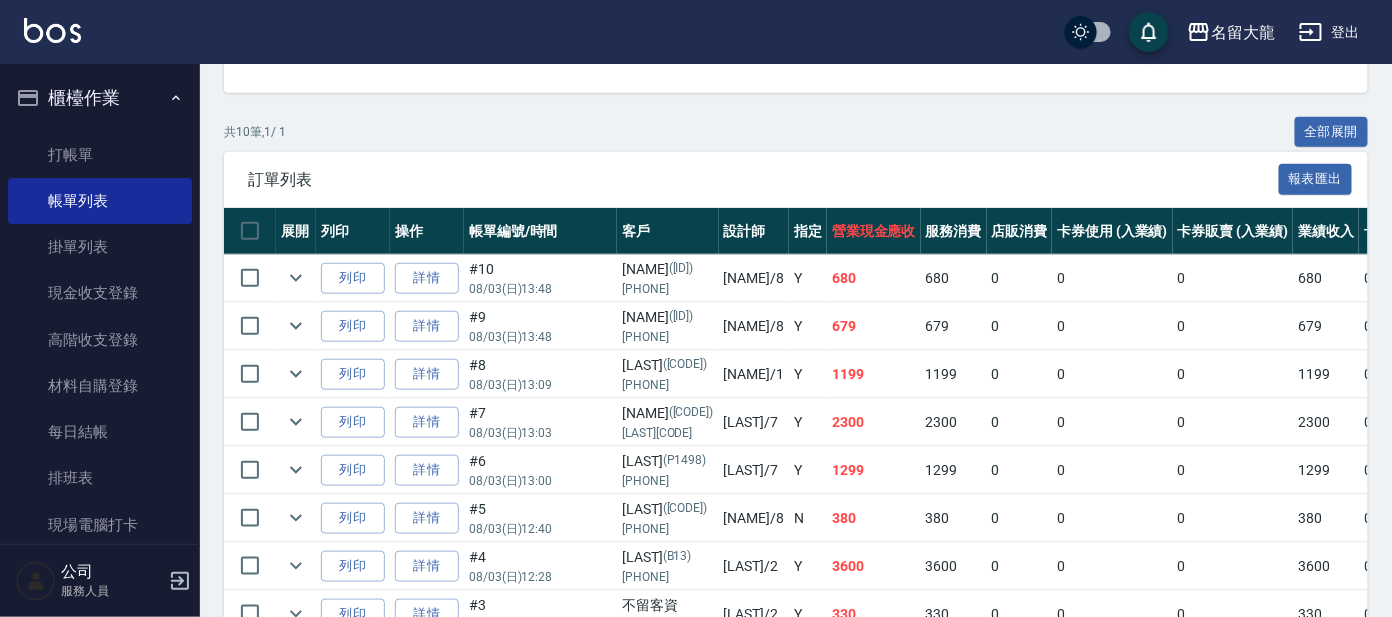 scroll, scrollTop: 373, scrollLeft: 0, axis: vertical 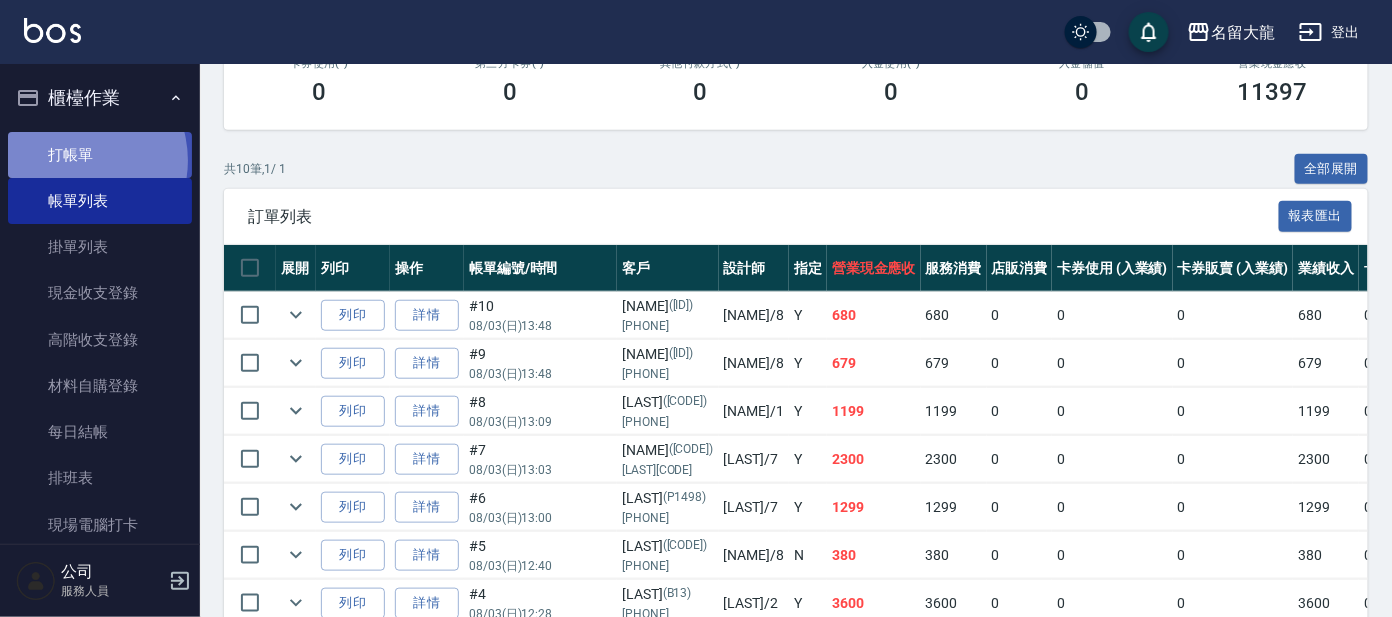 click on "打帳單" at bounding box center [100, 155] 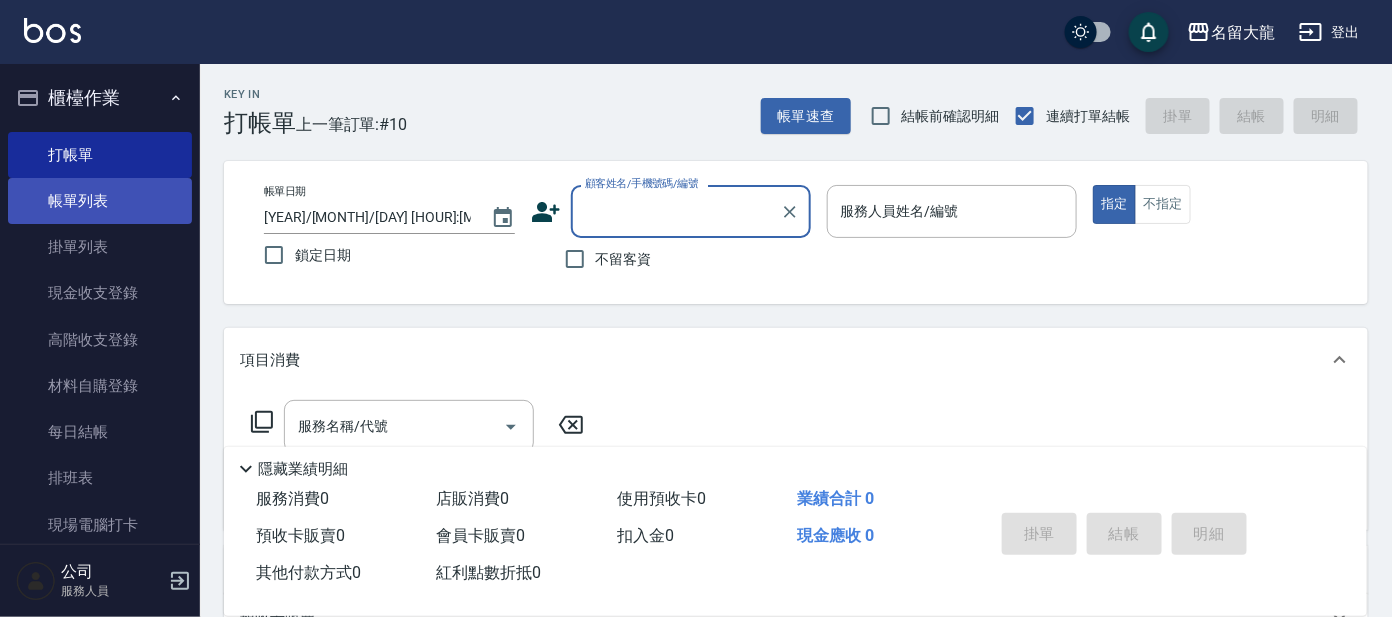 click on "帳單列表" at bounding box center [100, 201] 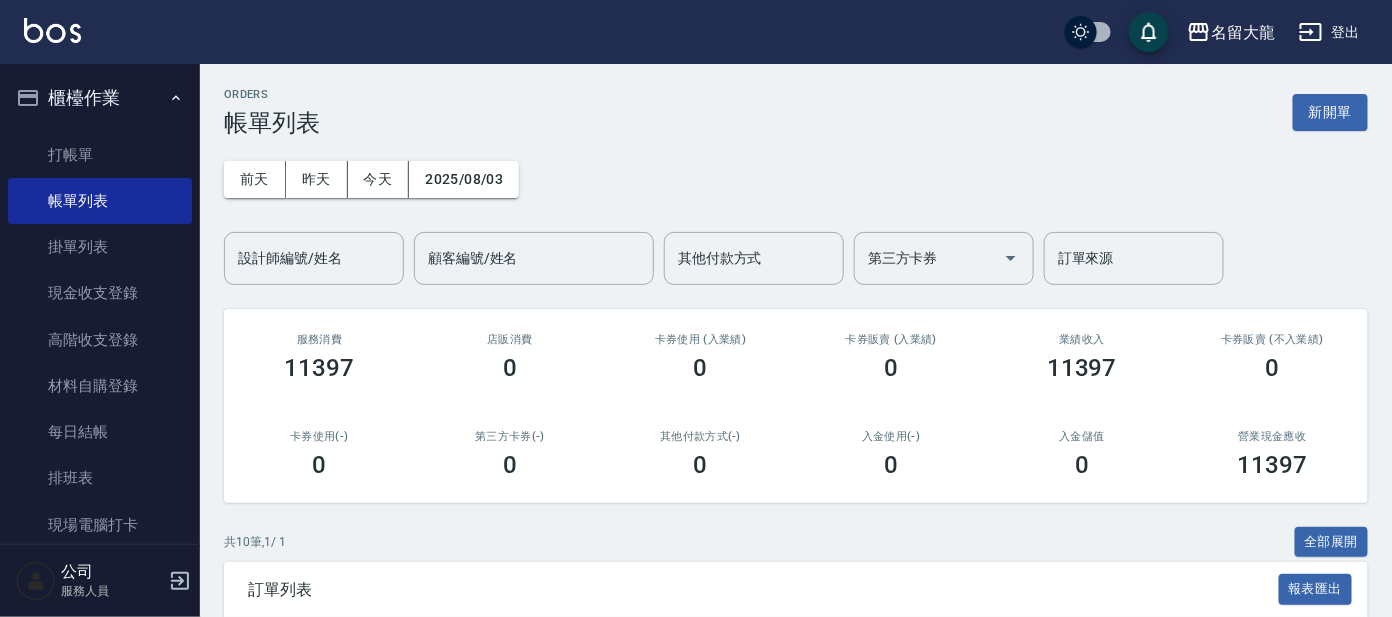 click on "設計師編號/姓名" at bounding box center [314, 258] 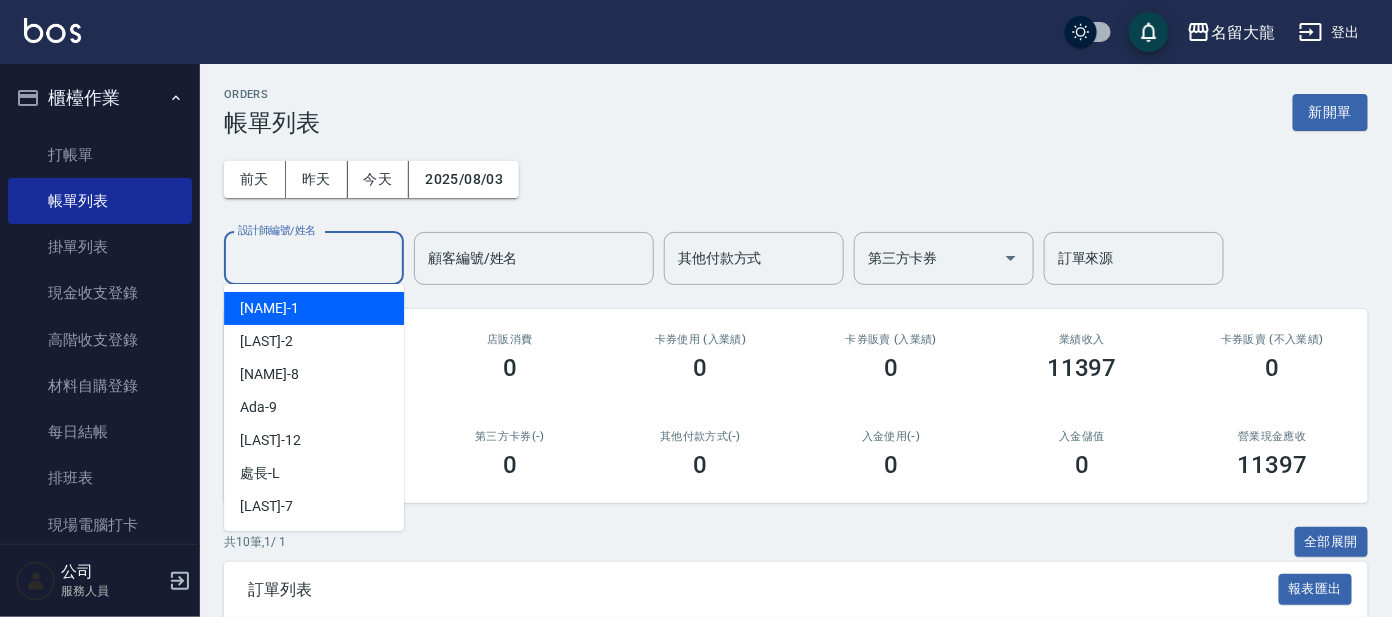 click on "[LAST] -[NUMBER]" at bounding box center (314, 308) 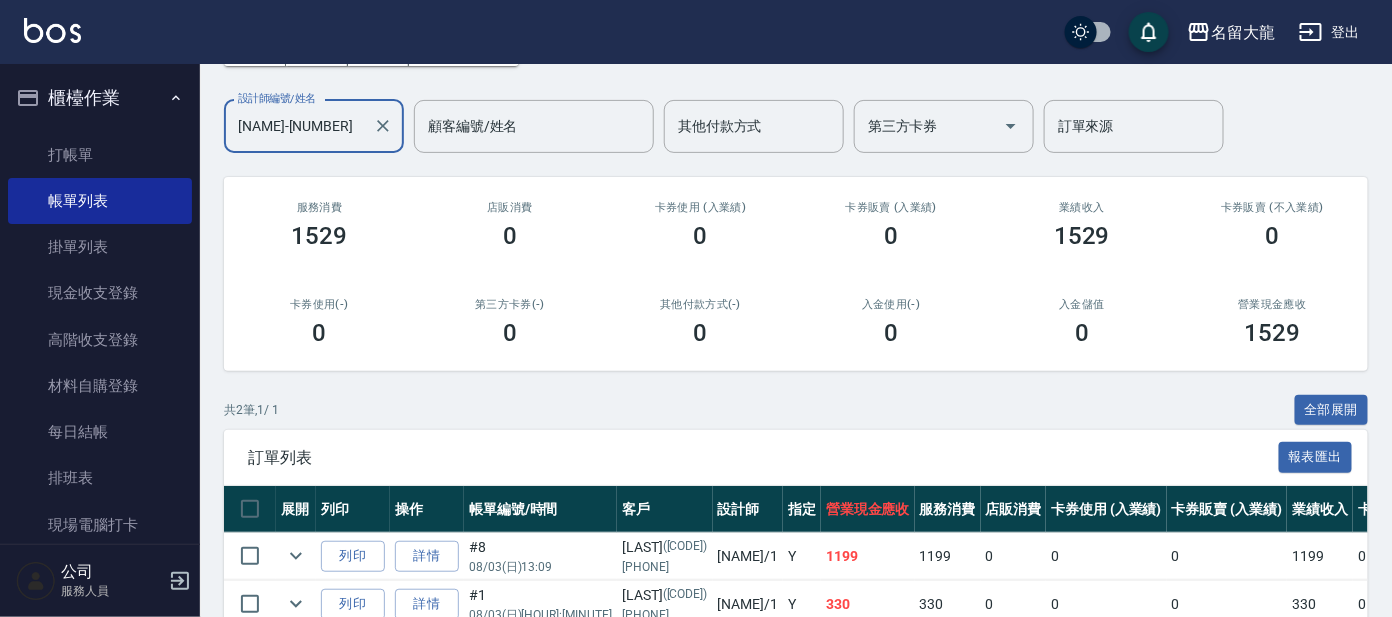 scroll, scrollTop: 239, scrollLeft: 0, axis: vertical 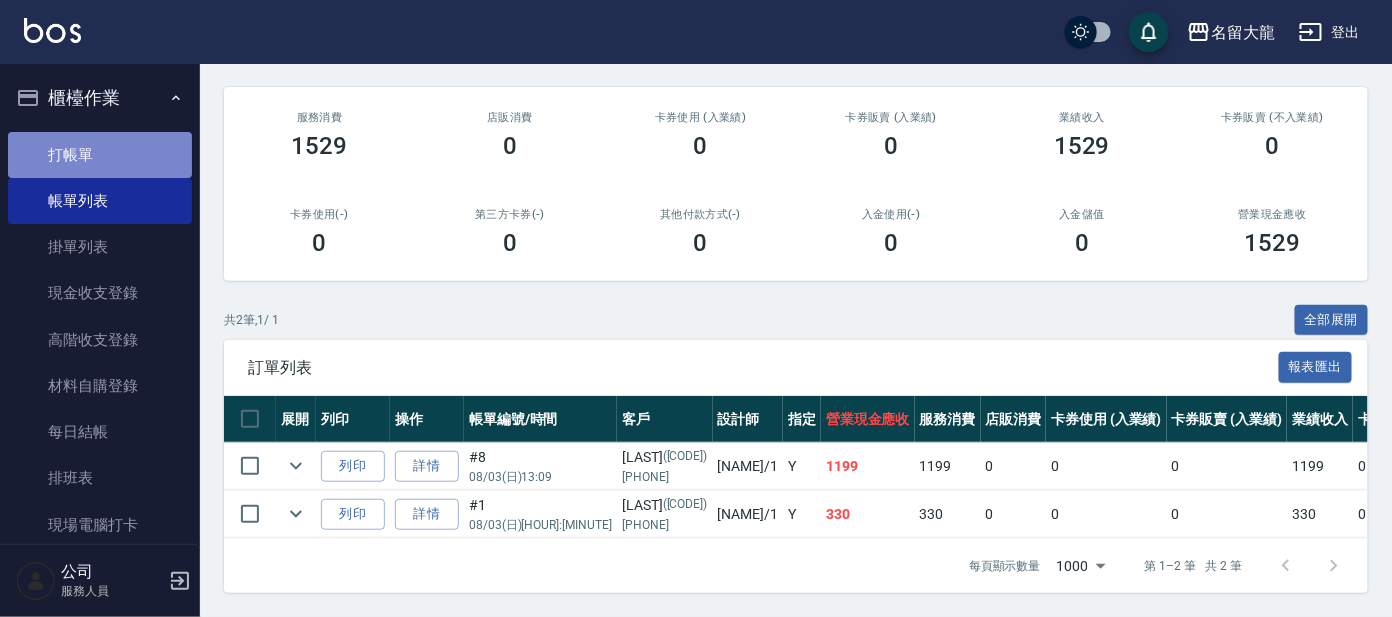 click on "打帳單" at bounding box center (100, 155) 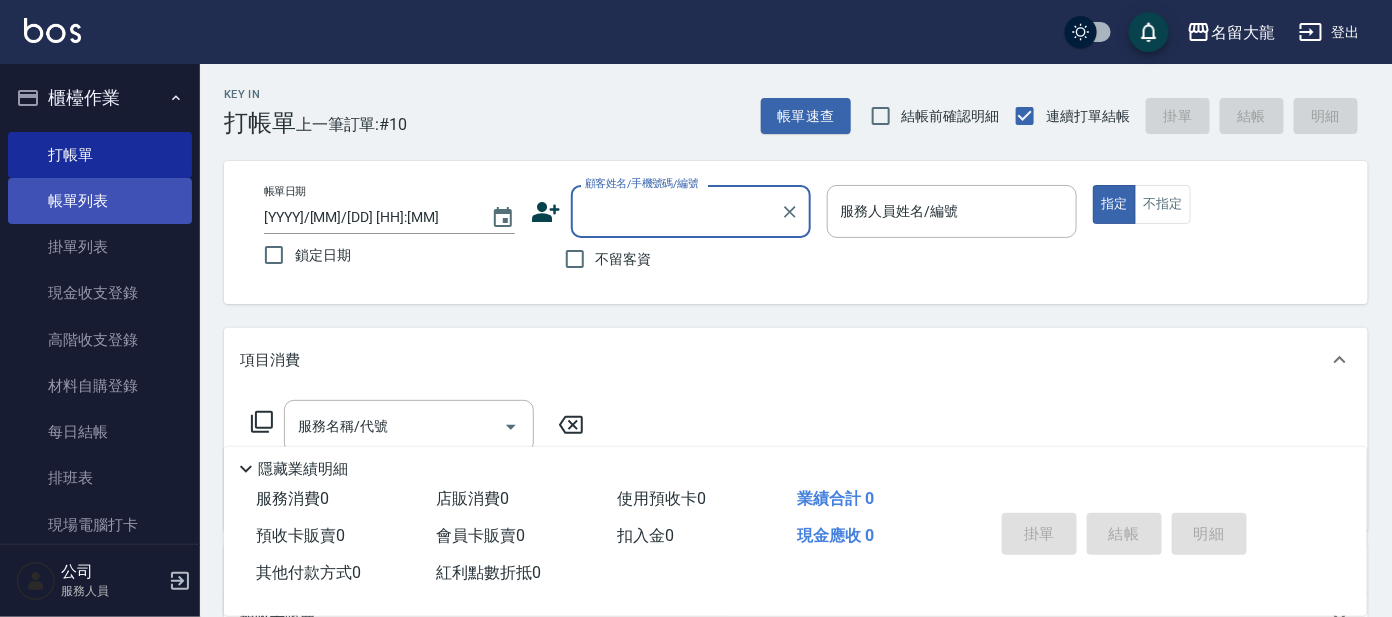 click on "帳單列表" at bounding box center [100, 201] 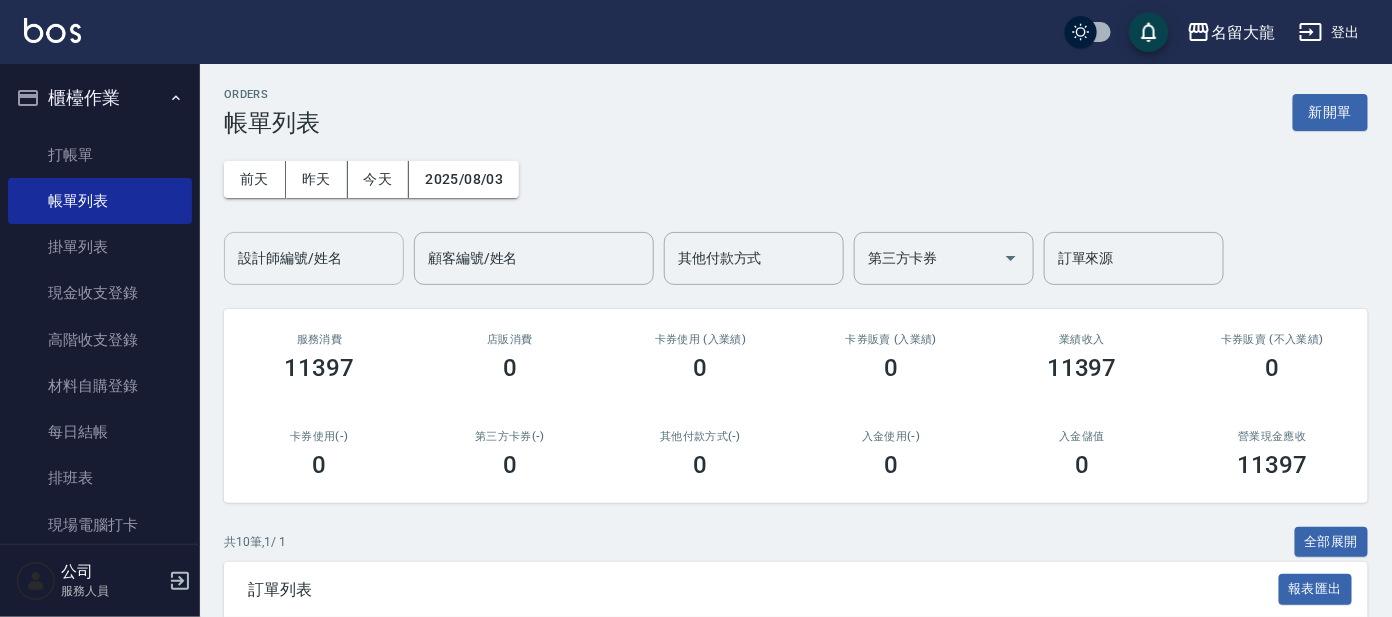 click on "設計師編號/姓名" at bounding box center [314, 258] 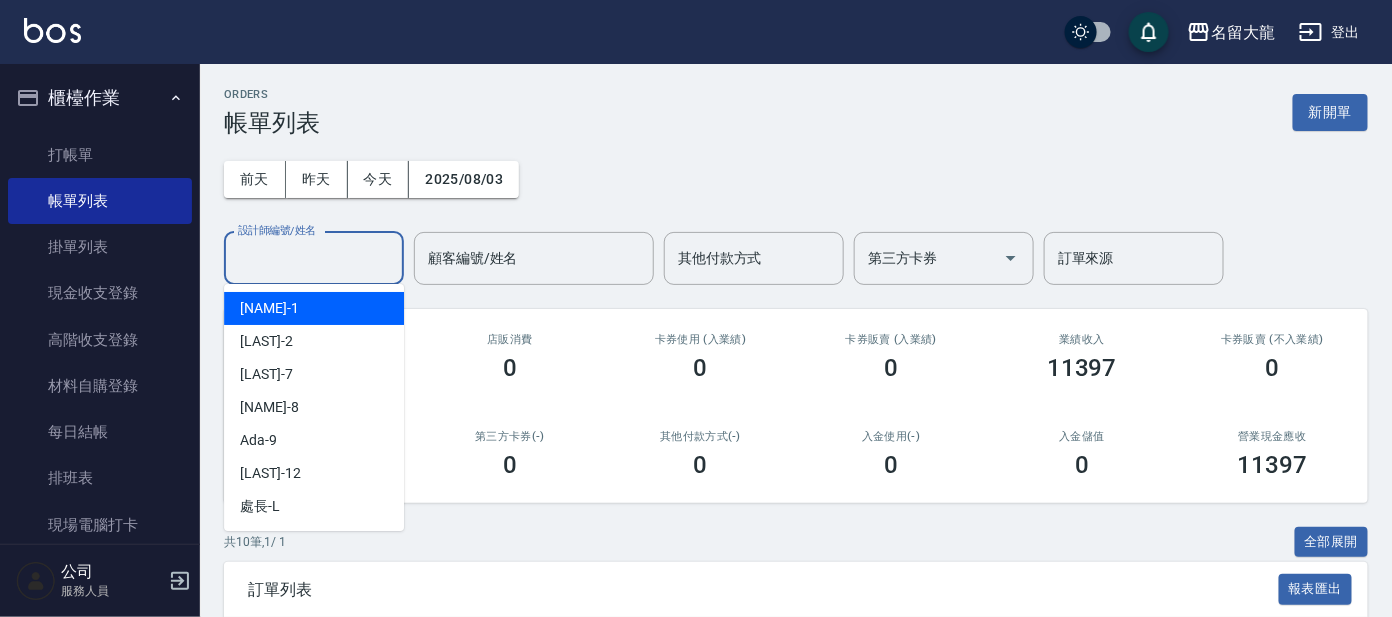 click on "[LAST] -[NUMBER]" at bounding box center (314, 308) 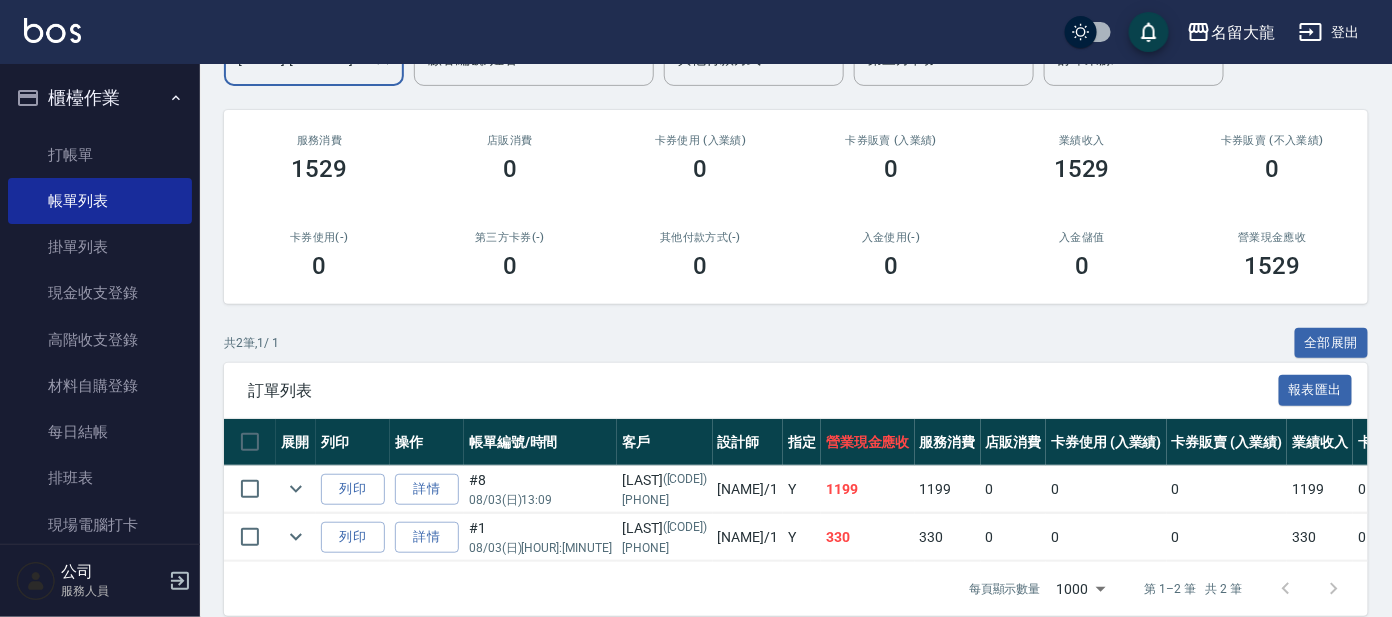 scroll, scrollTop: 239, scrollLeft: 0, axis: vertical 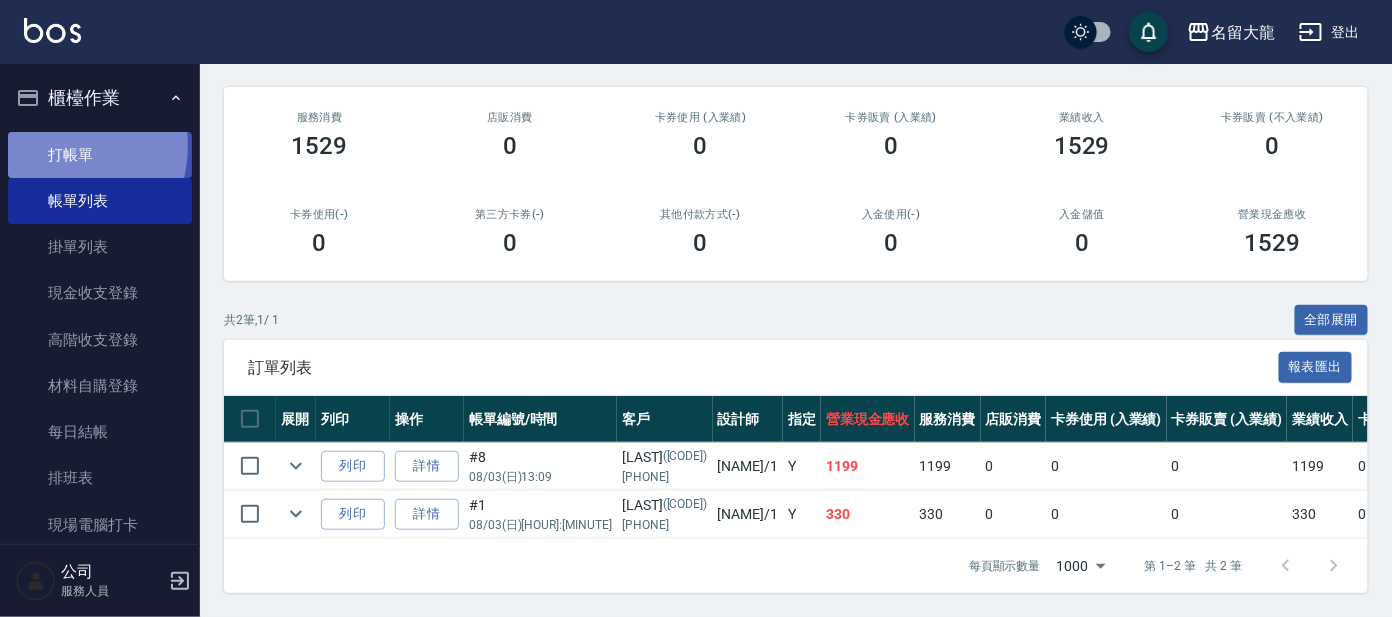 click on "打帳單" at bounding box center (100, 155) 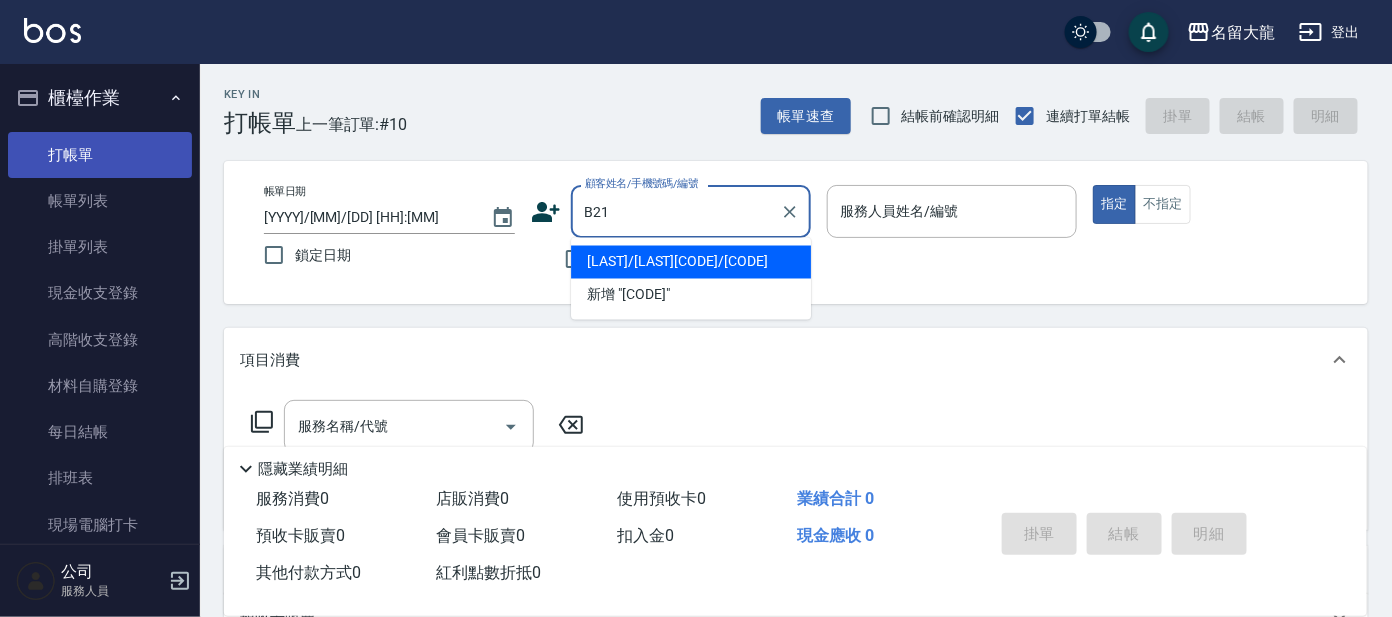 type on "[LAST]/[LAST][CODE]/[CODE]" 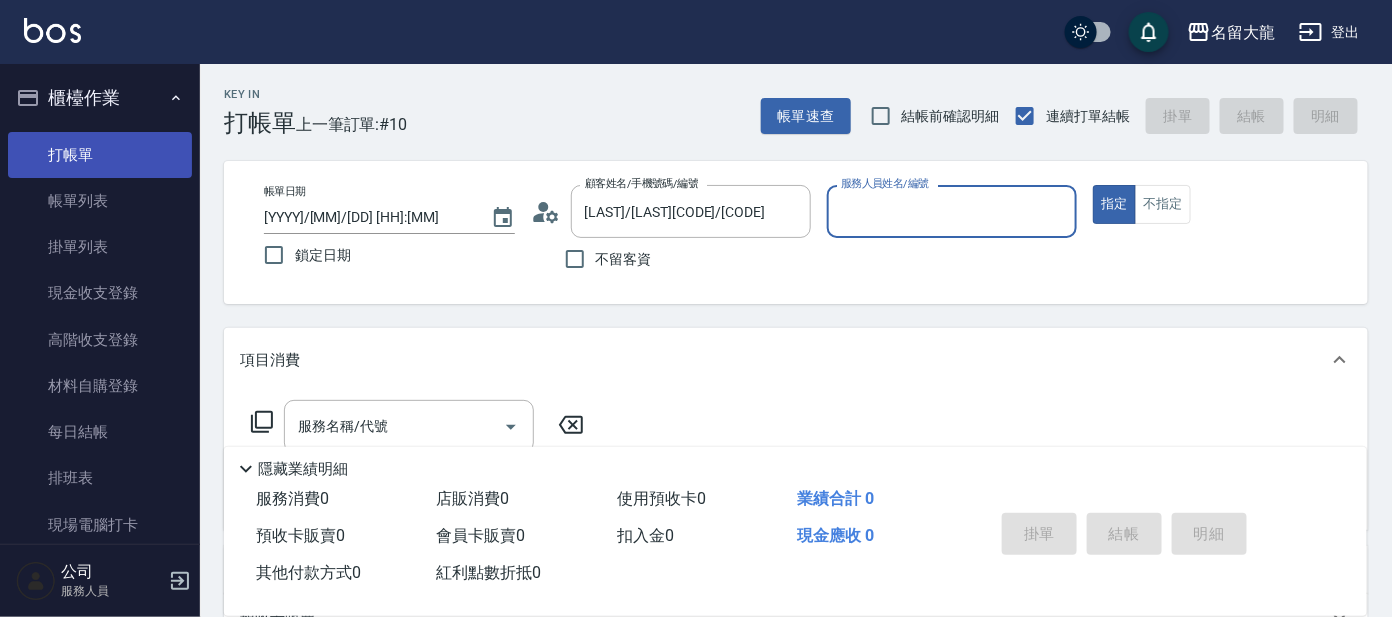 type on "[LAST]" 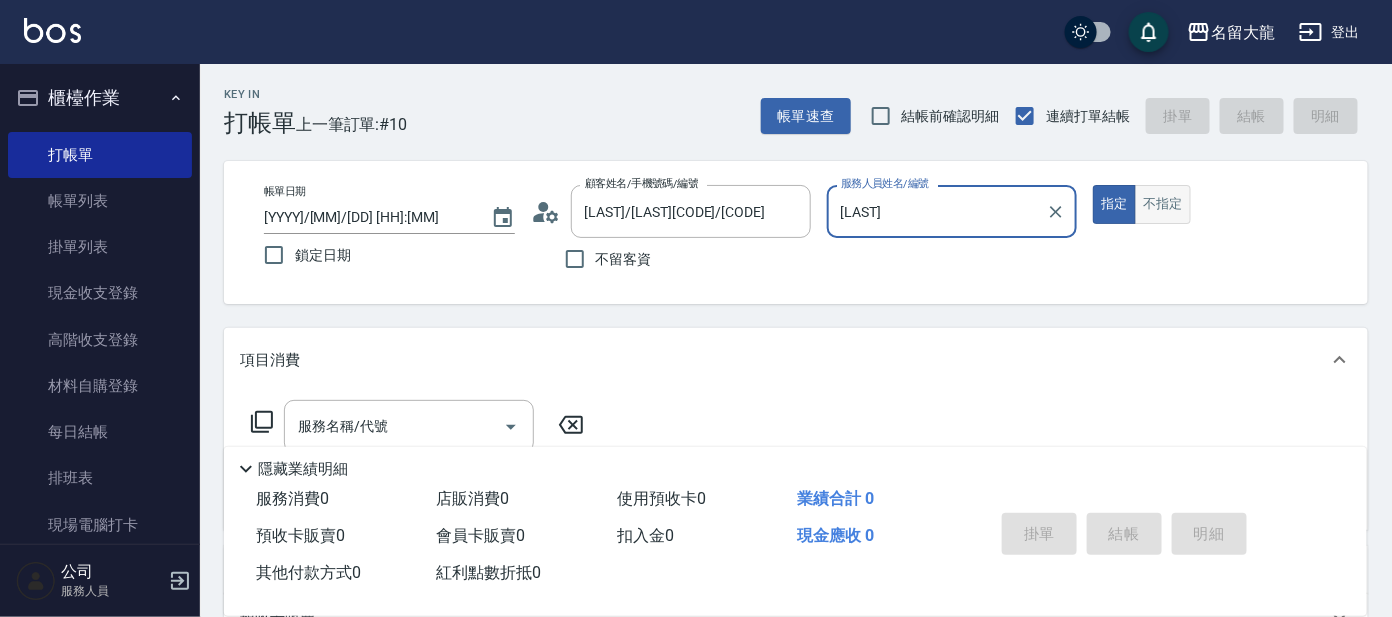 click on "不指定" at bounding box center (1163, 204) 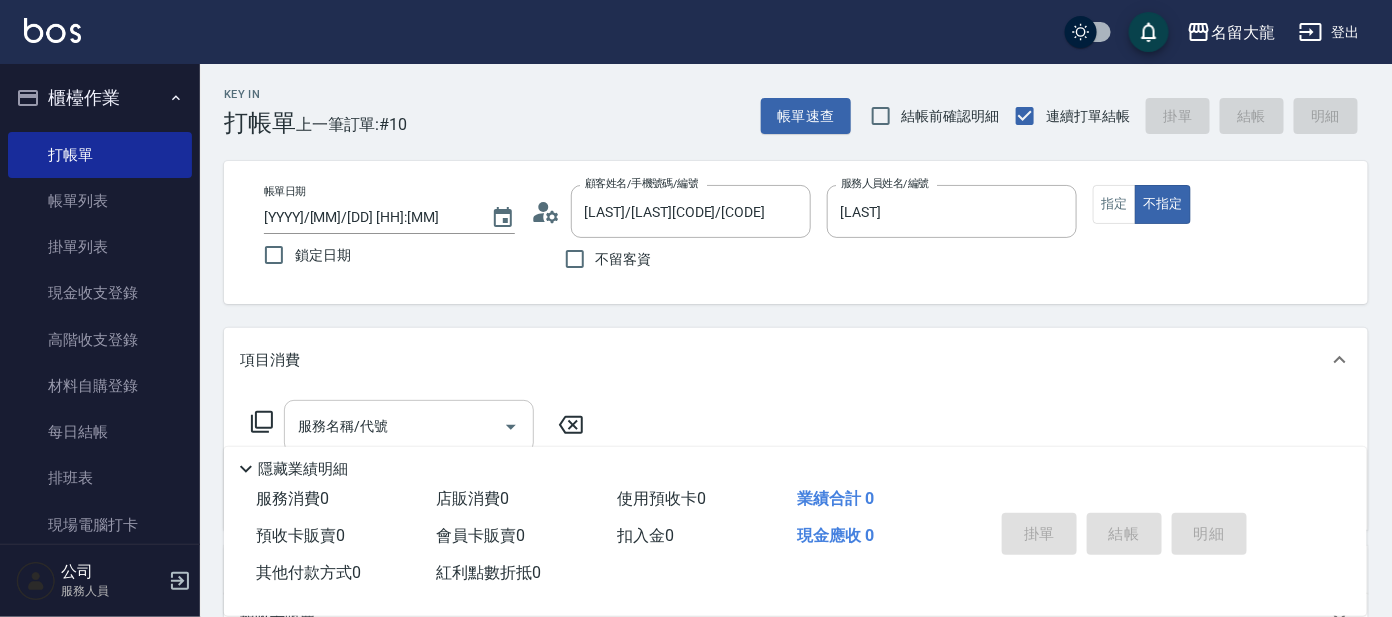 click on "服務名稱/代號" at bounding box center [394, 426] 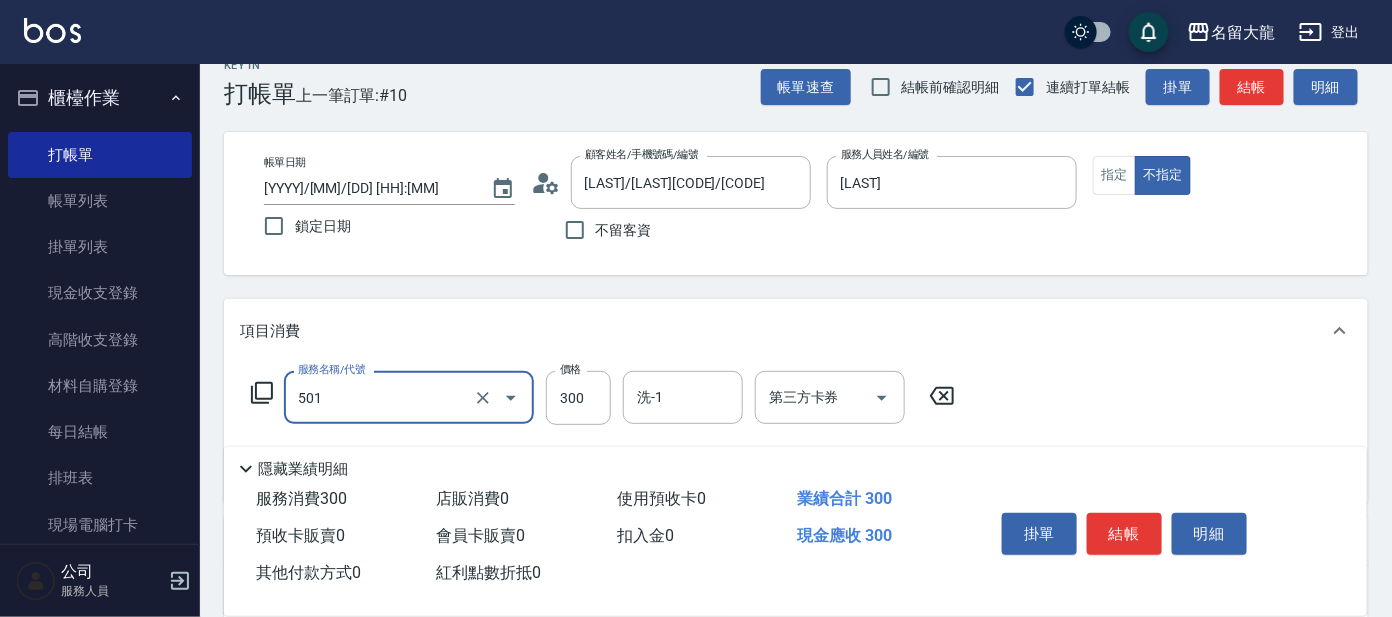 scroll, scrollTop: 249, scrollLeft: 0, axis: vertical 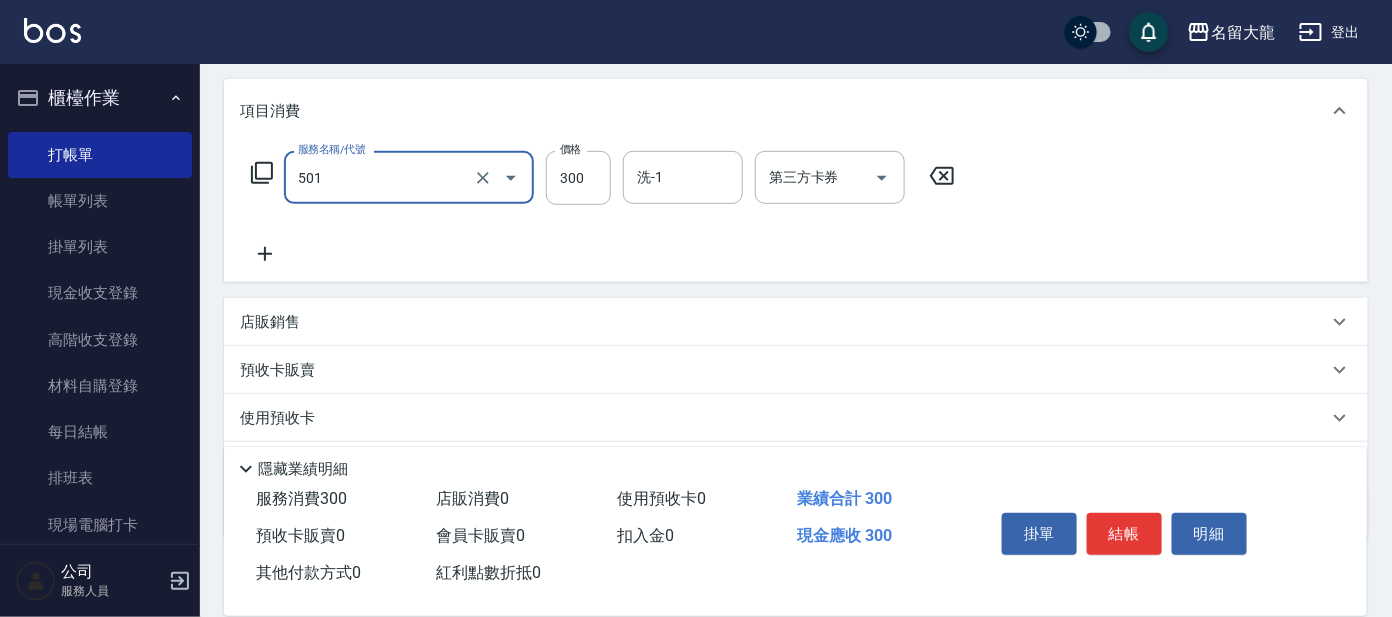 type on "洗髮(創意)(501)" 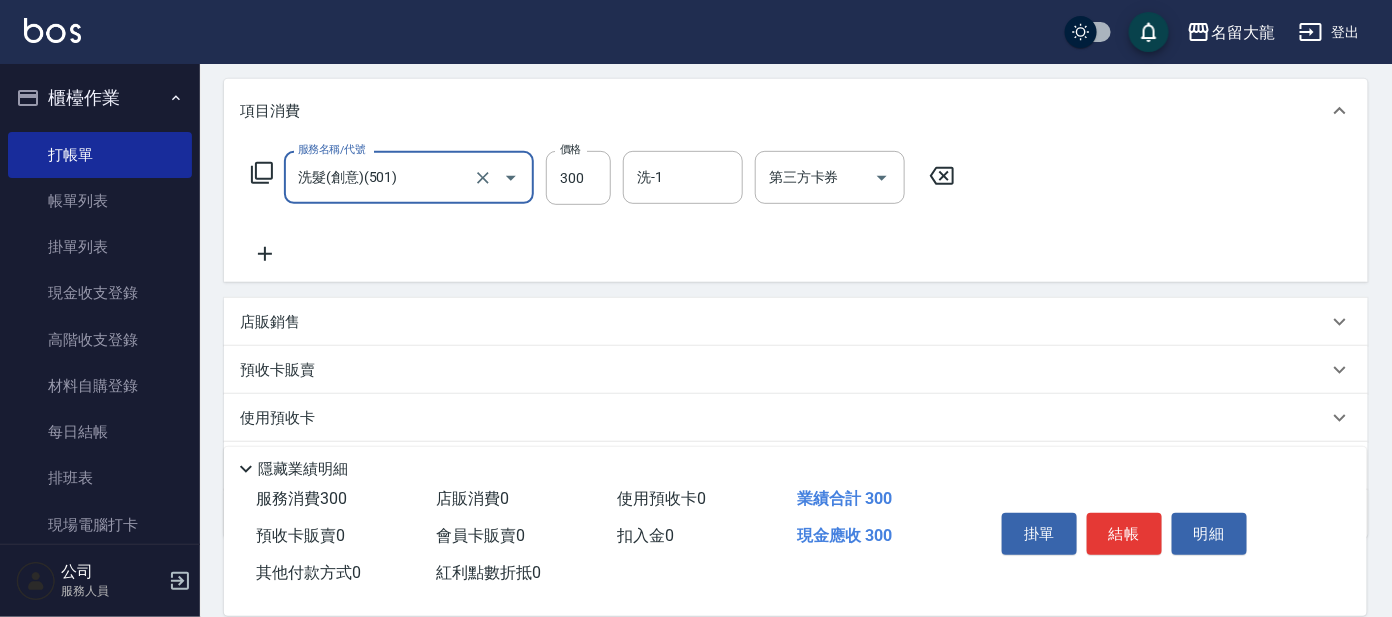 click 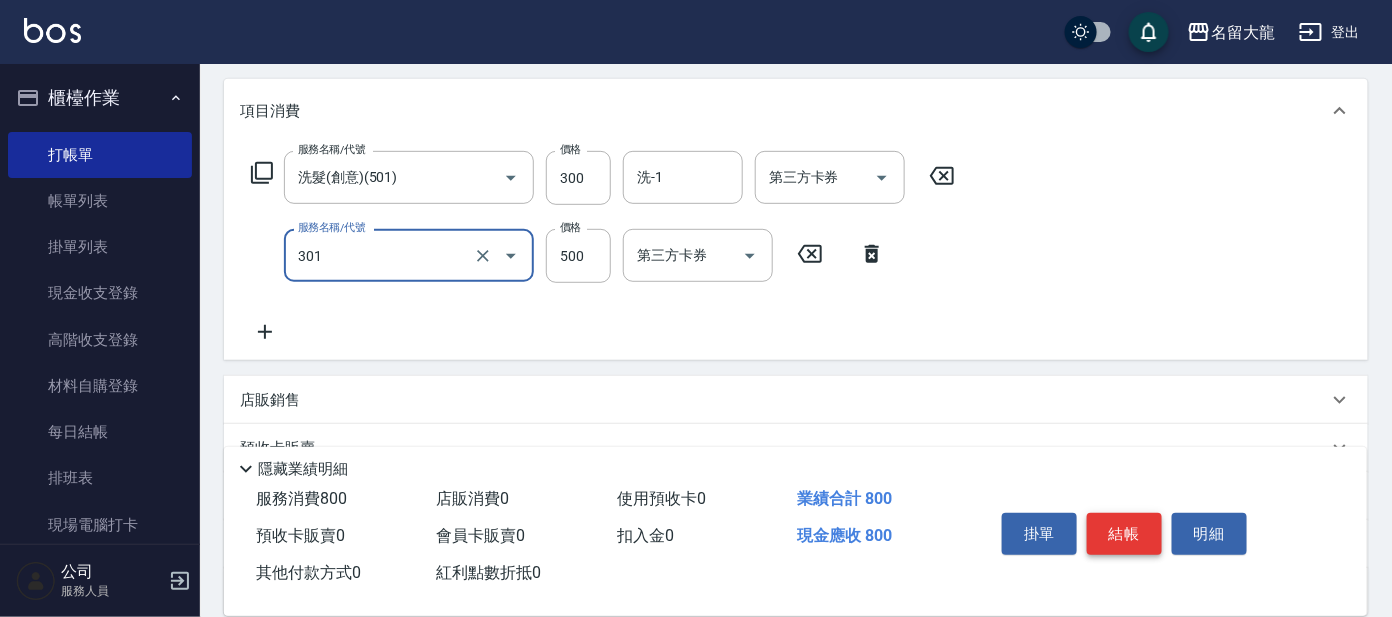 type on "[SERVICE] [DESIGNER_LEVEL]([PRICE])" 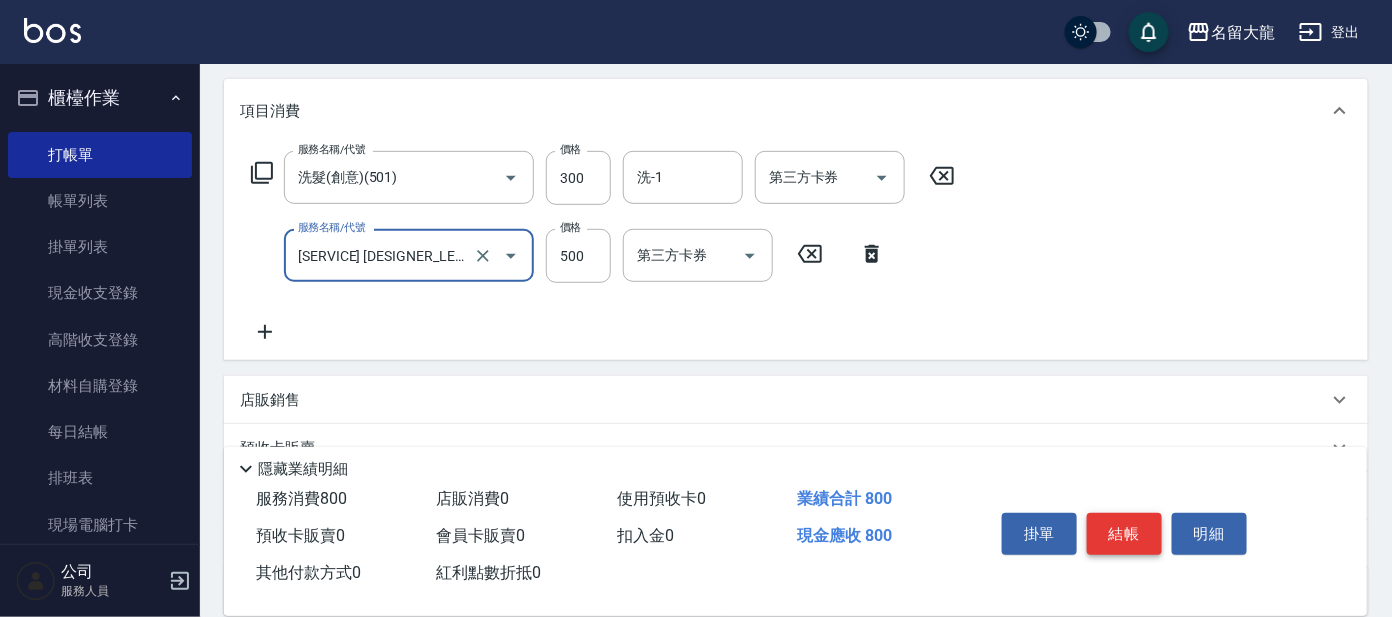 click on "結帳" at bounding box center (1124, 534) 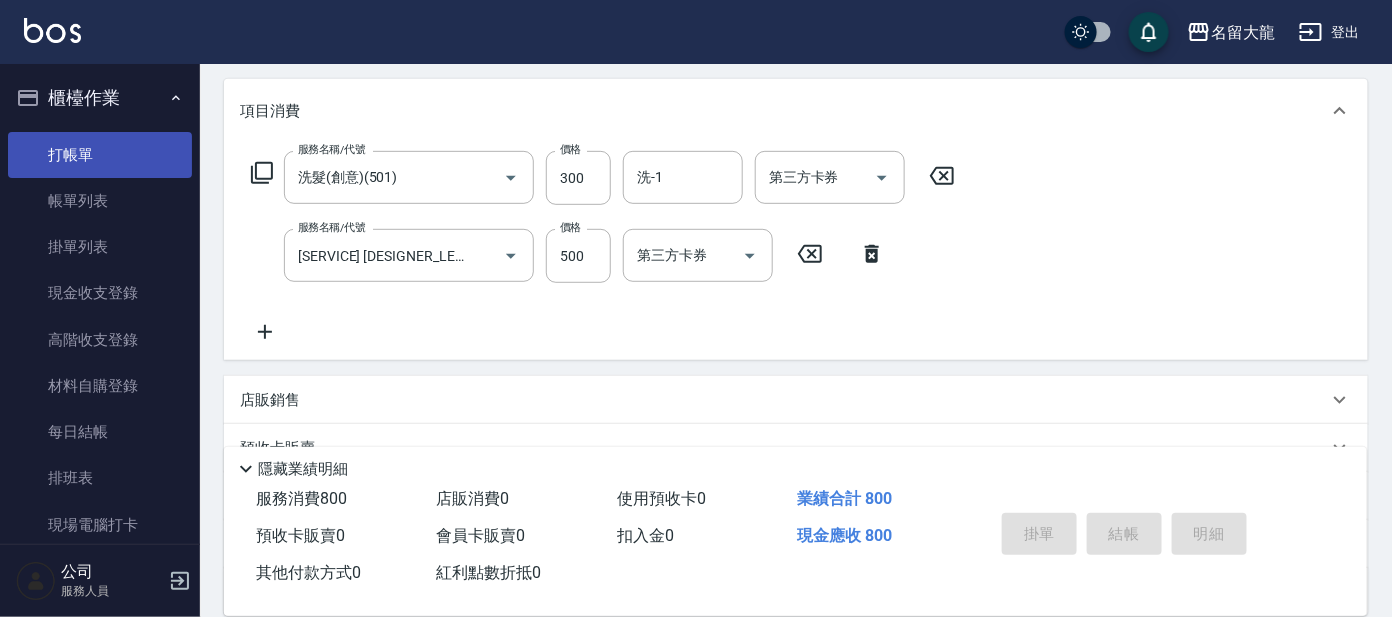 type on "[DATE] [TIME]" 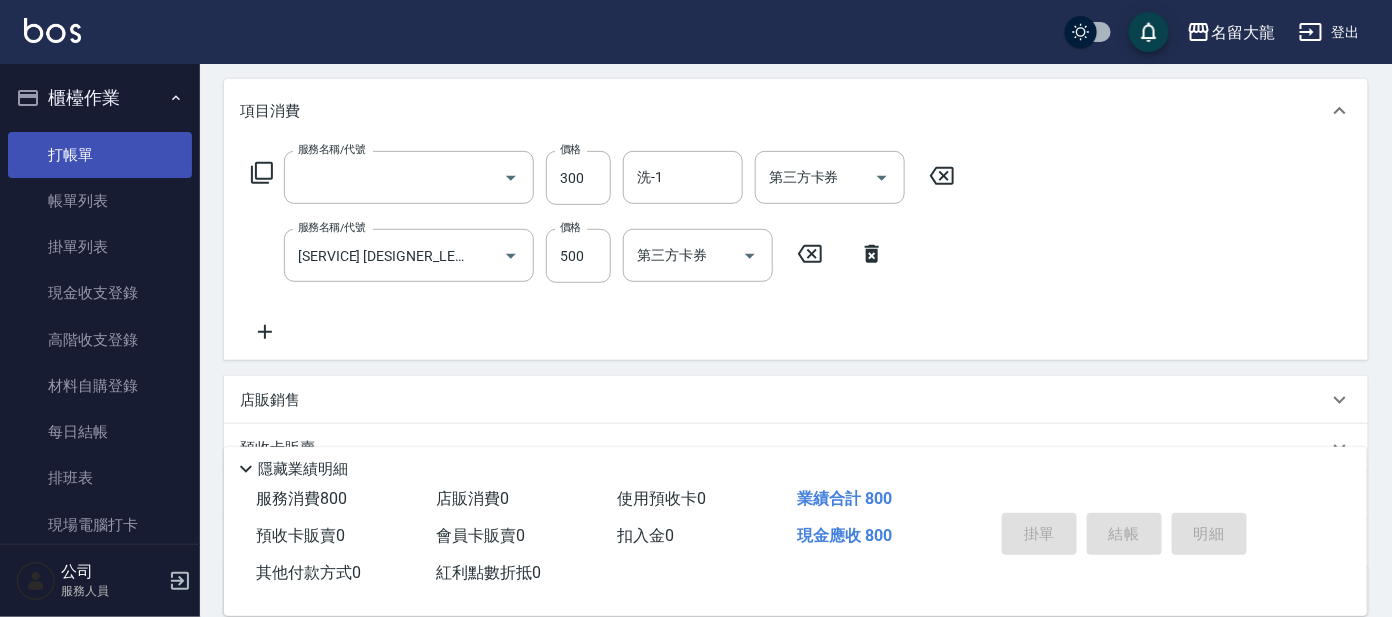 scroll, scrollTop: 0, scrollLeft: 0, axis: both 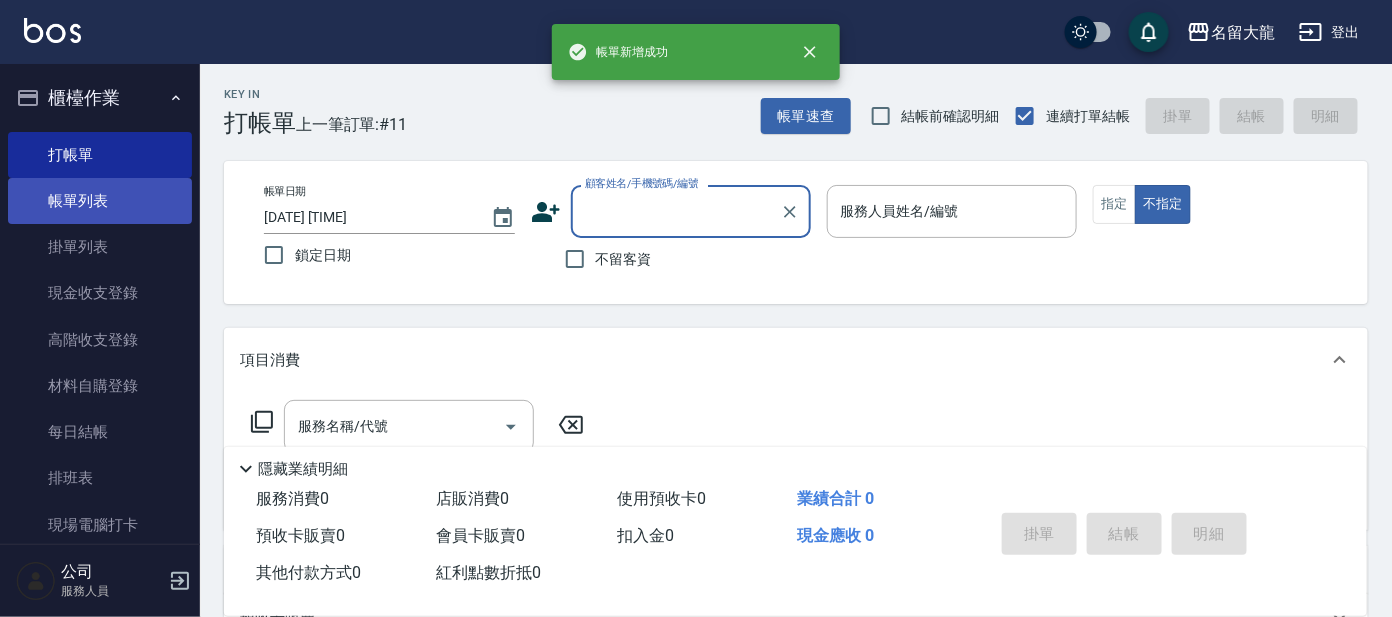 click on "帳單列表" at bounding box center (100, 201) 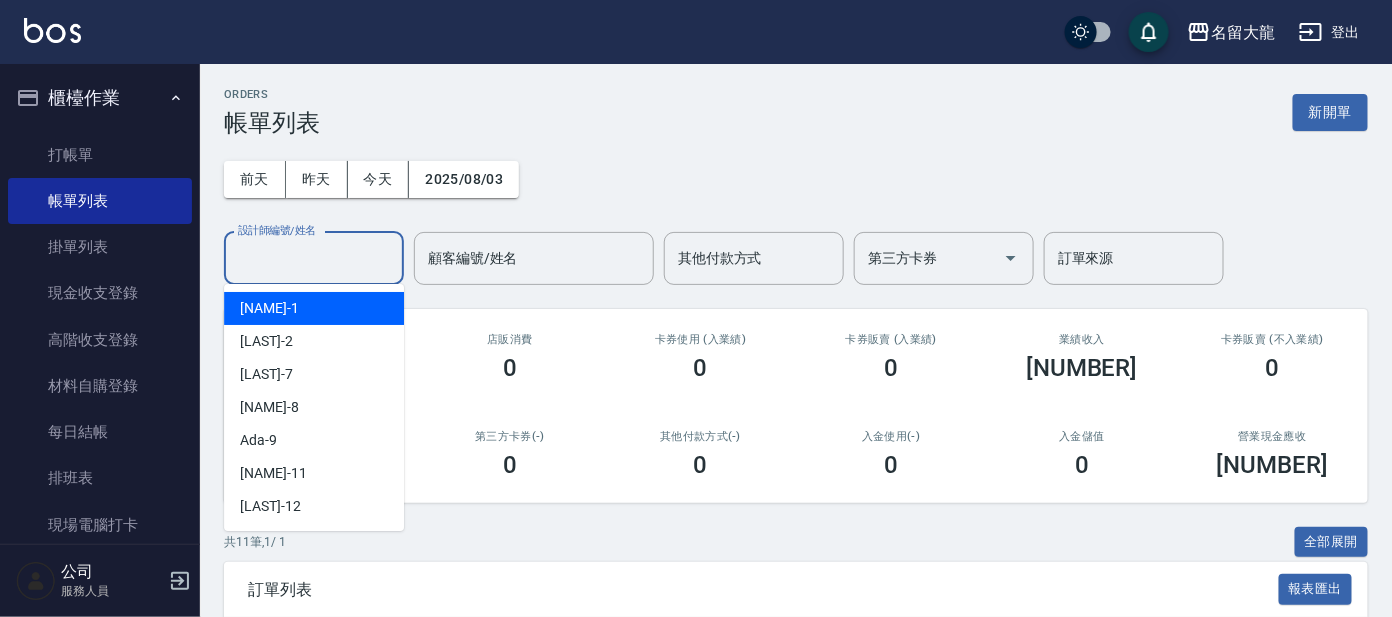 click on "設計師編號/姓名" at bounding box center [314, 258] 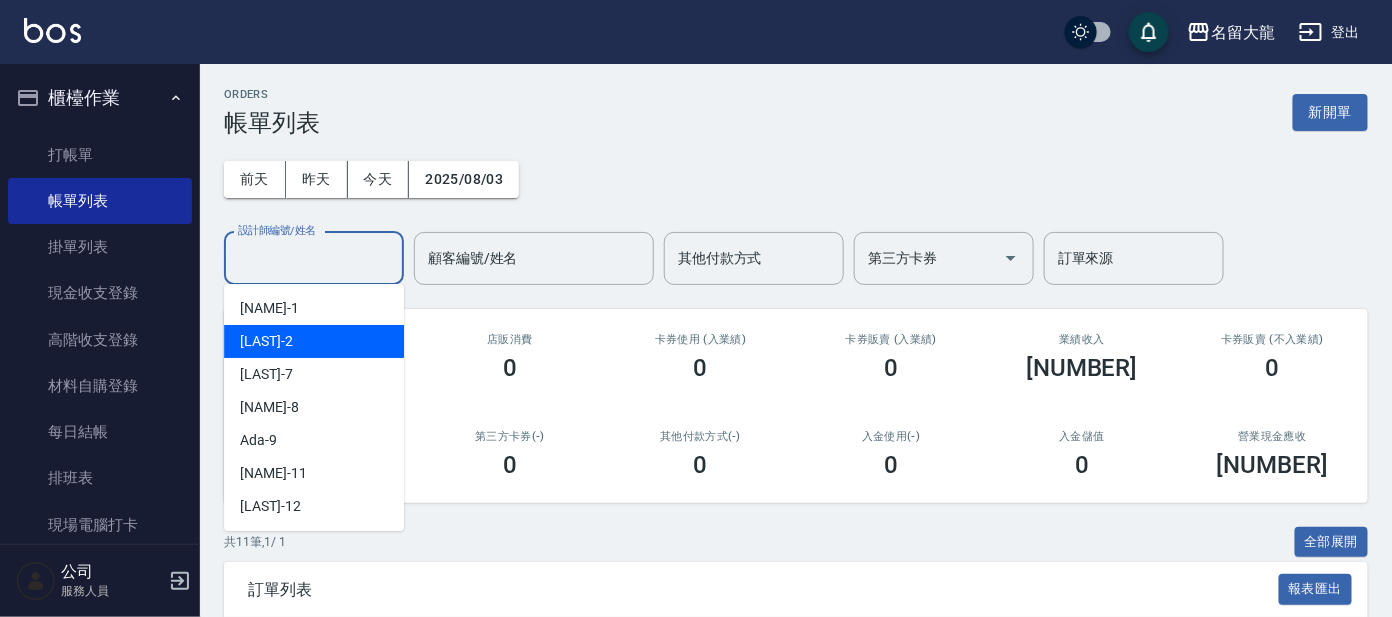click on "[NAME] -[NUMBER]" at bounding box center [314, 341] 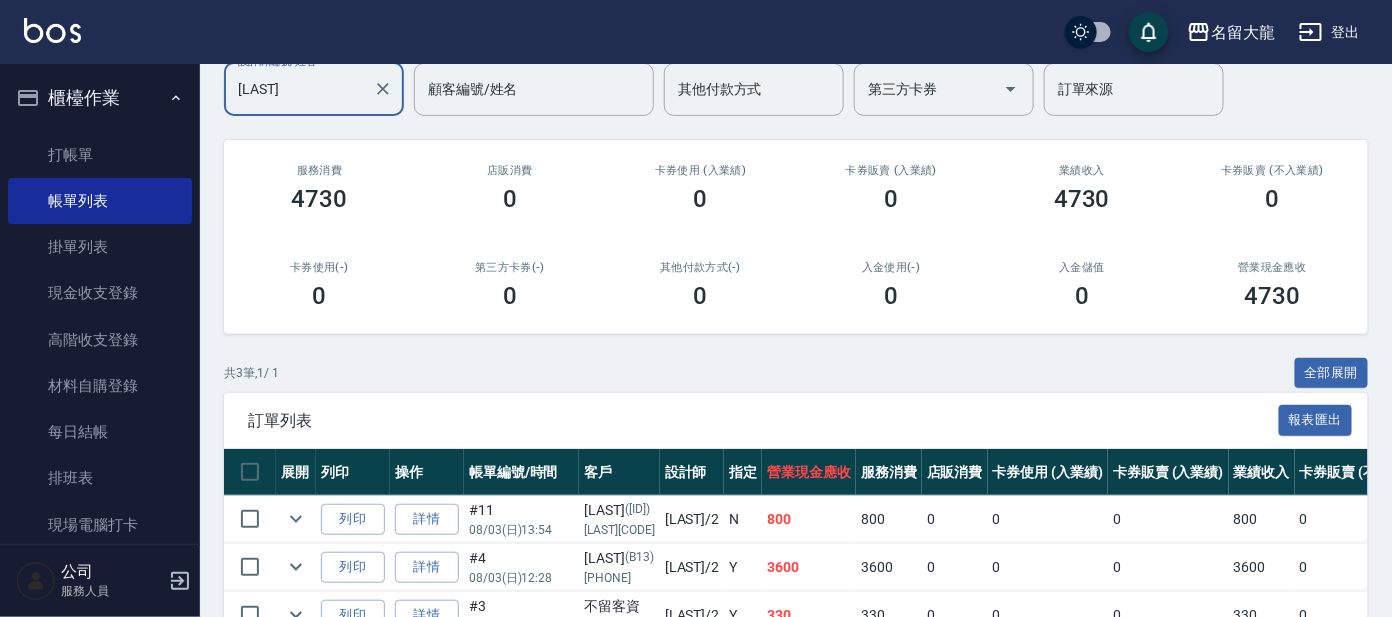 scroll, scrollTop: 288, scrollLeft: 0, axis: vertical 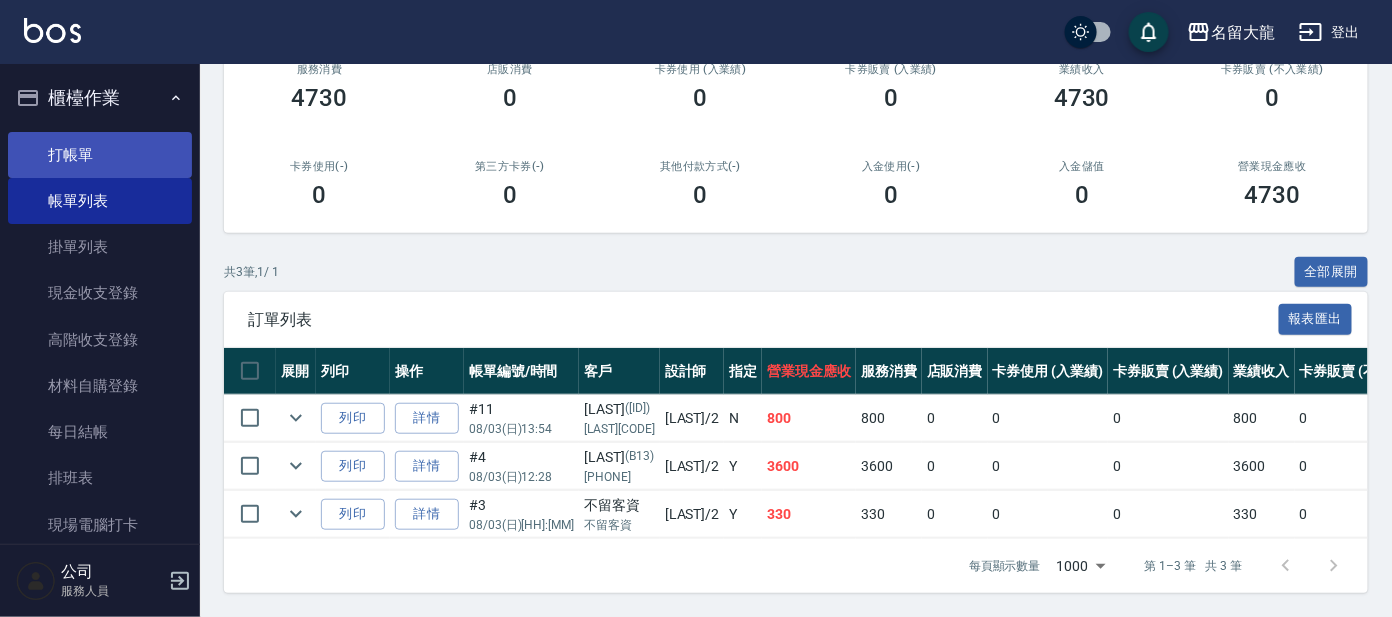 click on "打帳單" at bounding box center (100, 155) 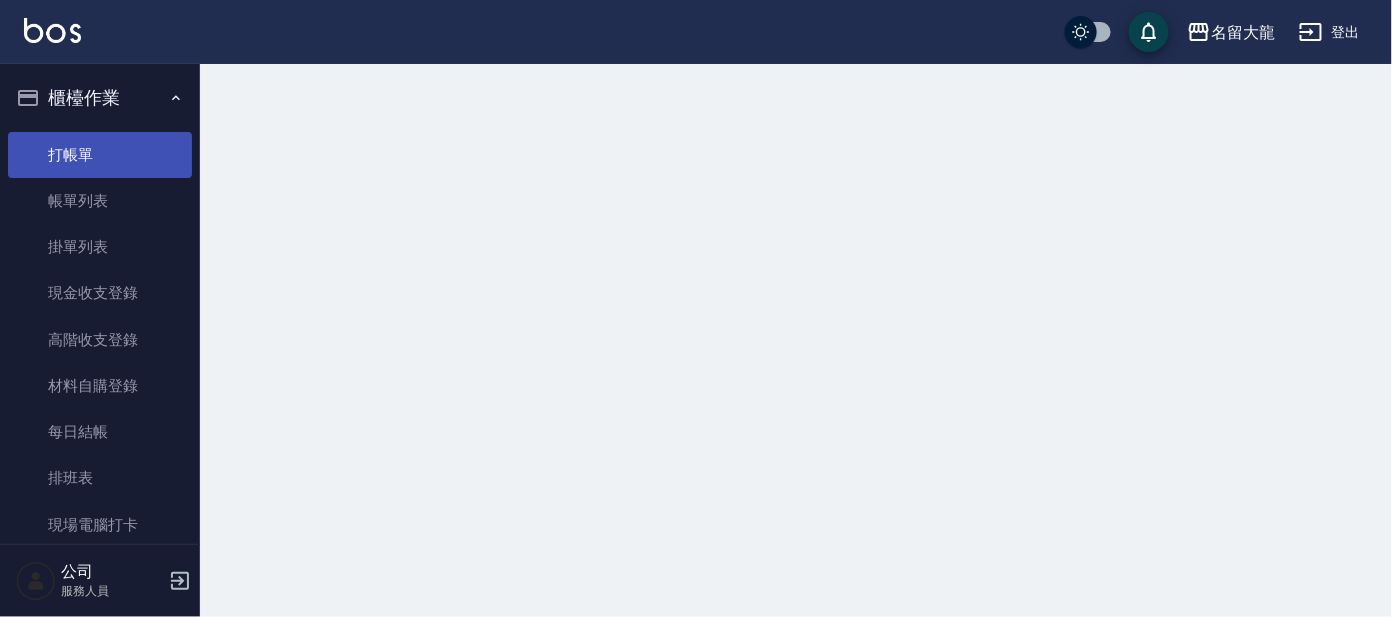 scroll, scrollTop: 0, scrollLeft: 0, axis: both 